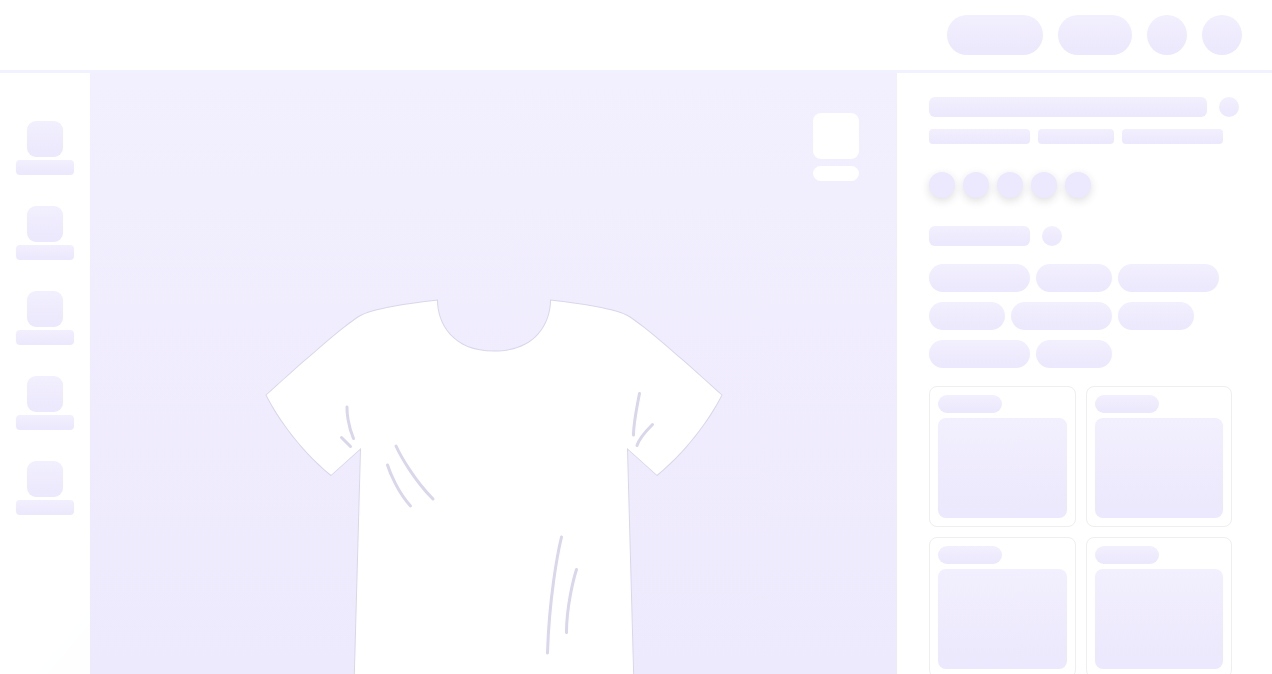 scroll, scrollTop: 0, scrollLeft: 0, axis: both 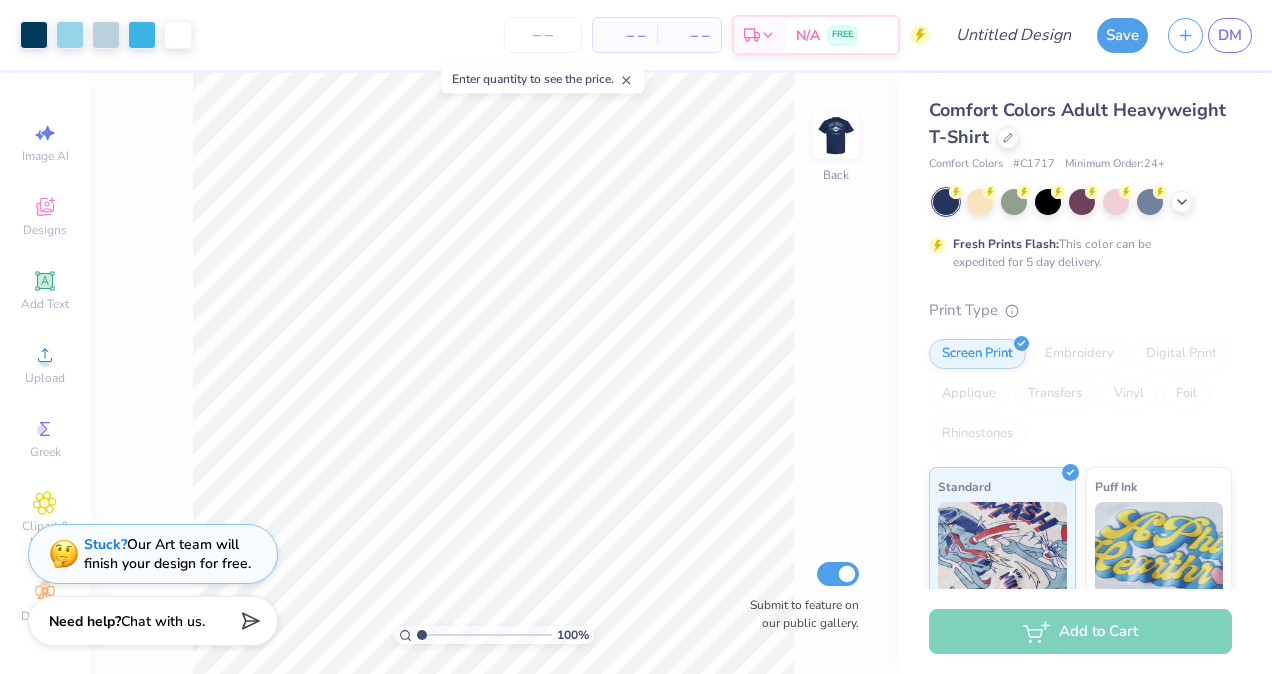click 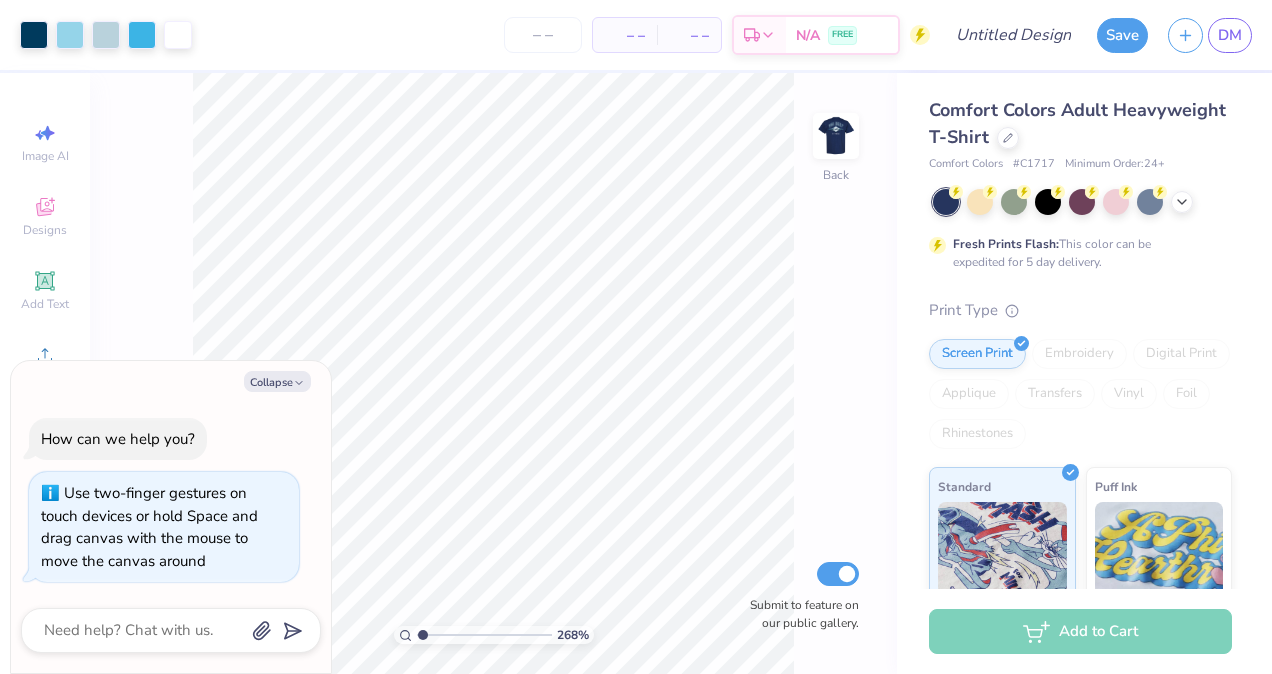 type on "1" 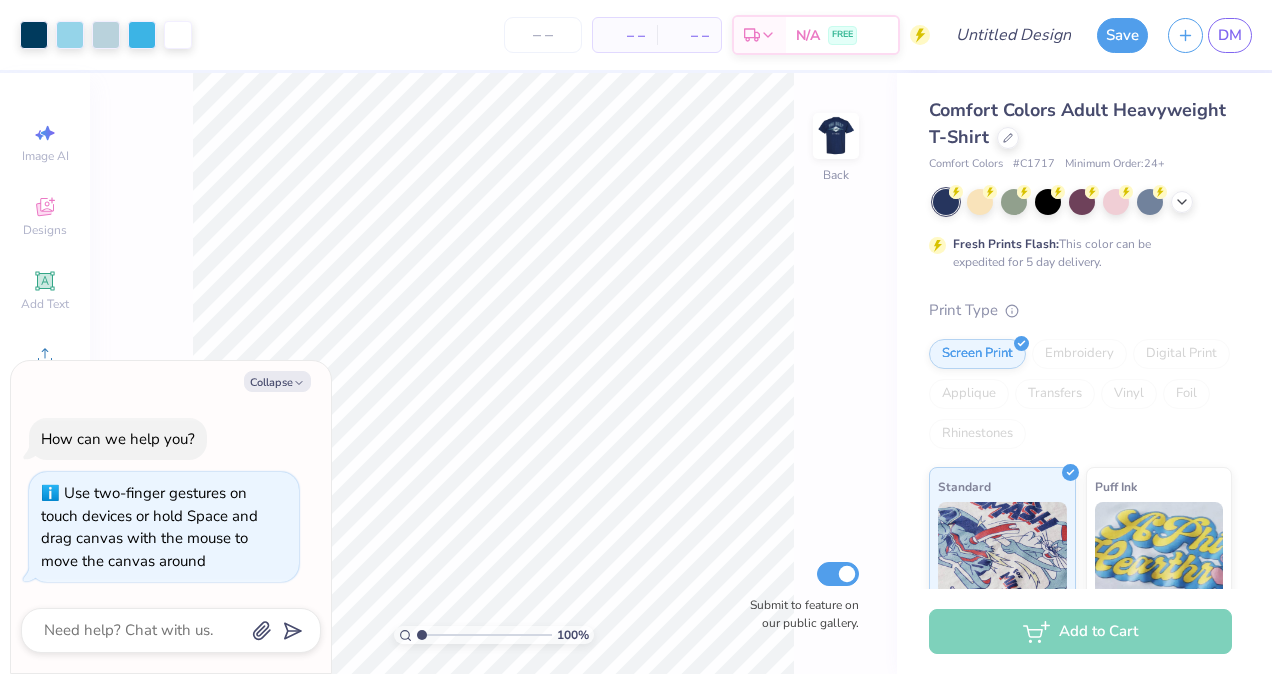 drag, startPoint x: 419, startPoint y: 632, endPoint x: 399, endPoint y: 628, distance: 20.396078 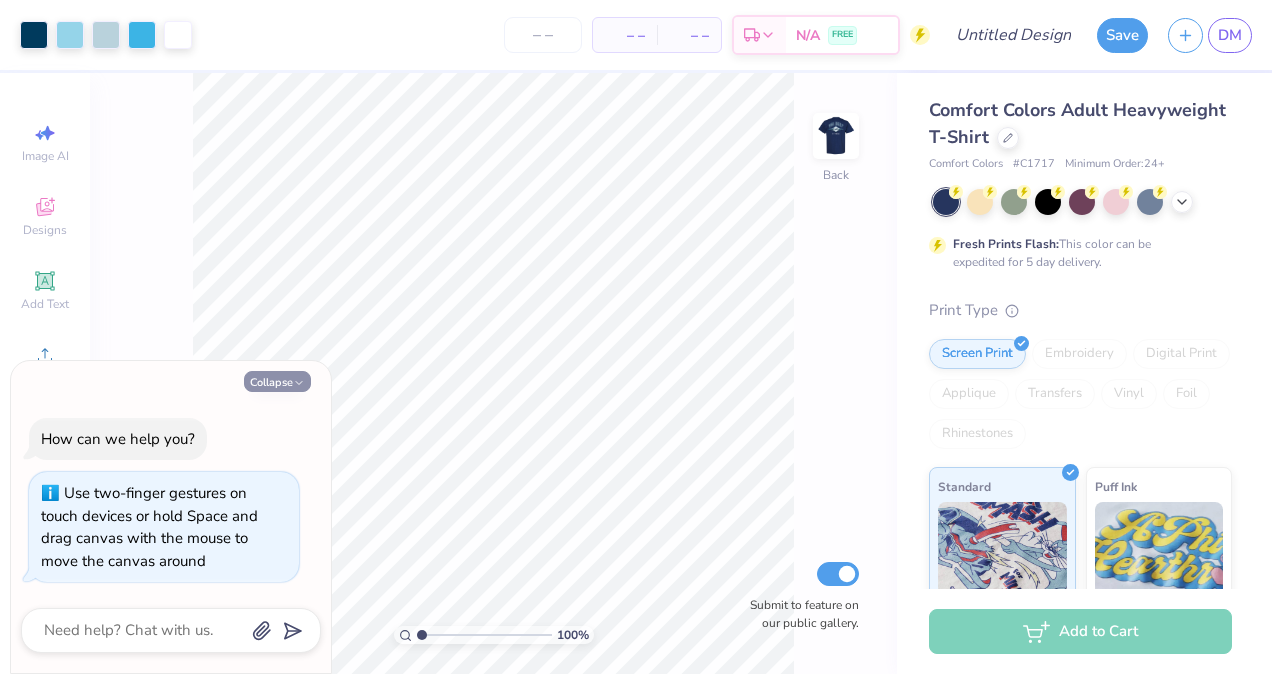 click on "Collapse" at bounding box center (277, 381) 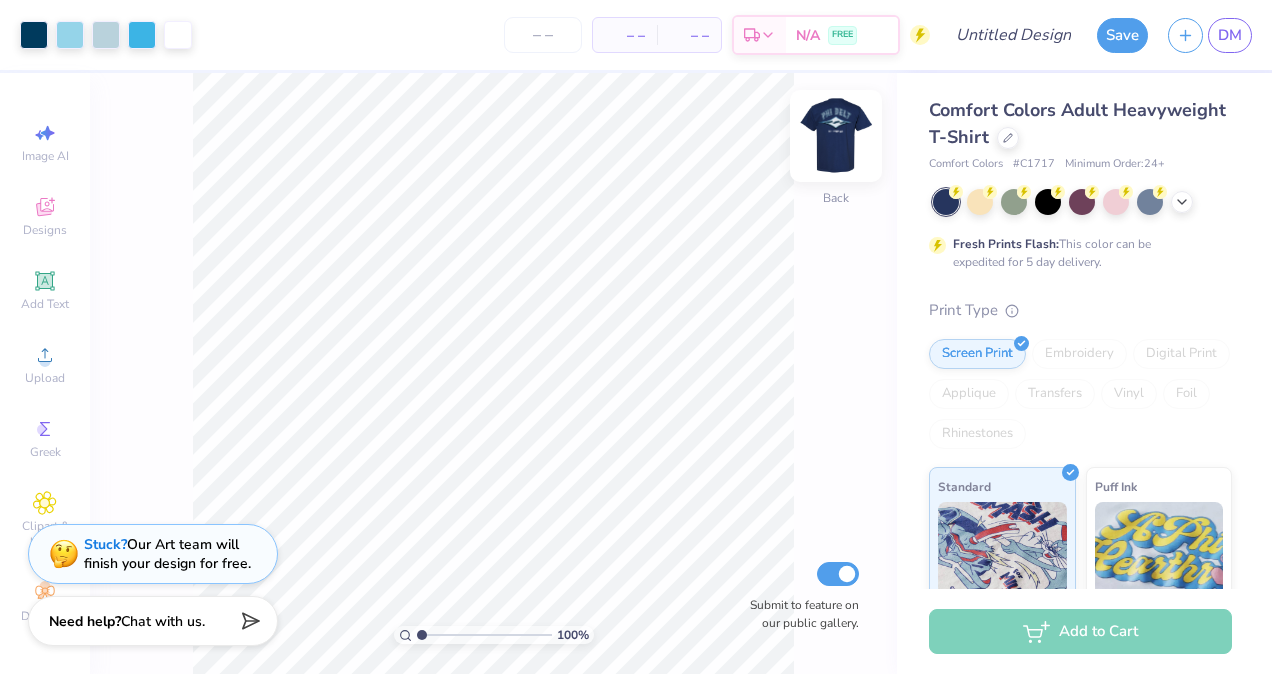 click at bounding box center (836, 136) 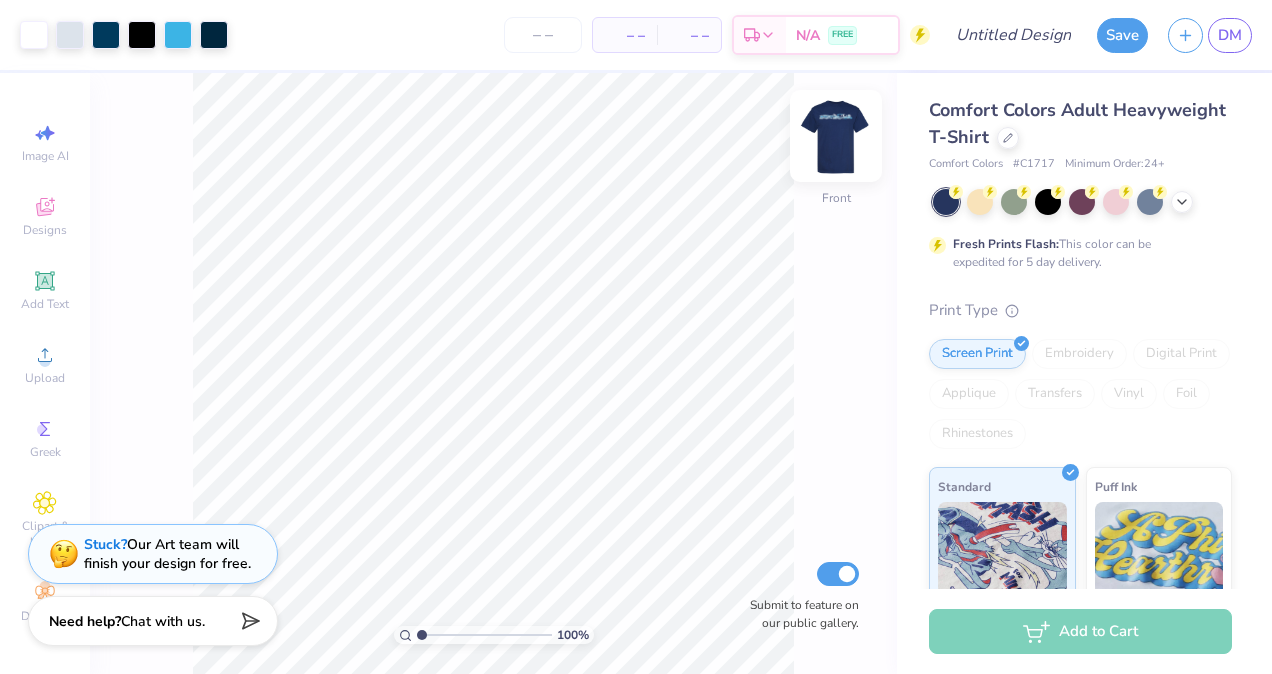 click at bounding box center (836, 136) 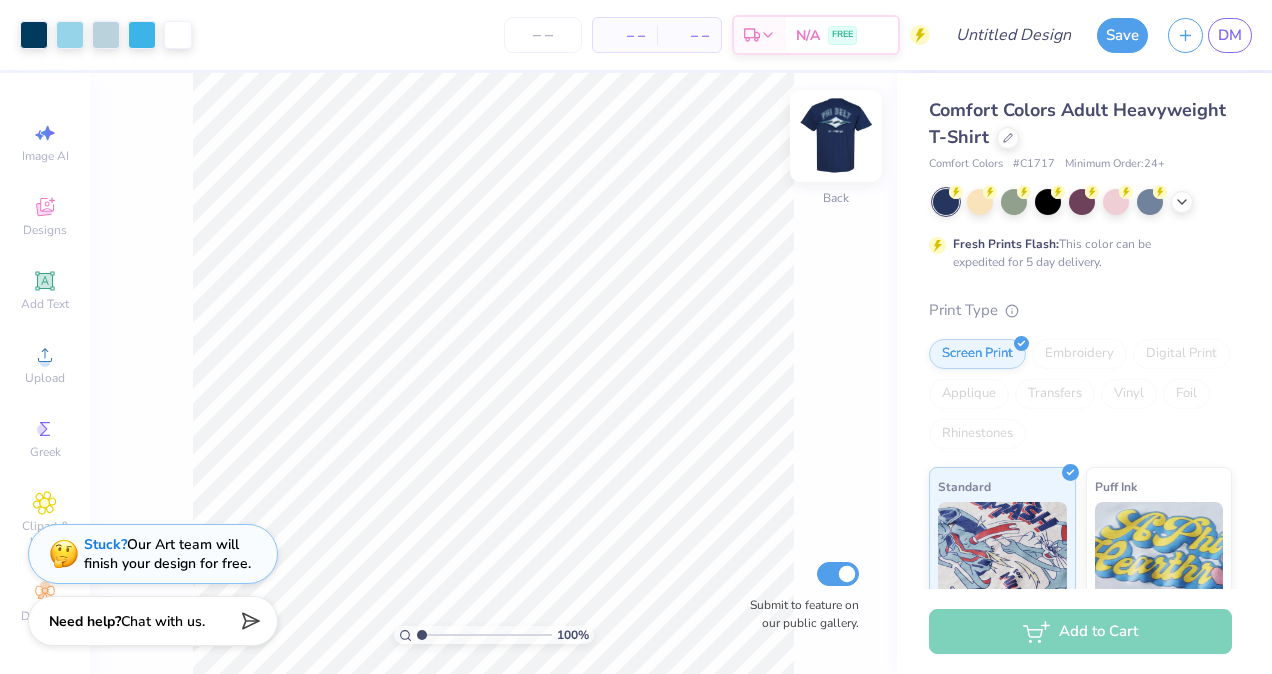 click at bounding box center (836, 136) 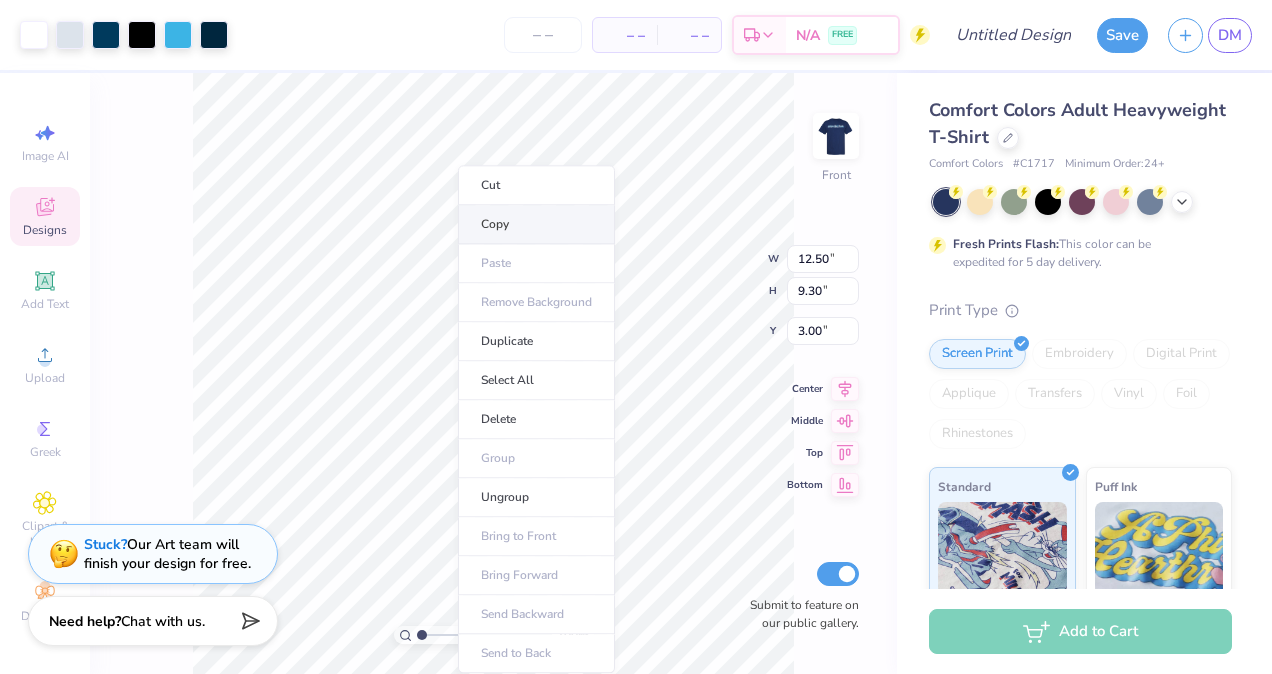click on "Copy" at bounding box center [536, 224] 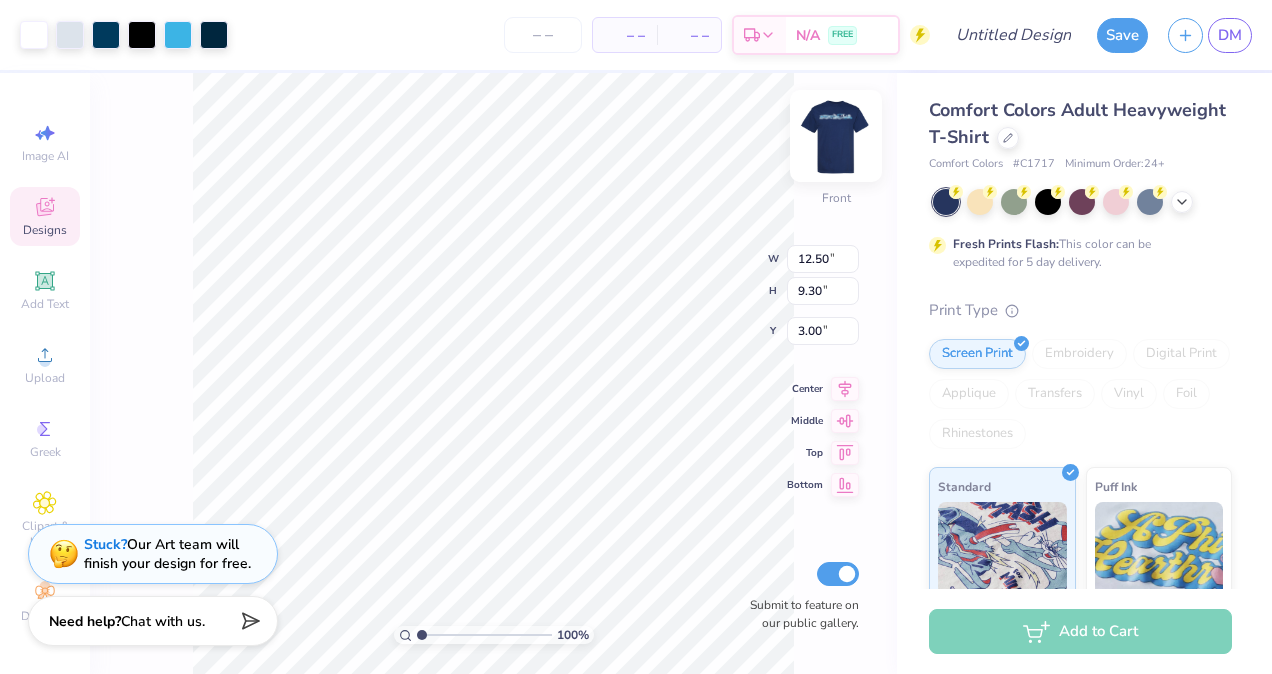 click at bounding box center (836, 136) 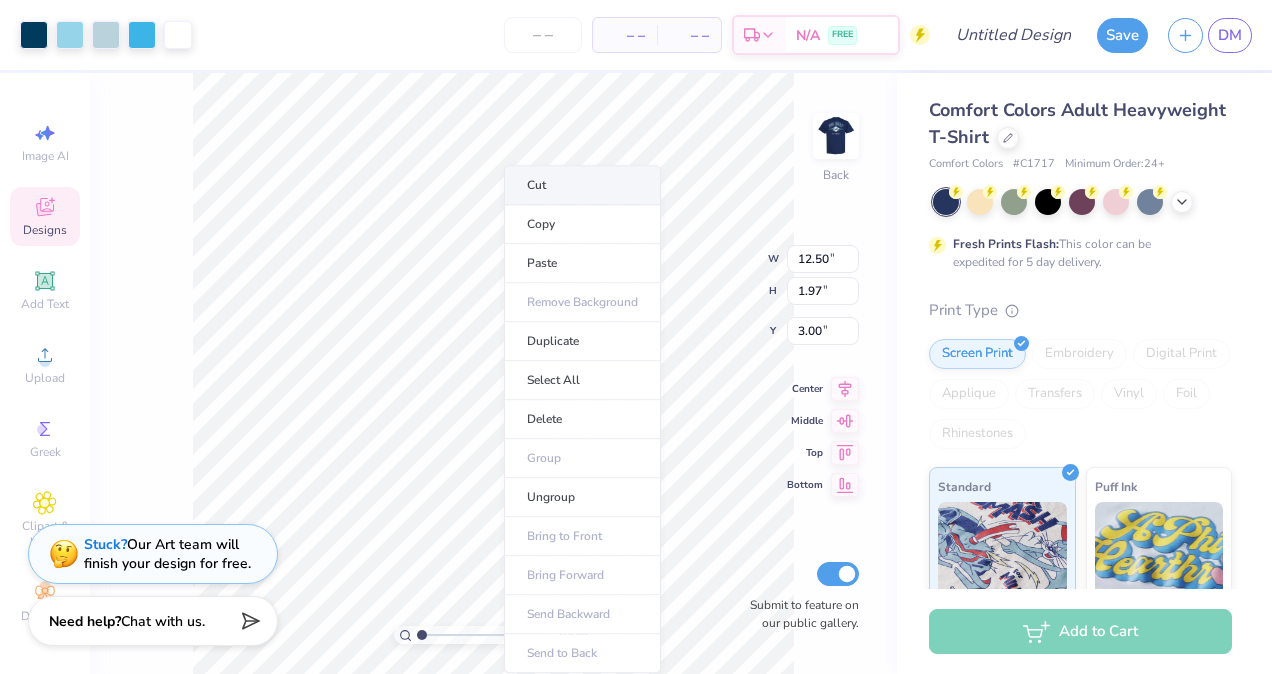 click on "Cut" at bounding box center (582, 185) 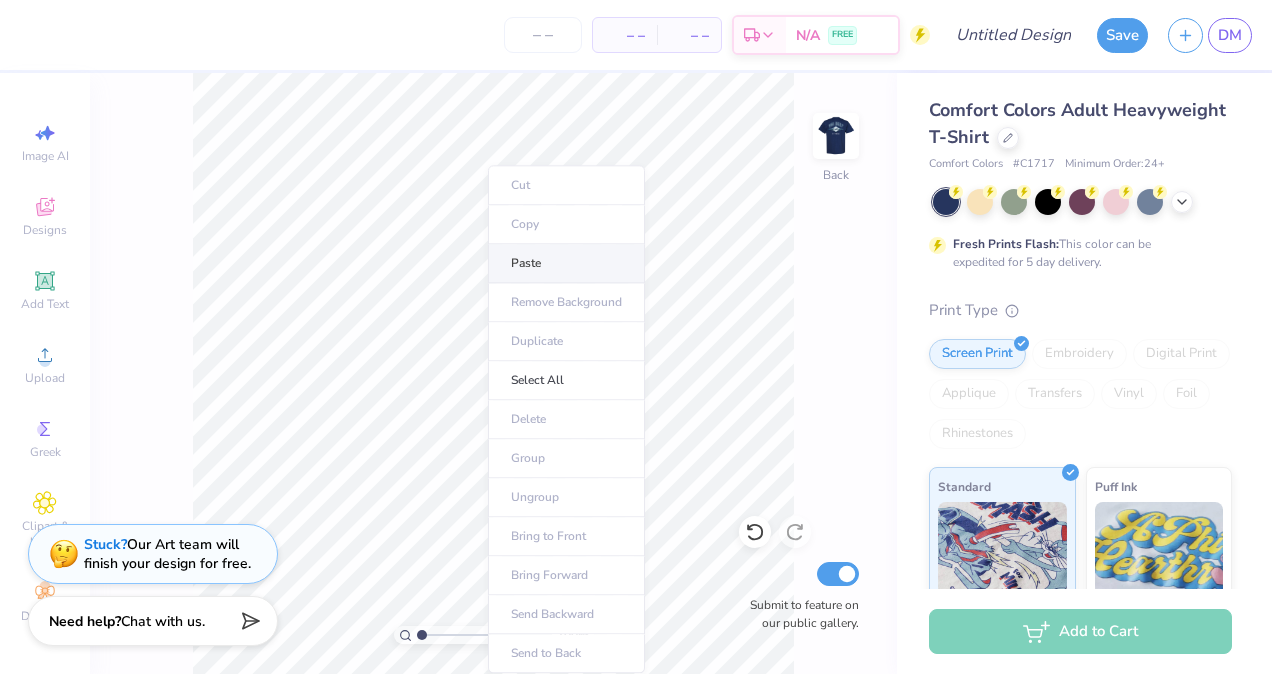 click on "Paste" at bounding box center [566, 263] 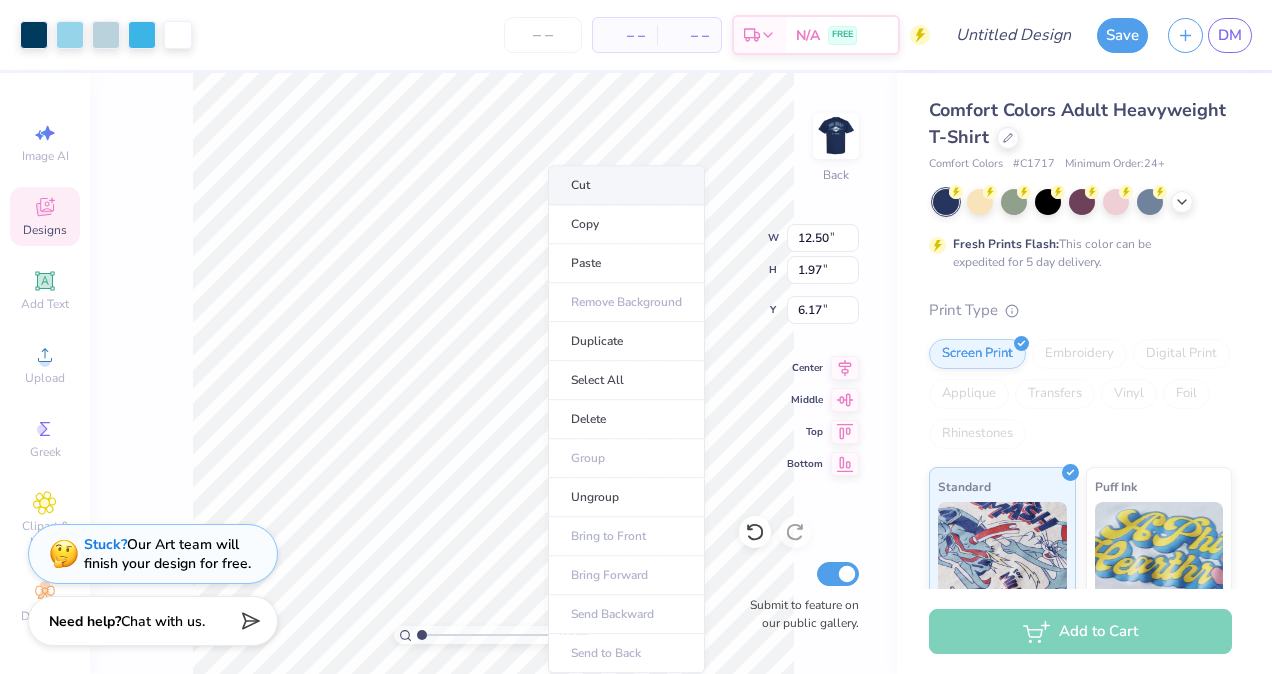 click on "Cut" at bounding box center [626, 185] 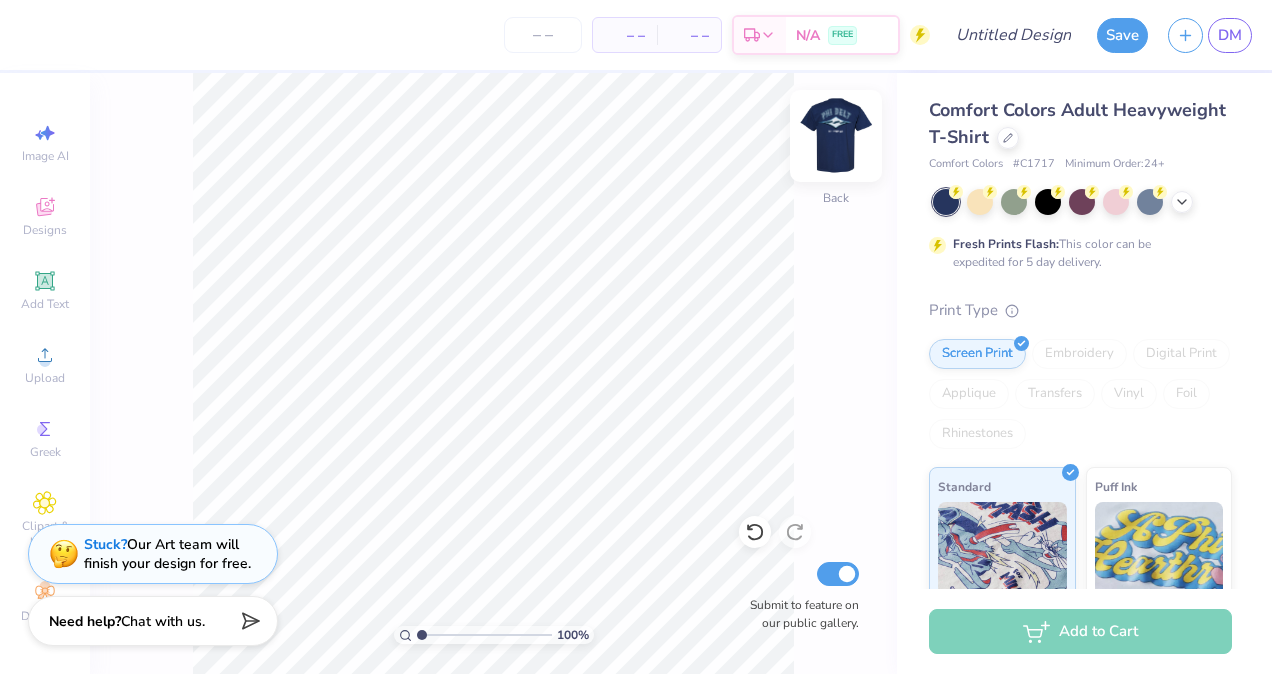 click at bounding box center [836, 136] 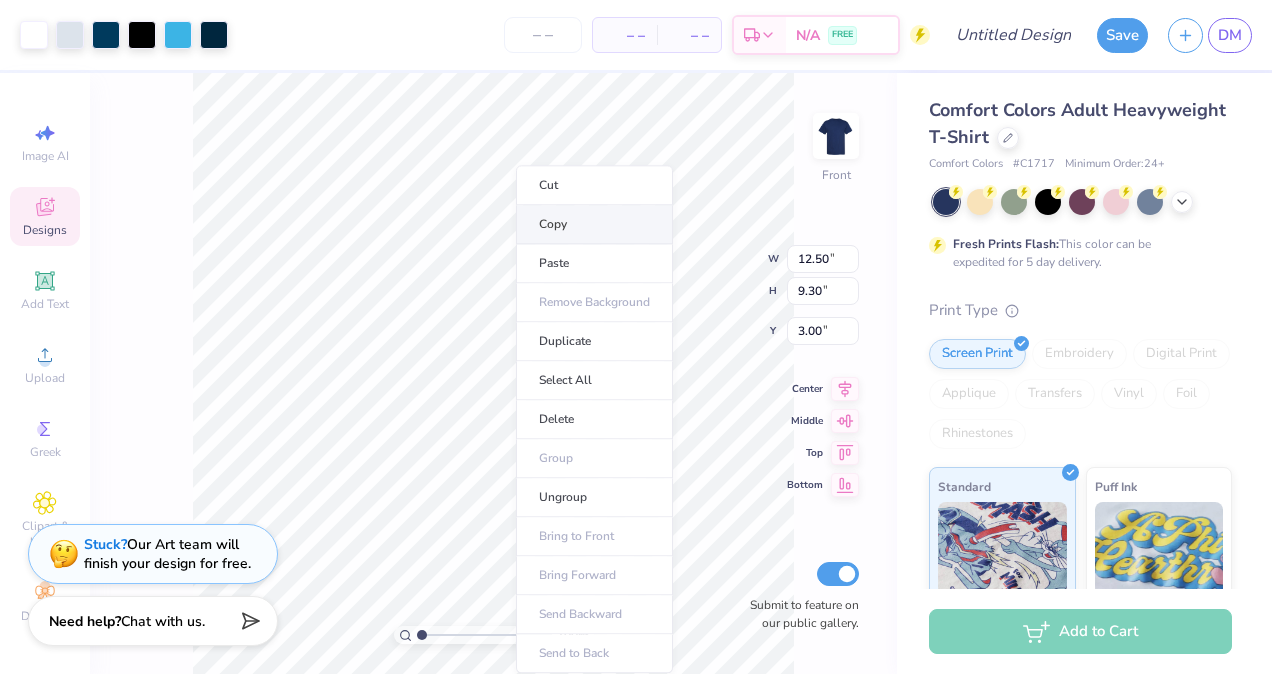 click on "Copy" at bounding box center (594, 224) 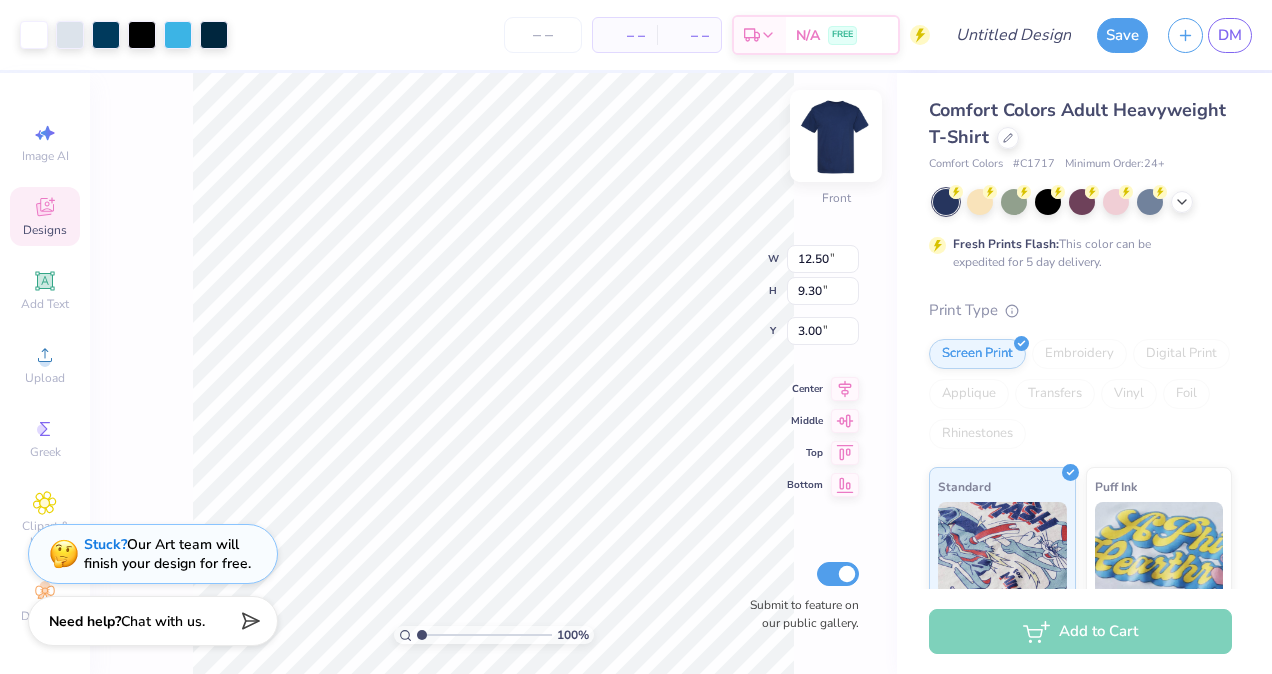 click at bounding box center (836, 136) 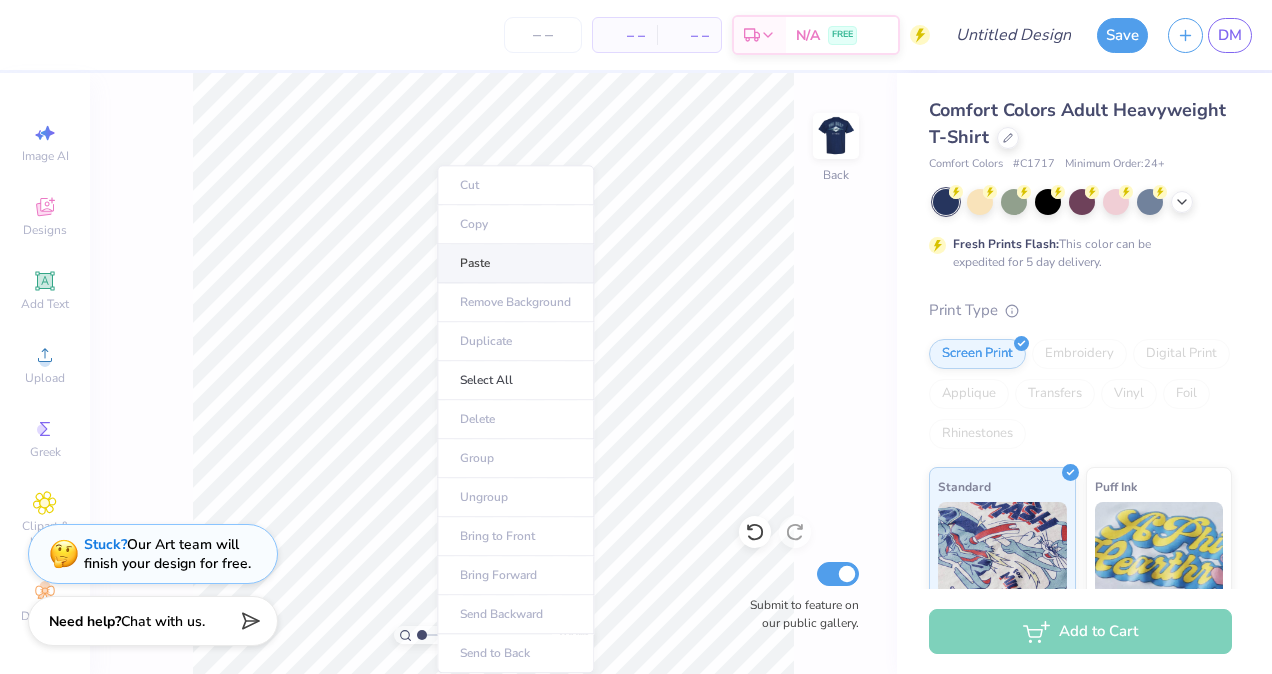 click on "Paste" at bounding box center (515, 263) 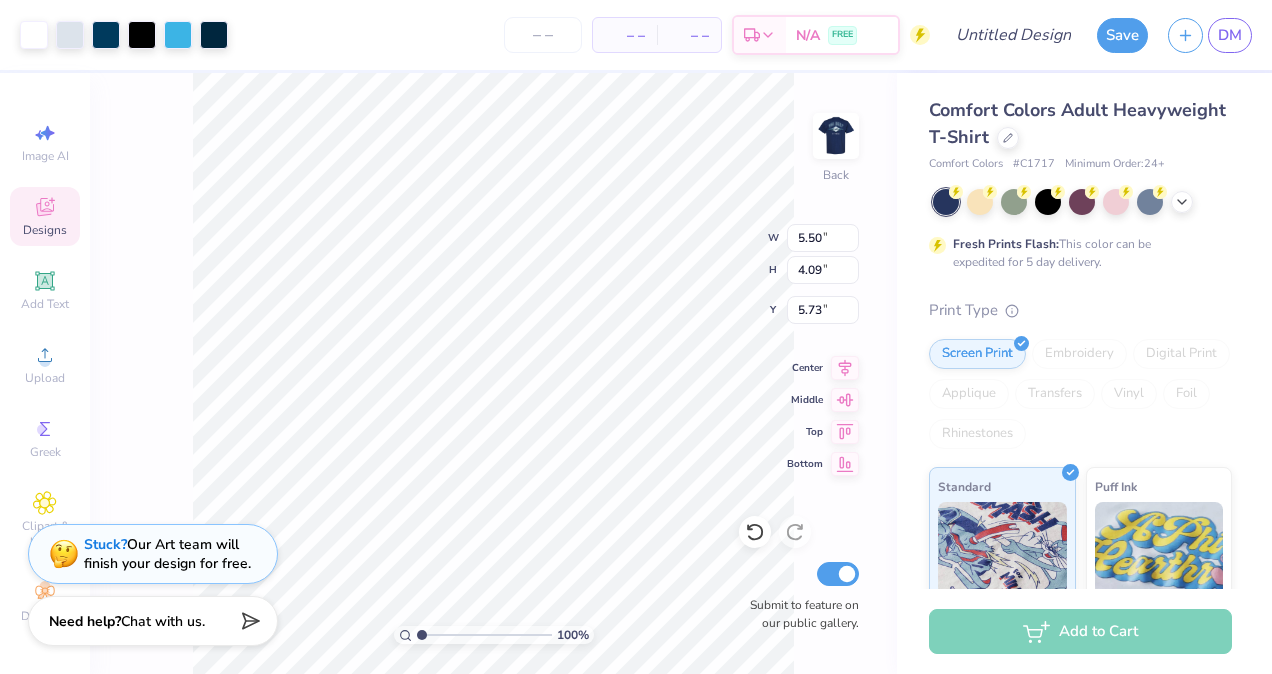 type on "5.50" 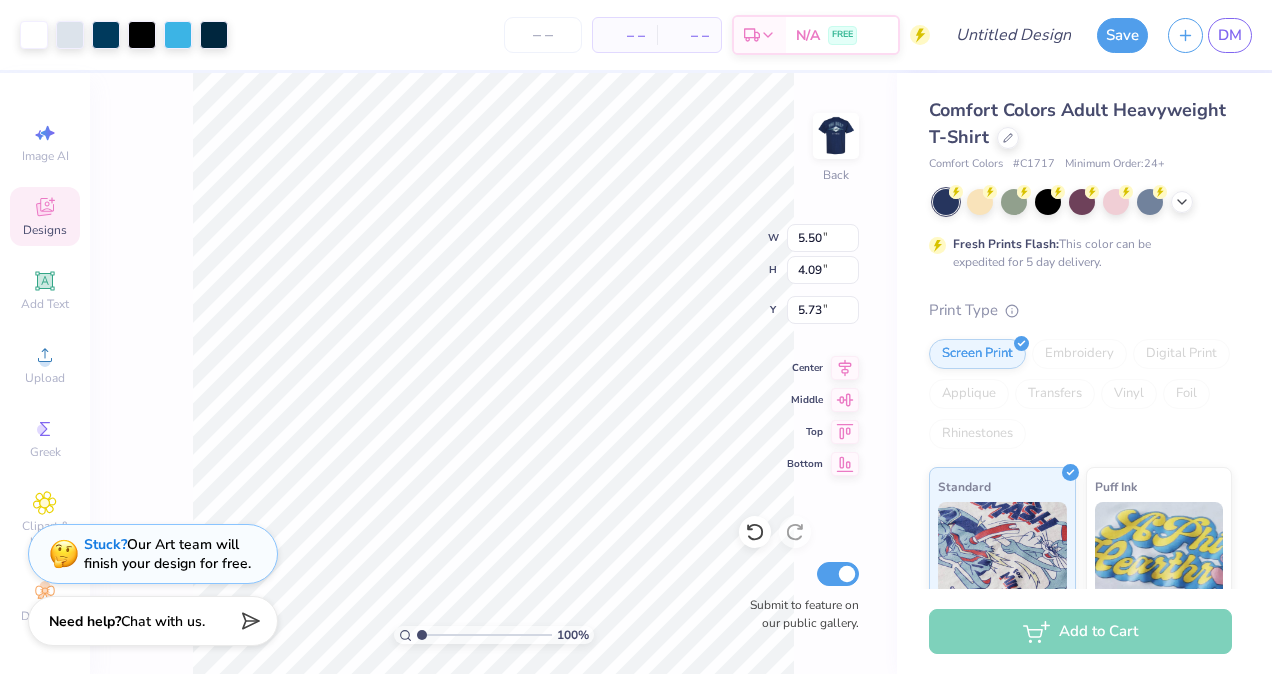 type on "4.09" 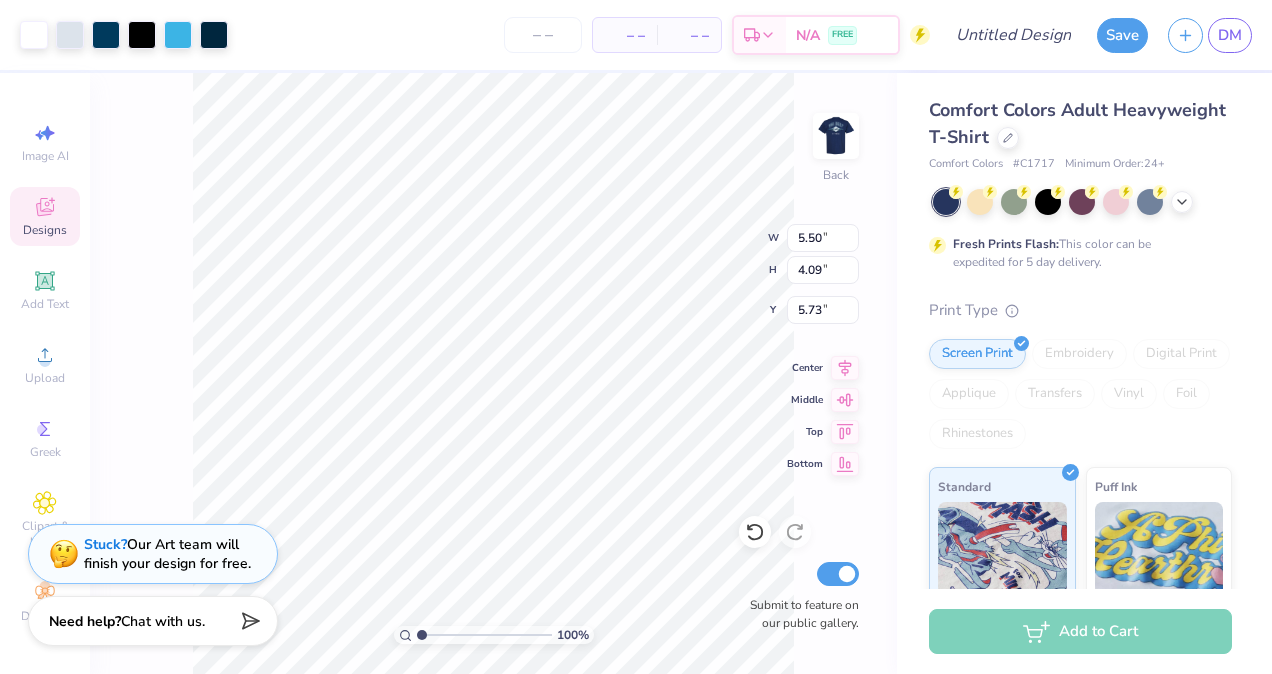 type on "3.00" 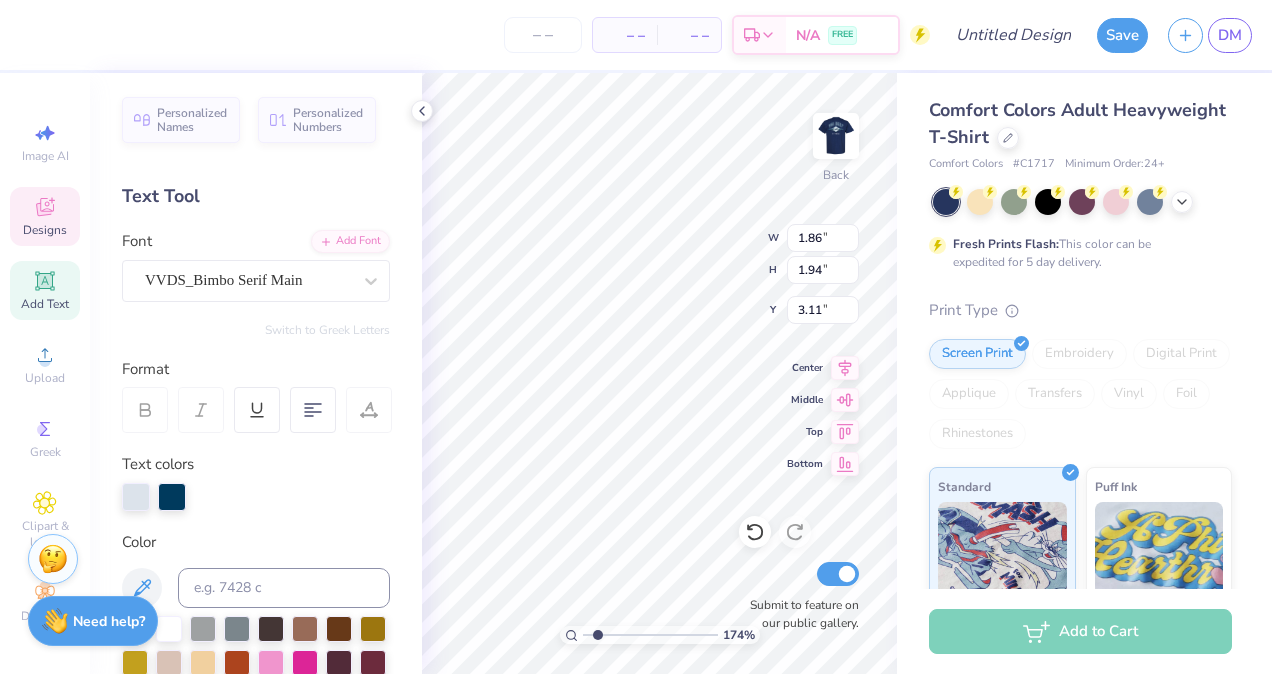 scroll, scrollTop: 16, scrollLeft: 2, axis: both 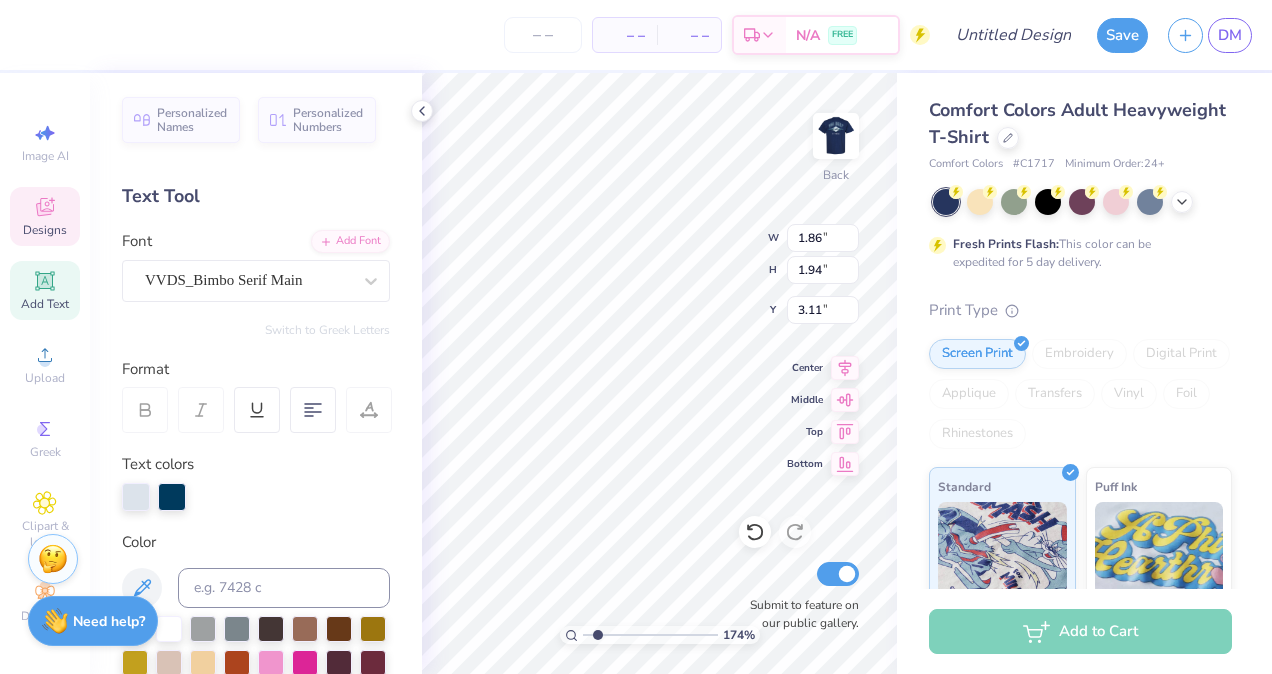 type on "S" 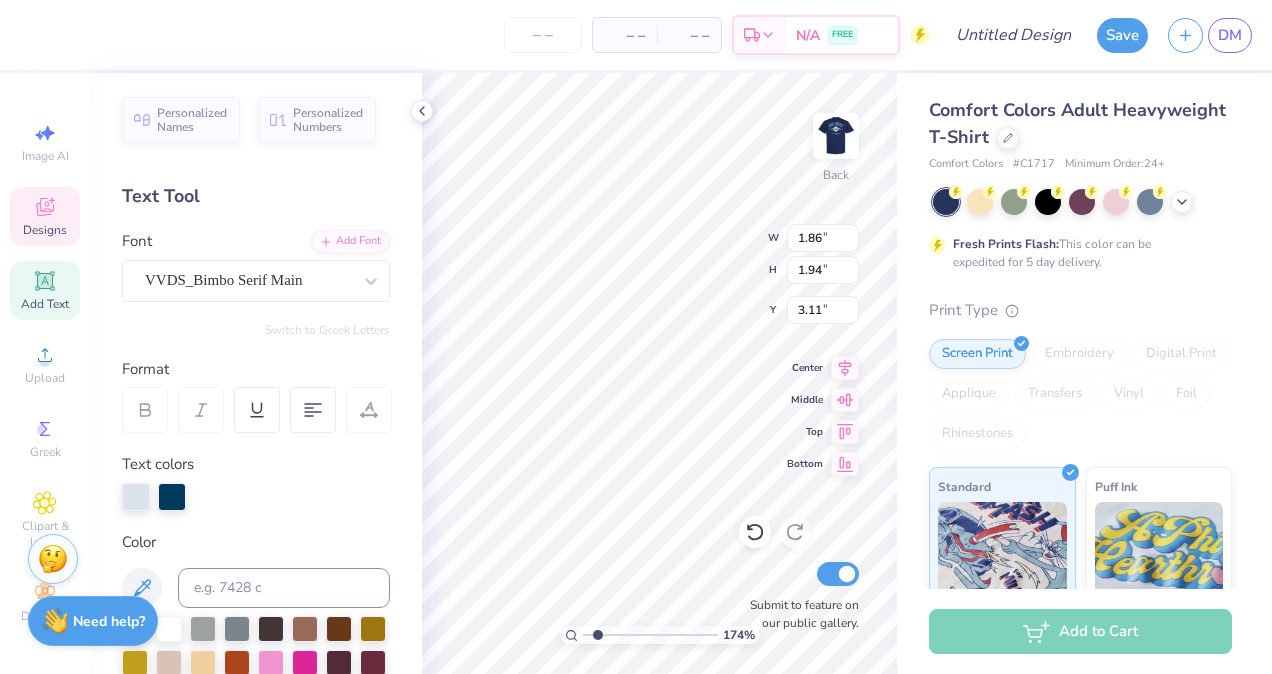 type on "1.73765131004605" 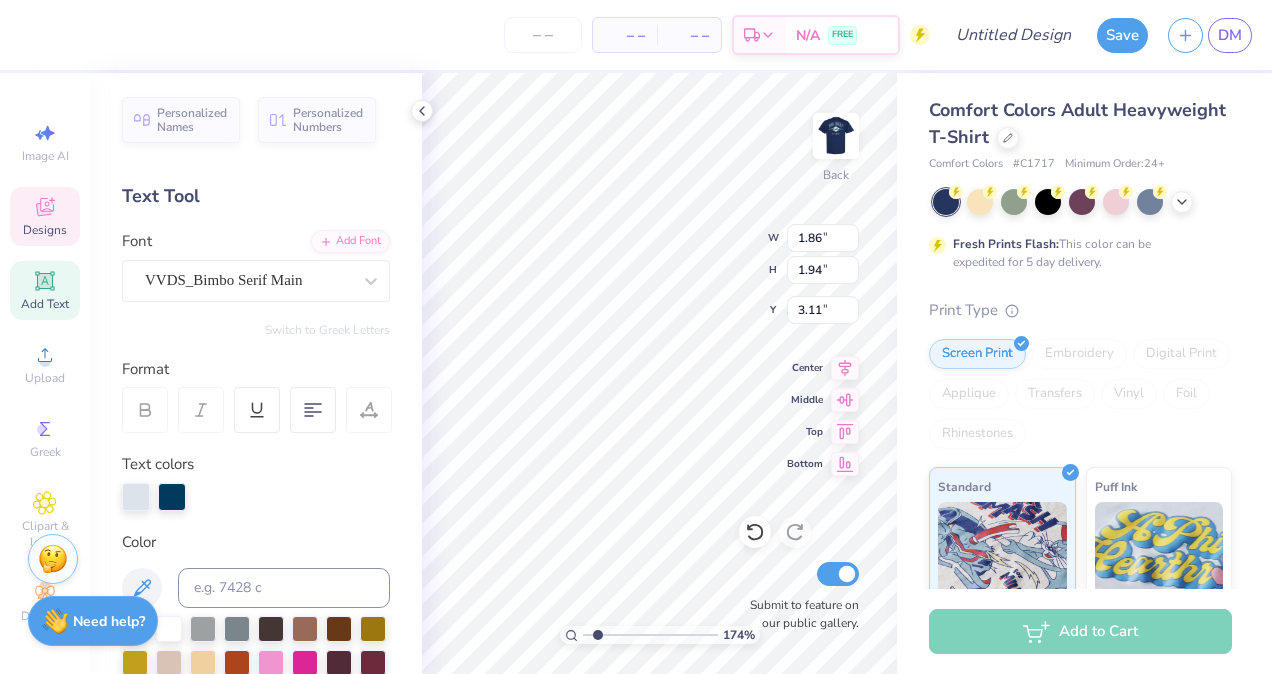 type on "2.79" 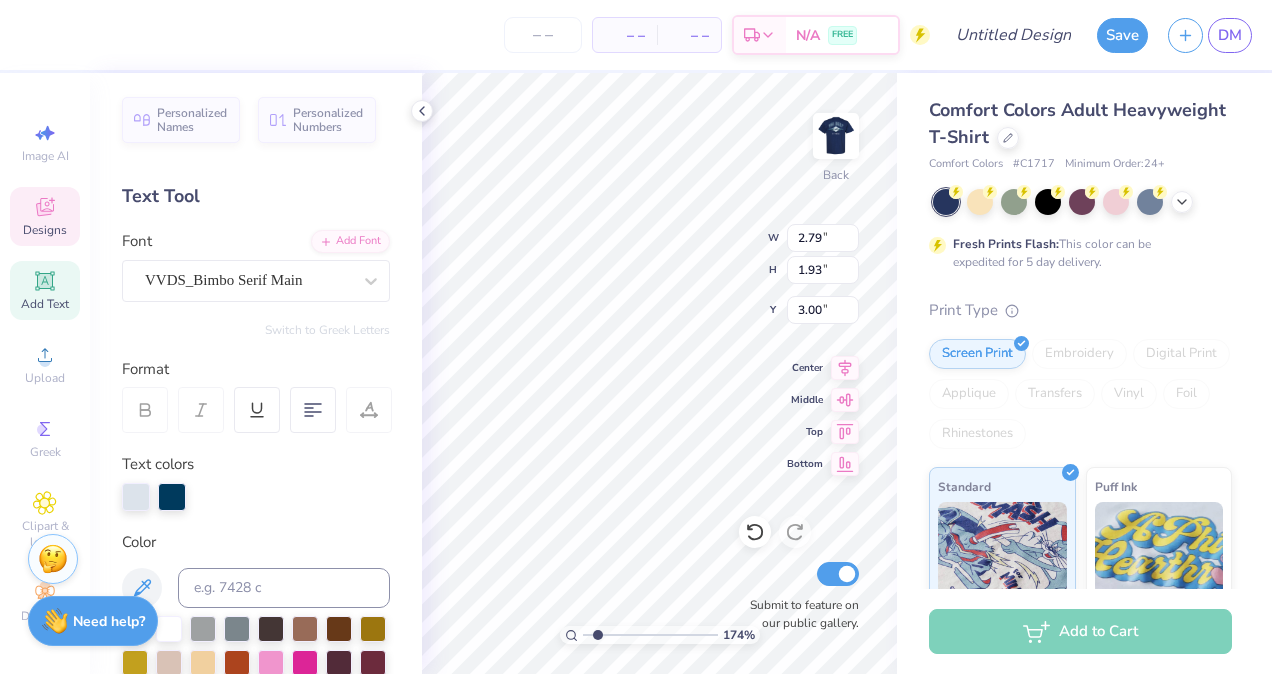 scroll, scrollTop: 16, scrollLeft: 2, axis: both 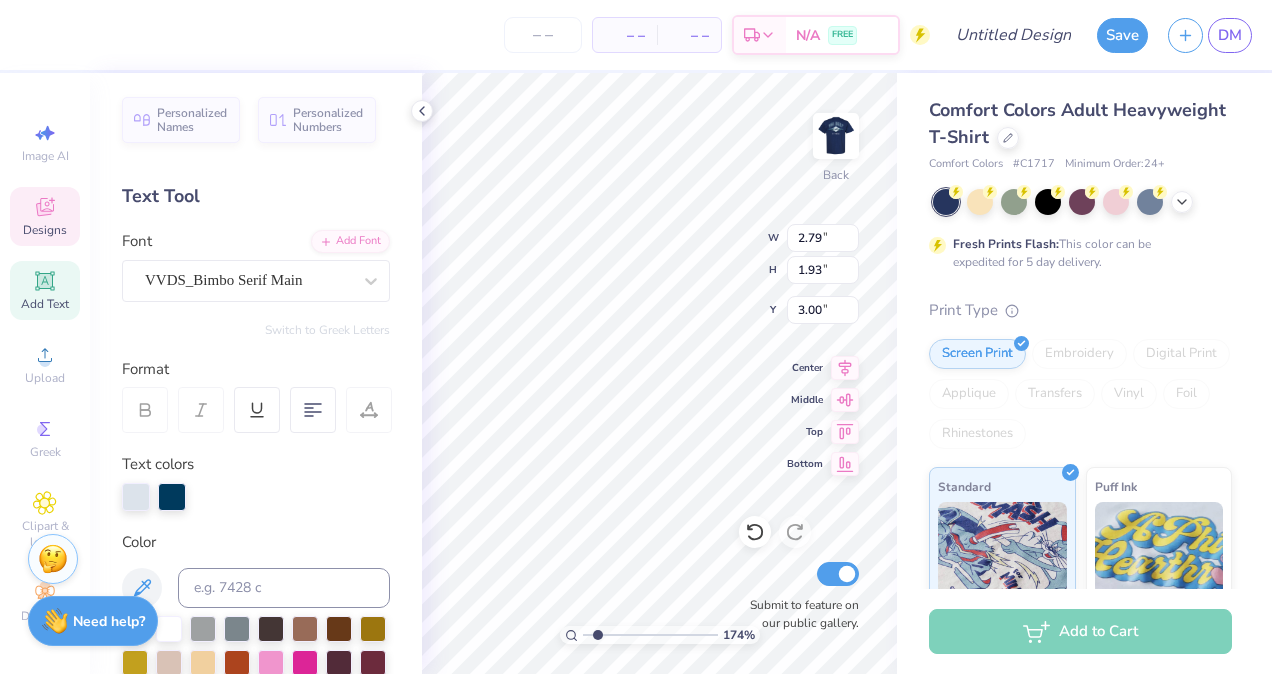 type on "1.73765131004605" 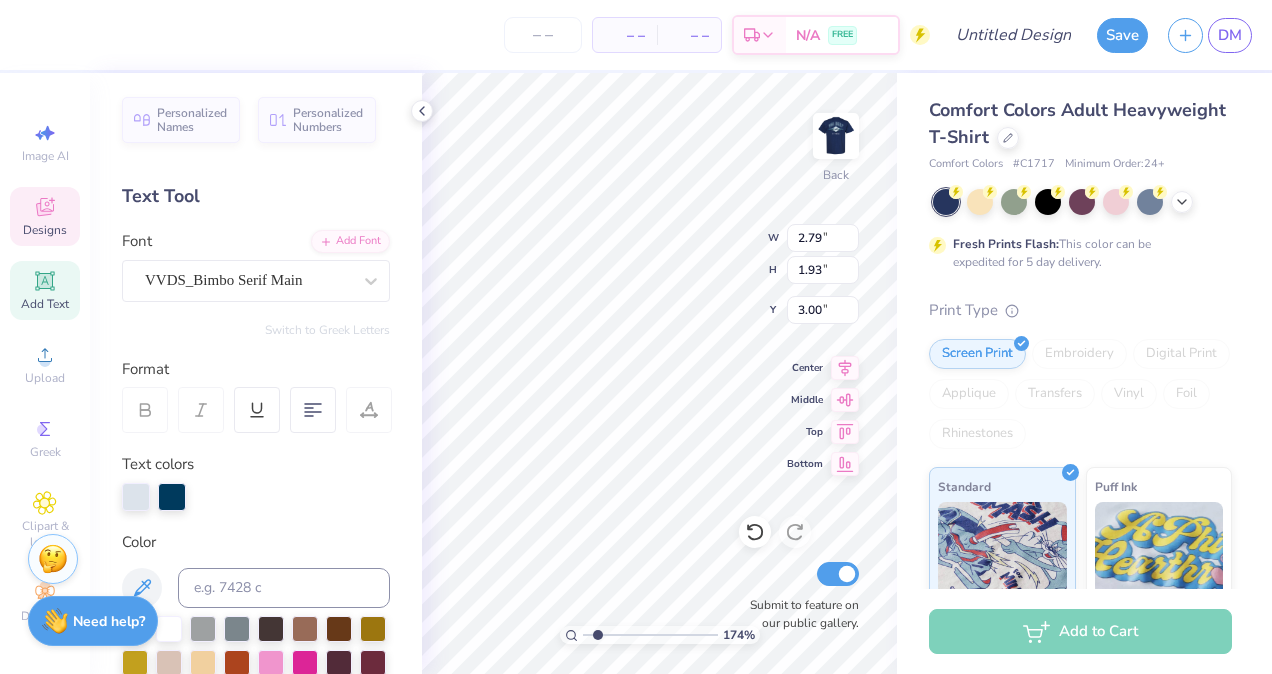 type on "Ch" 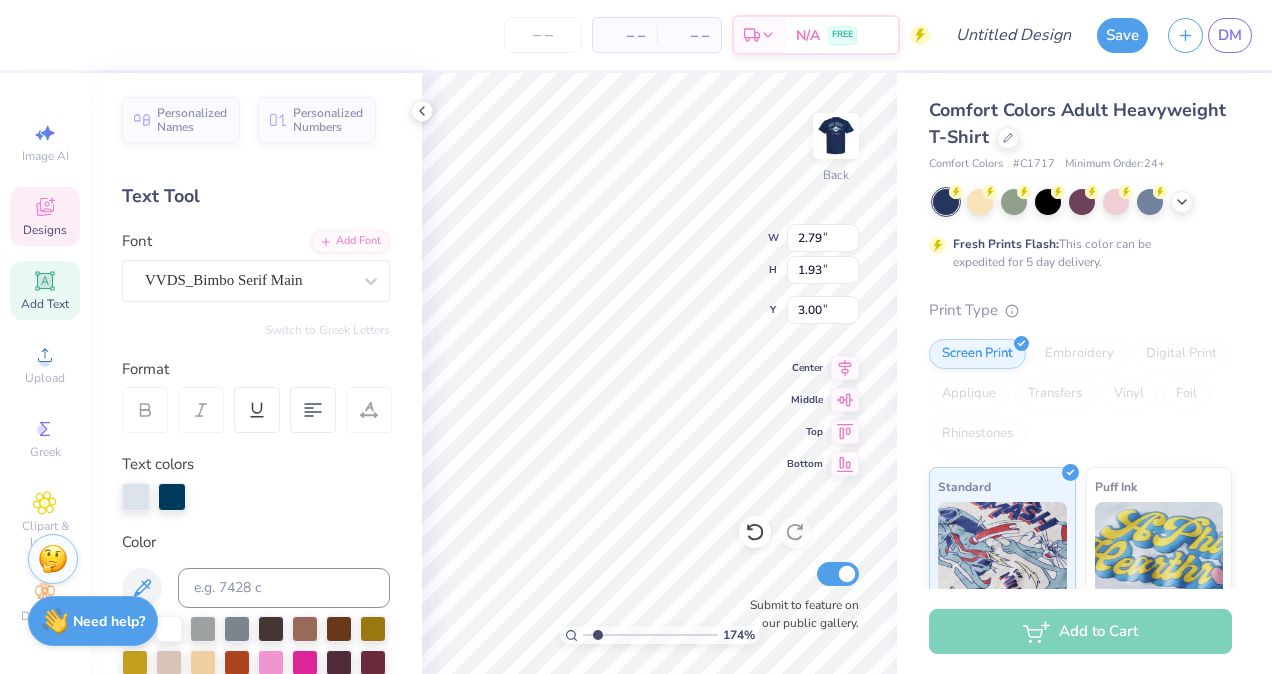 type on "Chi" 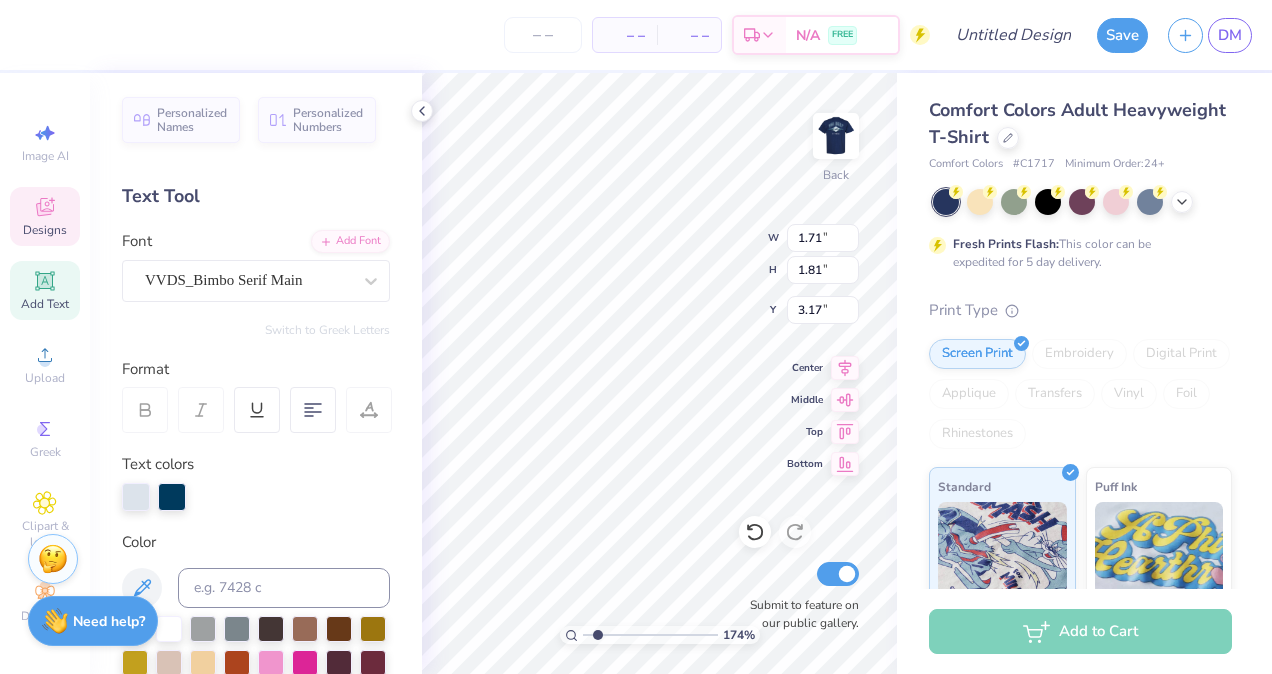 type on "1.73765131004605" 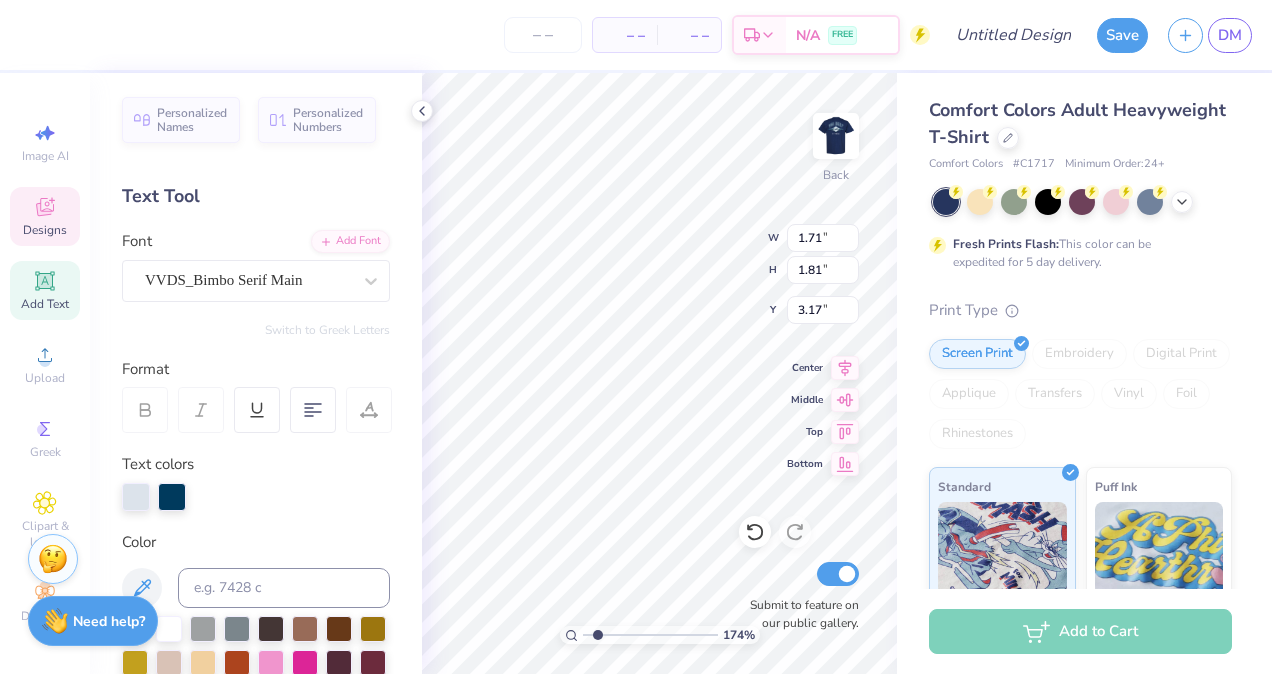 type on "2.80" 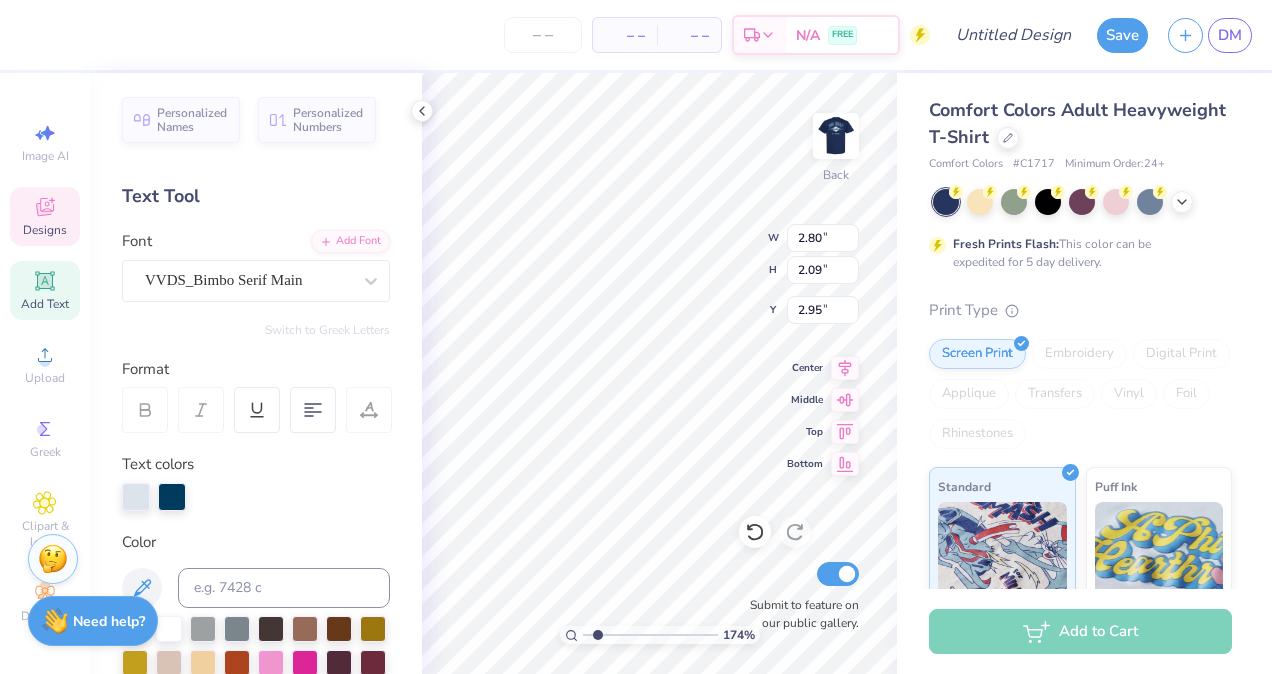 type on "1.73765131004605" 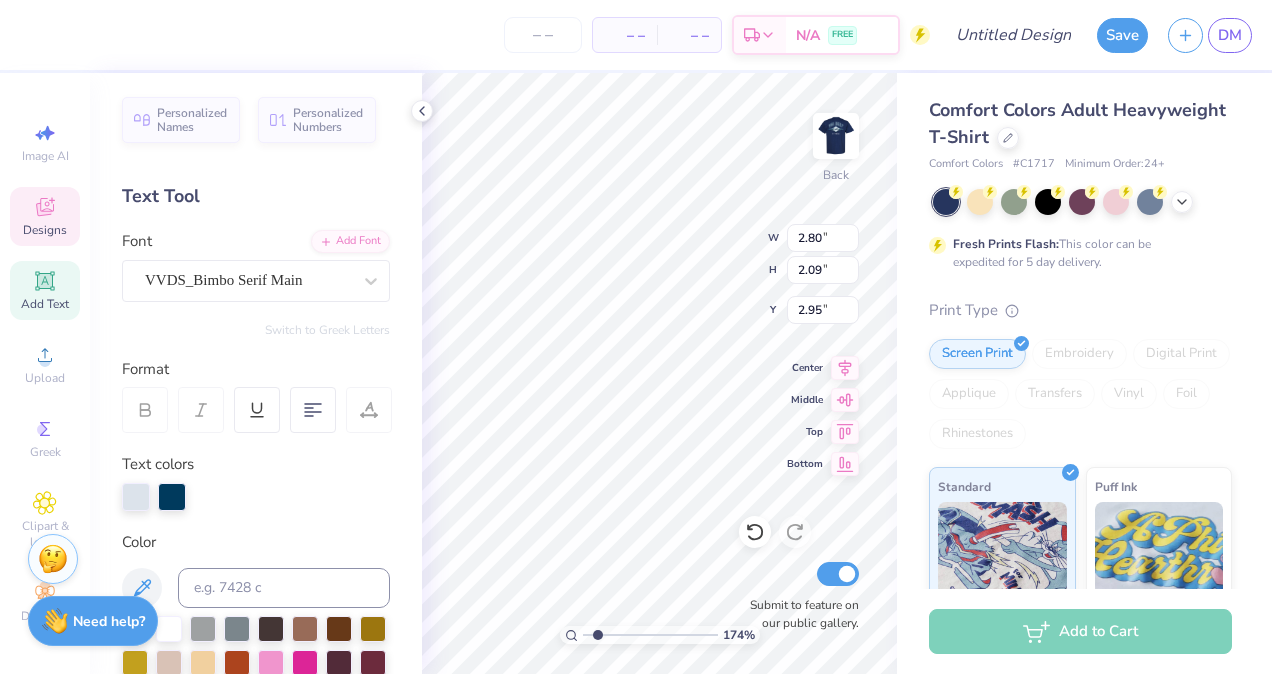 type on "1.71" 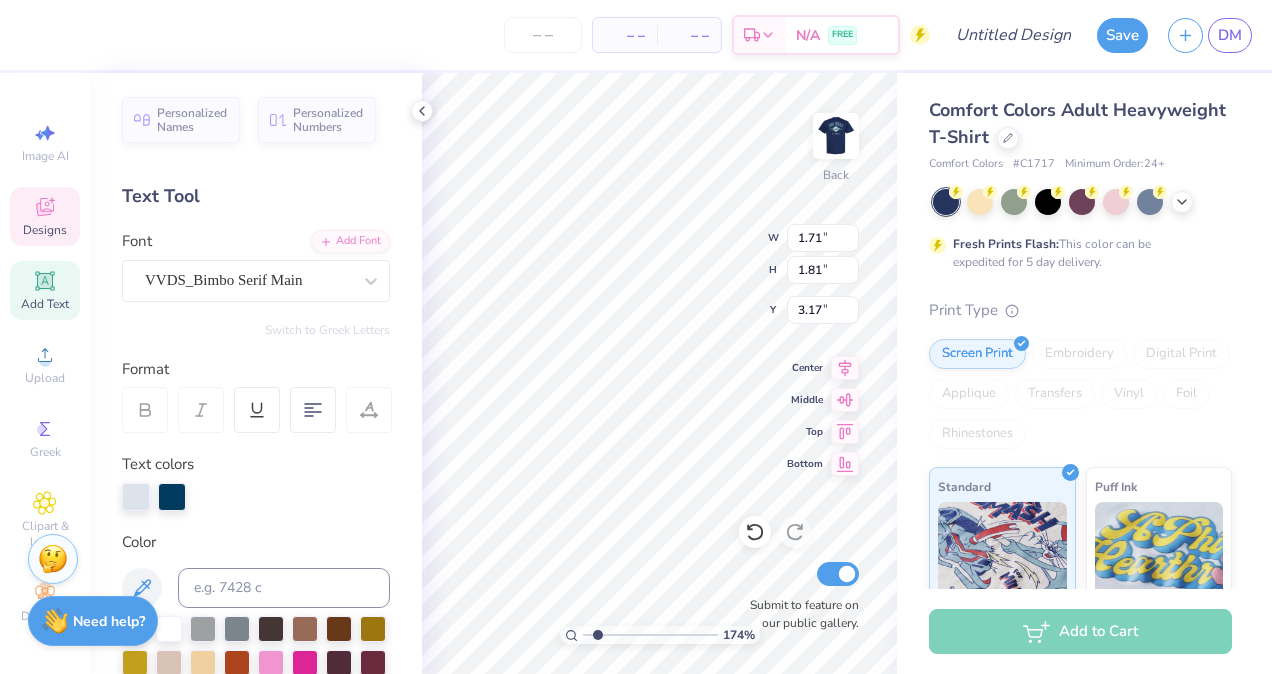 type on "1.73765131004605" 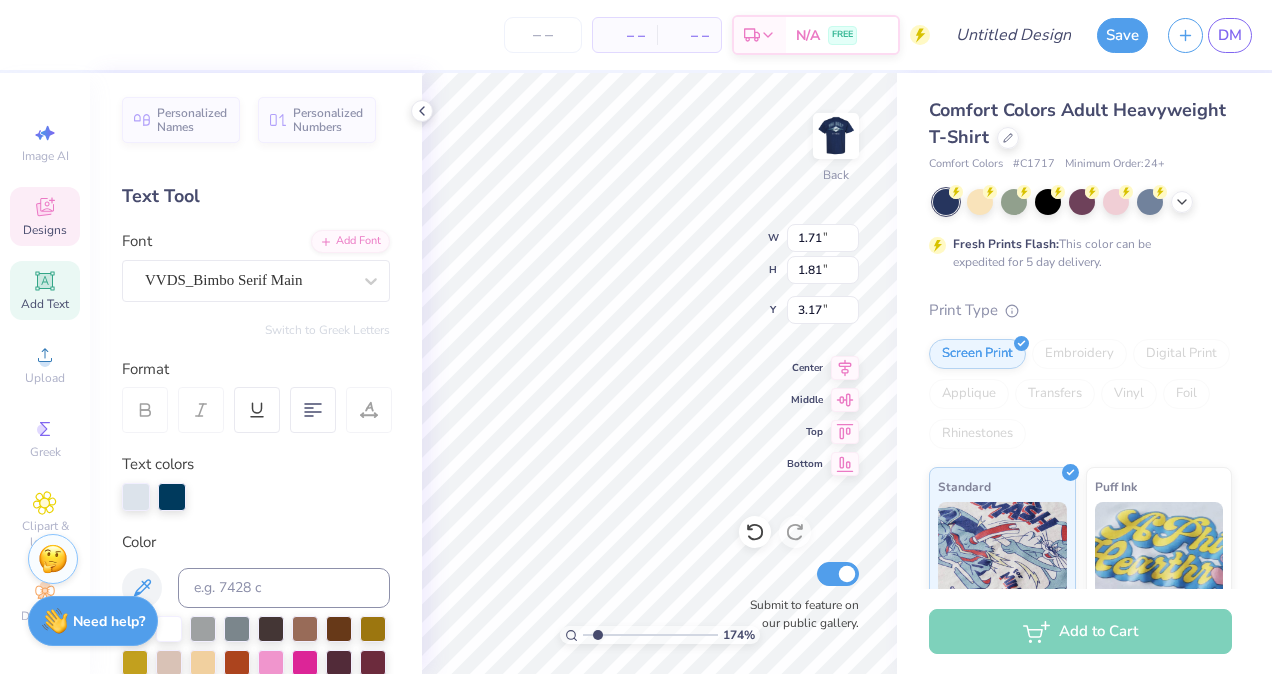 type on "2.80" 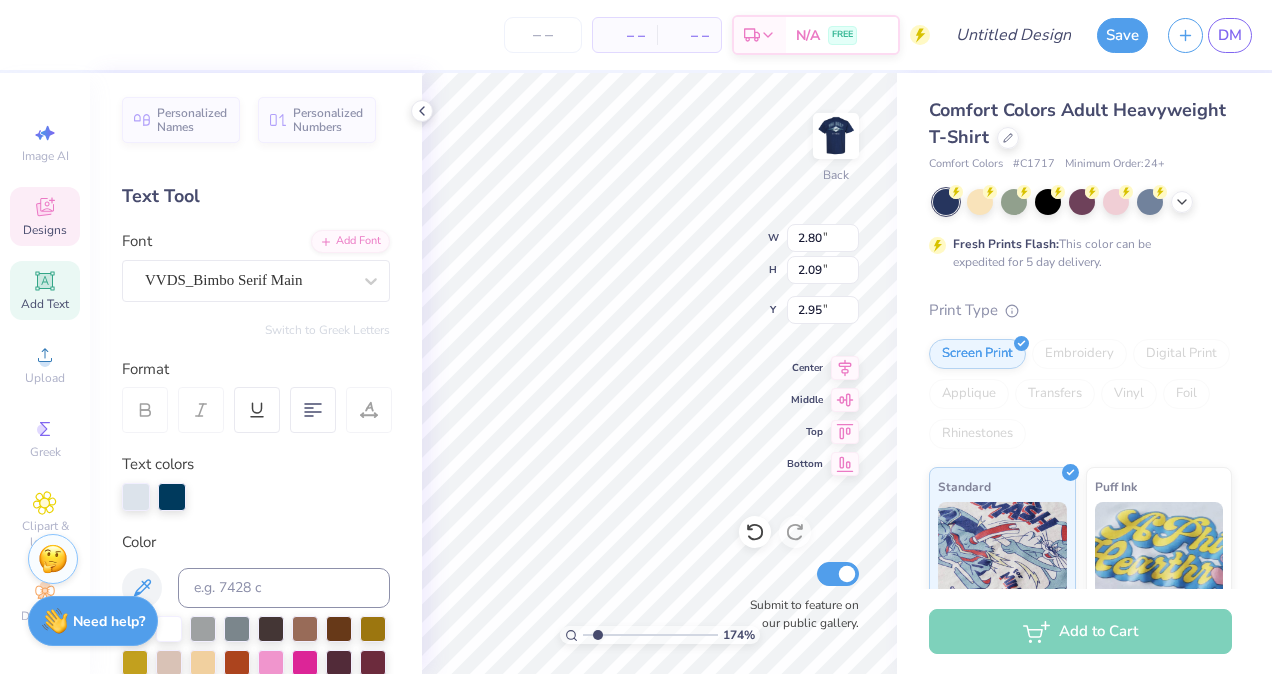 type on "1.73765131004605" 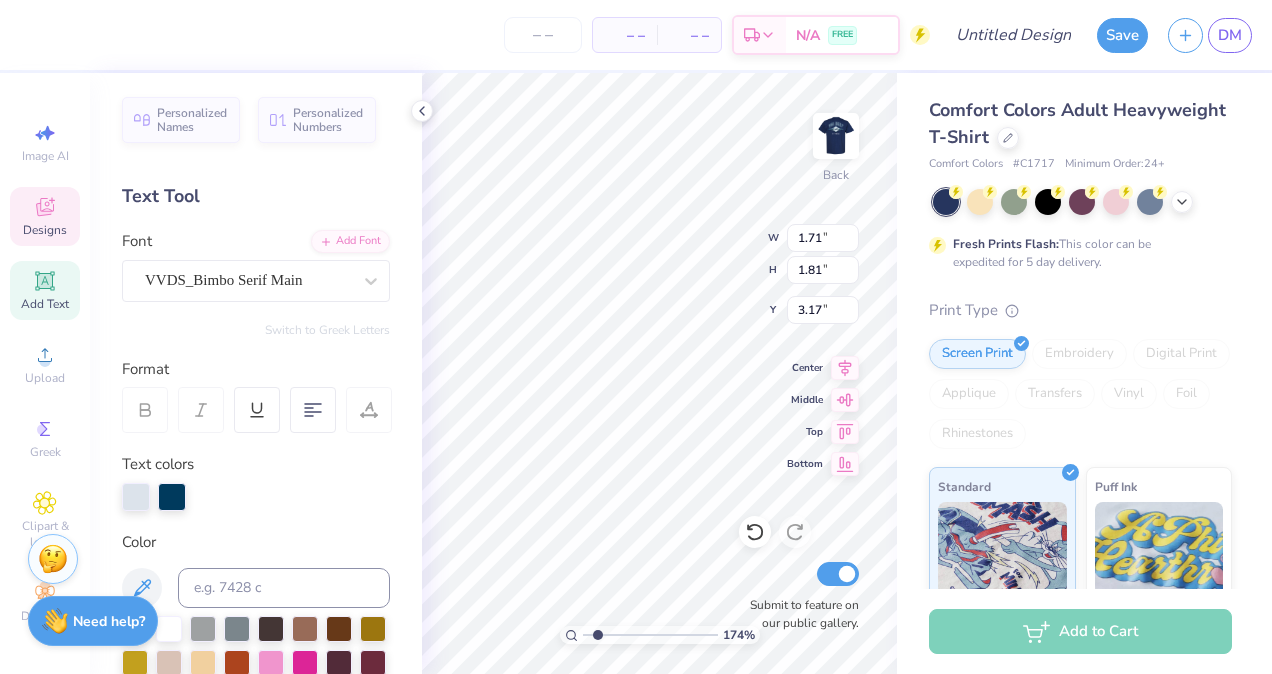 scroll, scrollTop: 16, scrollLeft: 2, axis: both 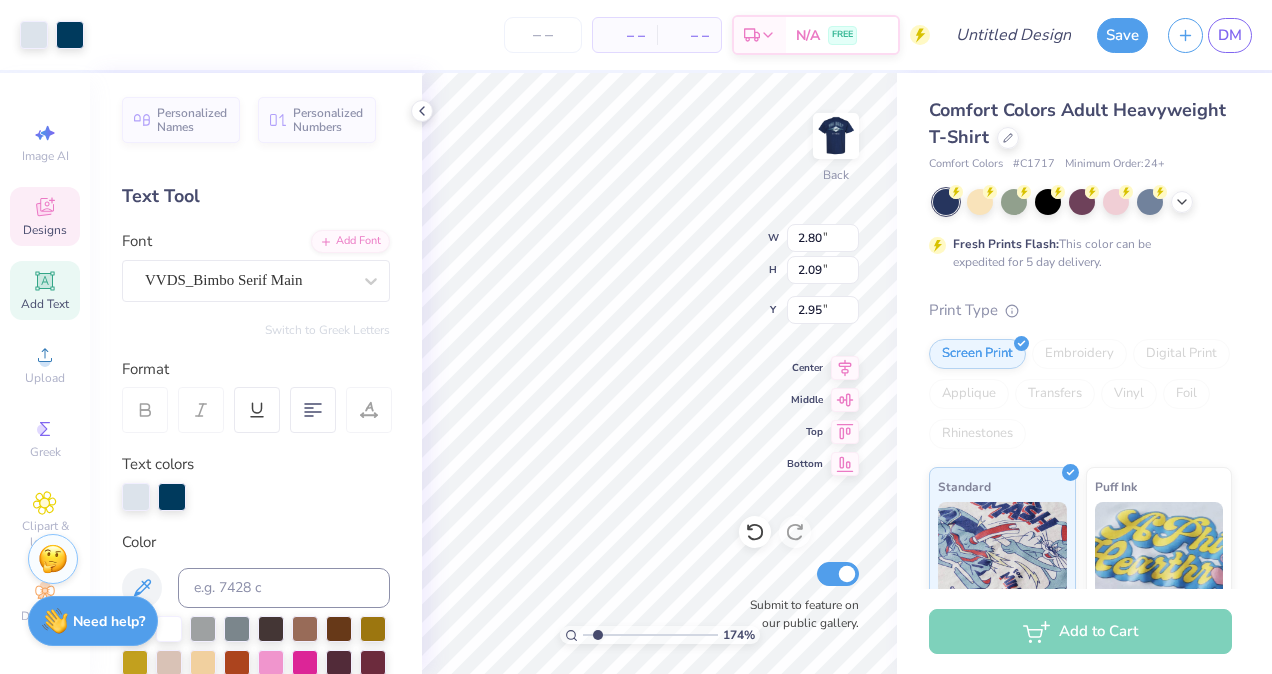 type on "1.73765131004605" 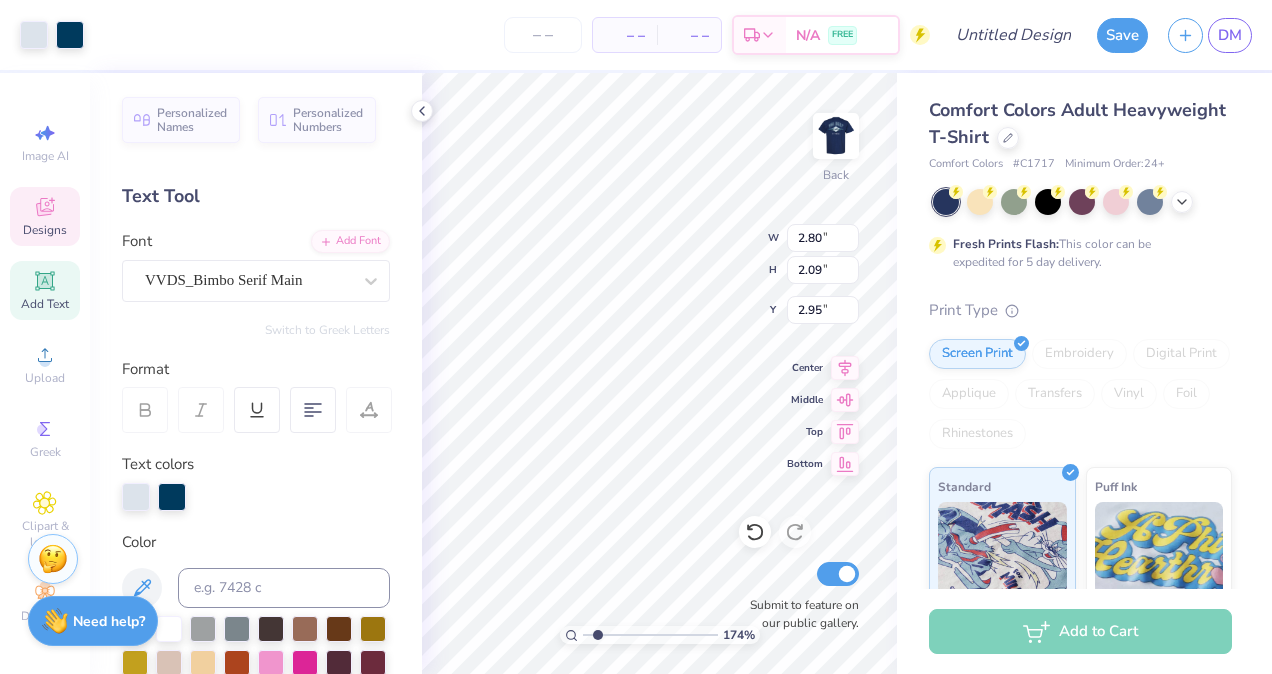 type on "1.71" 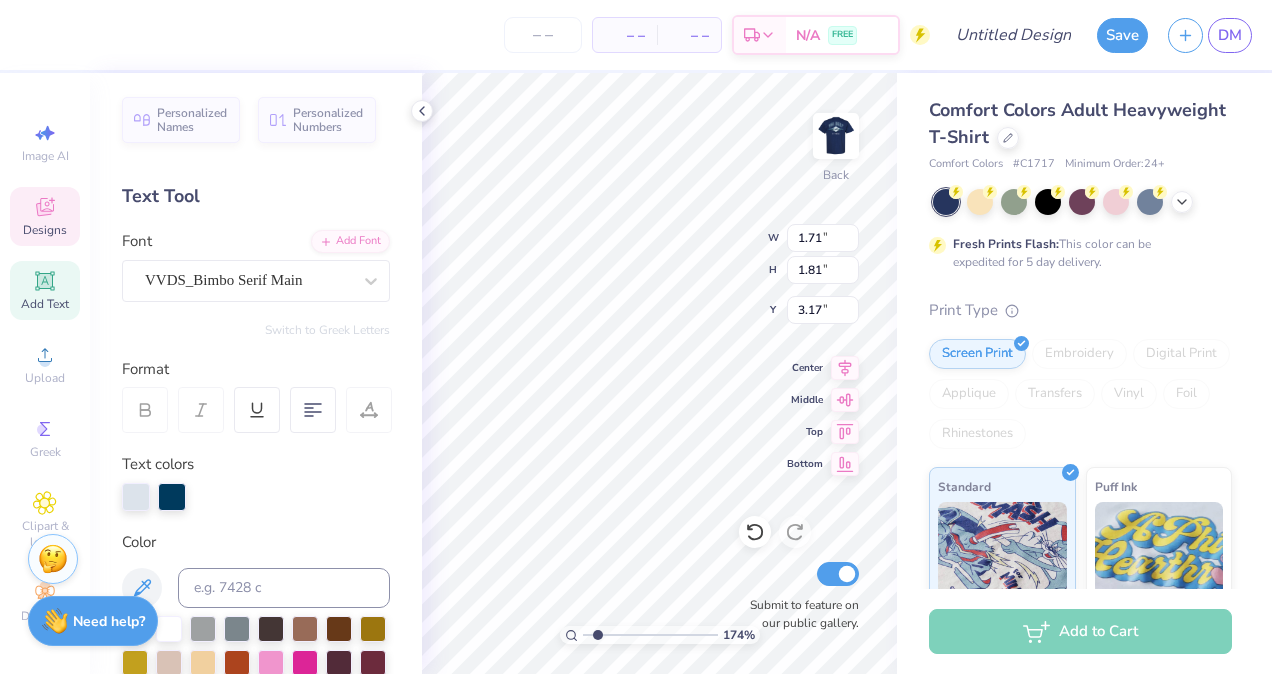 scroll, scrollTop: 16, scrollLeft: 2, axis: both 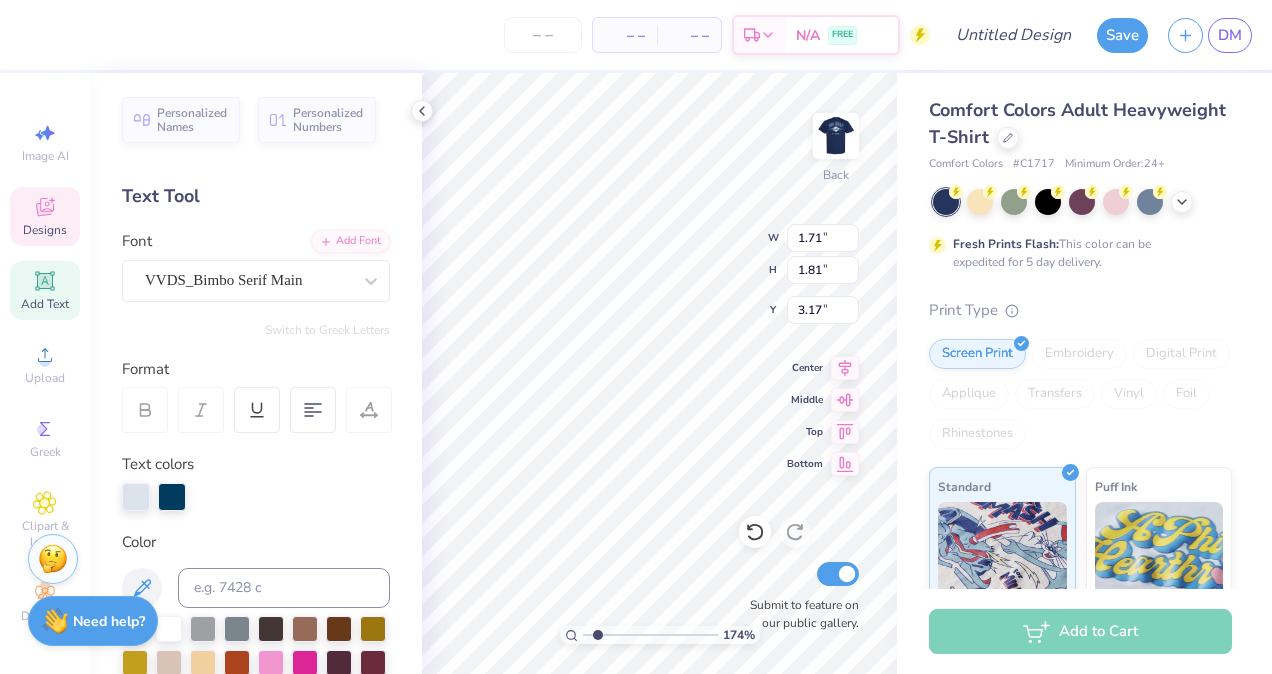 type on "1.73765131004605" 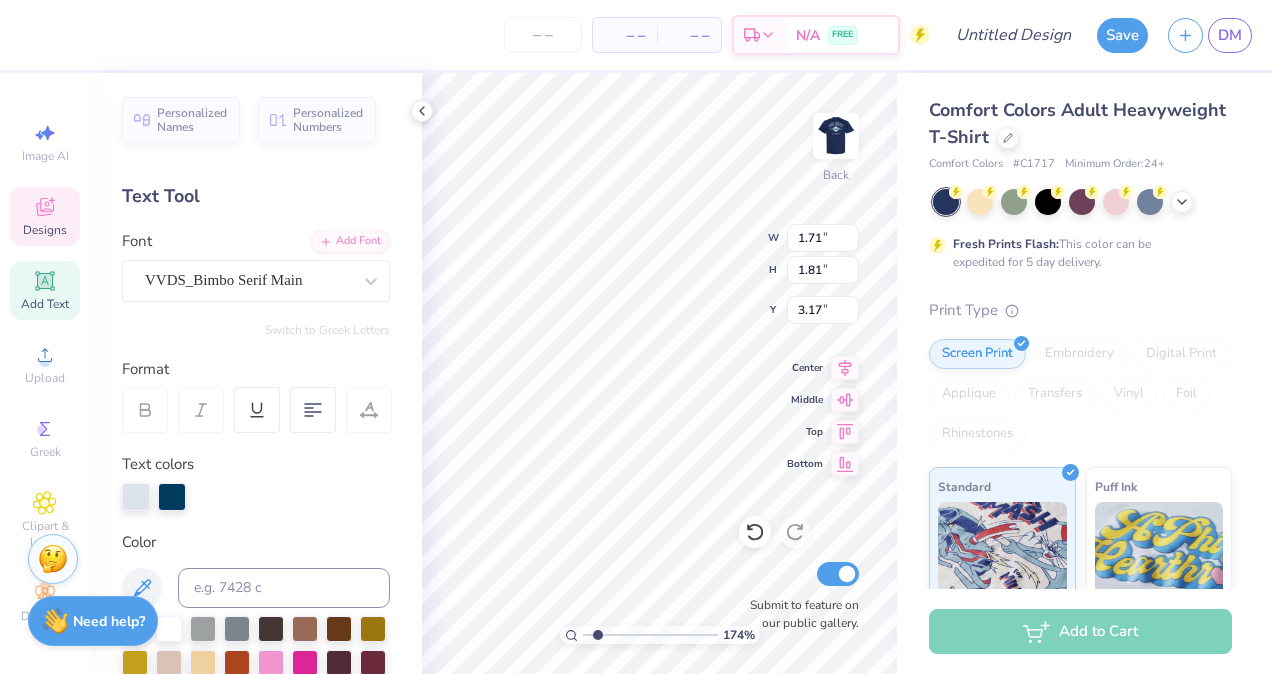 type on "2.80" 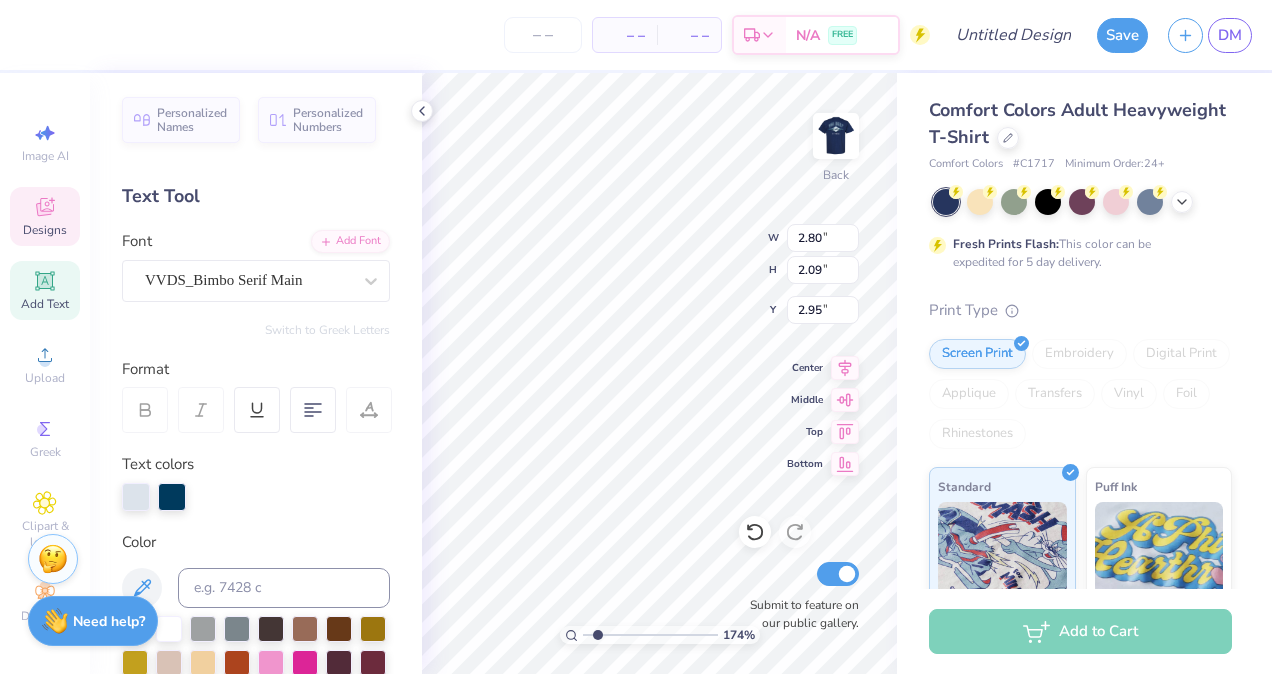 scroll, scrollTop: 16, scrollLeft: 2, axis: both 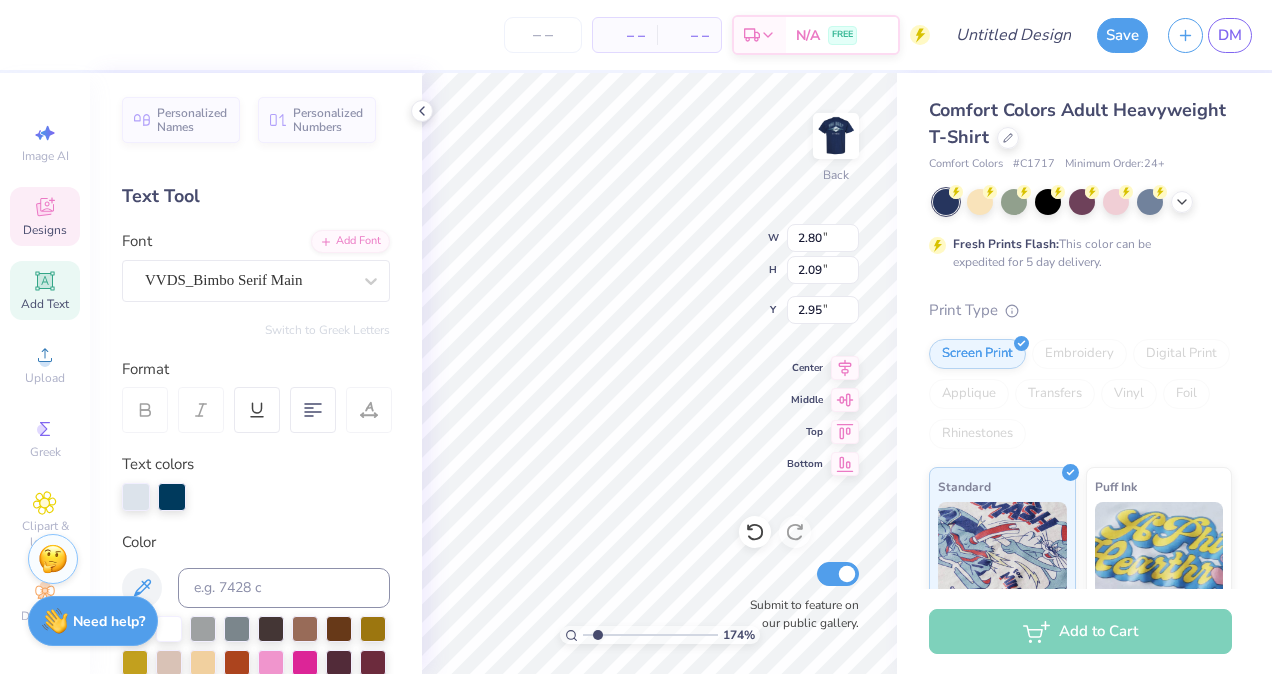 type on "Si" 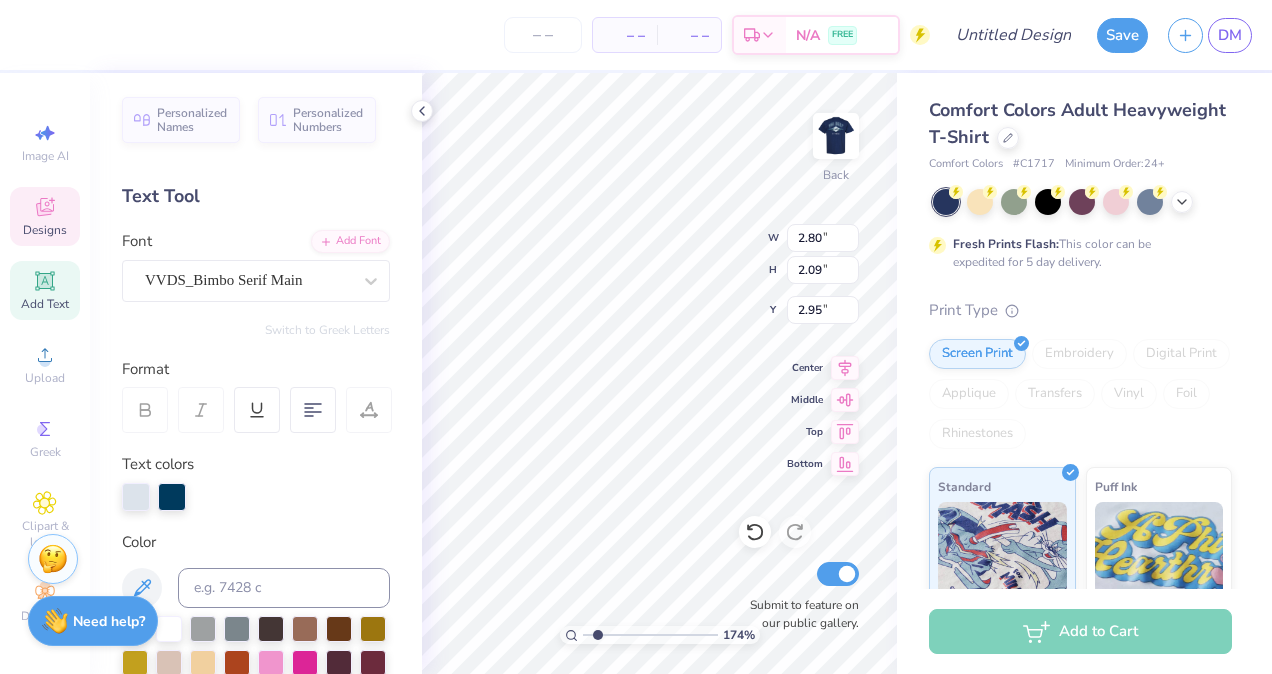 type on "1.73765131004605" 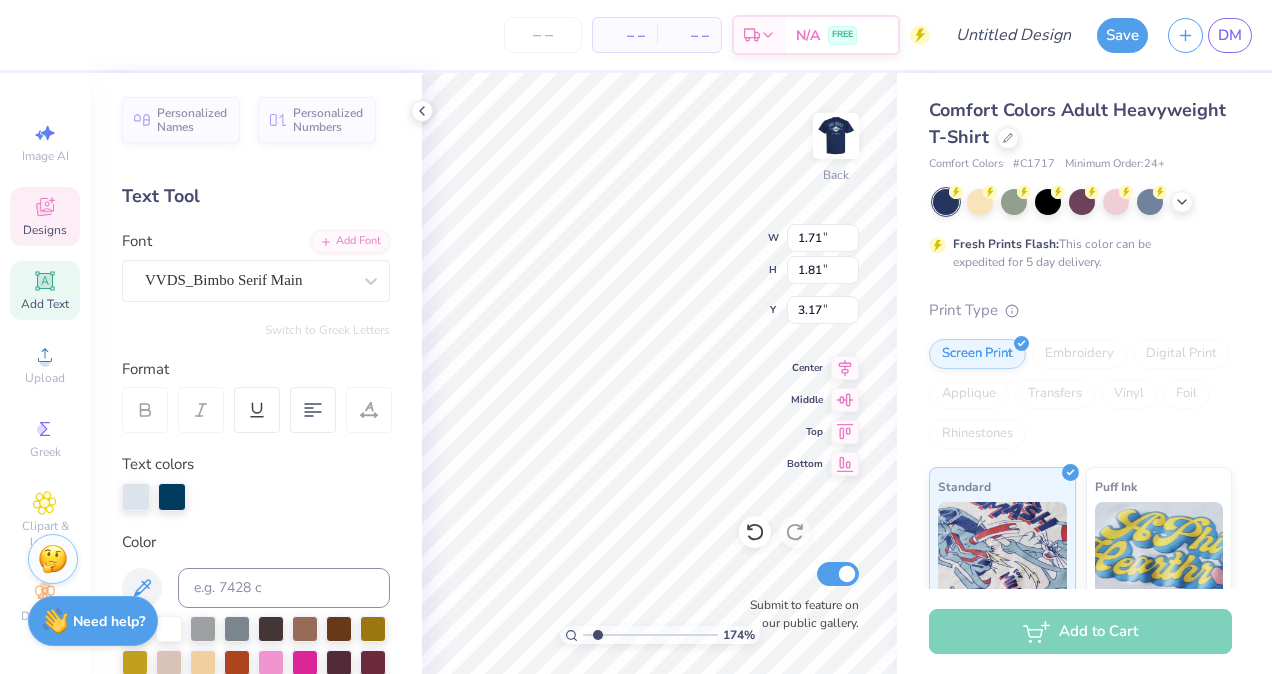 type on "1.73765131004605" 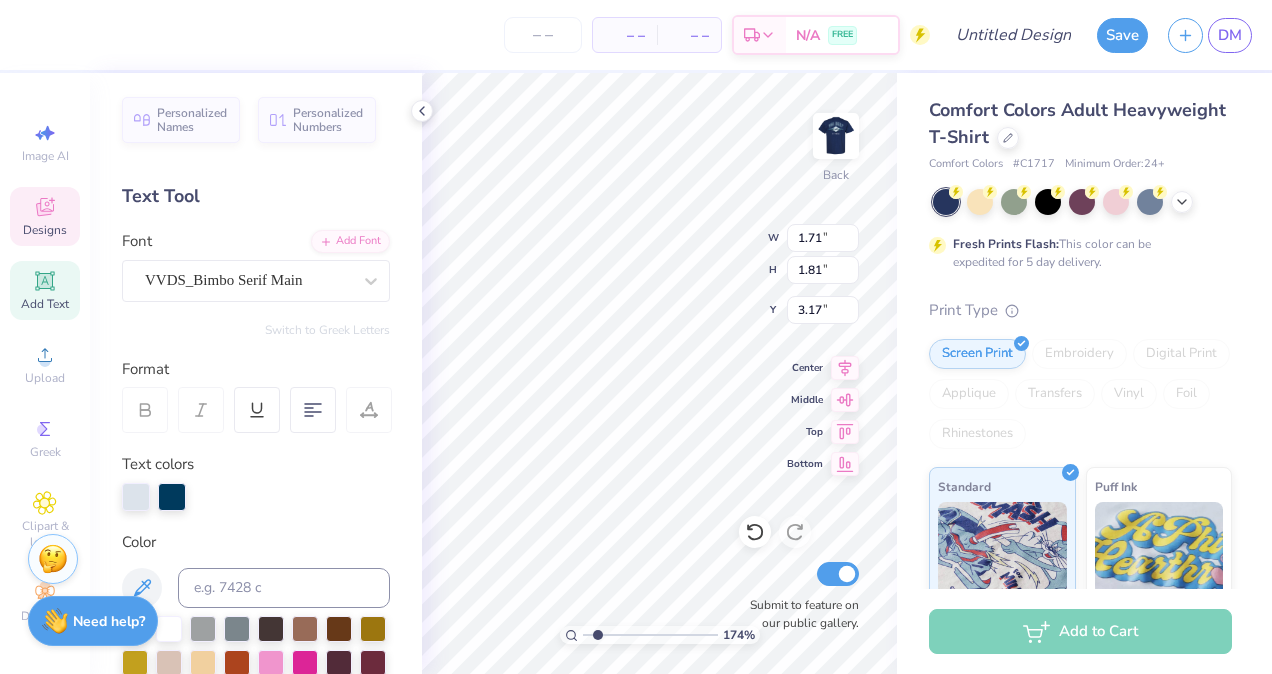 type on "2.80" 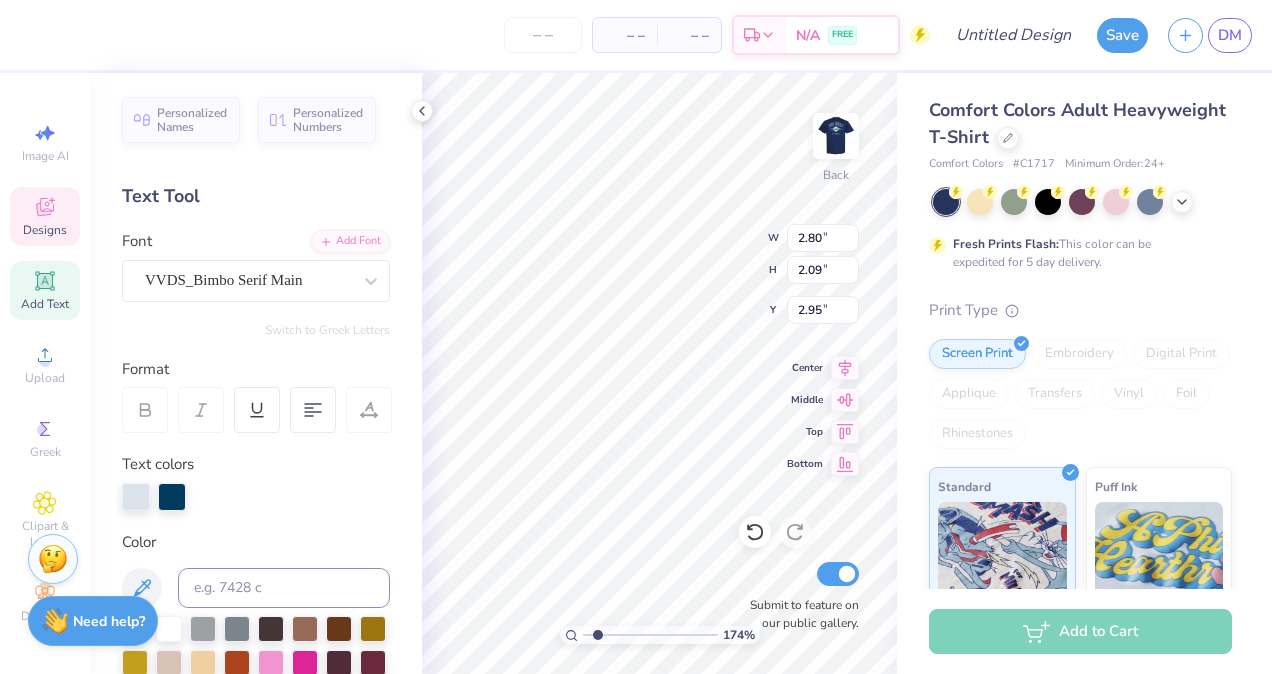 type on "1.73765131004605" 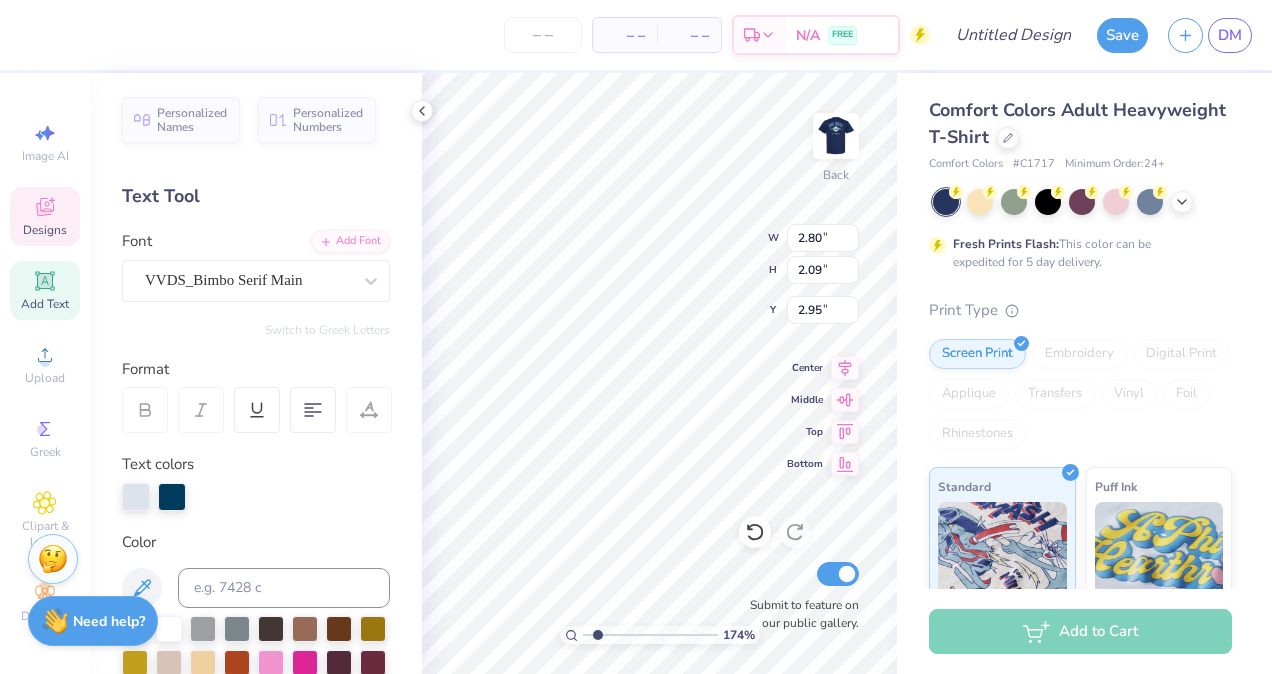 type on "1.85" 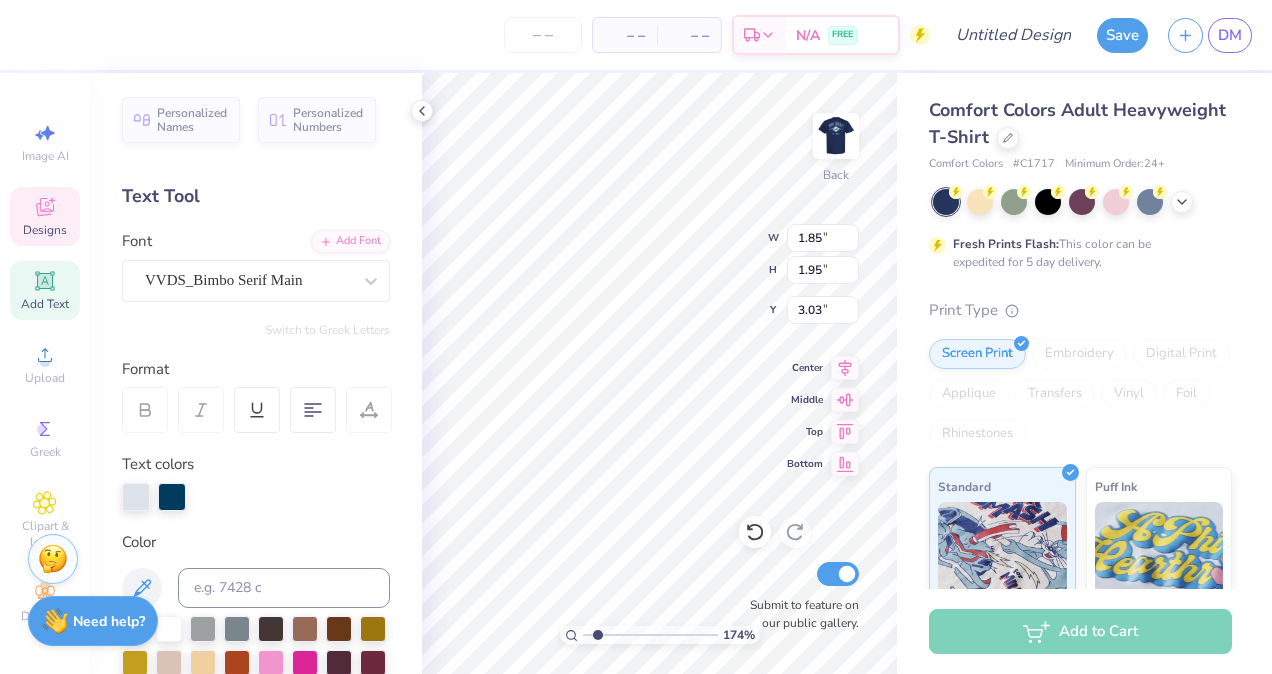 type on "1.73765131004605" 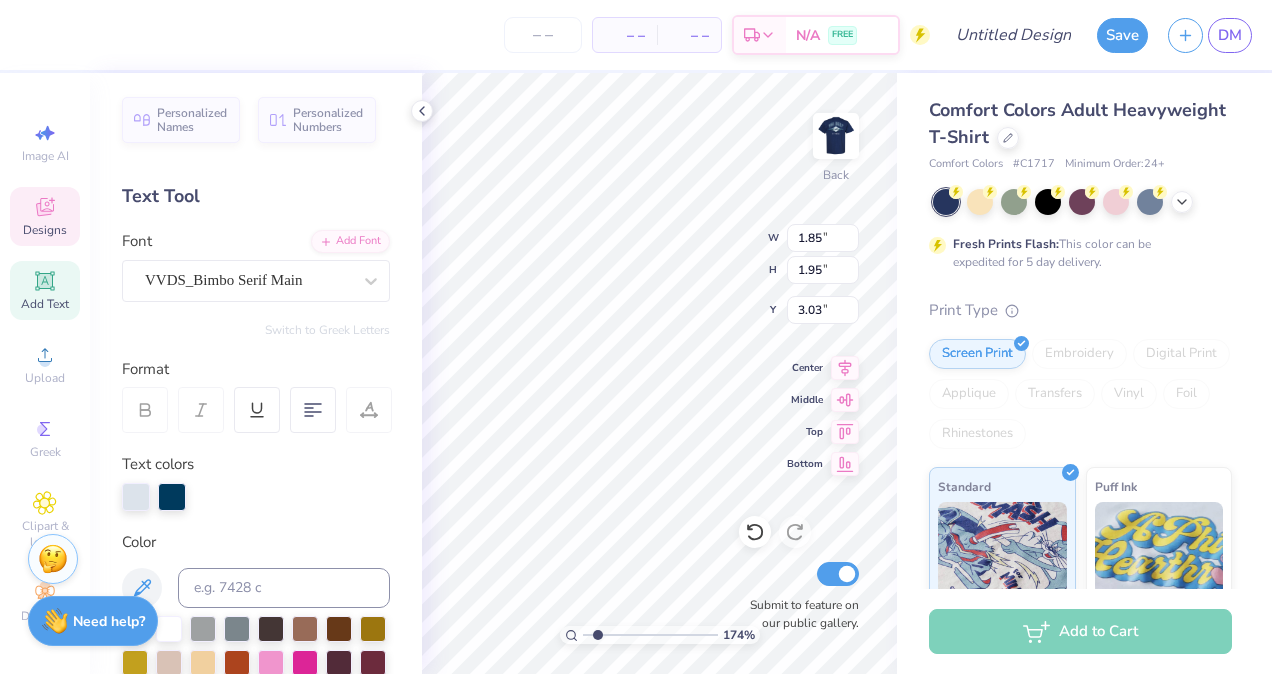 type on "2.80" 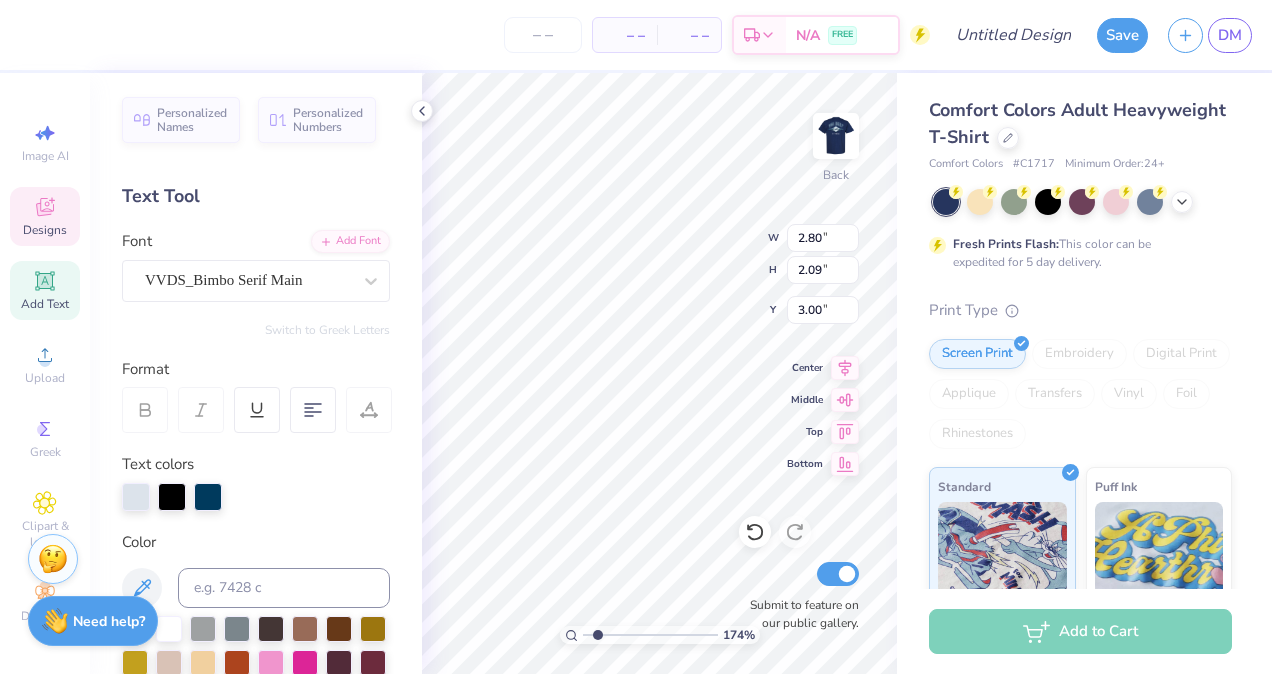scroll, scrollTop: 16, scrollLeft: 2, axis: both 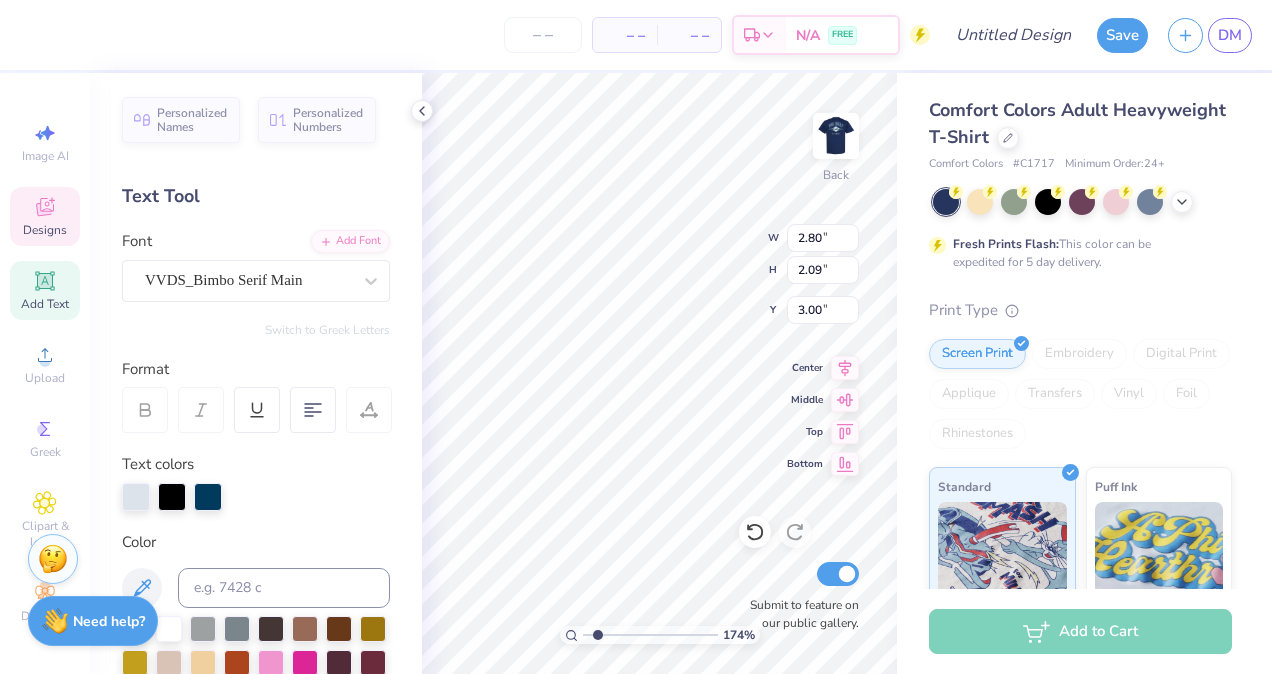 type on "1.73765131004605" 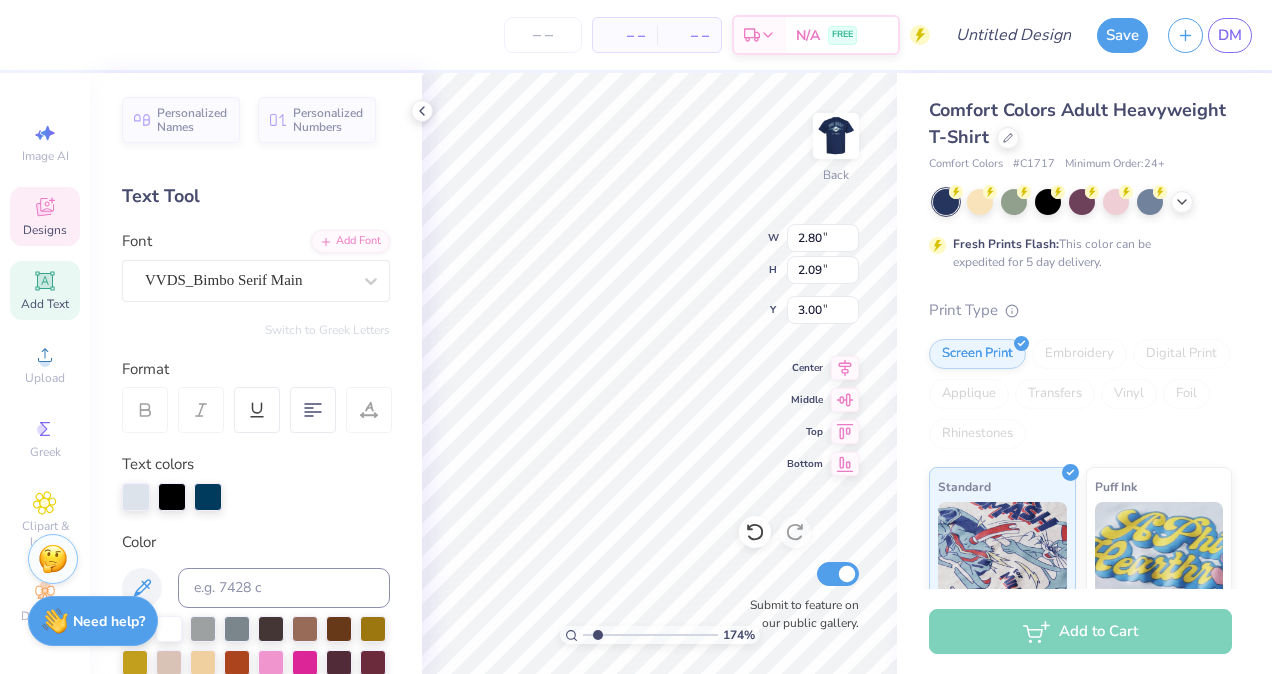 type on "1.85" 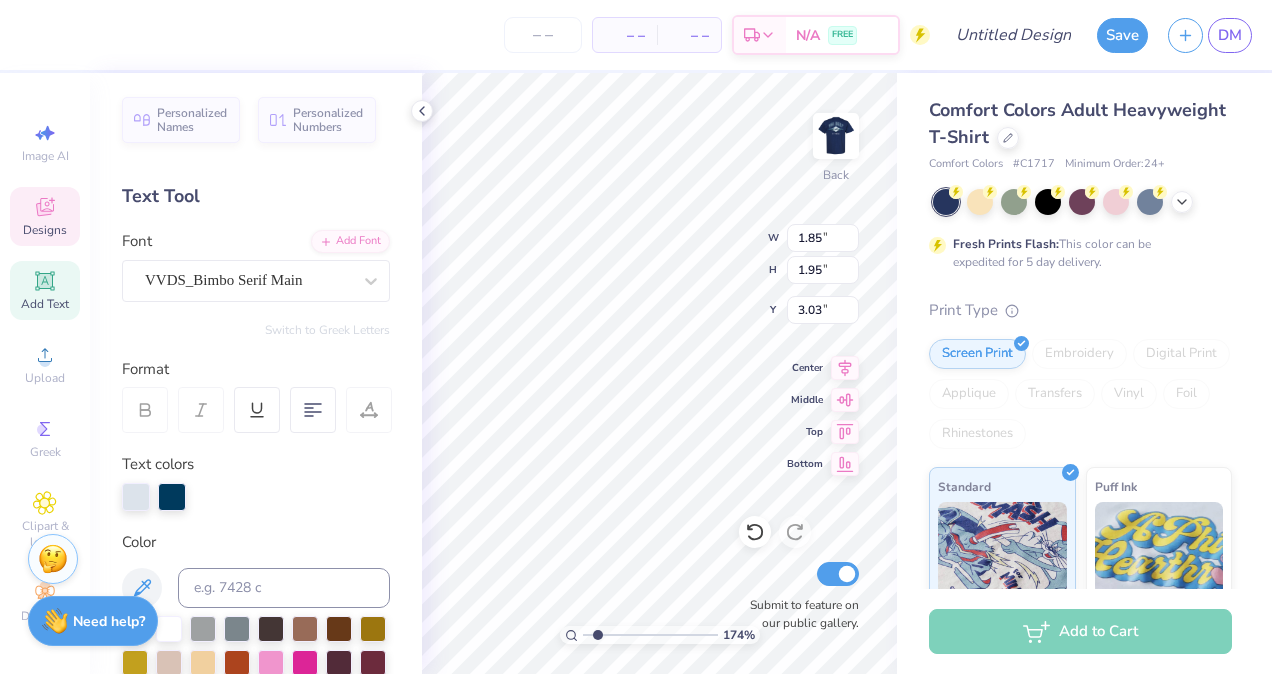 scroll, scrollTop: 16, scrollLeft: 2, axis: both 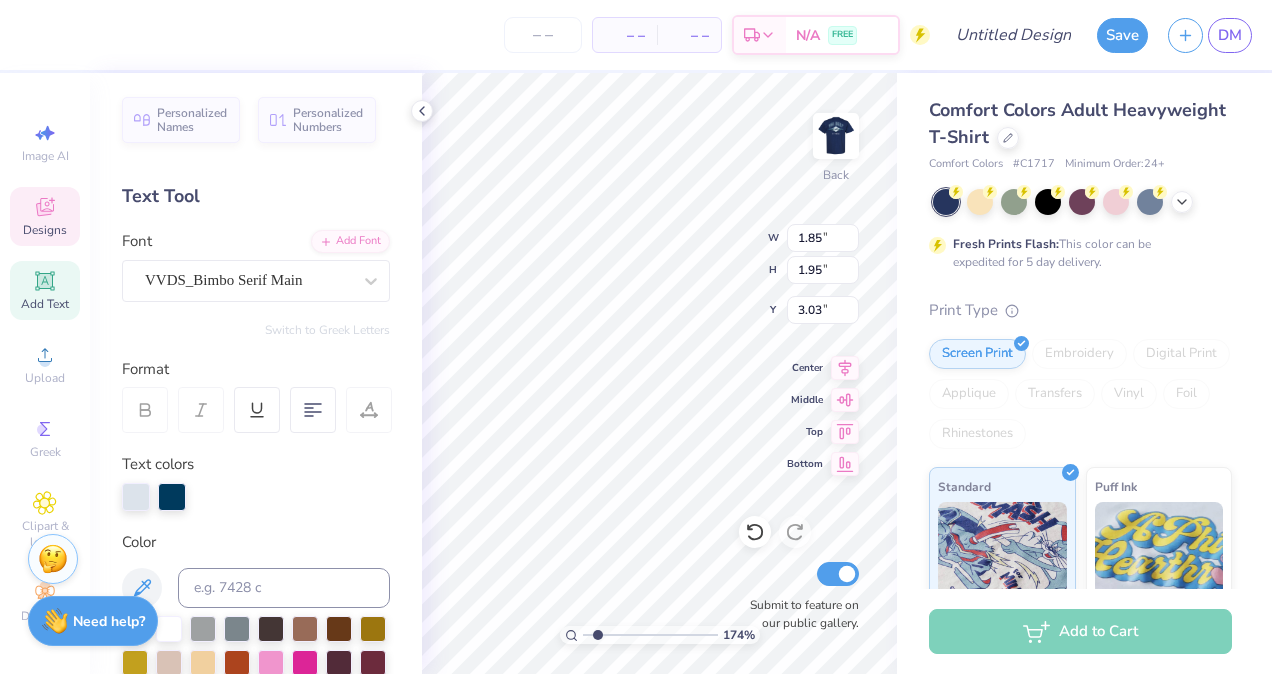 type on "1.73765131004605" 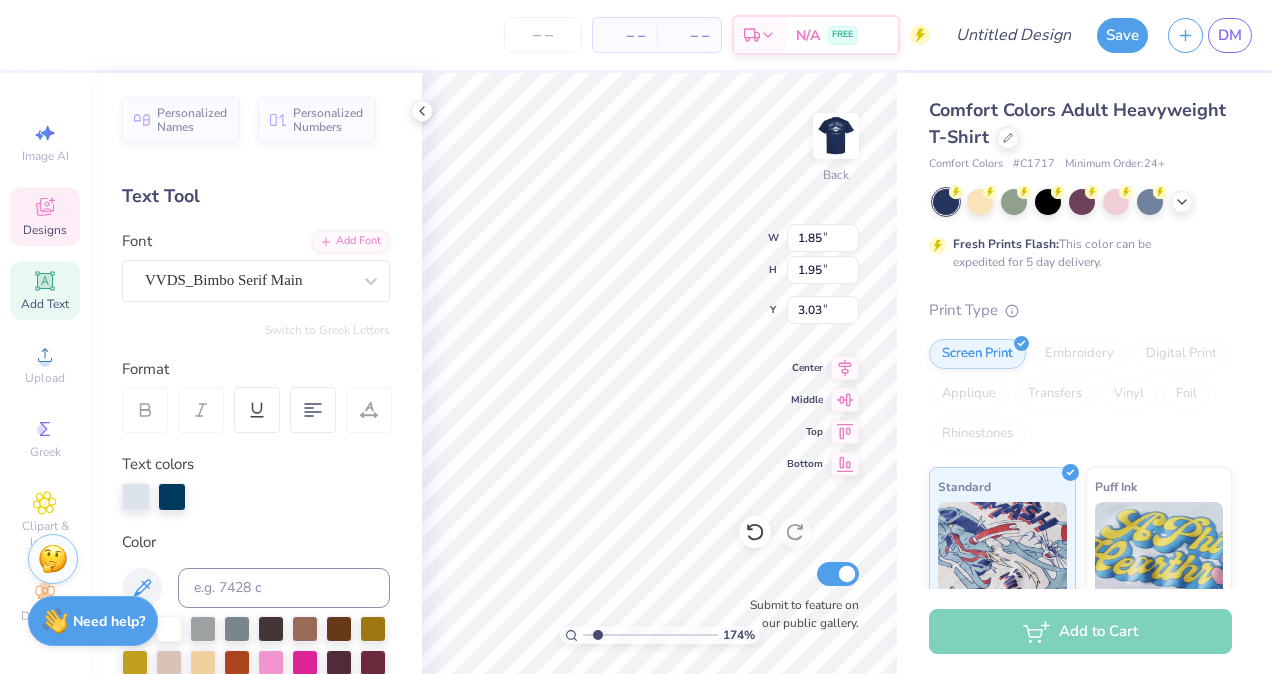 type on "S" 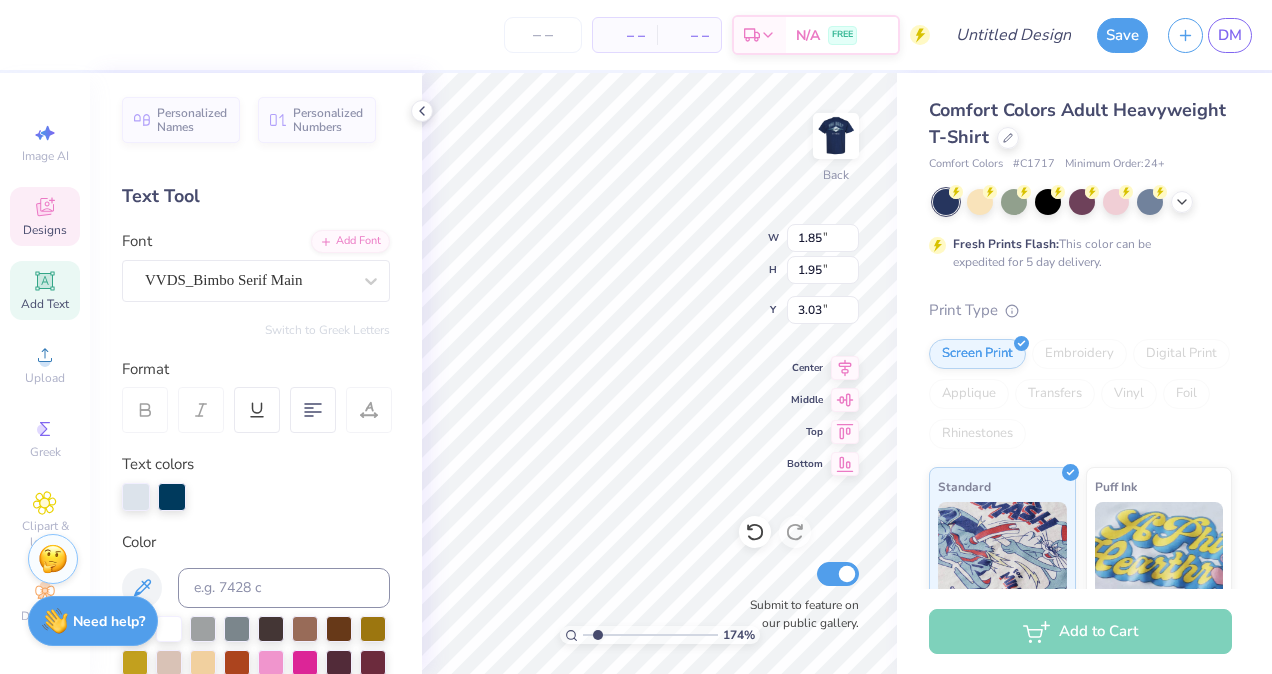 type on "sigm" 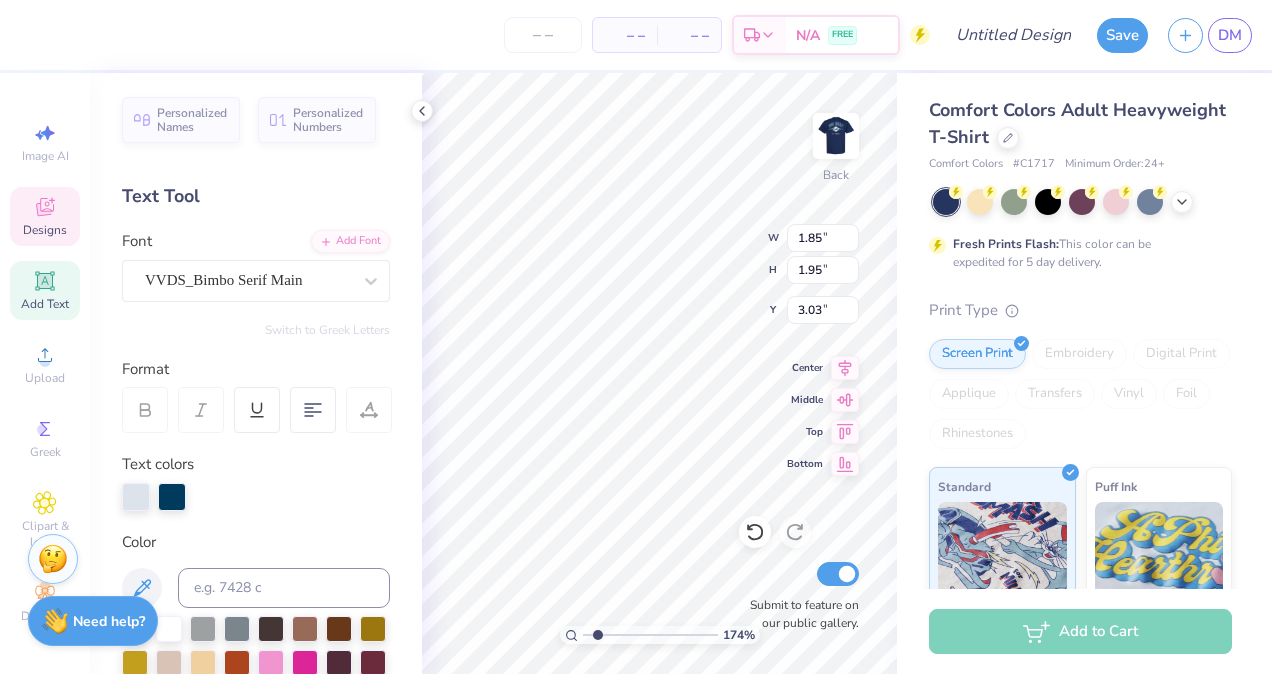 type on "1.73765131004605" 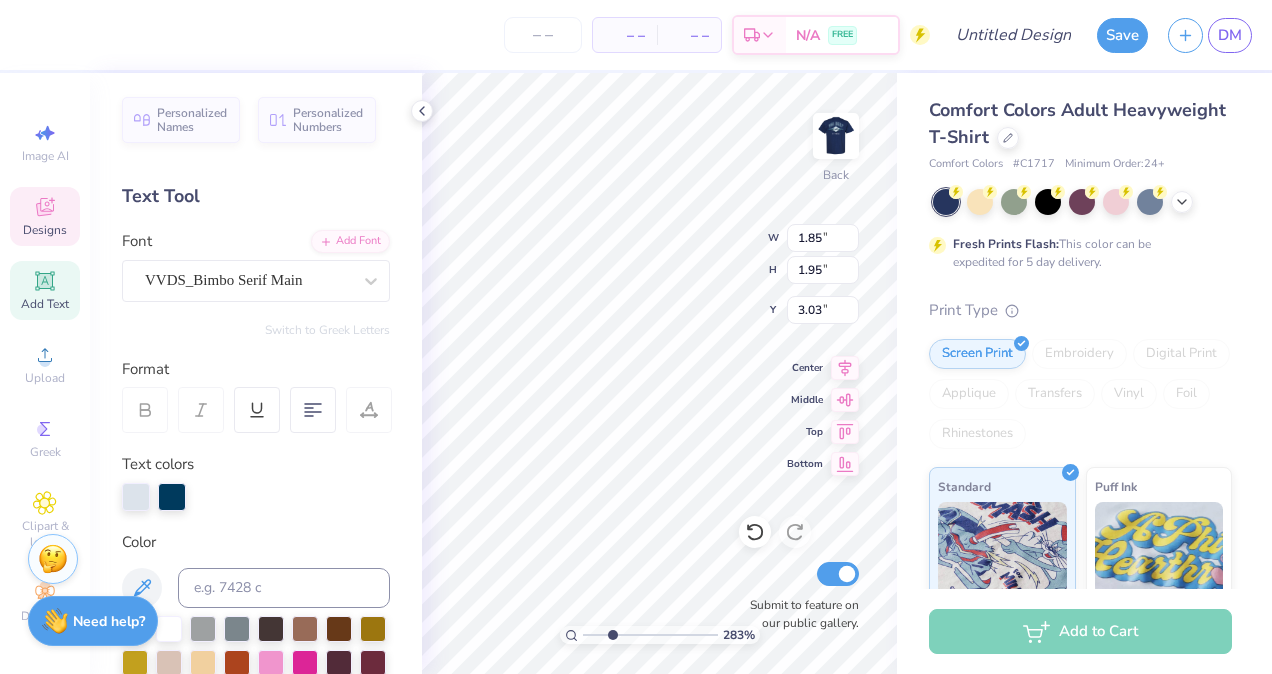 type on "2.82830570204338" 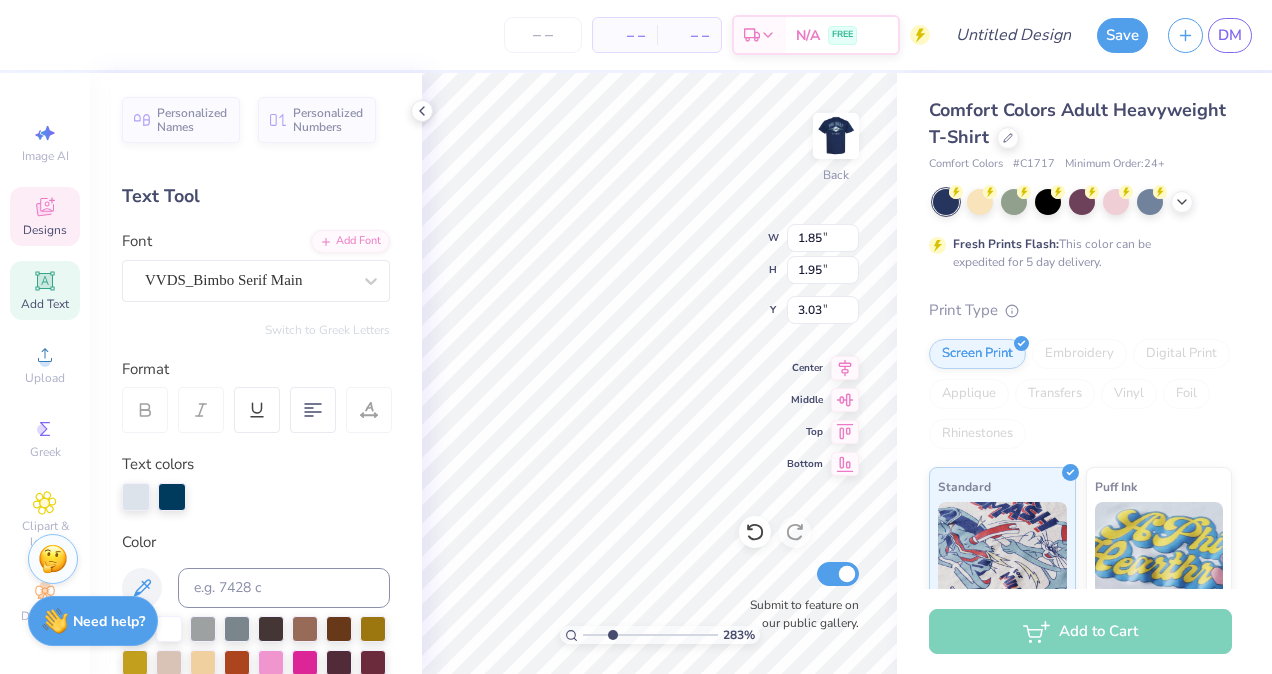 type on "2.17" 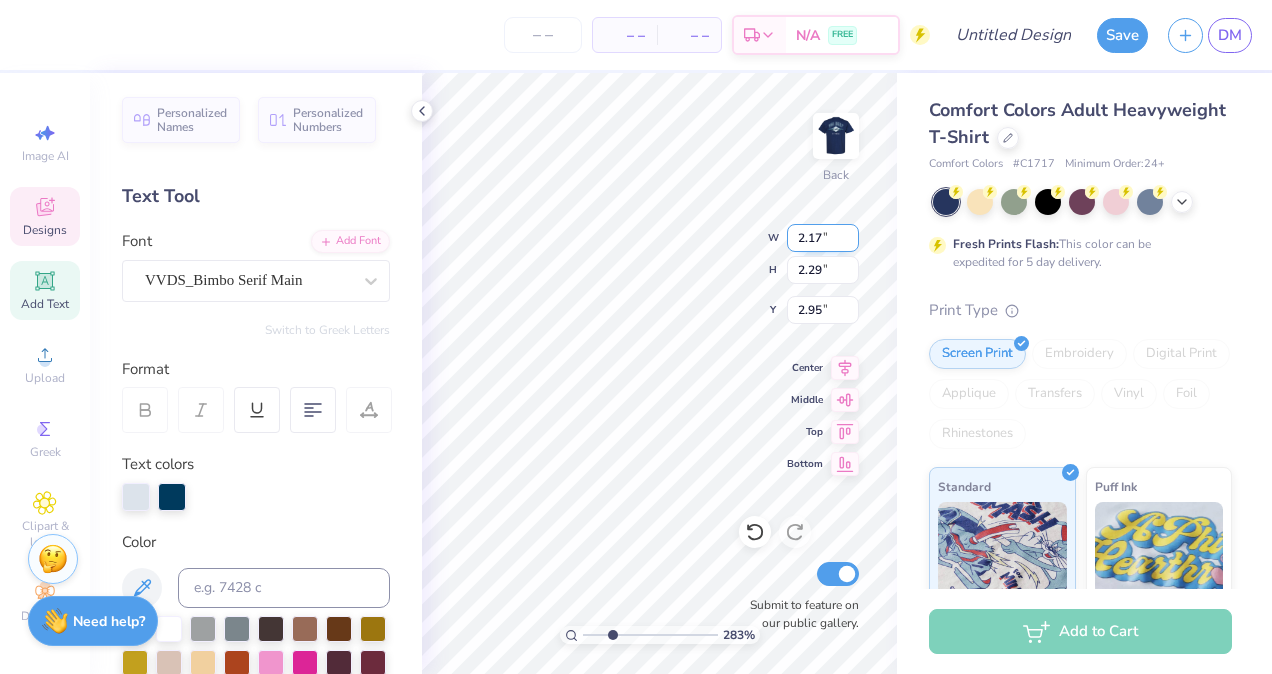click on "2.17" at bounding box center (823, 238) 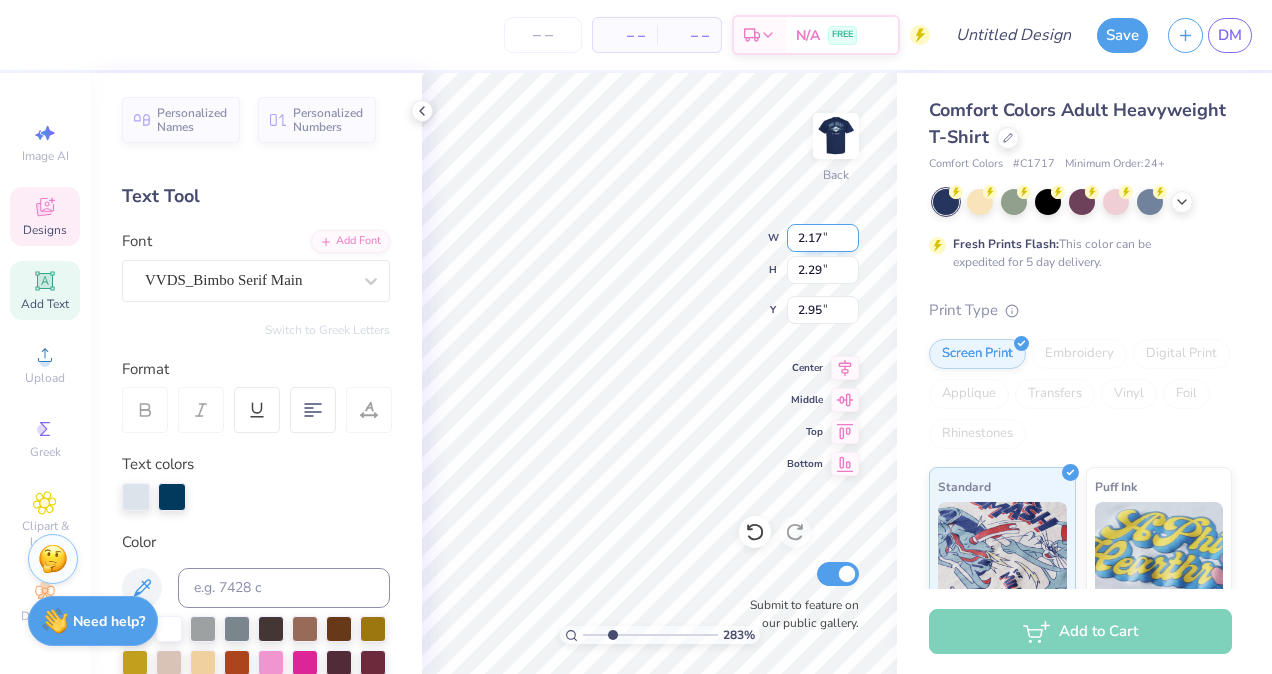 click on "283  % Back W 2.17 2.17 " H 2.29 2.29 " Y 2.95 2.95 " Center Middle Top Bottom Submit to feature on our public gallery." at bounding box center (659, 373) 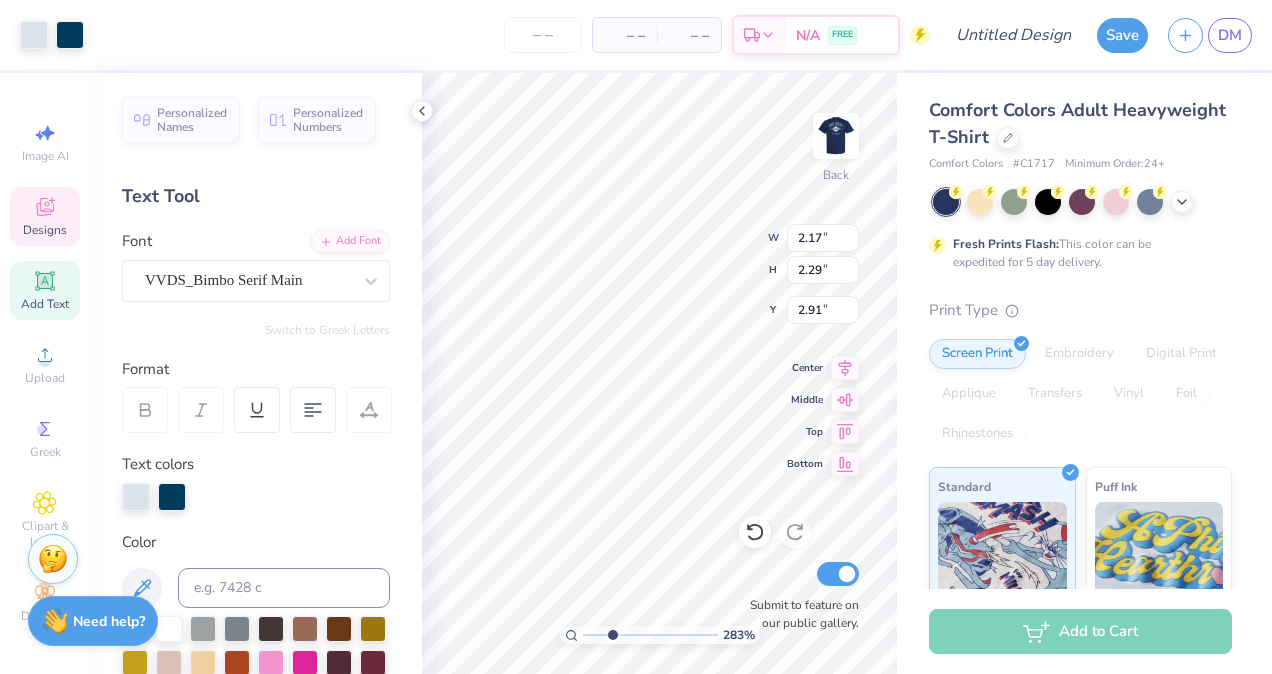 scroll, scrollTop: 16, scrollLeft: 2, axis: both 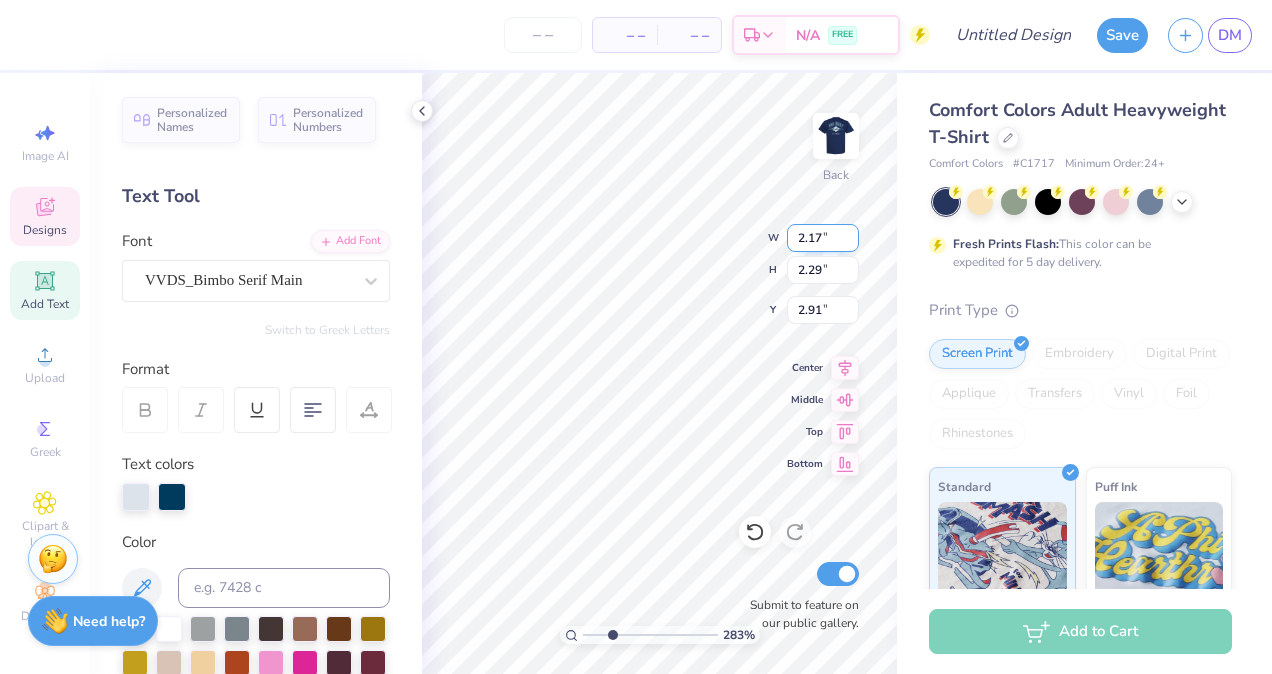 drag, startPoint x: 818, startPoint y: 236, endPoint x: 848, endPoint y: 241, distance: 30.413813 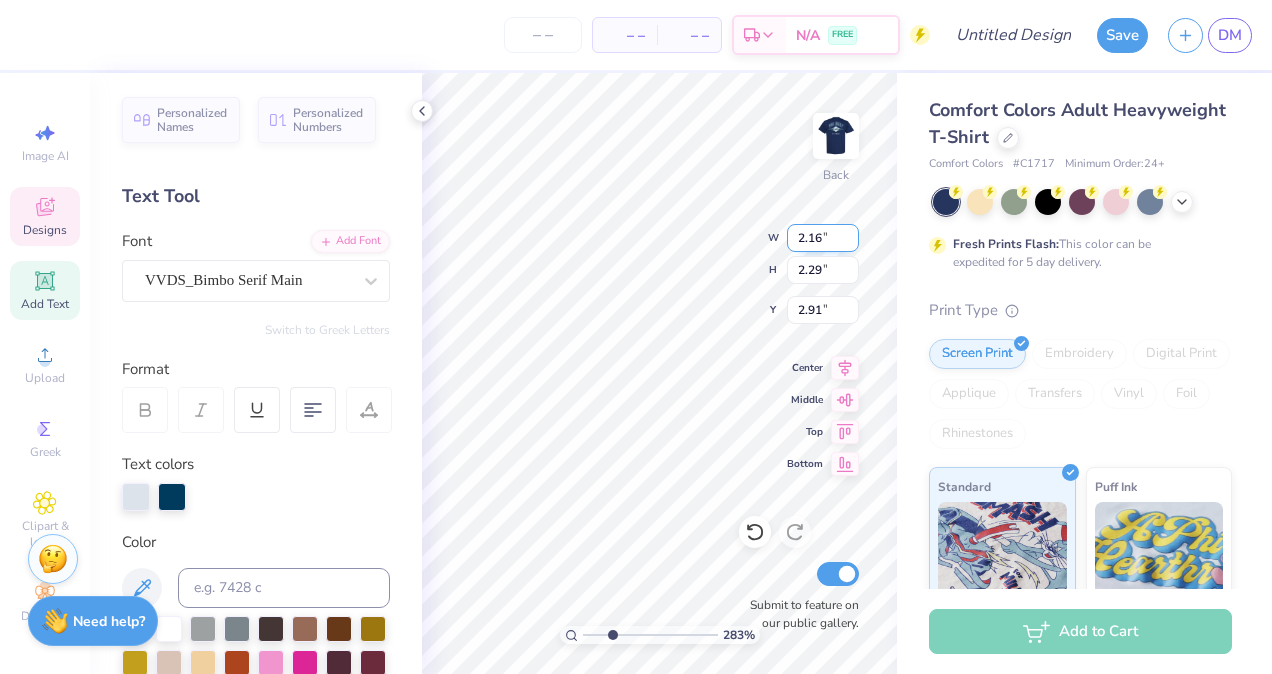 click on "2.16" at bounding box center (823, 238) 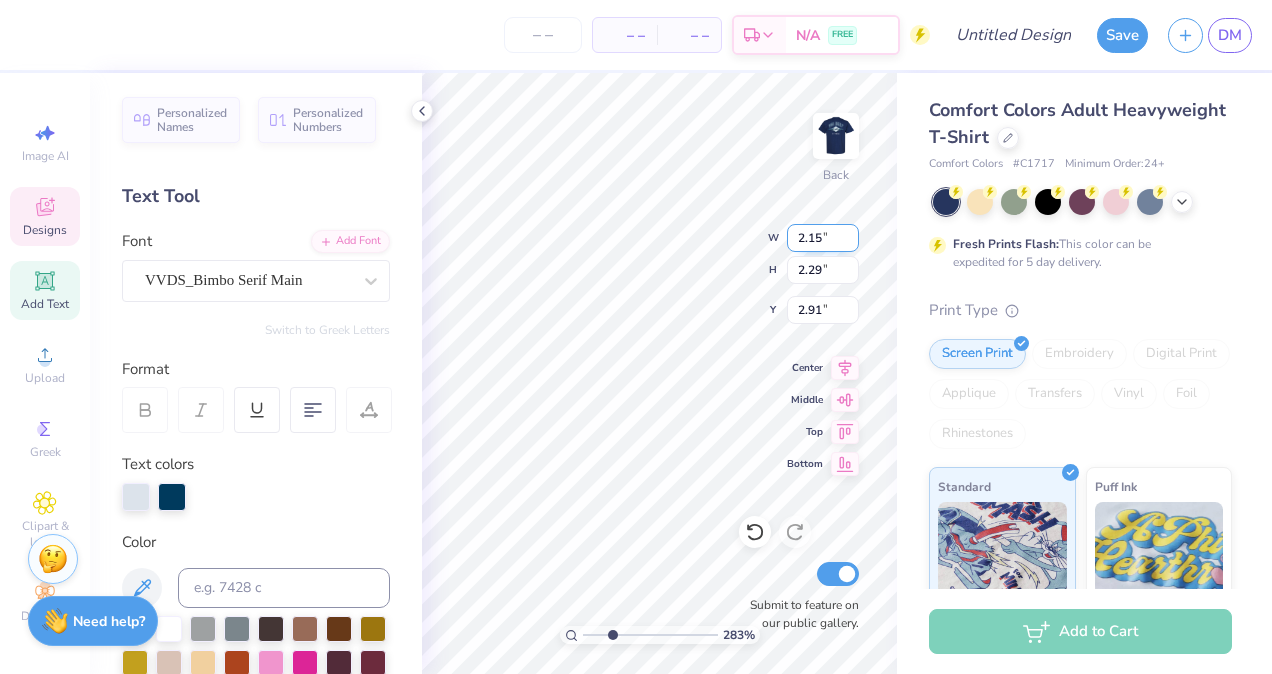 click on "2.15" at bounding box center (823, 238) 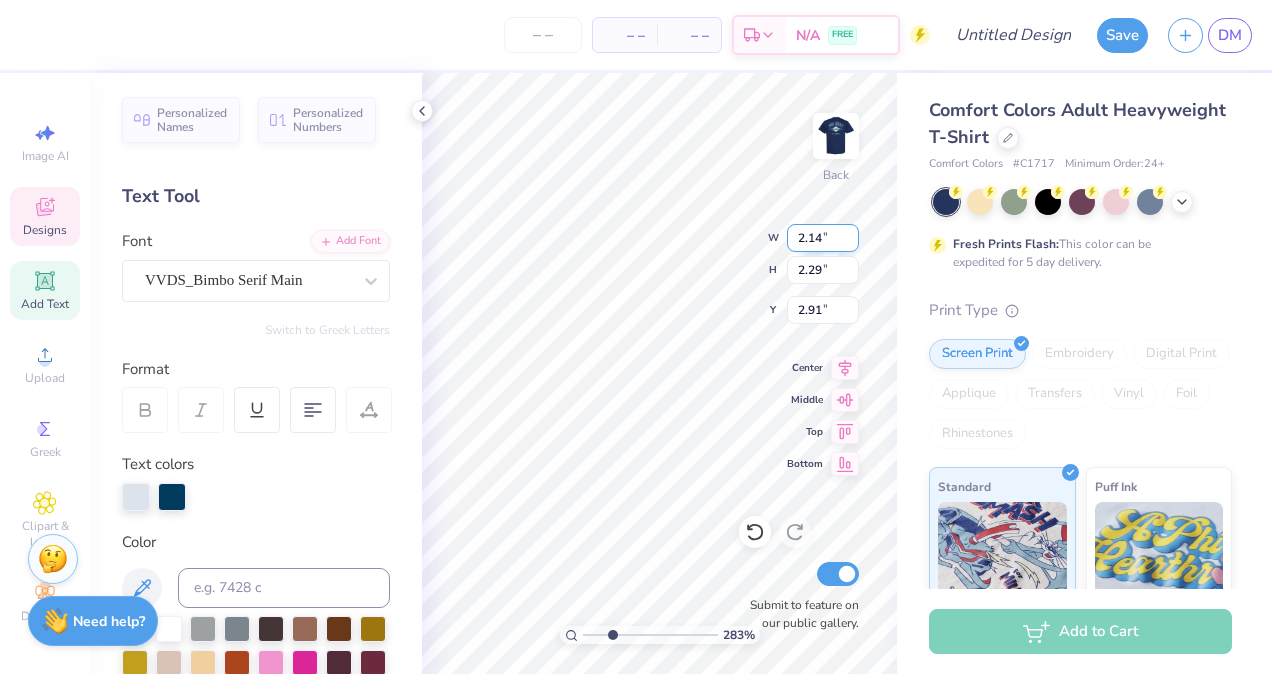 click on "2.14" at bounding box center (823, 238) 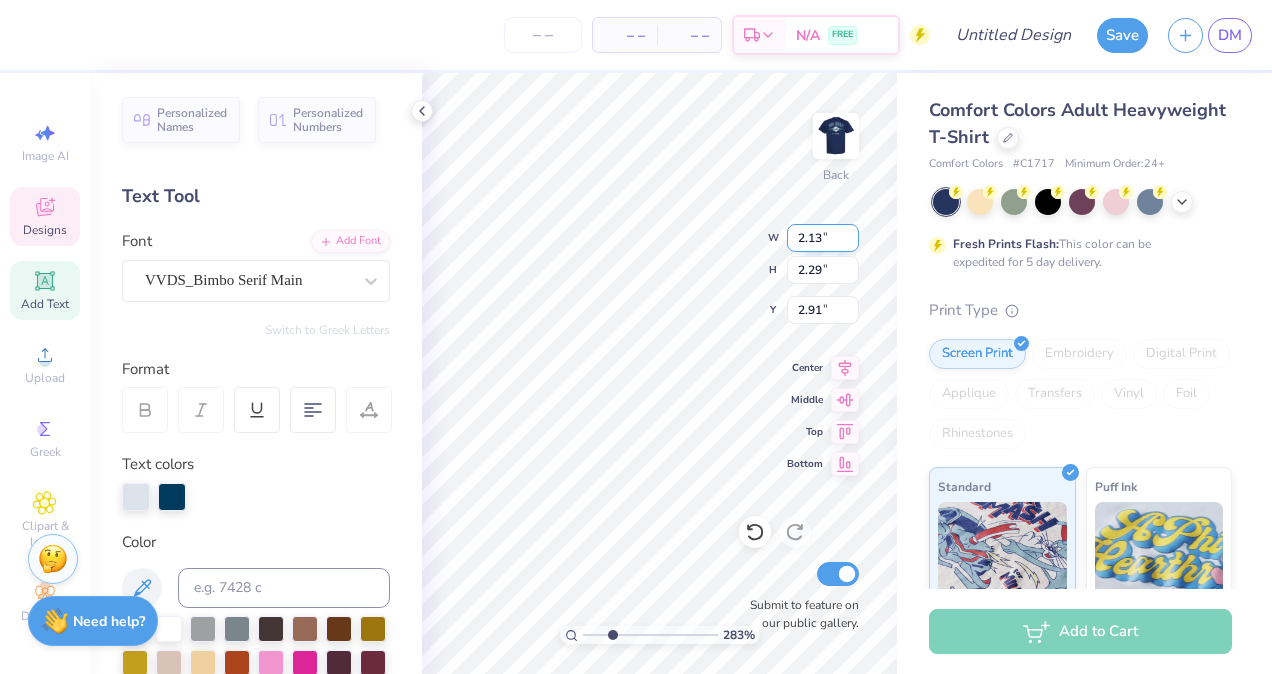 click on "2.13" at bounding box center (823, 238) 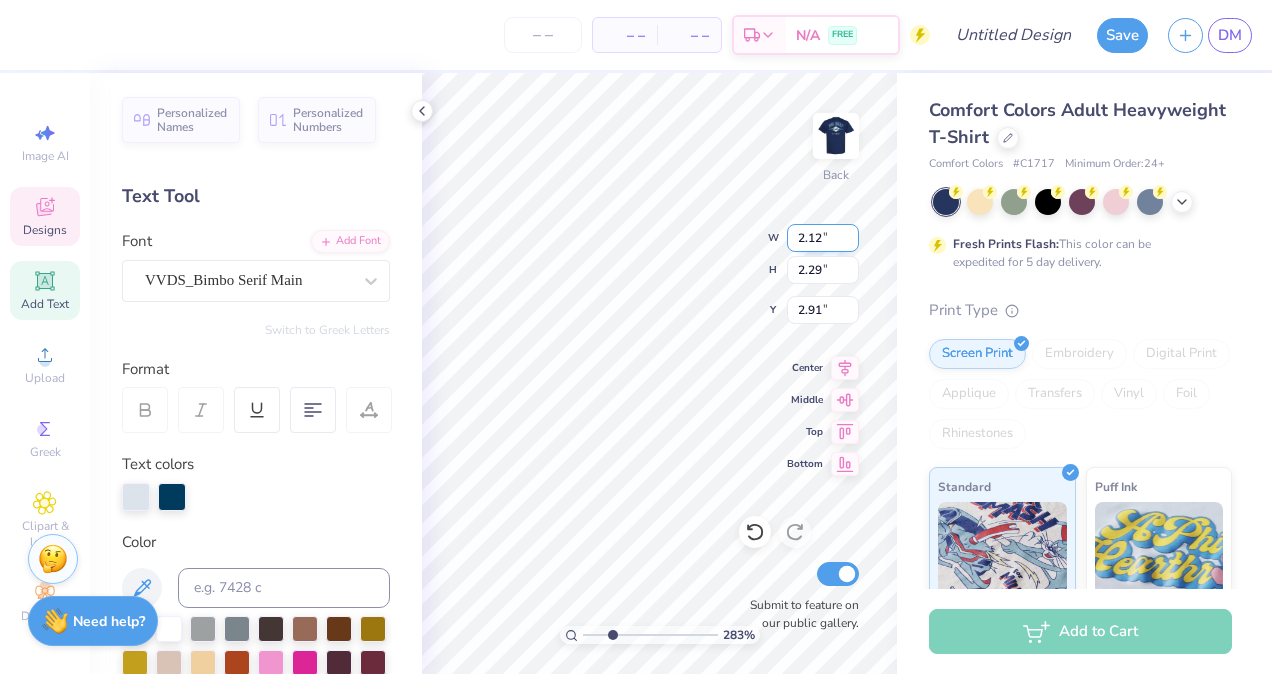 click on "2.12" at bounding box center [823, 238] 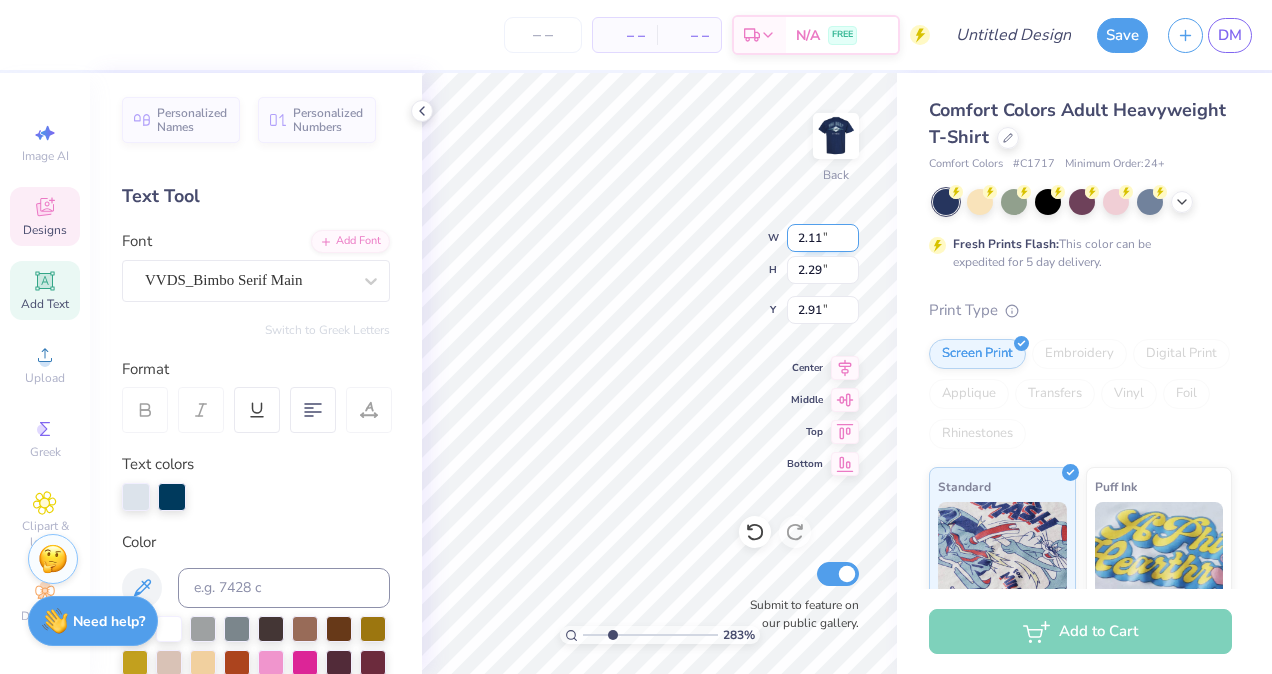 click on "2.11" at bounding box center [823, 238] 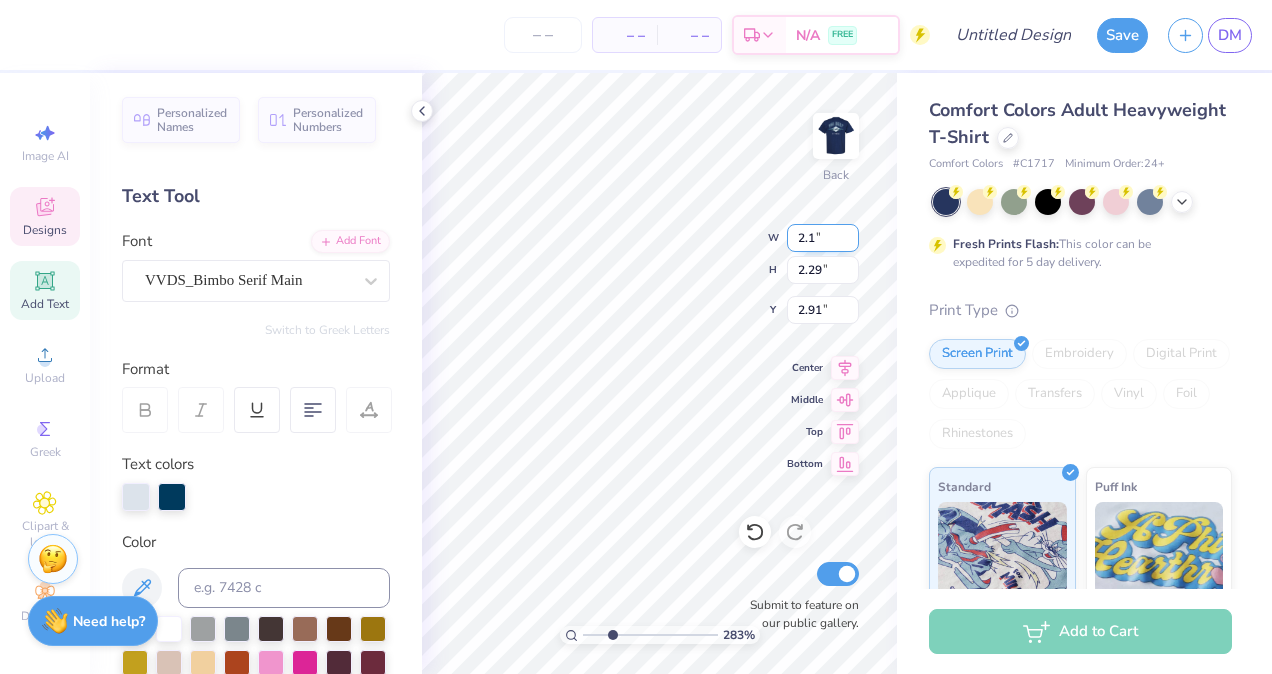 click on "2.1" at bounding box center [823, 238] 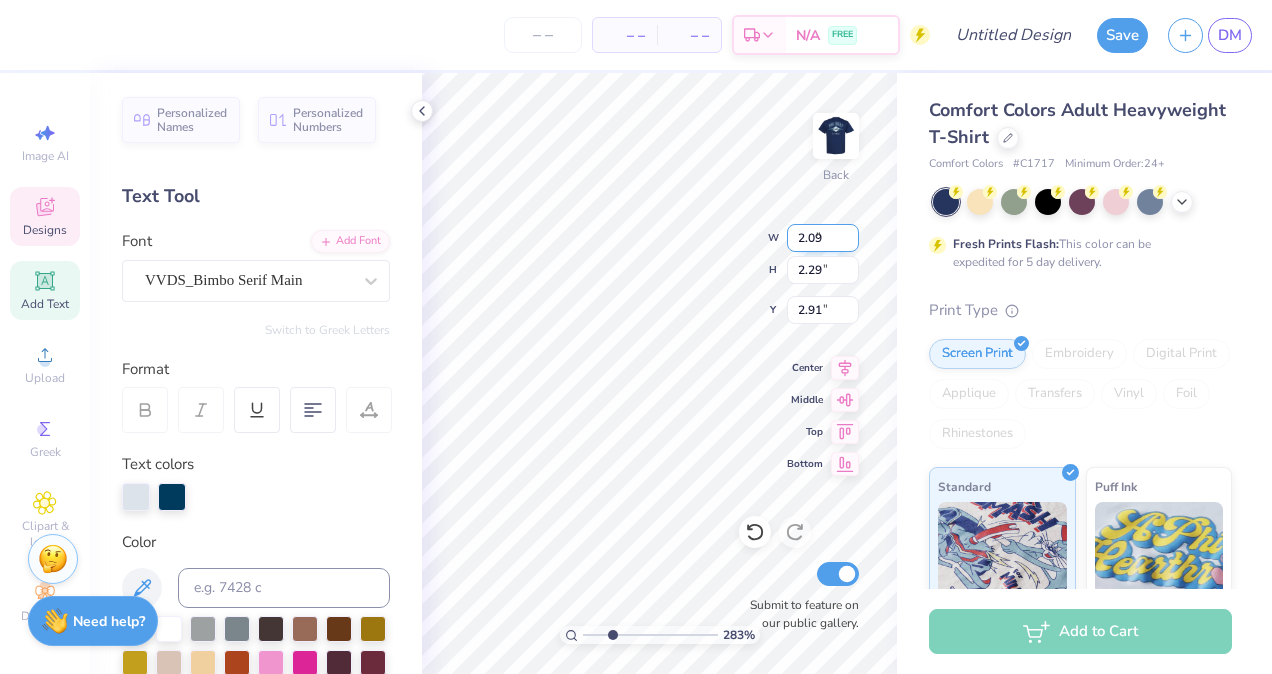 click on "2.09" at bounding box center [823, 238] 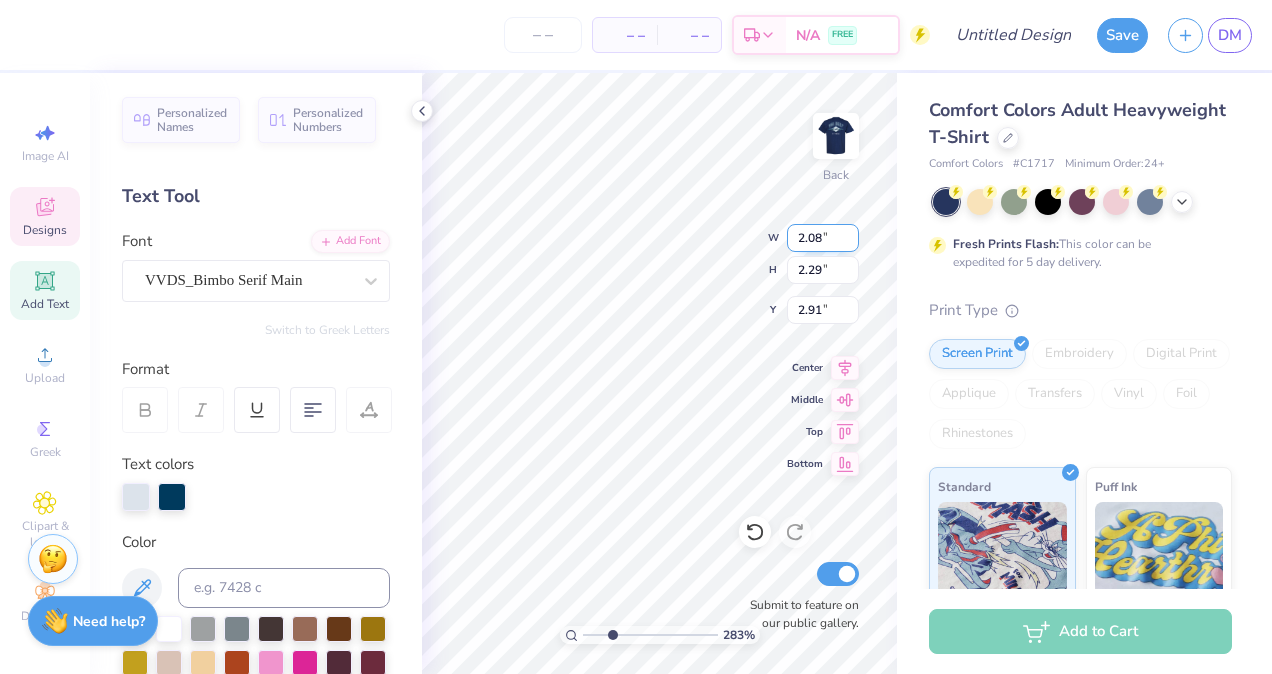 click on "2.08" at bounding box center (823, 238) 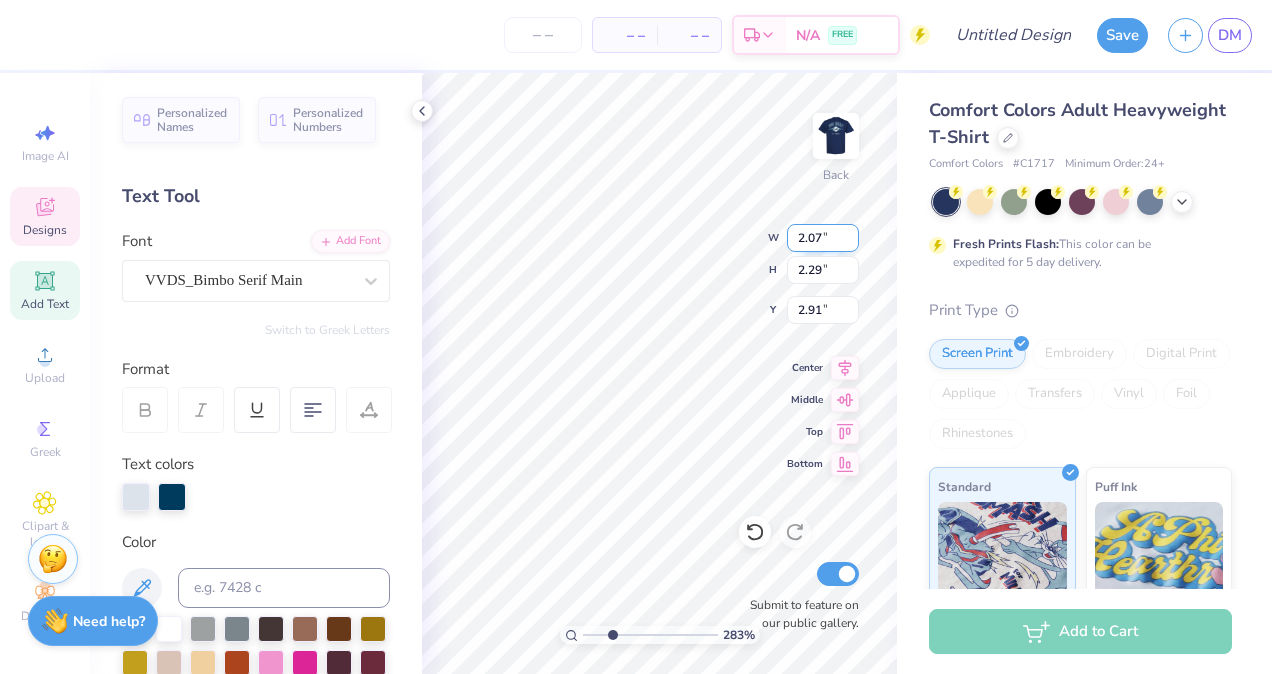 click on "2.07" at bounding box center [823, 238] 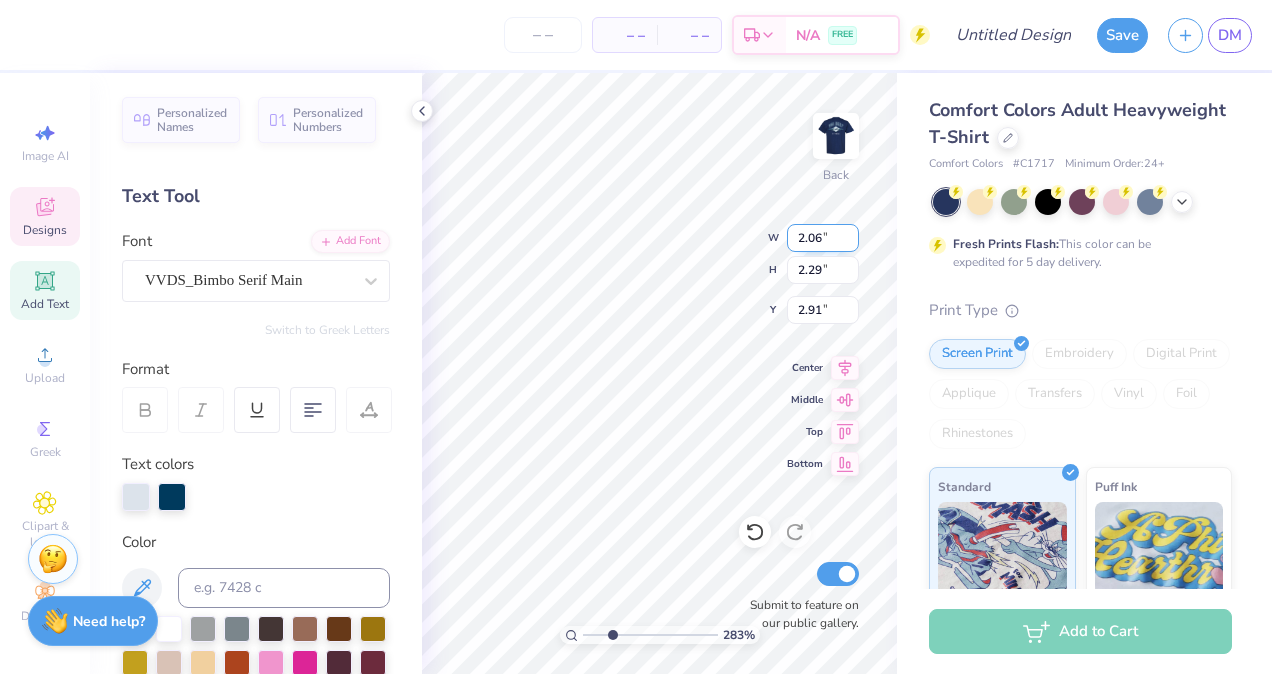click on "2.06" at bounding box center (823, 238) 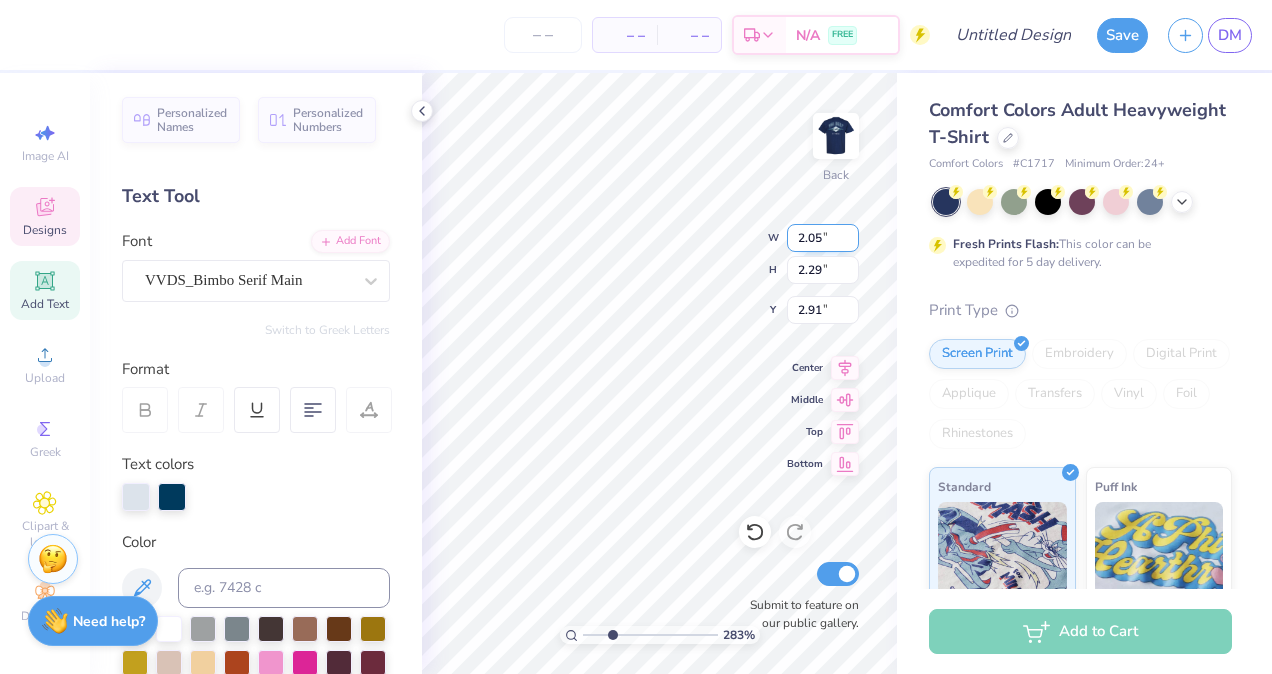 click on "2.05" at bounding box center (823, 238) 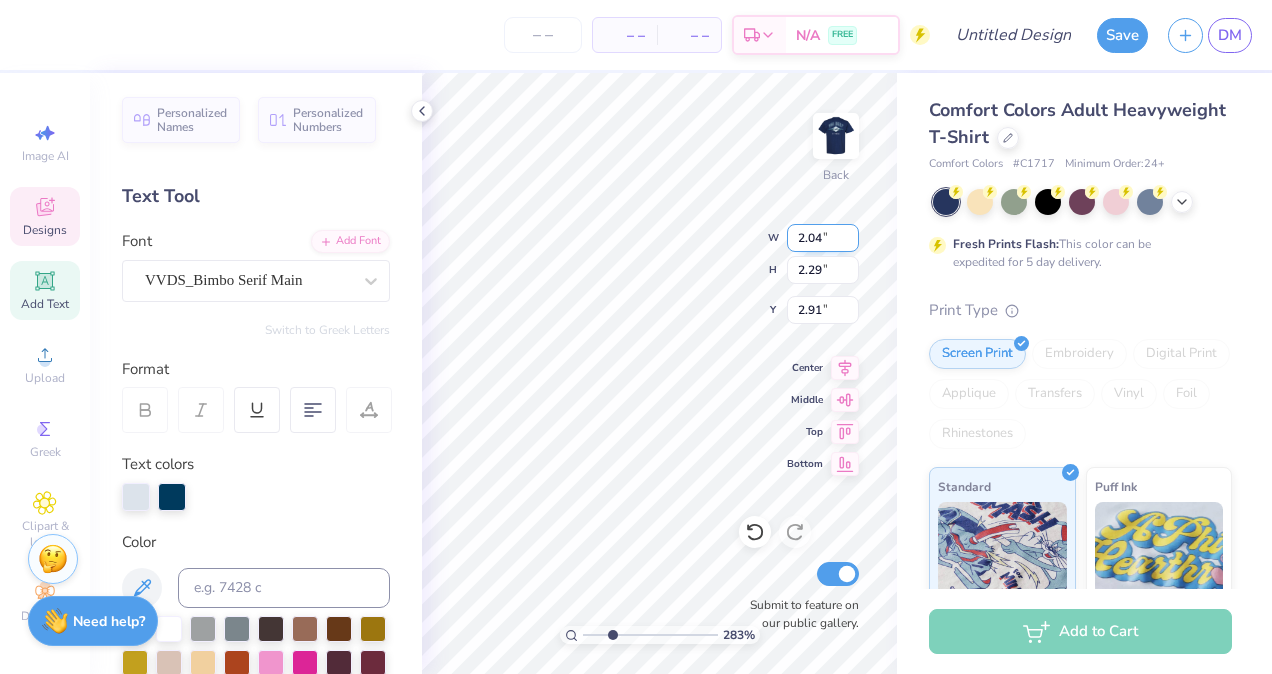 click on "2.04" at bounding box center (823, 238) 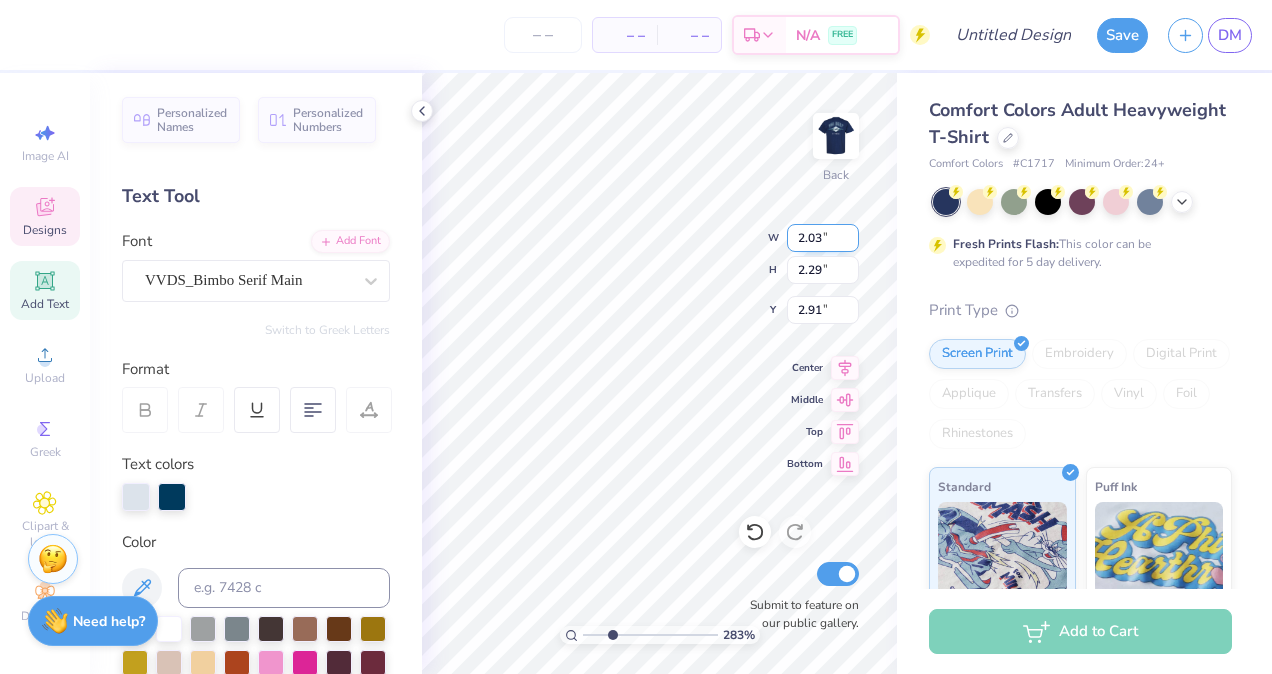 click on "2.03" at bounding box center (823, 238) 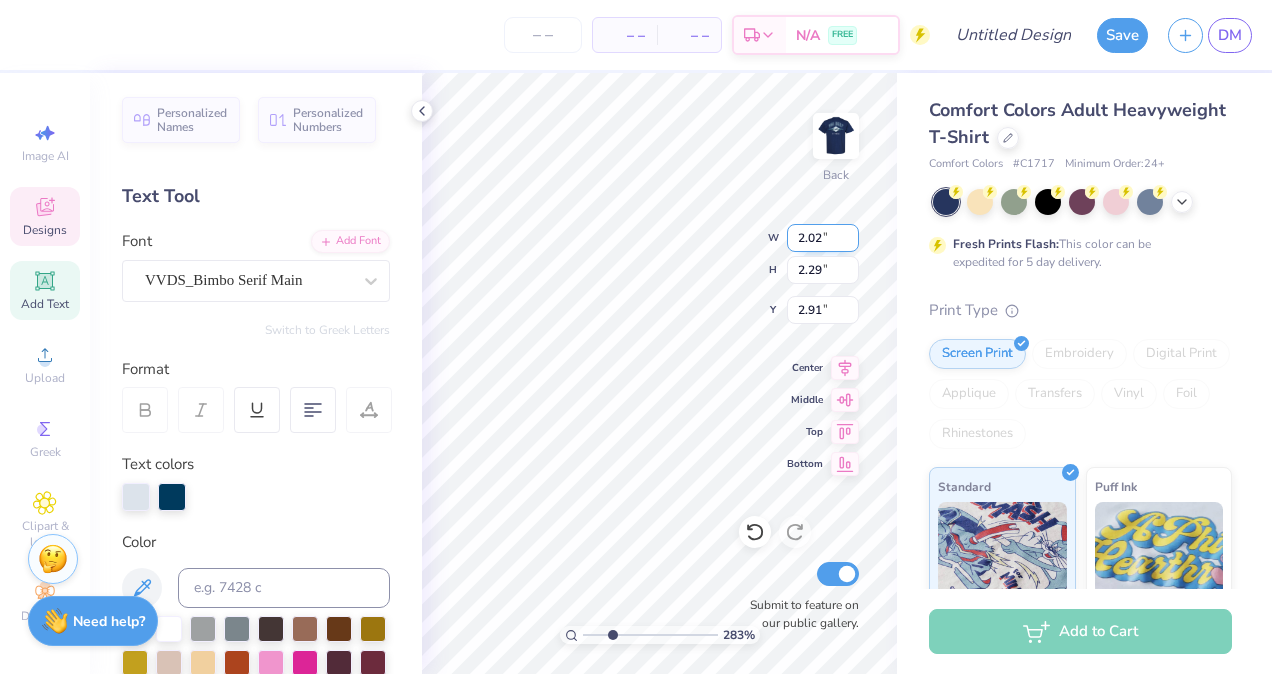 click on "2.02" at bounding box center (823, 238) 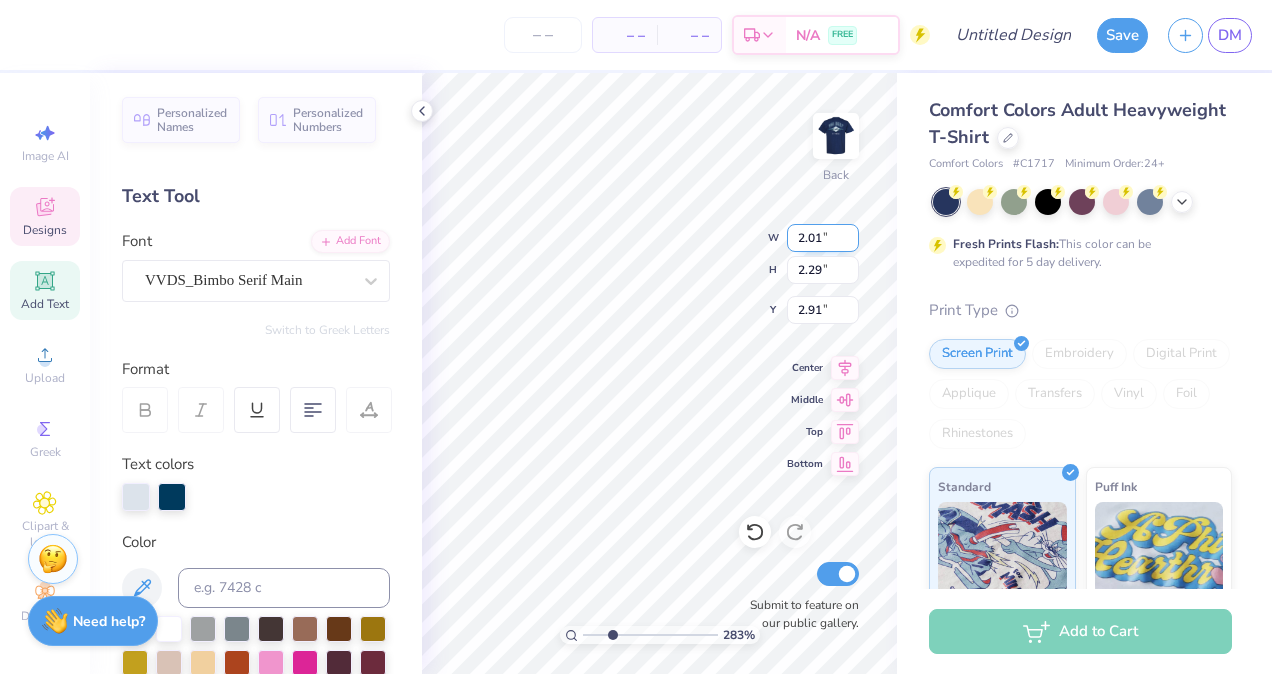 click on "2.01" at bounding box center [823, 238] 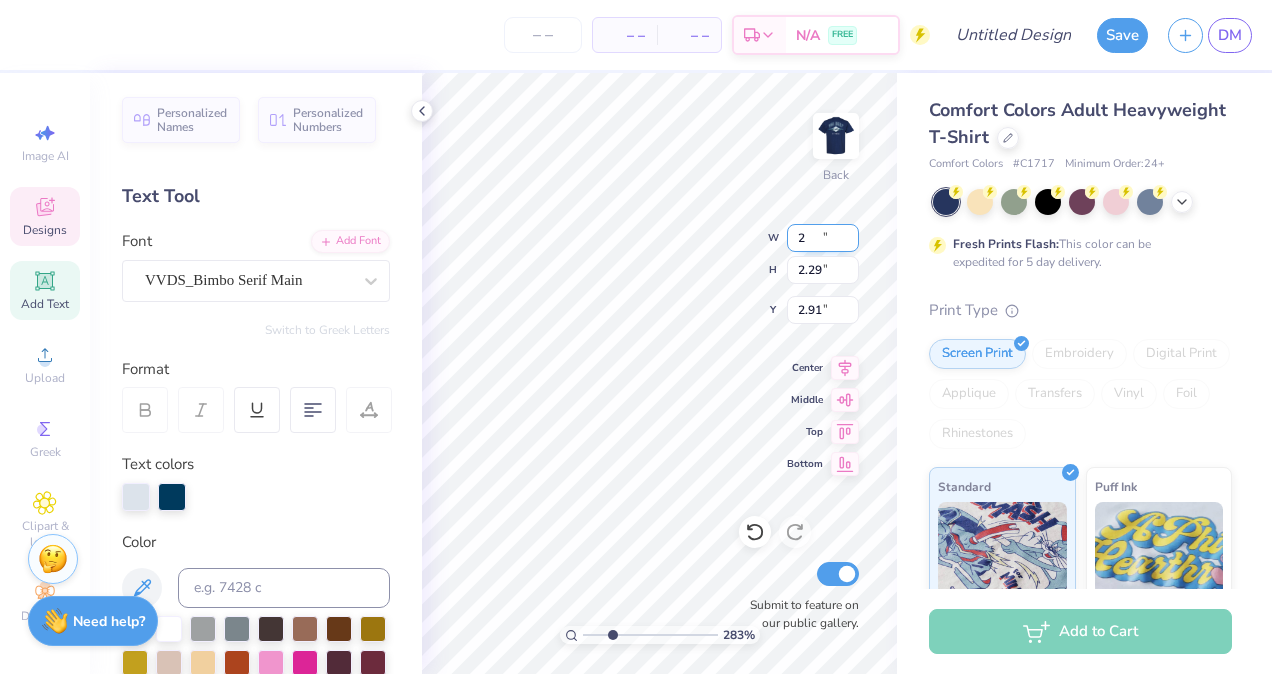 type on "2" 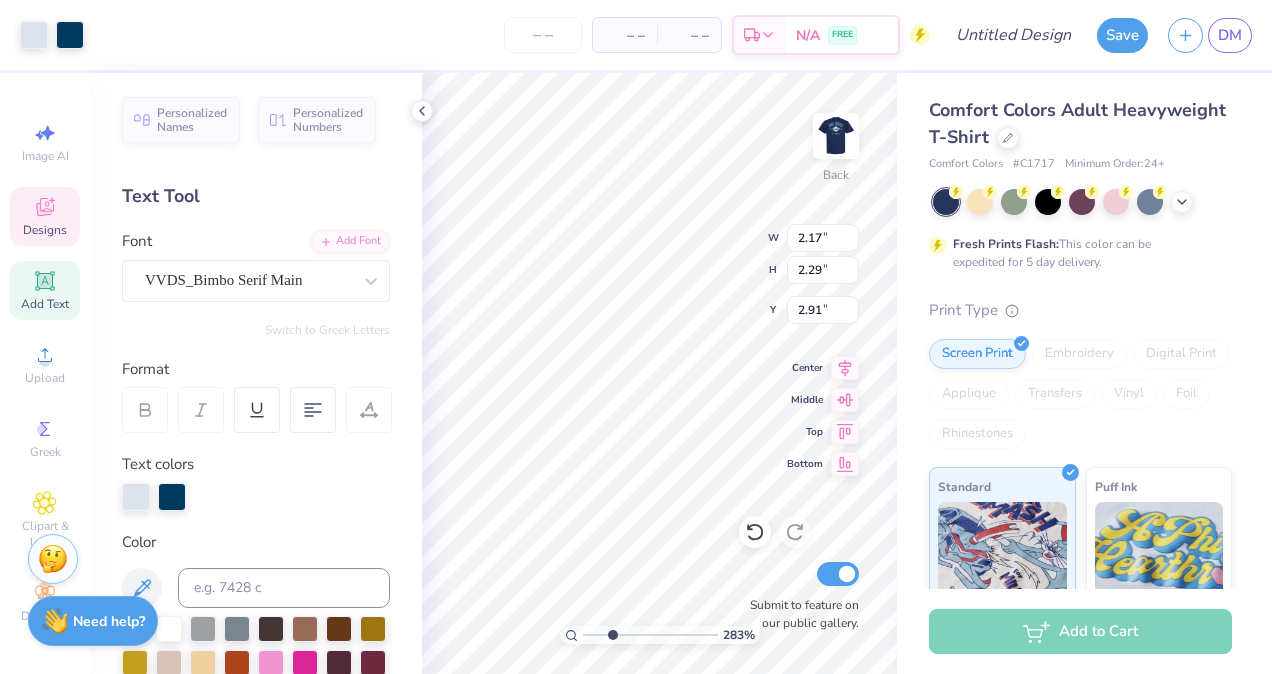 type on "2.82830570204338" 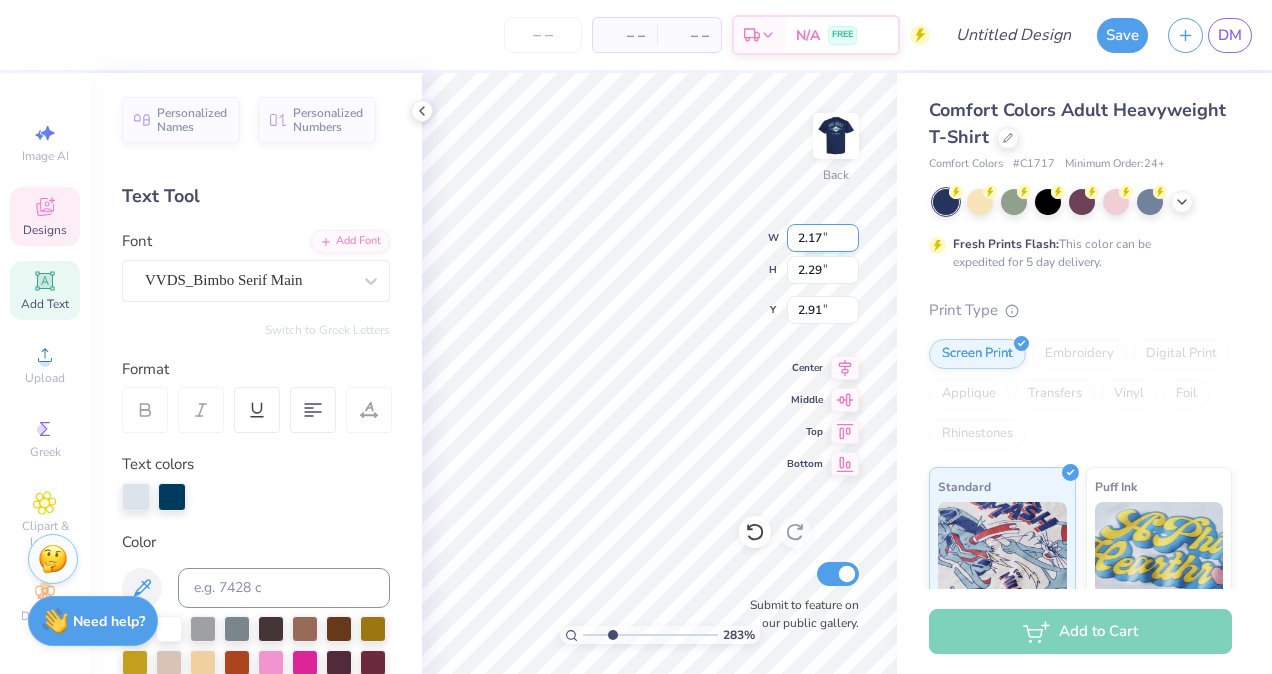 click on "2.17" at bounding box center (823, 238) 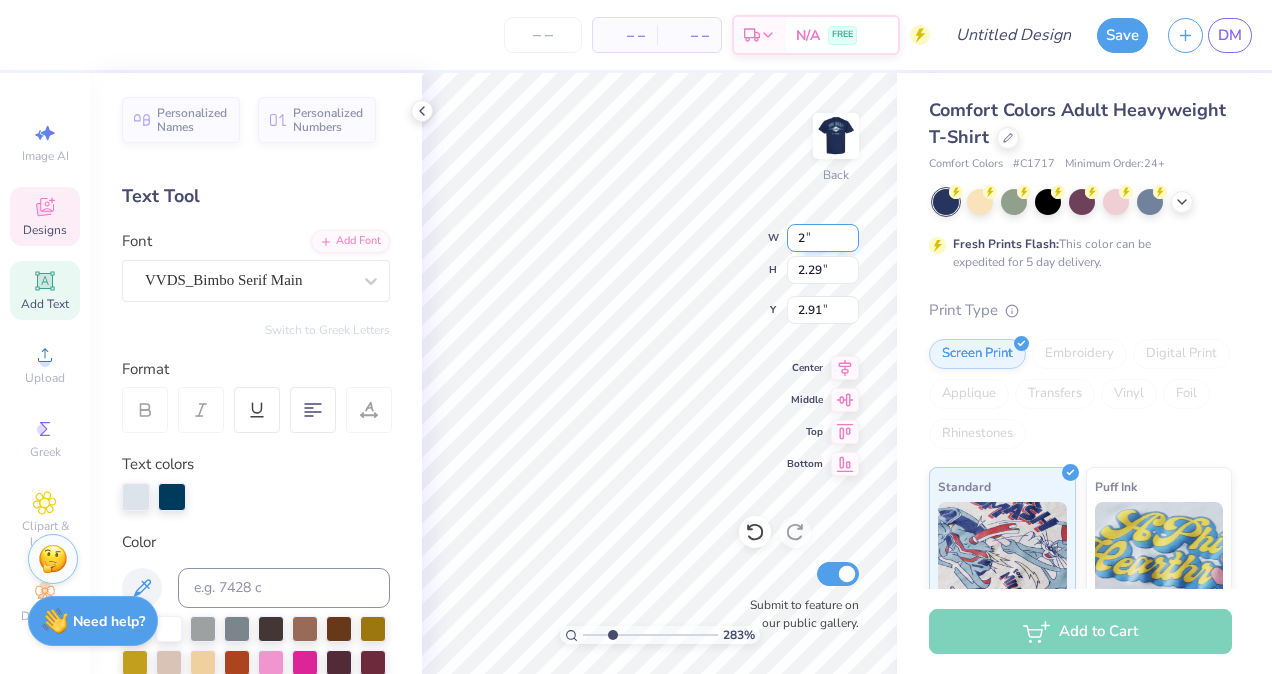 type on "2" 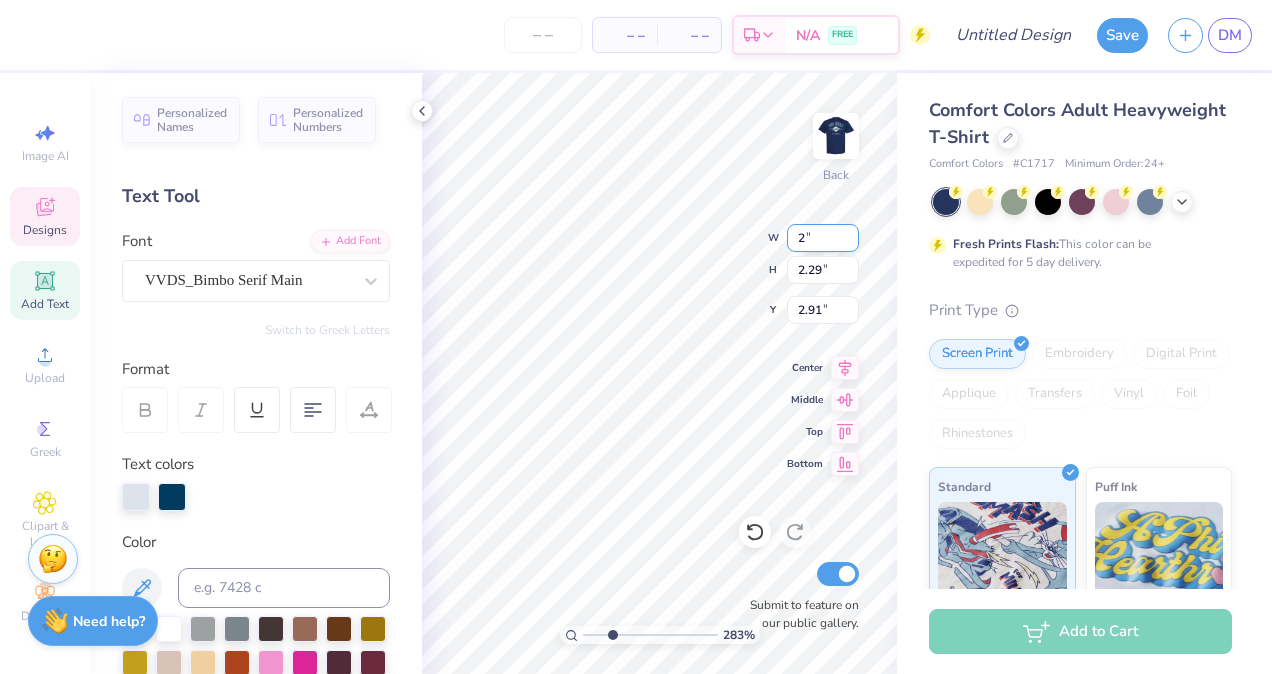 type on "2.82830570204338" 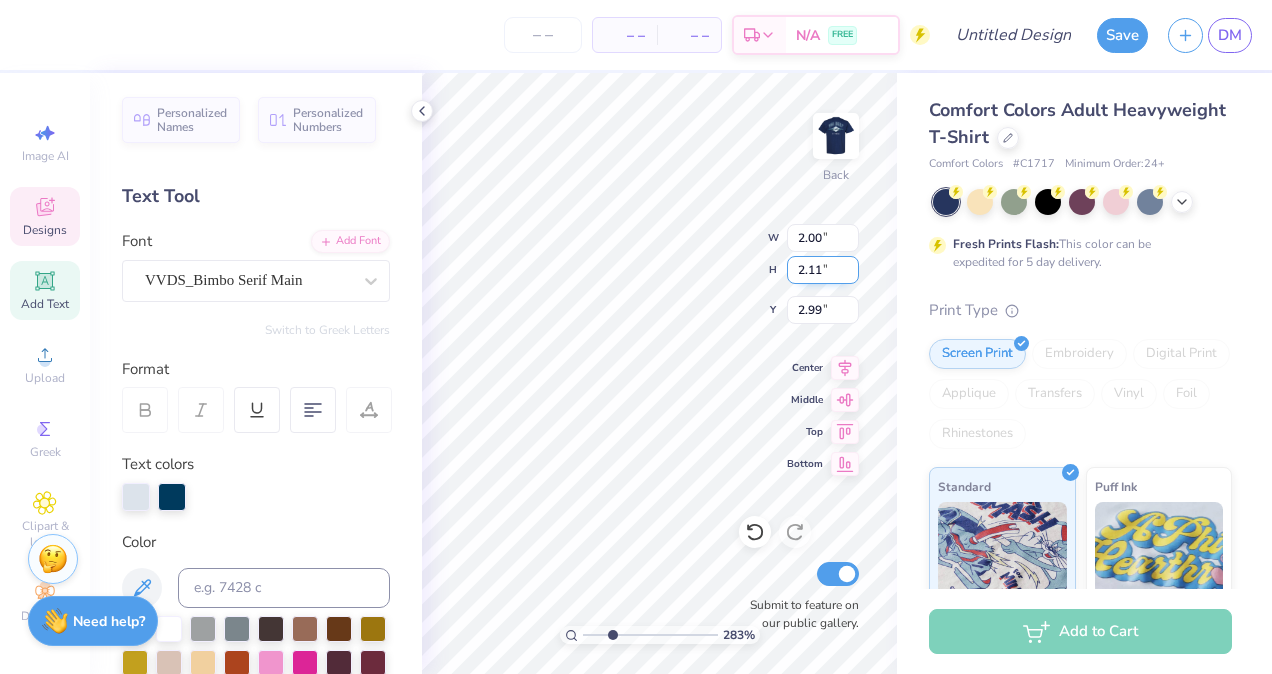 click on "2.11" at bounding box center (823, 270) 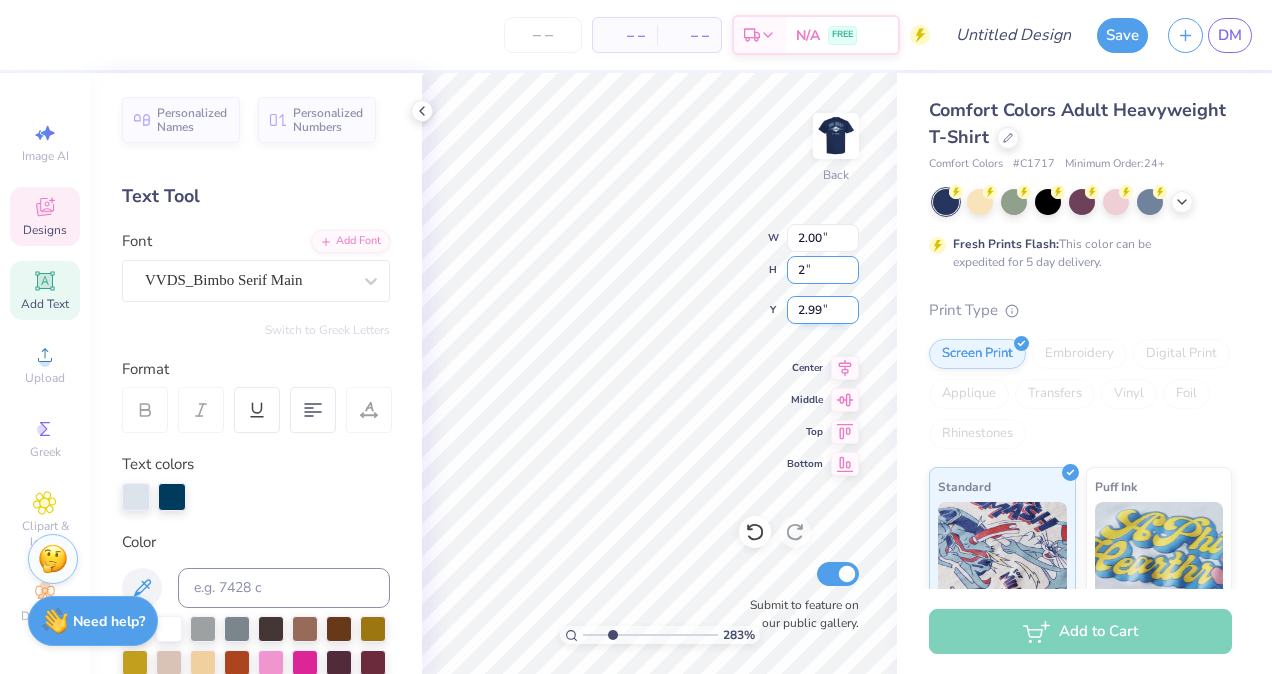 type on "2" 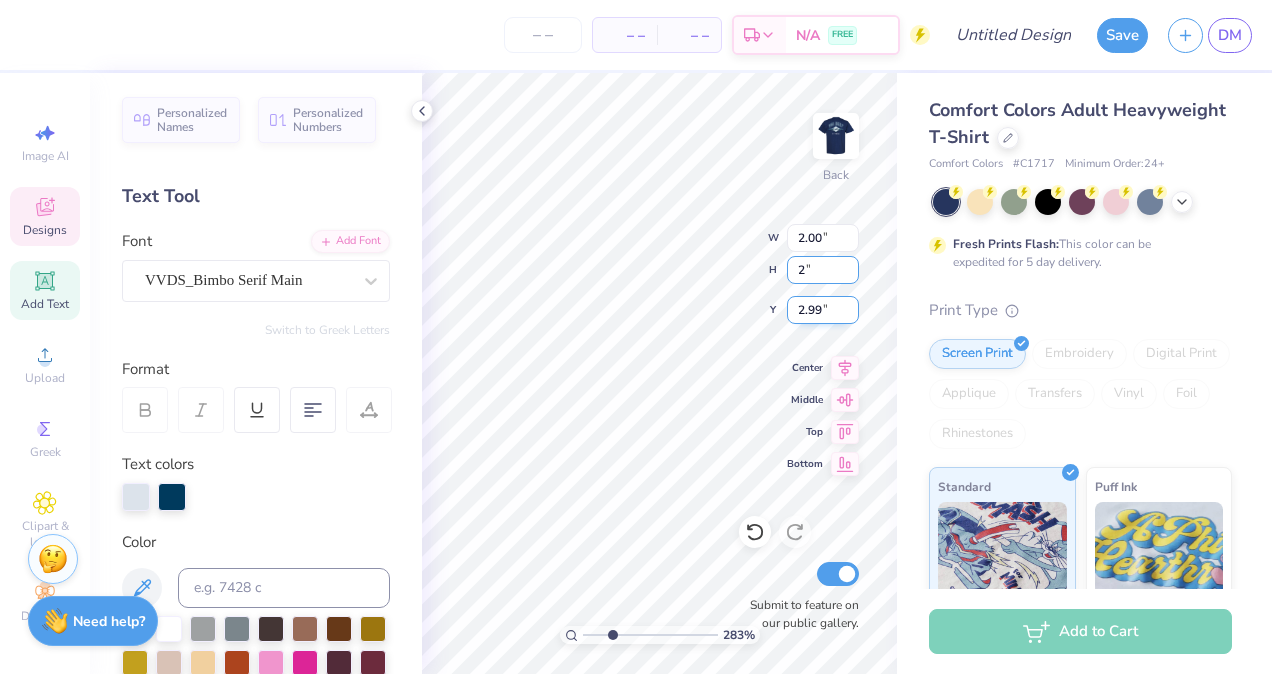 type on "2.82830570204338" 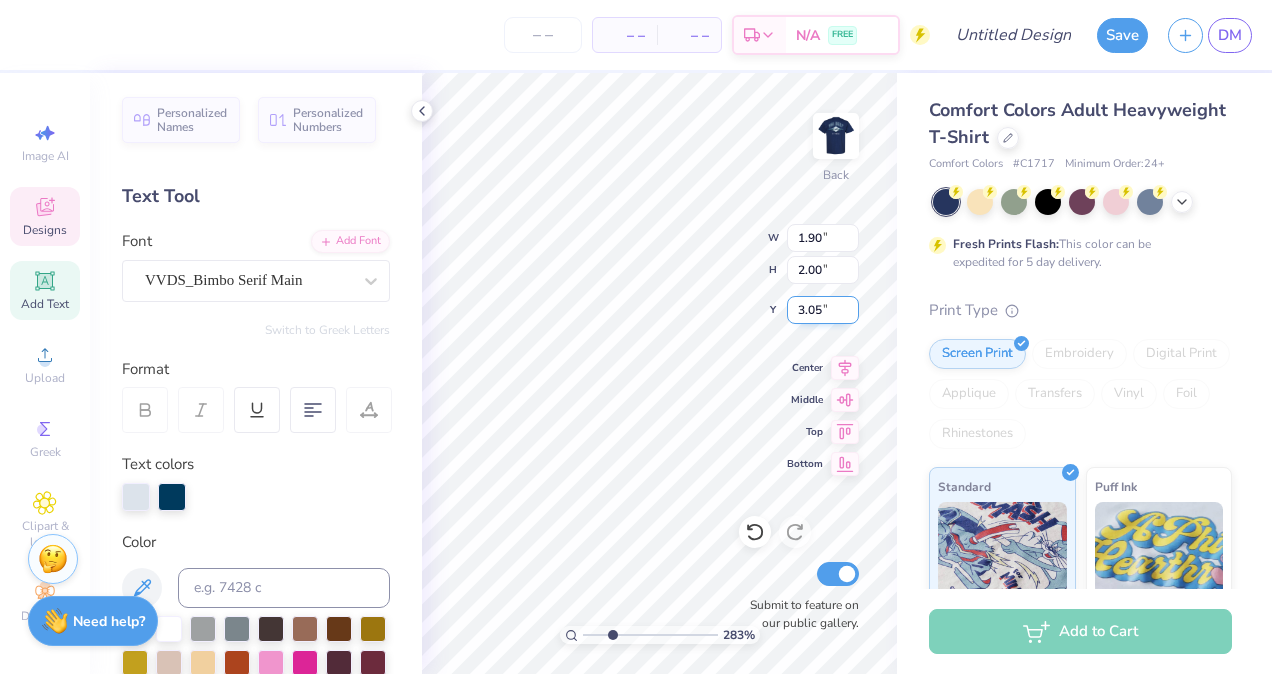 click on "3.05" at bounding box center [823, 310] 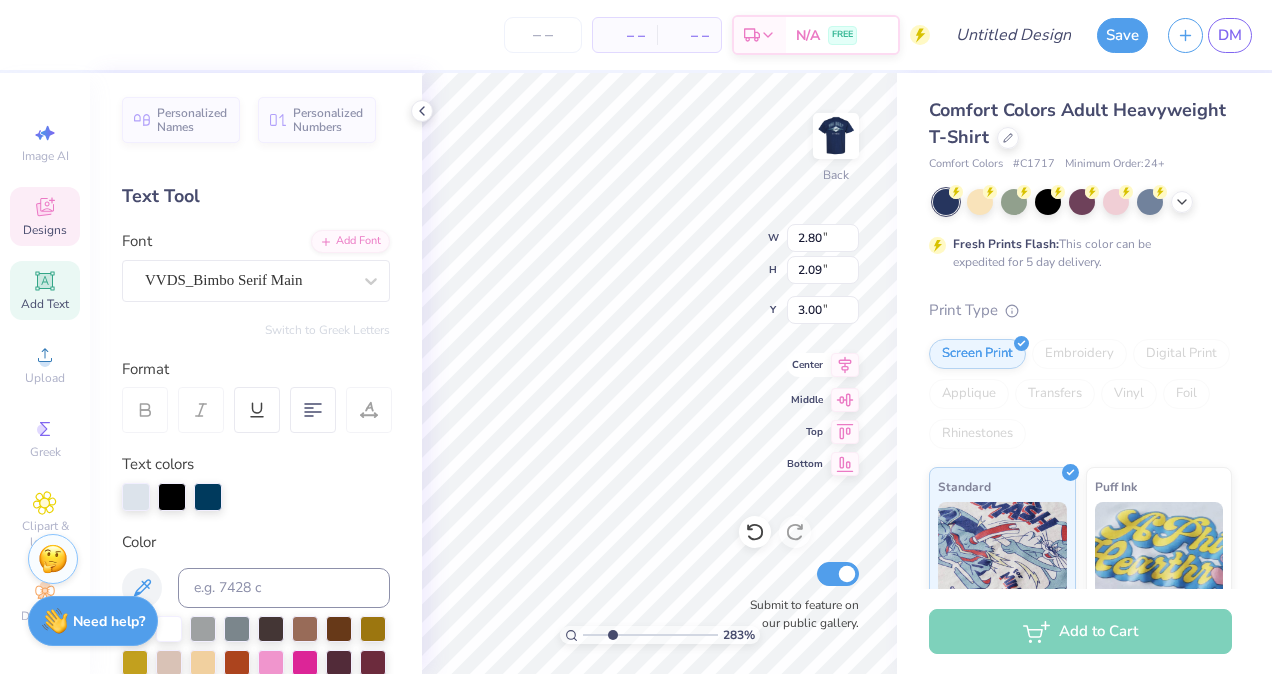 type on "2.82830570204338" 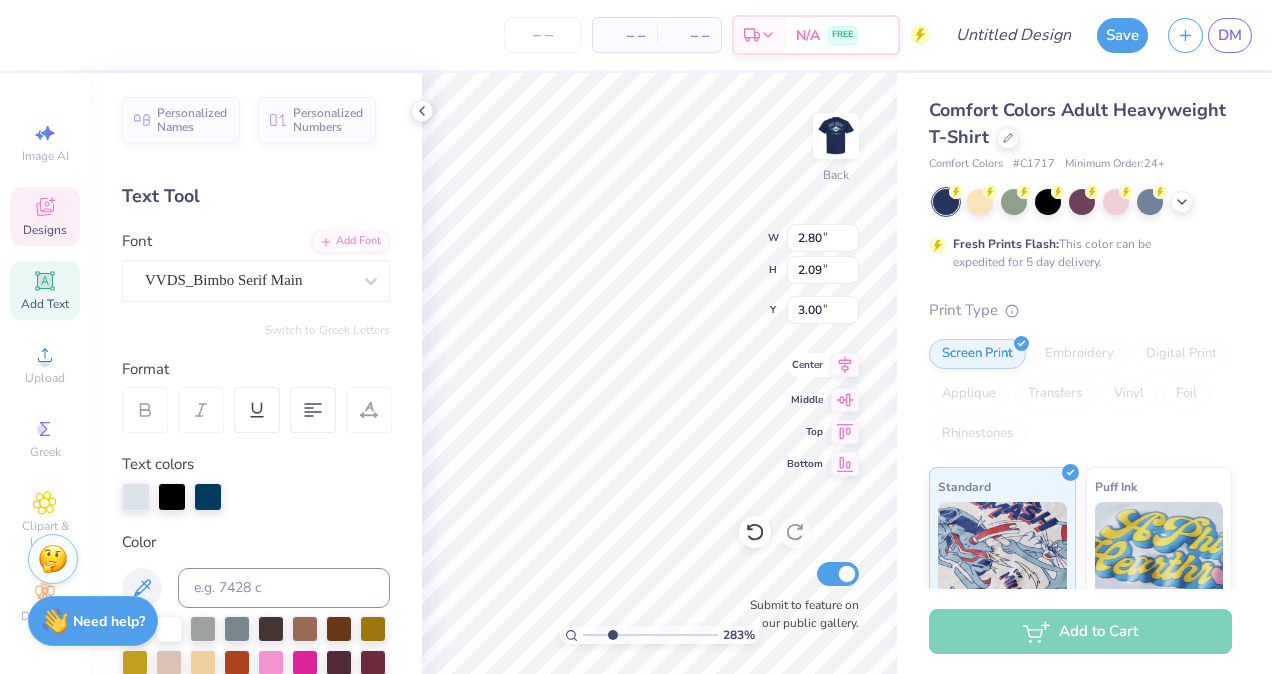 type on "1.90" 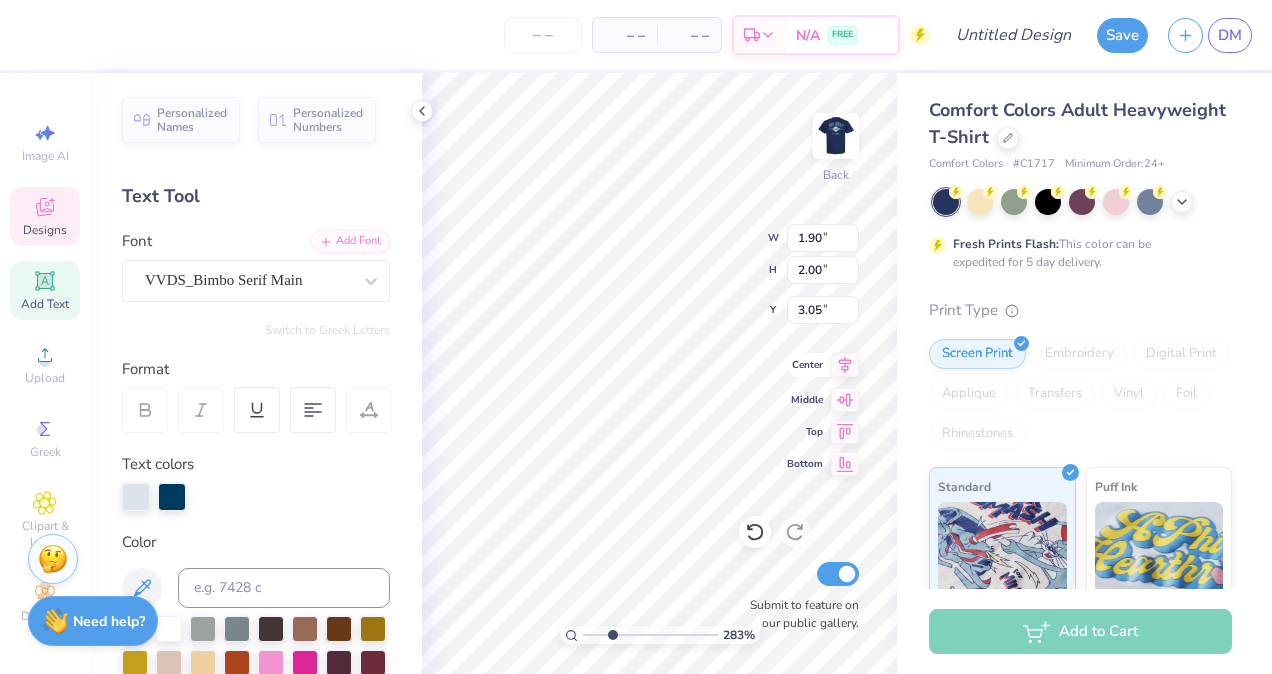 type on "2.82830570204338" 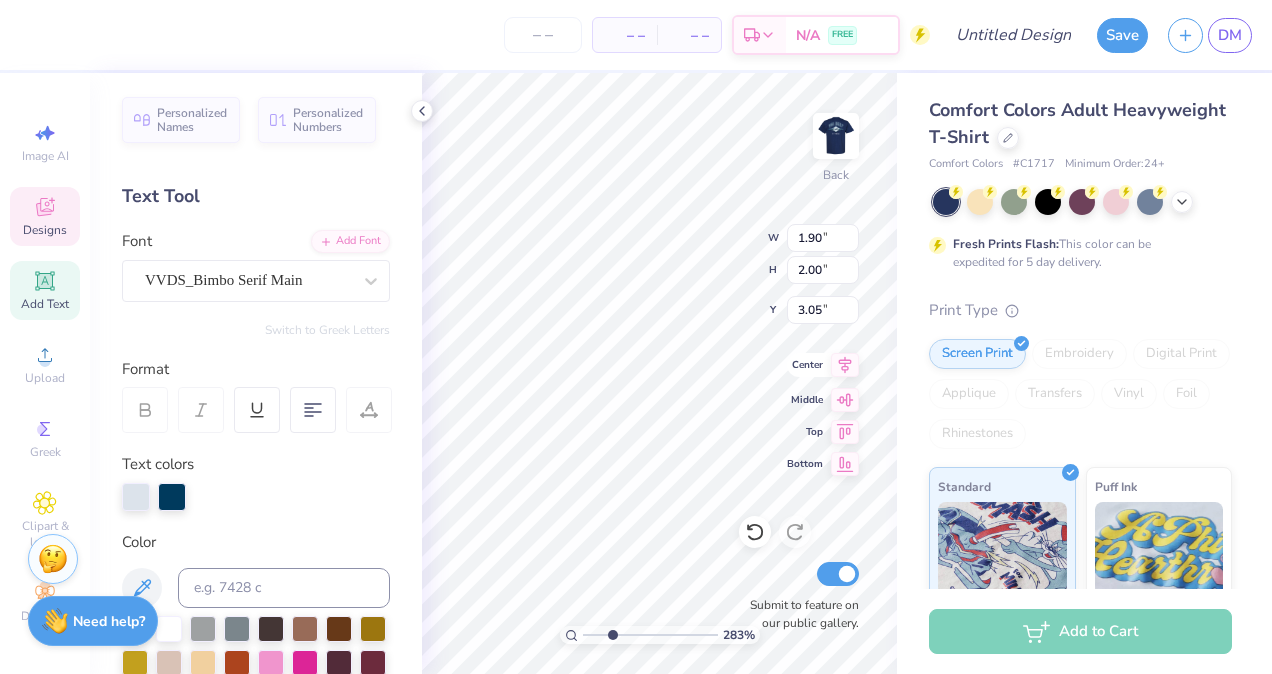 type on "2.80" 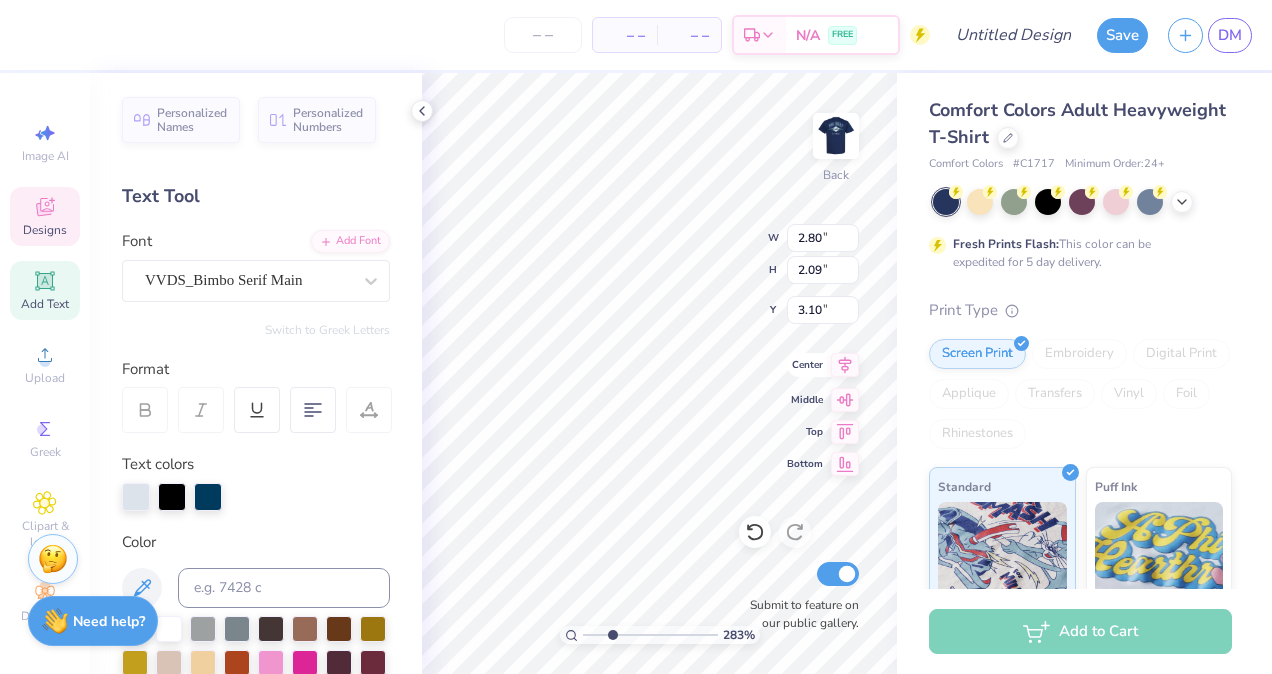 type on "2.82830570204338" 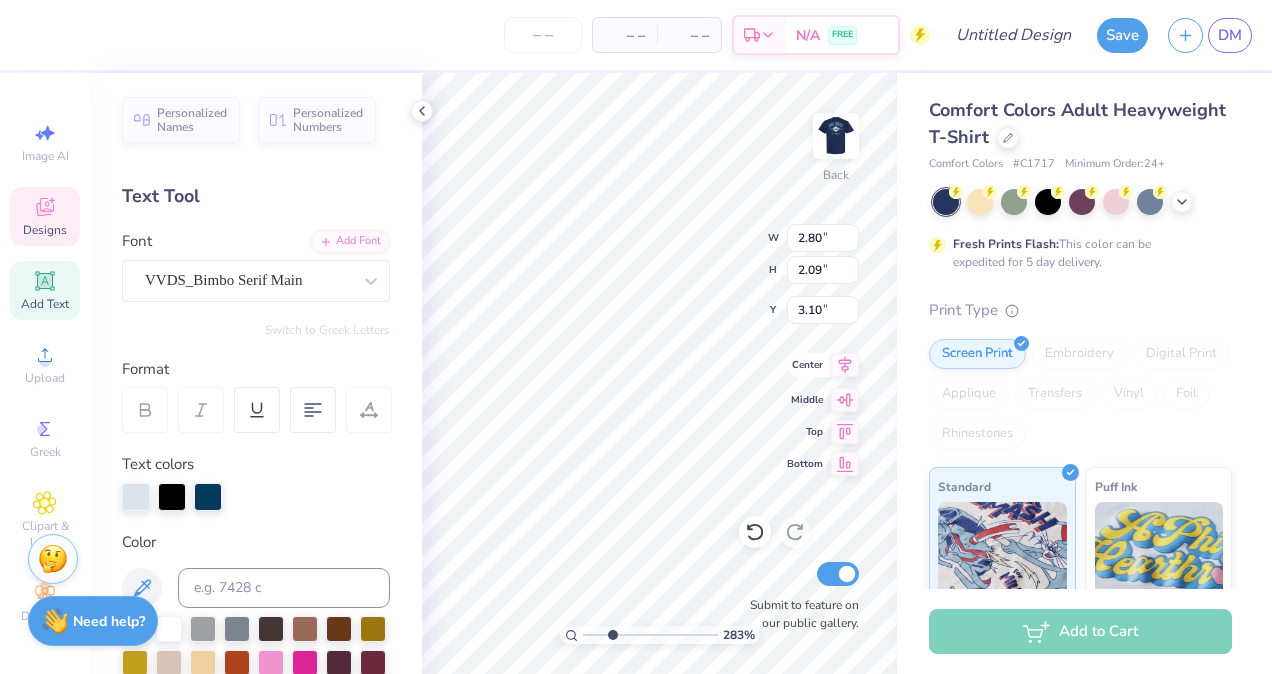 type on "3.19" 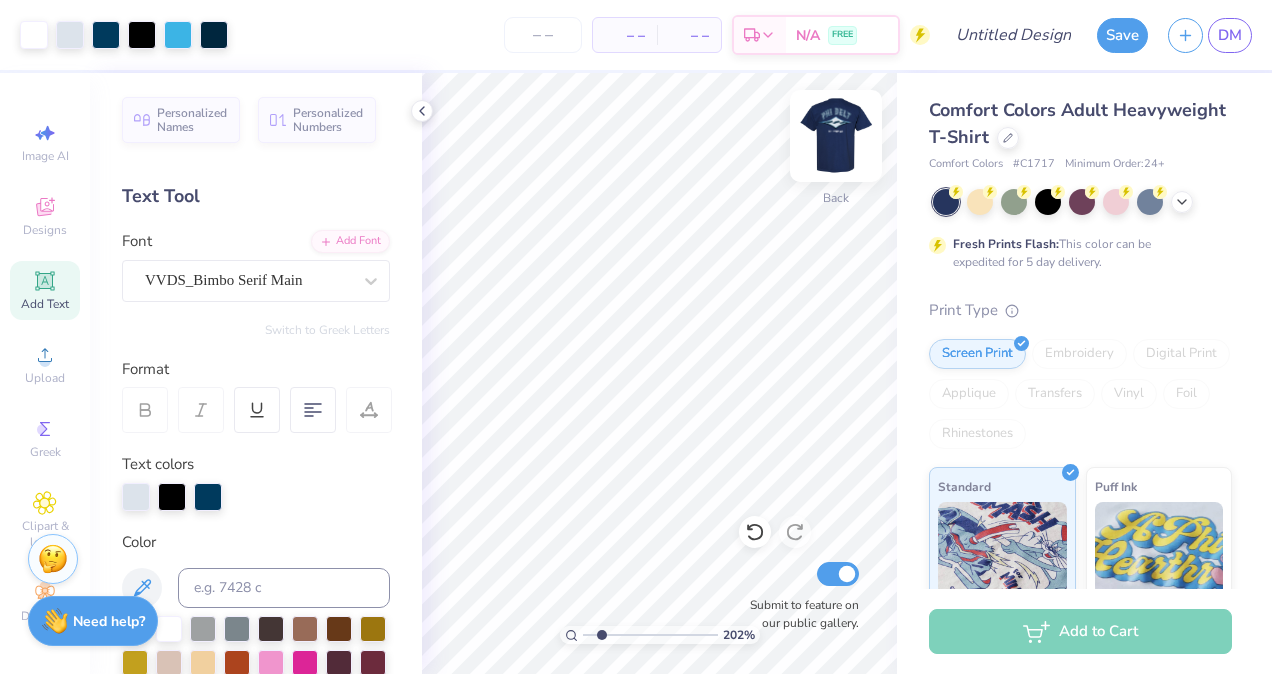 click at bounding box center (836, 136) 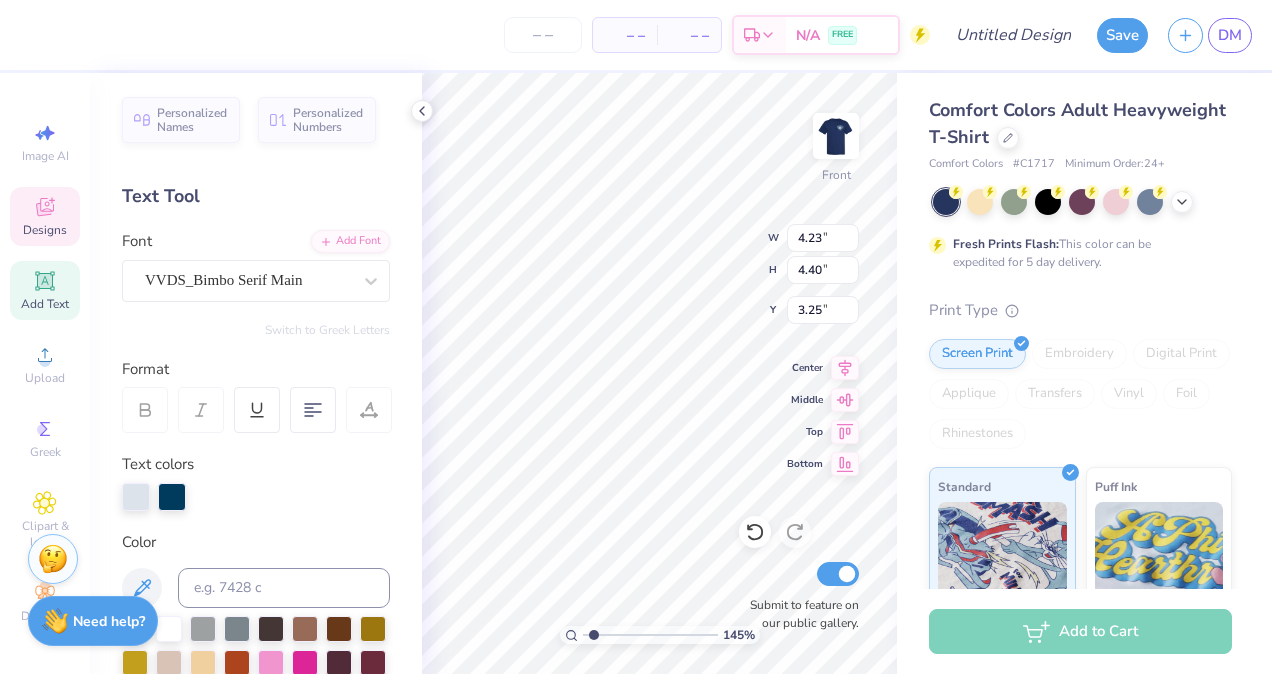 scroll, scrollTop: 16, scrollLeft: 2, axis: both 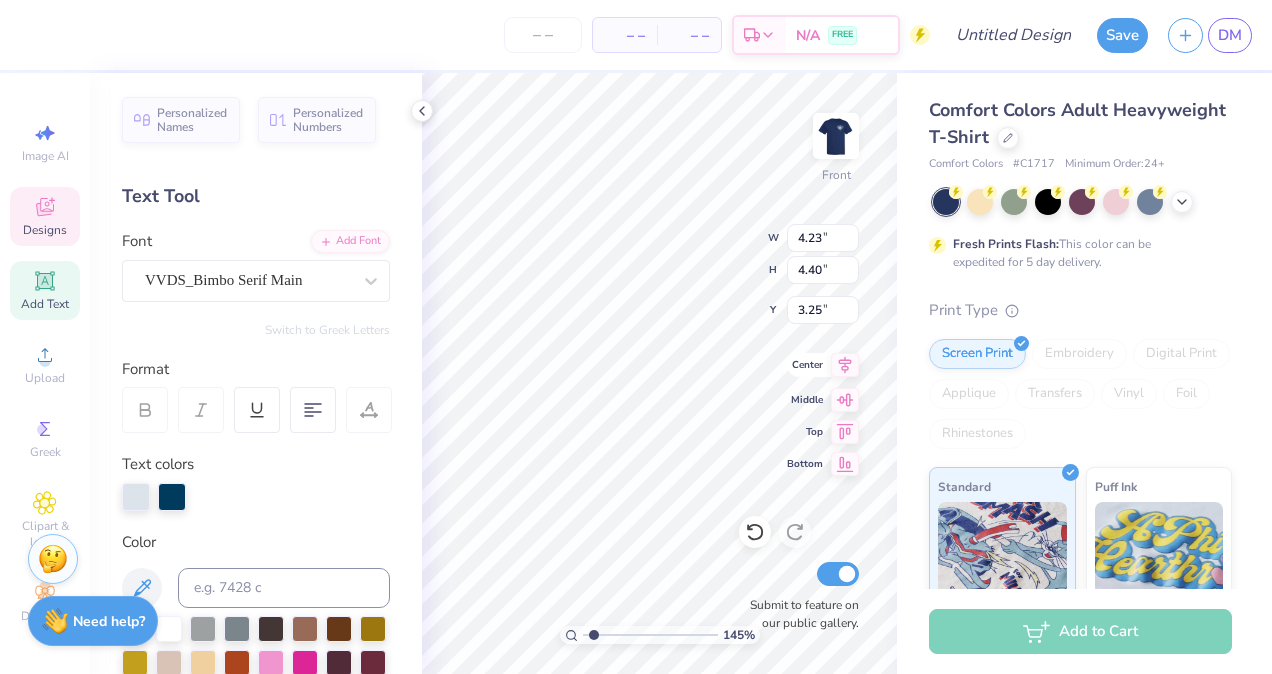 type on "1.44709301151237" 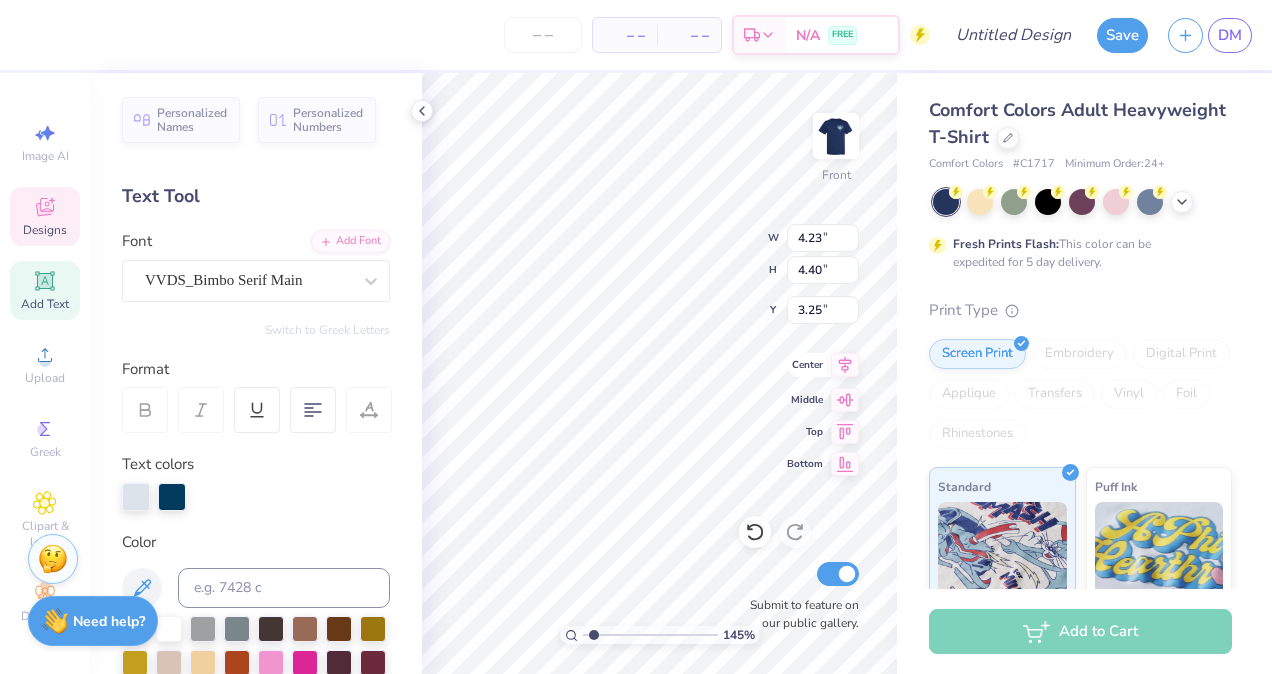 type on "S" 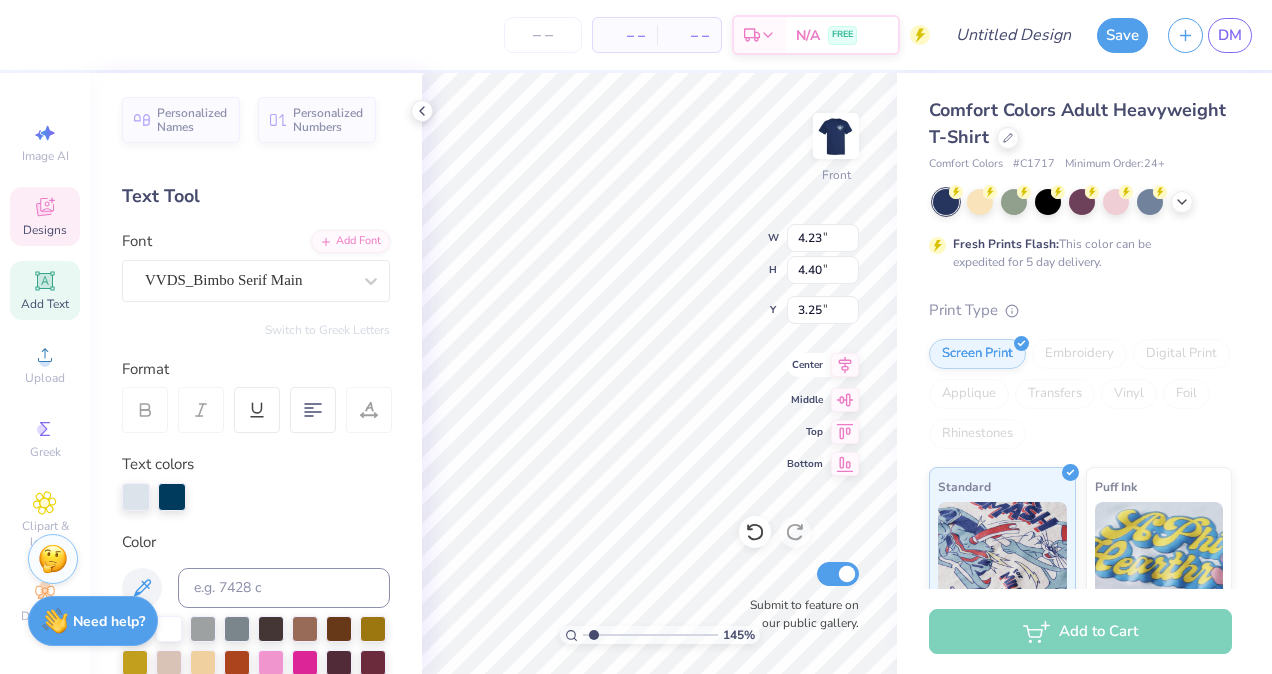 type on "Sigma" 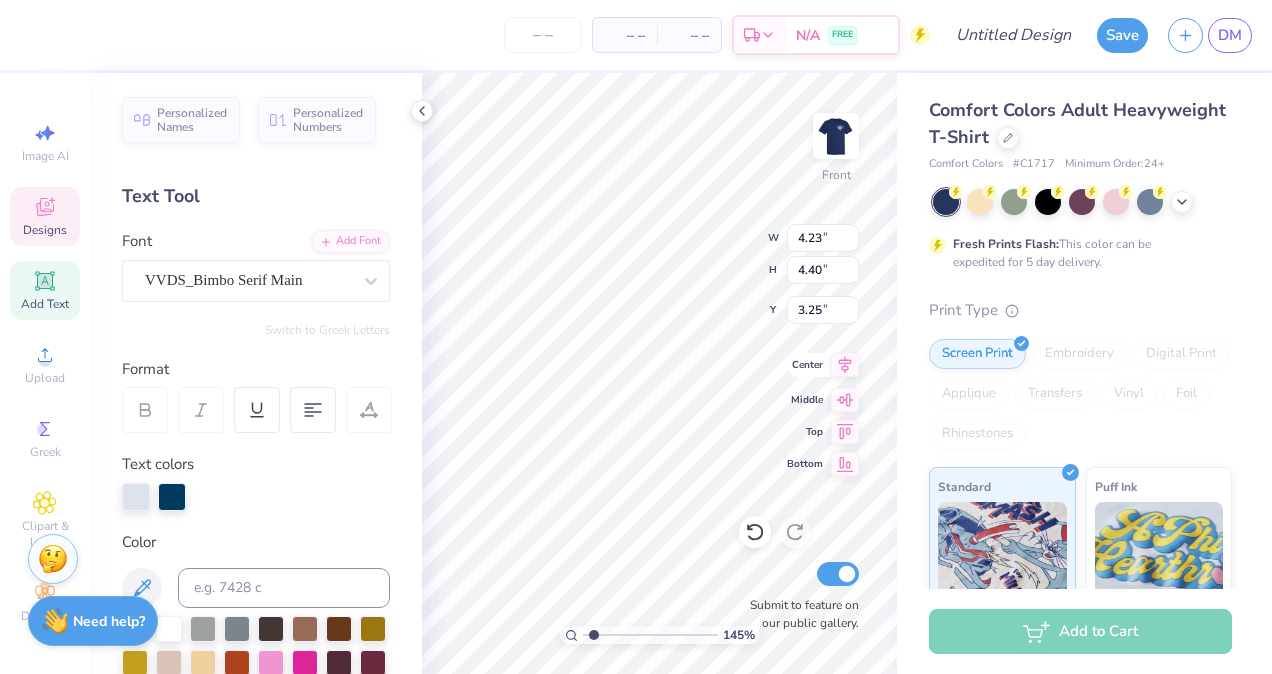 type on "1.44709301151237" 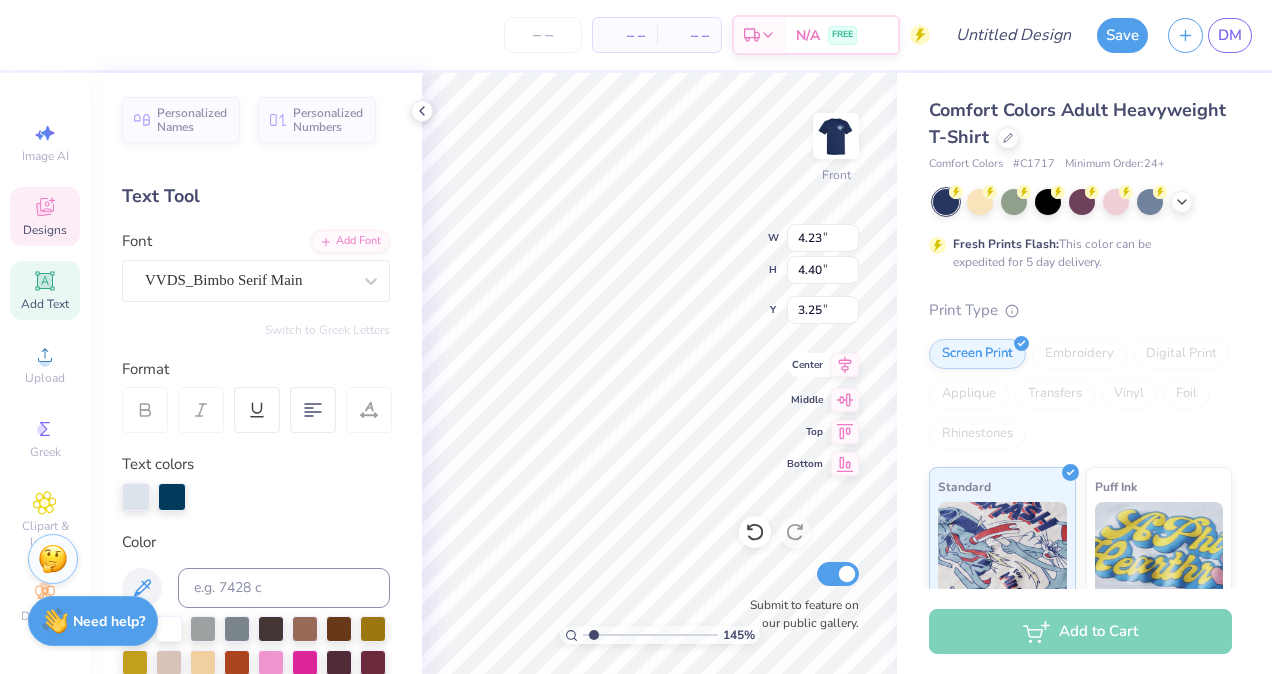 type on "1.44709301151237" 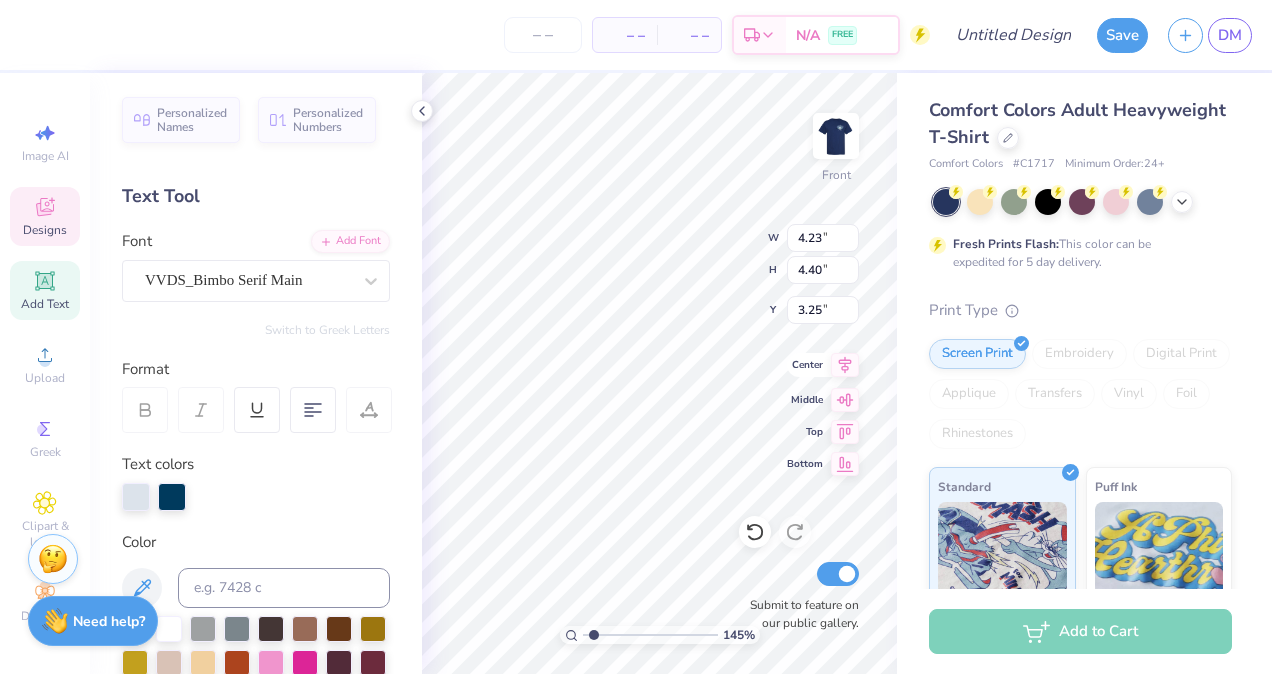 type on "6.35" 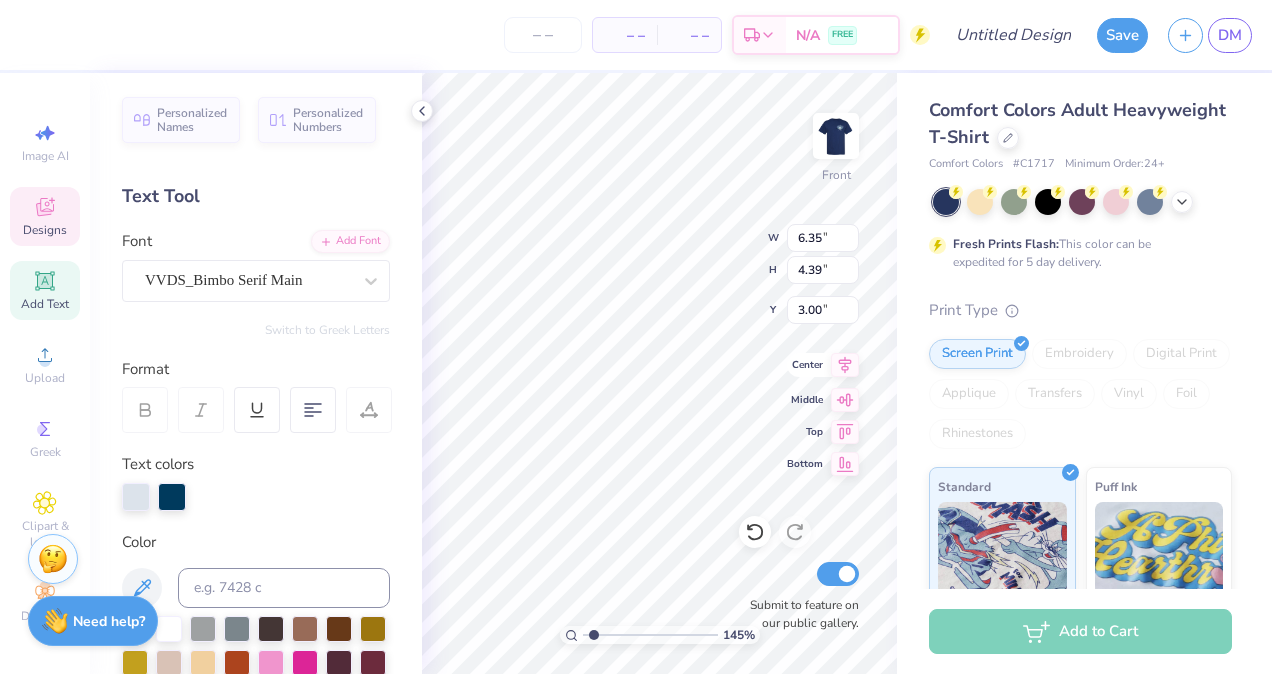 scroll, scrollTop: 16, scrollLeft: 2, axis: both 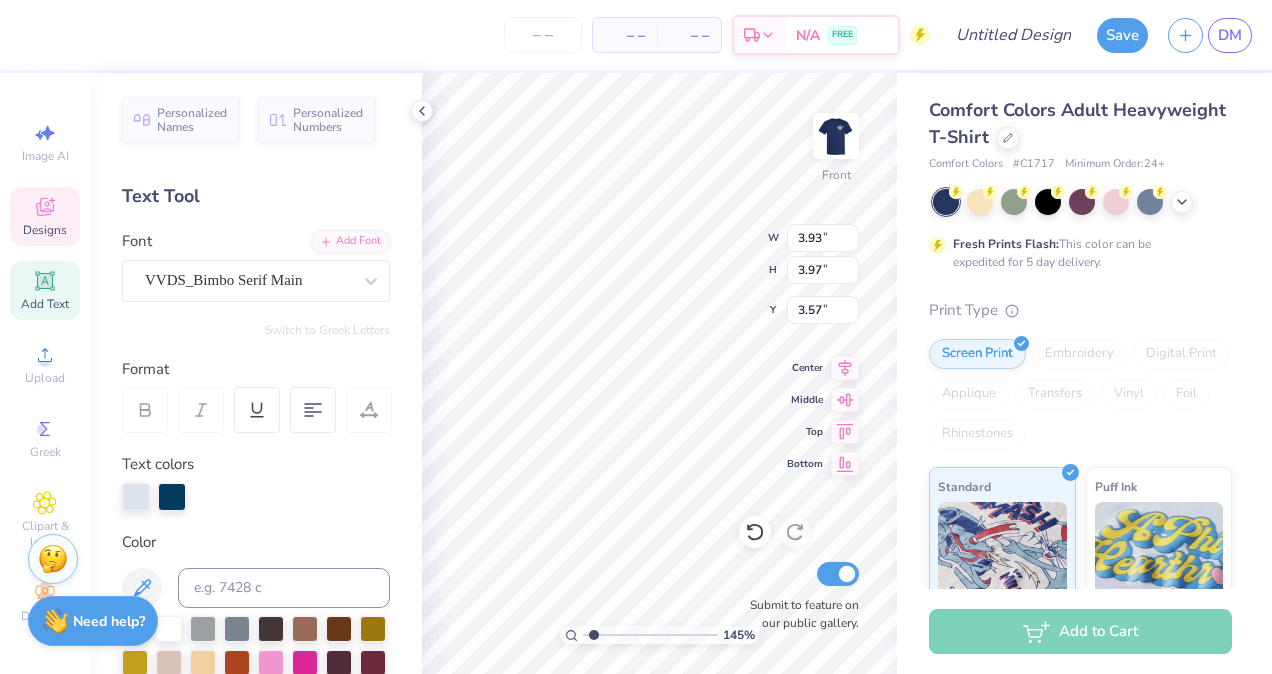 type on "1.44709301151237" 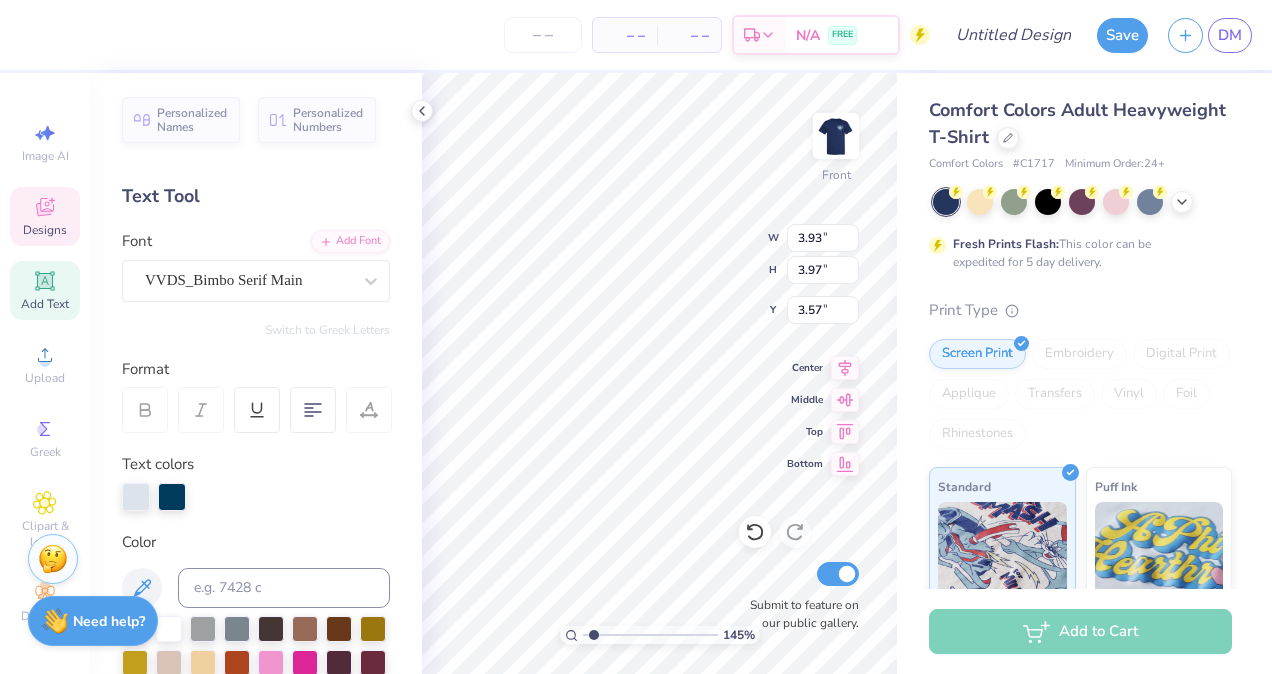 type on "8.69" 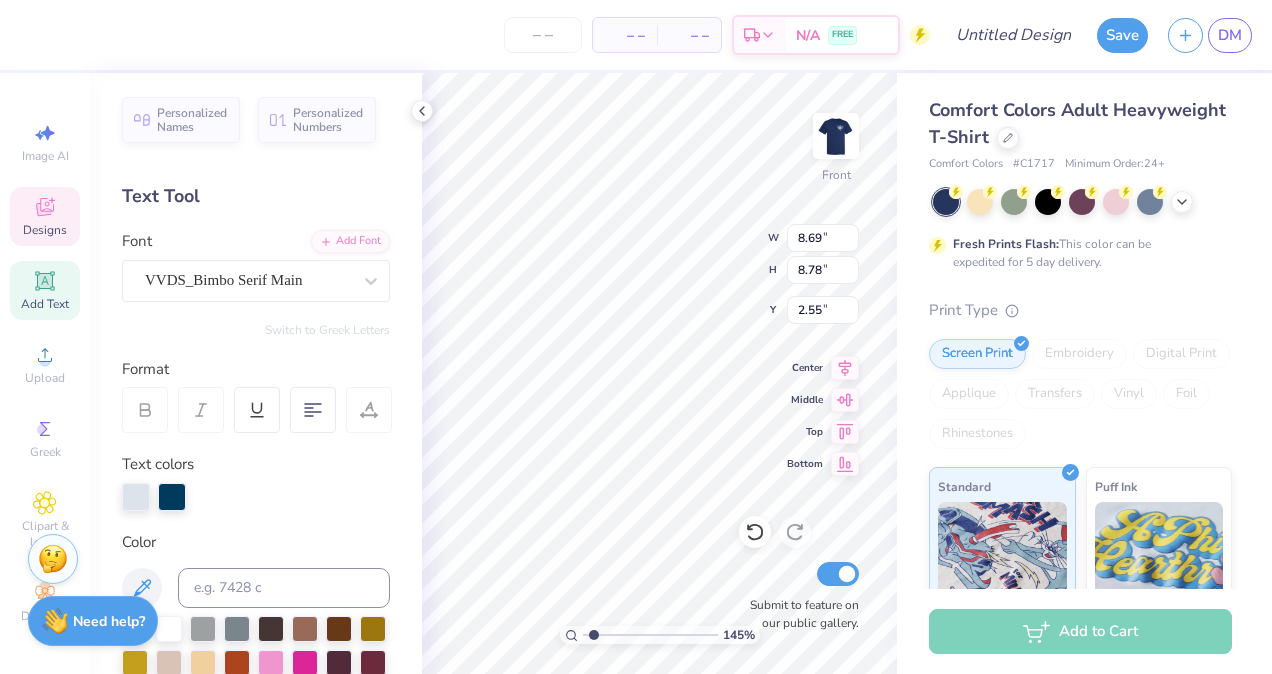 type on "1.44709301151237" 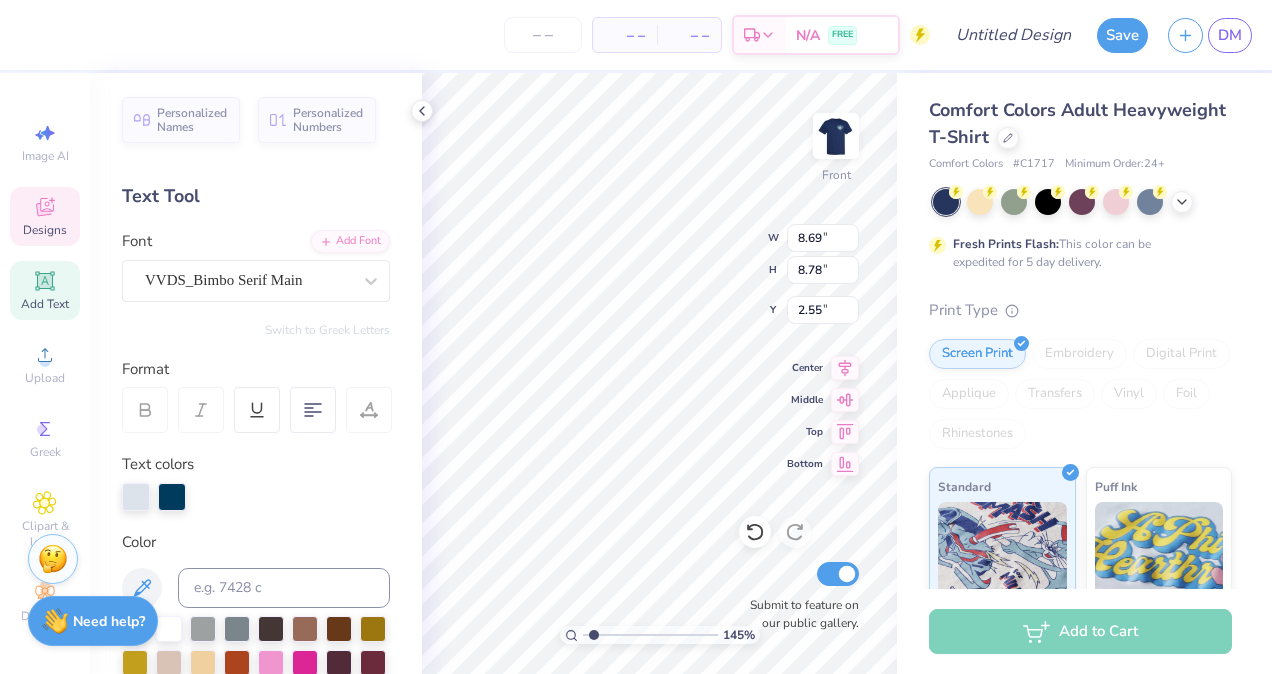 type on "9.50" 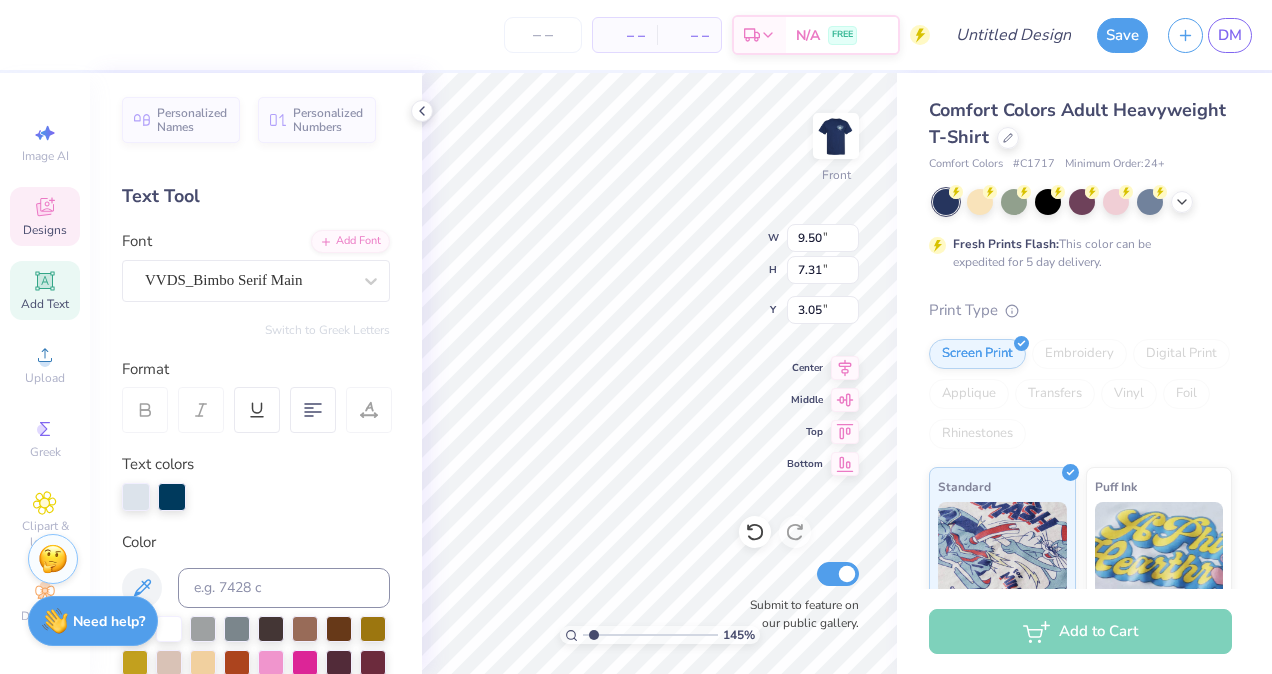 type on "1.44709301151237" 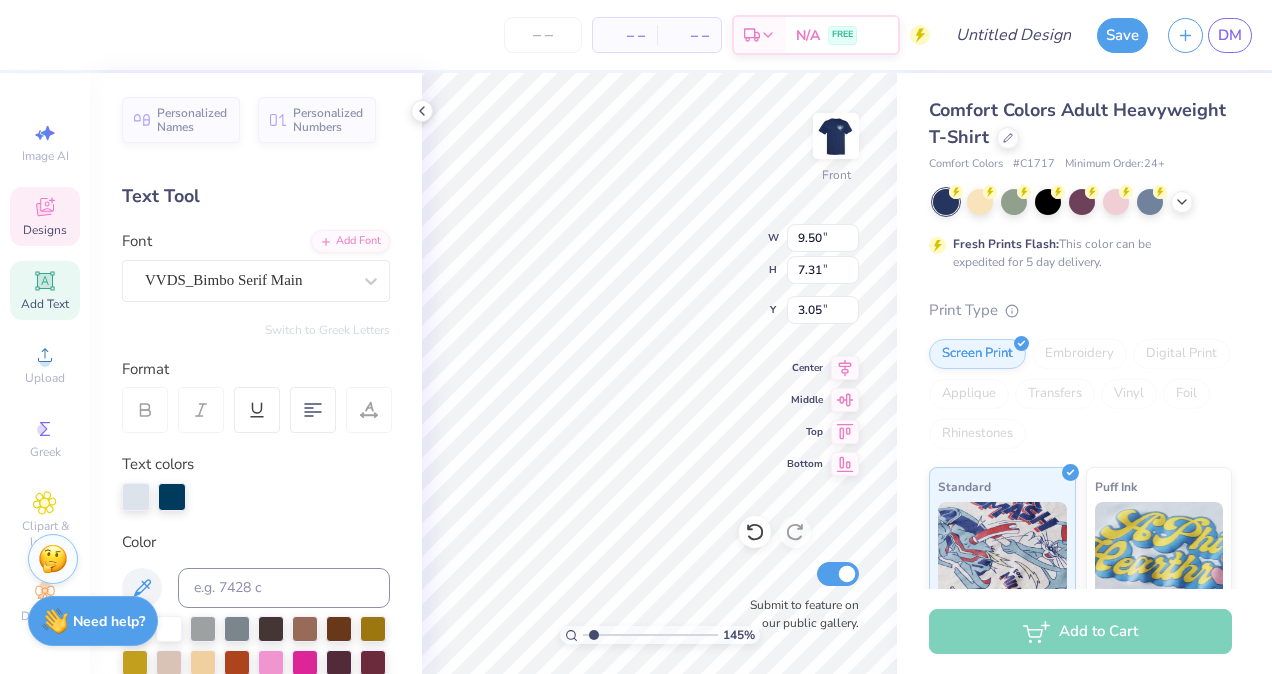 type on "1.30" 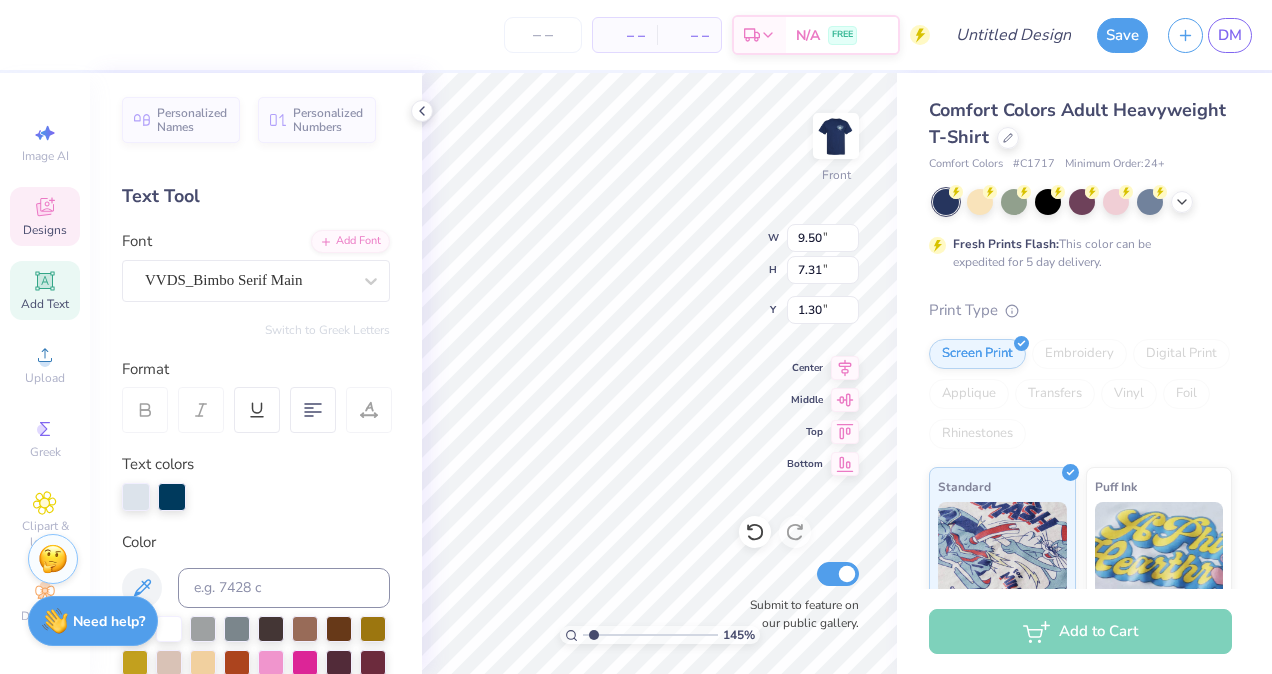 scroll, scrollTop: 16, scrollLeft: 2, axis: both 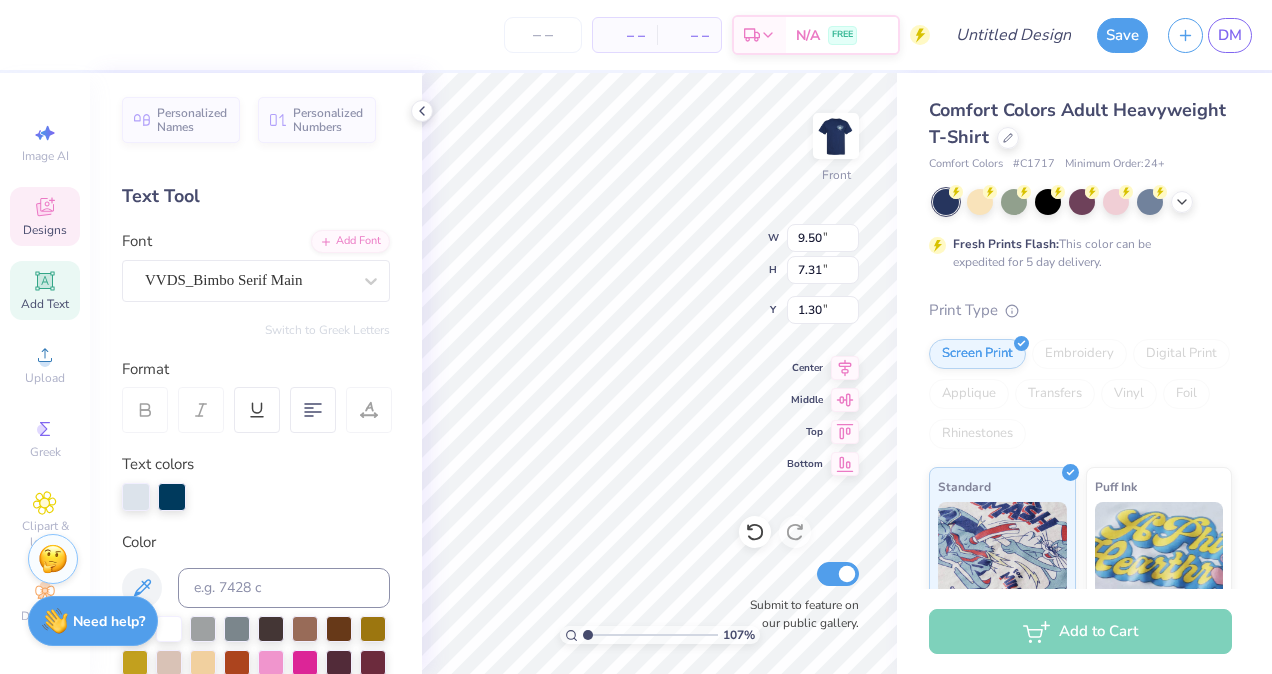 type on "1" 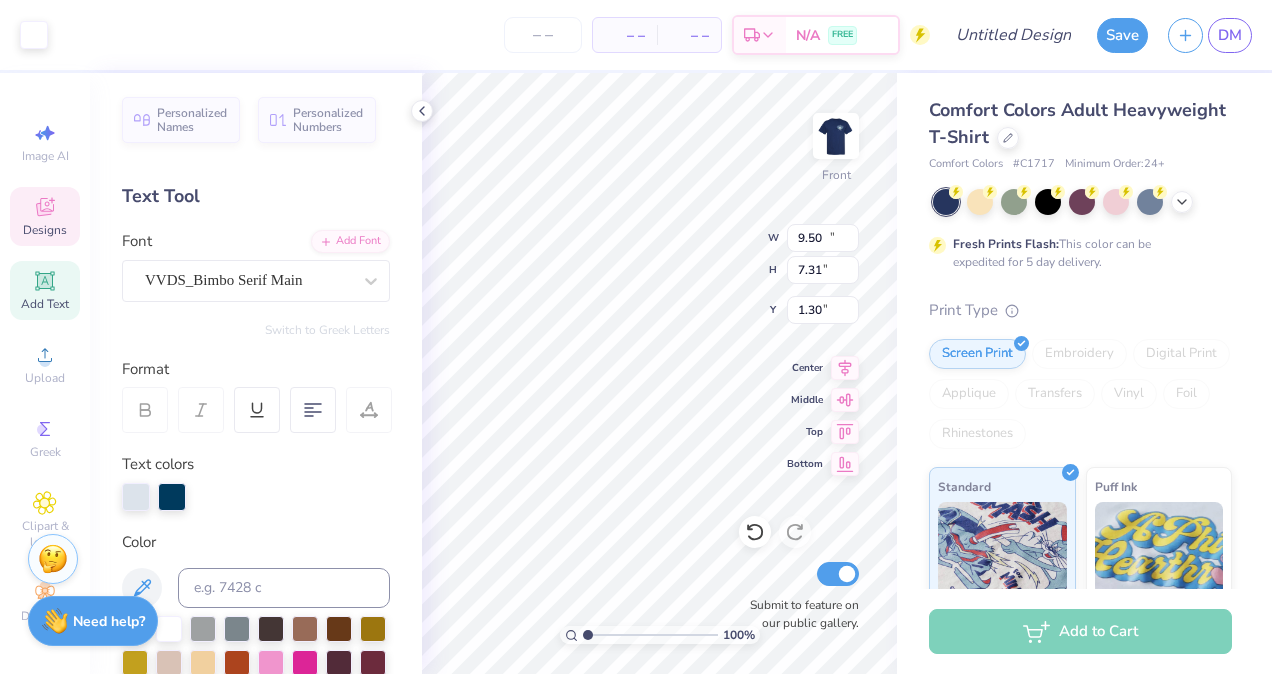 type on "11.19" 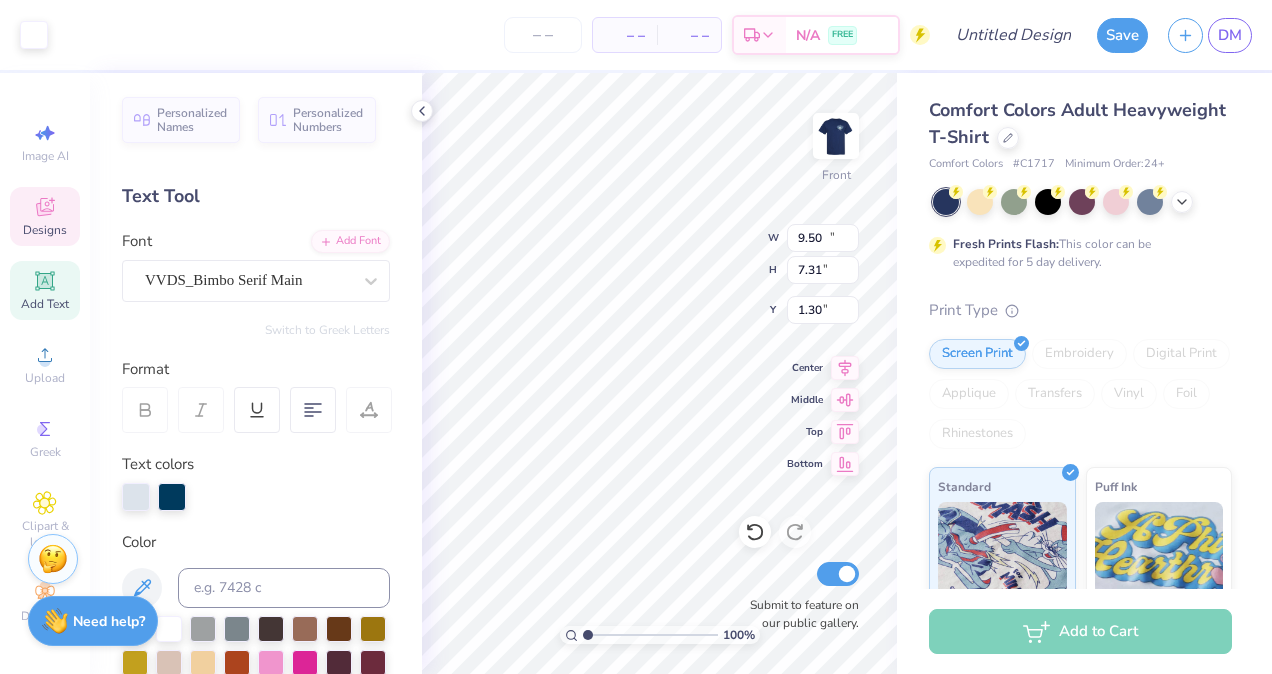 type on "4.12" 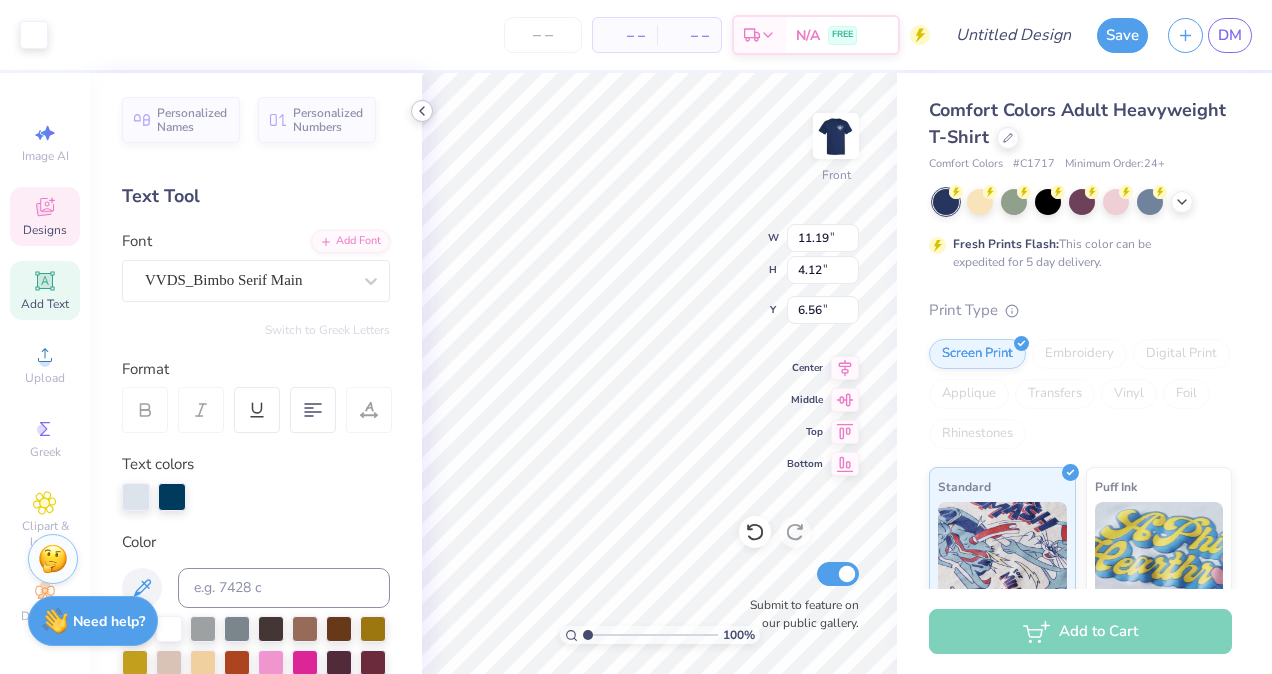 click 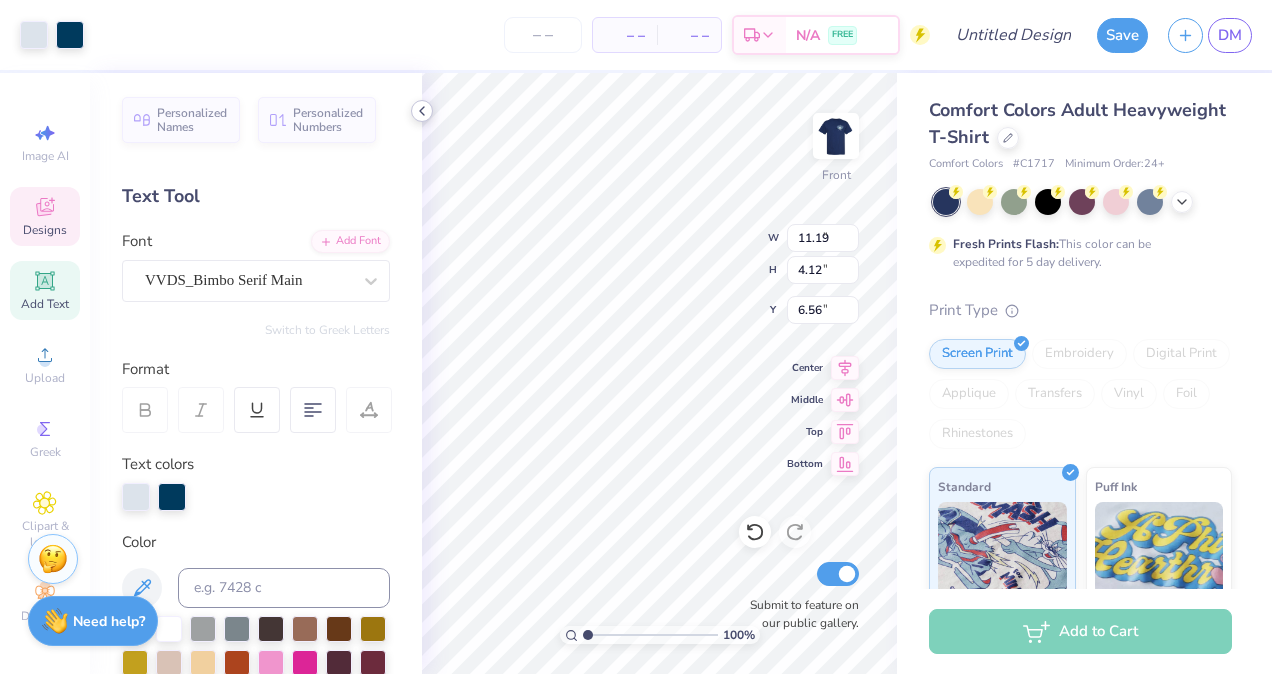 type on "9.50" 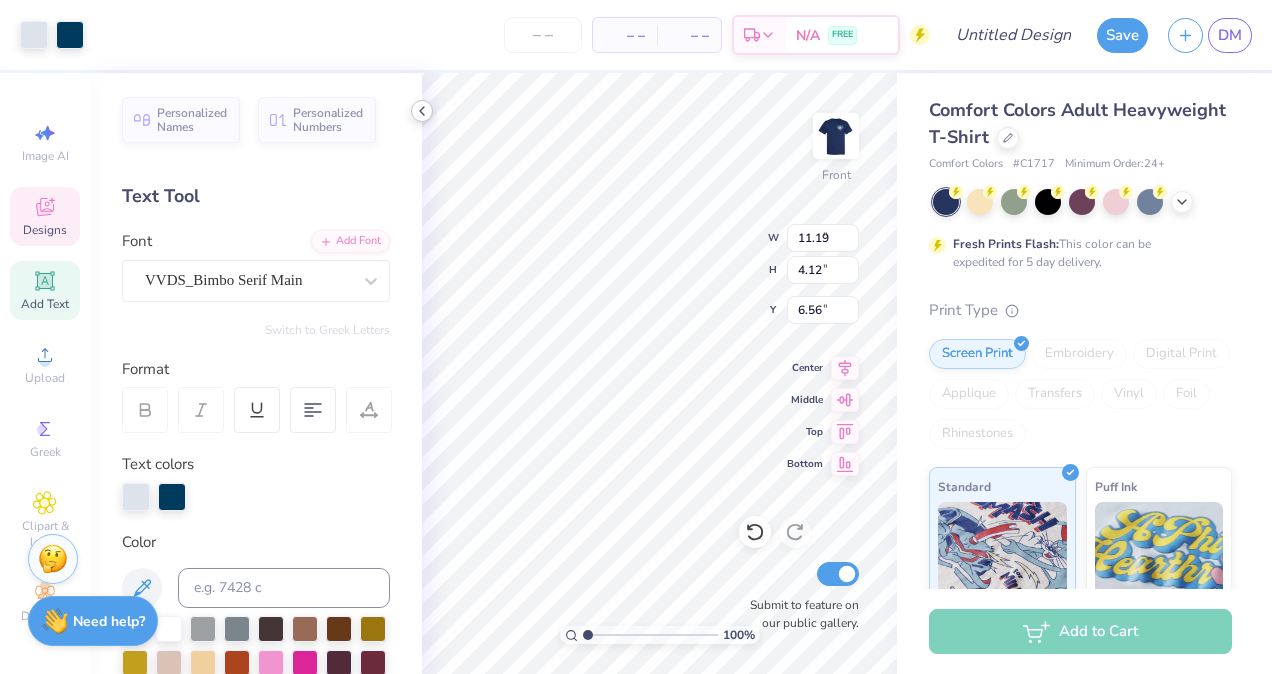 type on "7.31" 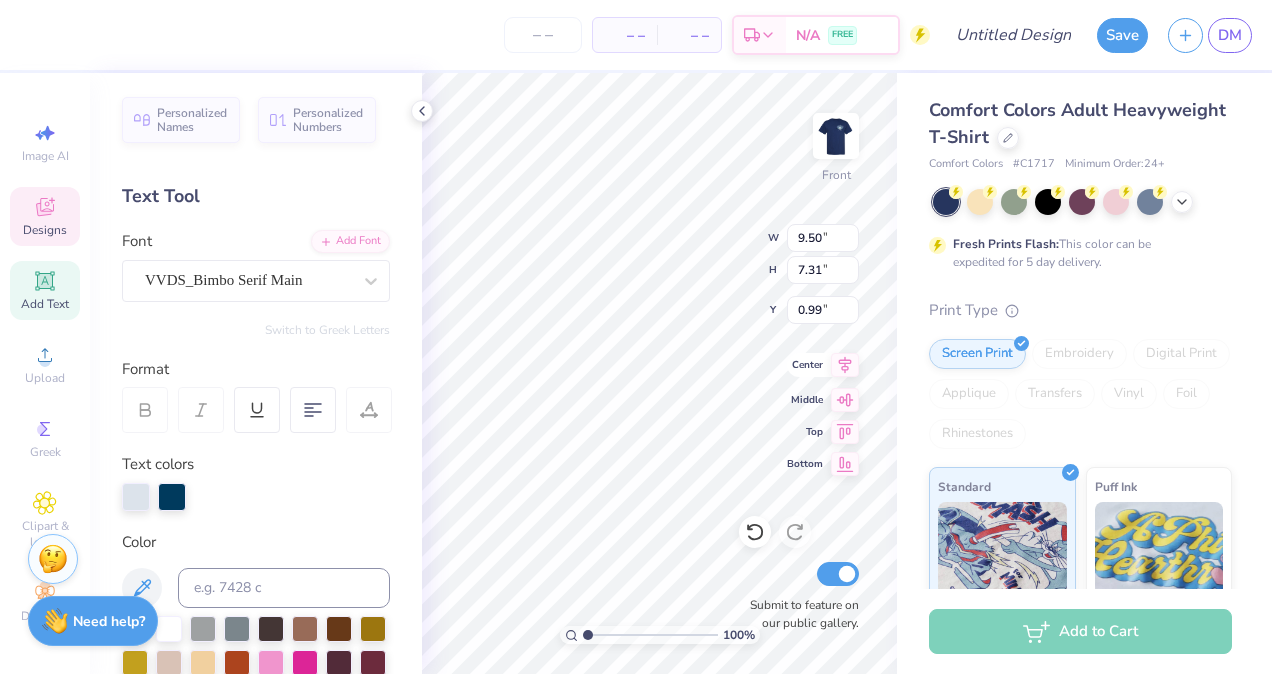 click 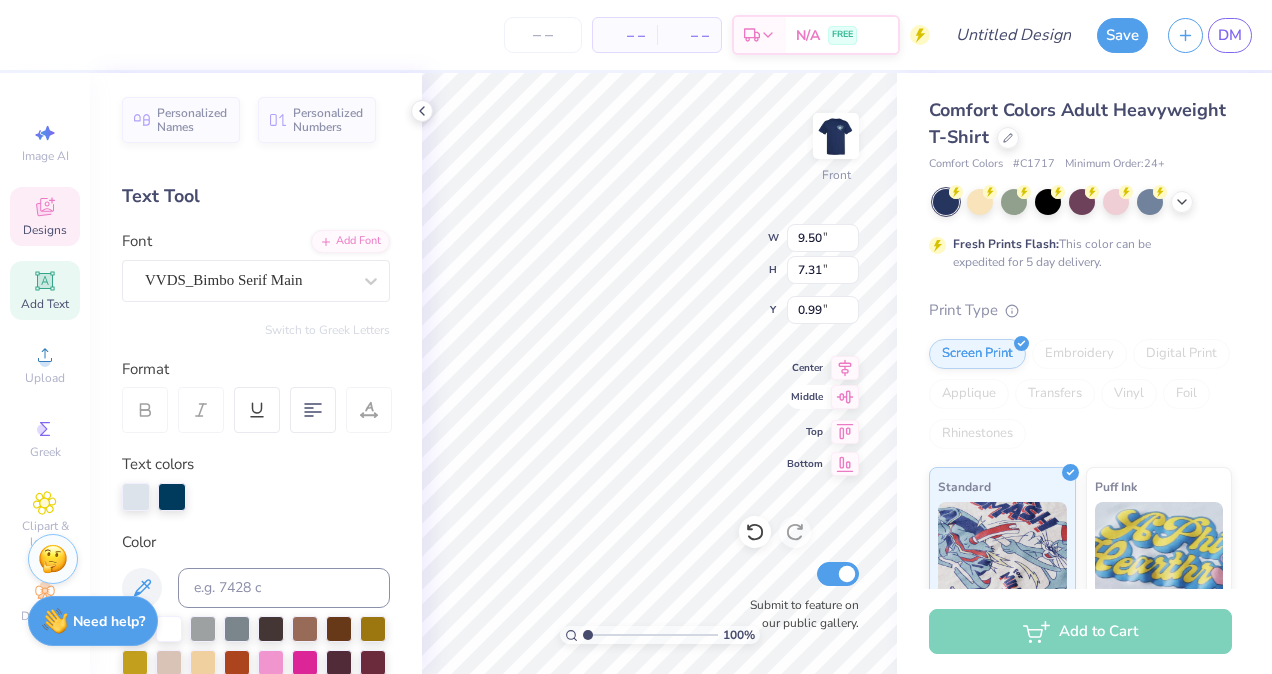 click 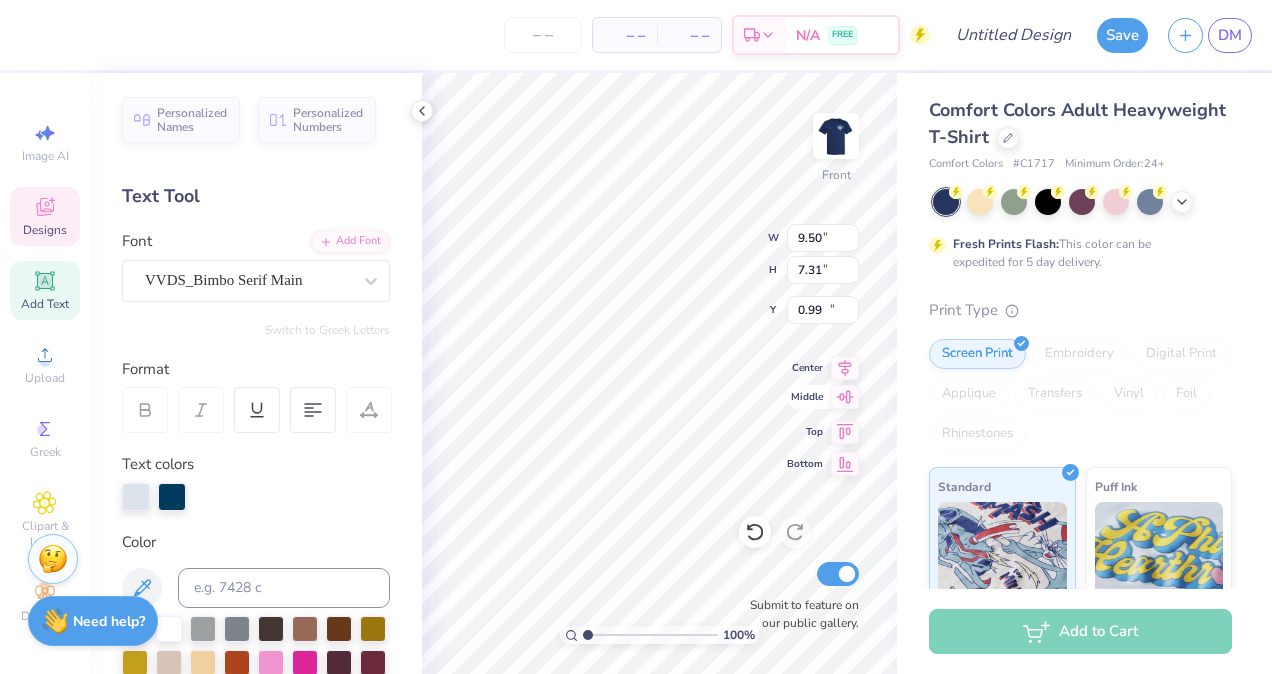 type on "10.09" 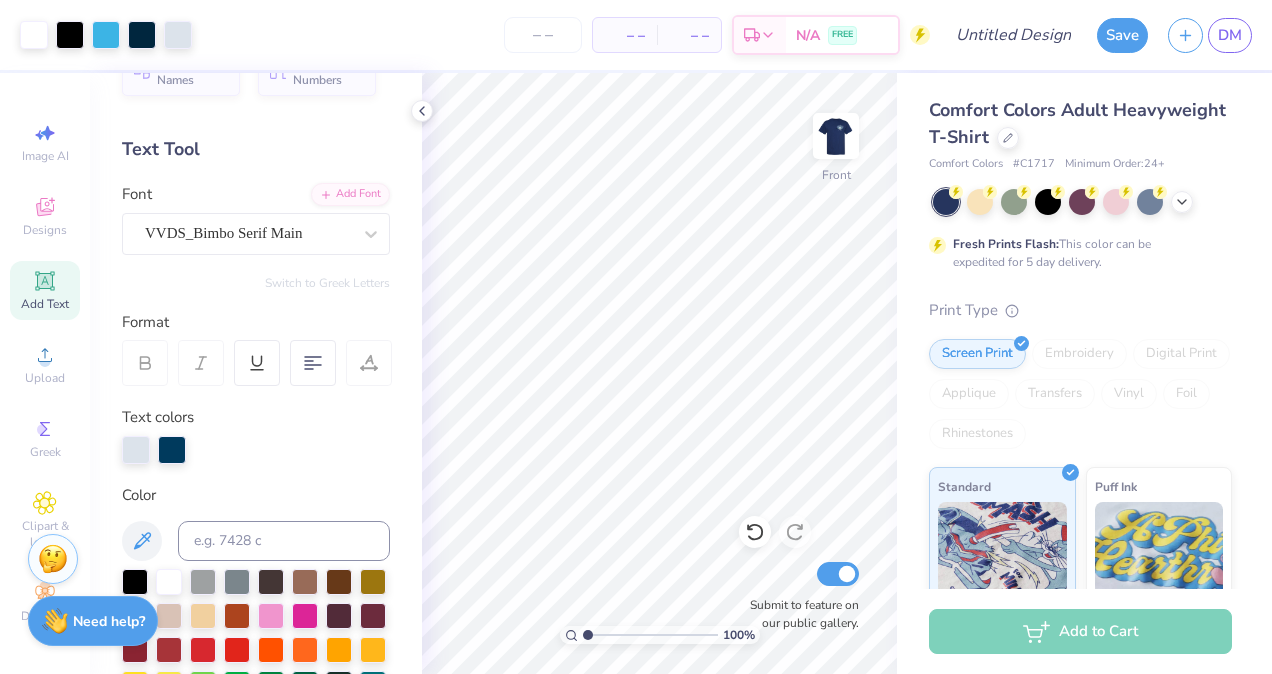 scroll, scrollTop: 0, scrollLeft: 0, axis: both 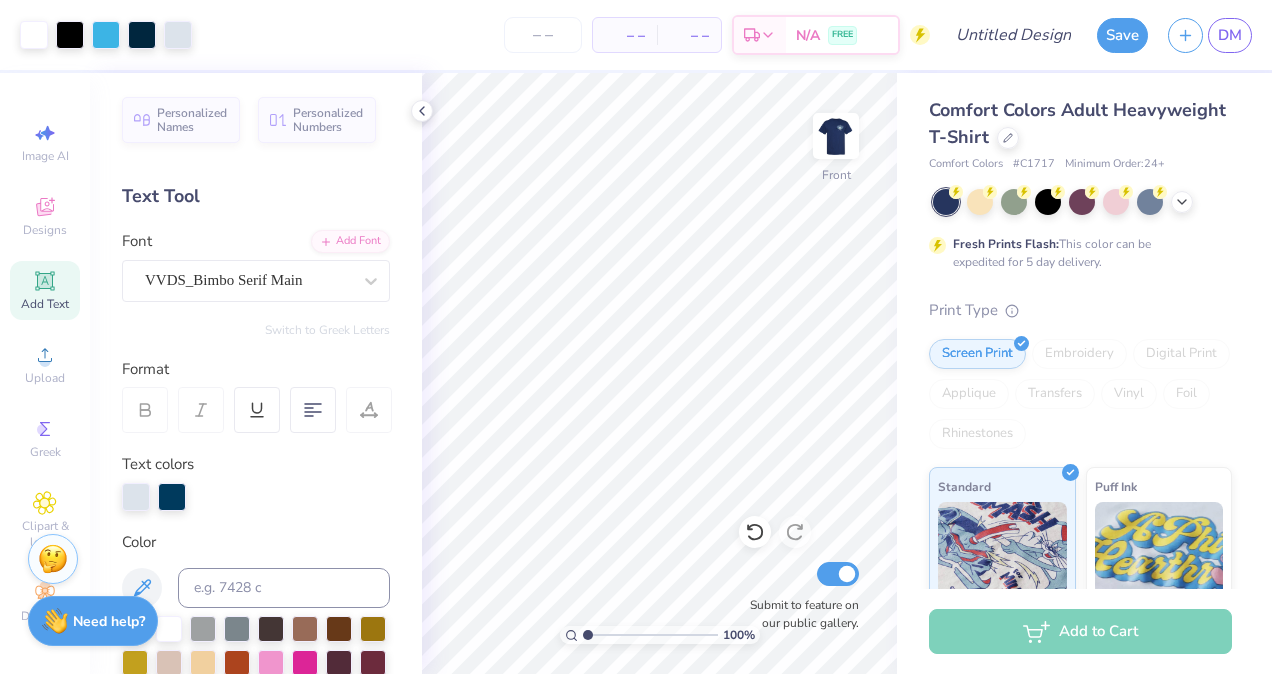 click on "Add Text" at bounding box center (45, 304) 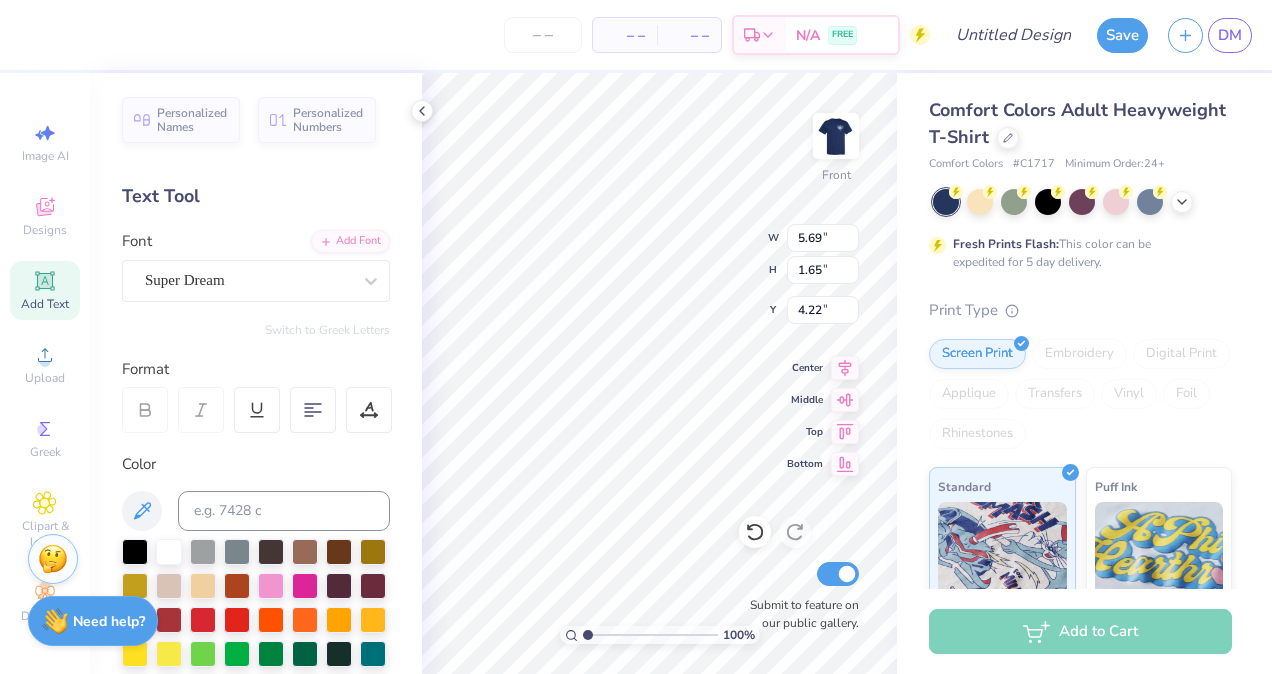 type on "4.22" 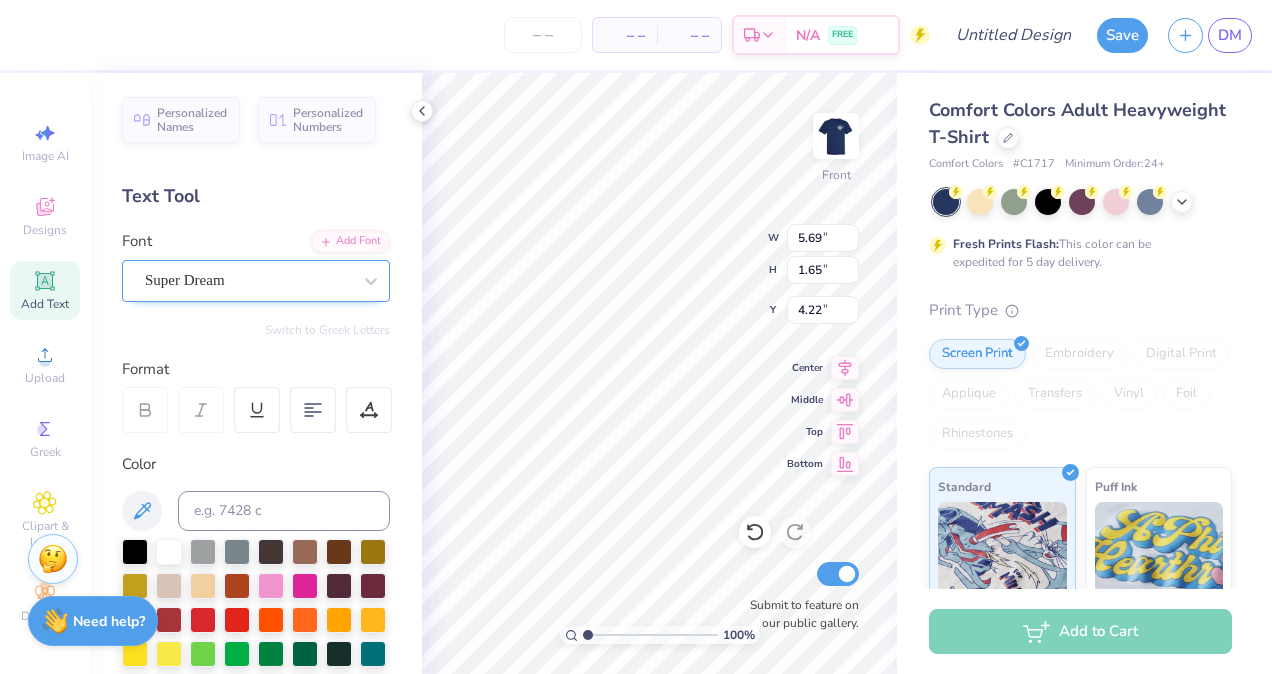 type on "Sigma Chi" 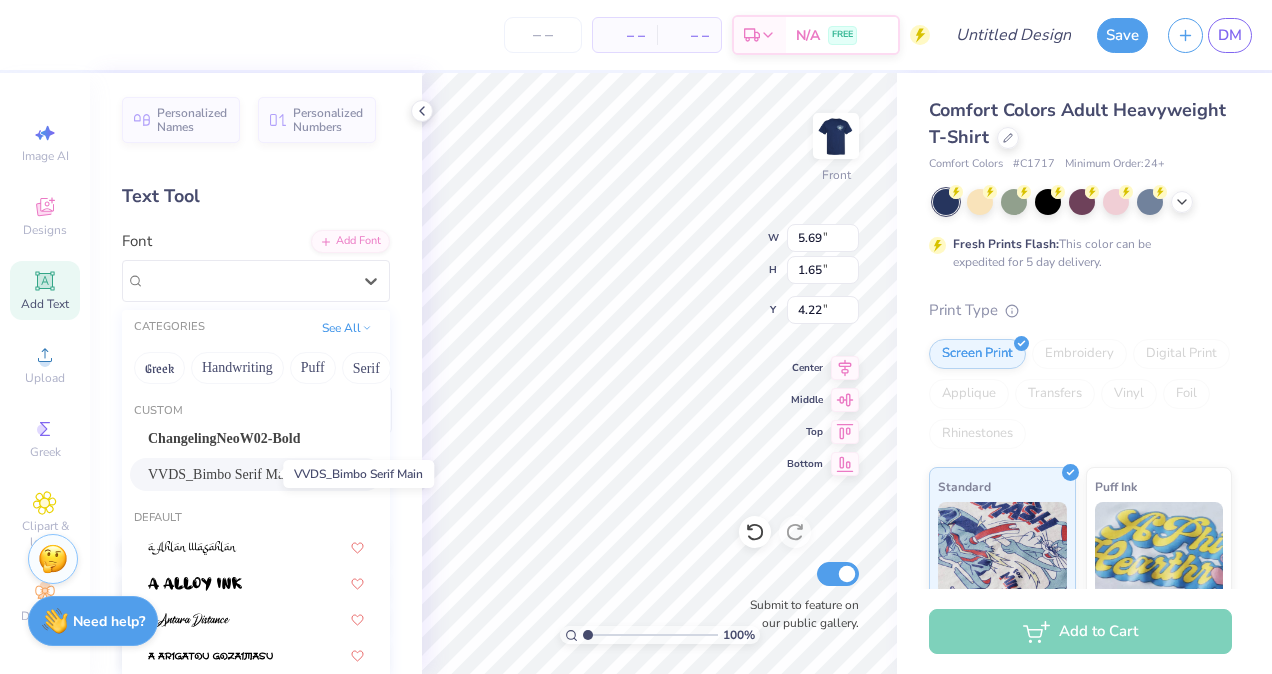 click on "VVDS_Bimbo Serif Main" at bounding box center (221, 474) 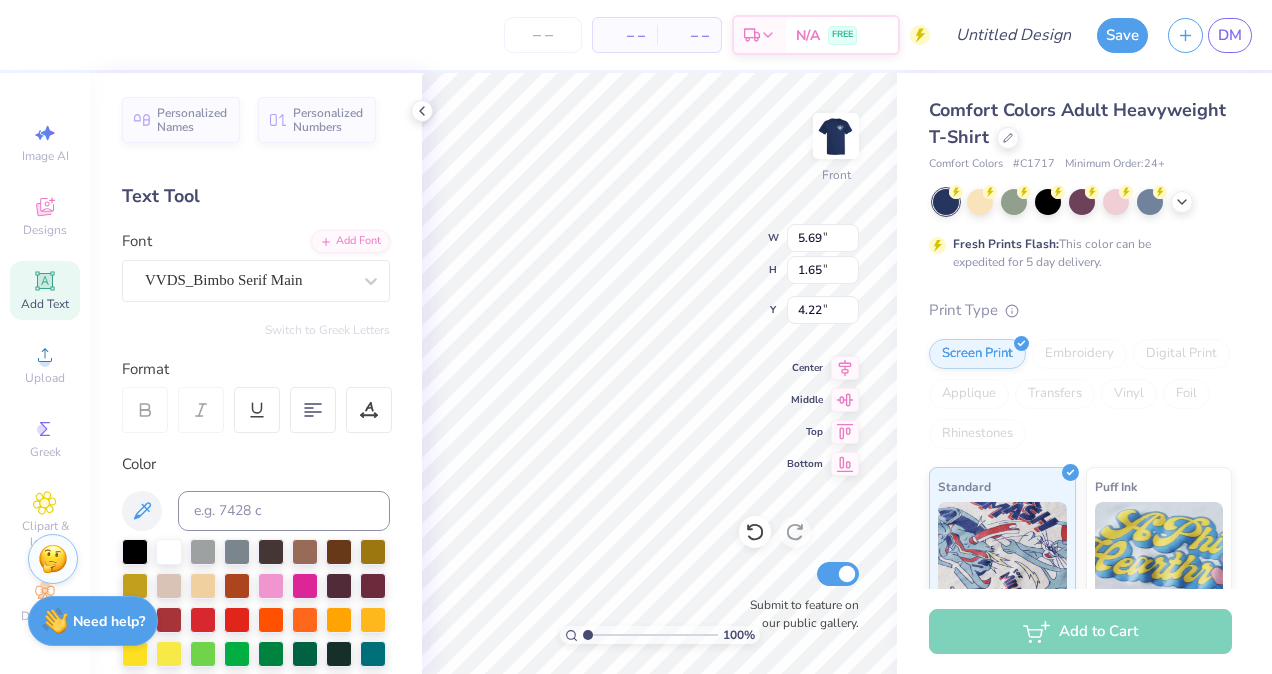 scroll, scrollTop: 16, scrollLeft: 6, axis: both 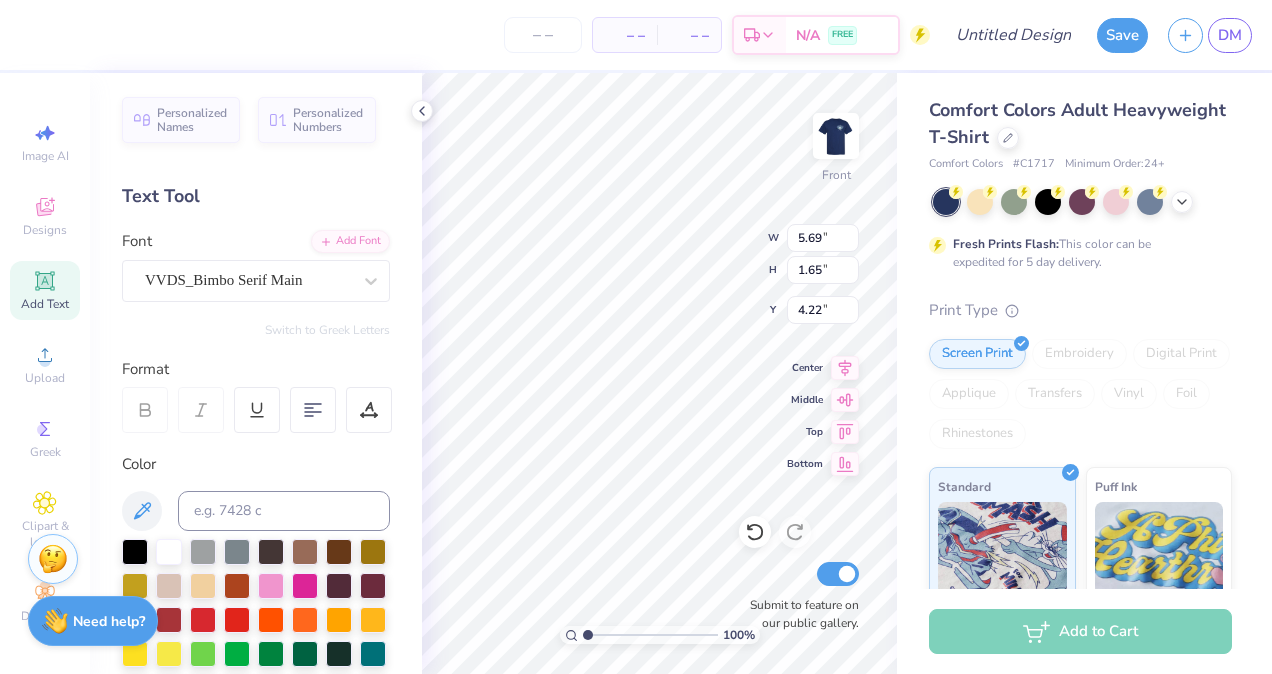 click on "100  % Front W 5.69 5.69 " H 1.65 1.65 " Y 4.22 4.22 " Center Middle Top Bottom Submit to feature on our public gallery." at bounding box center (659, 373) 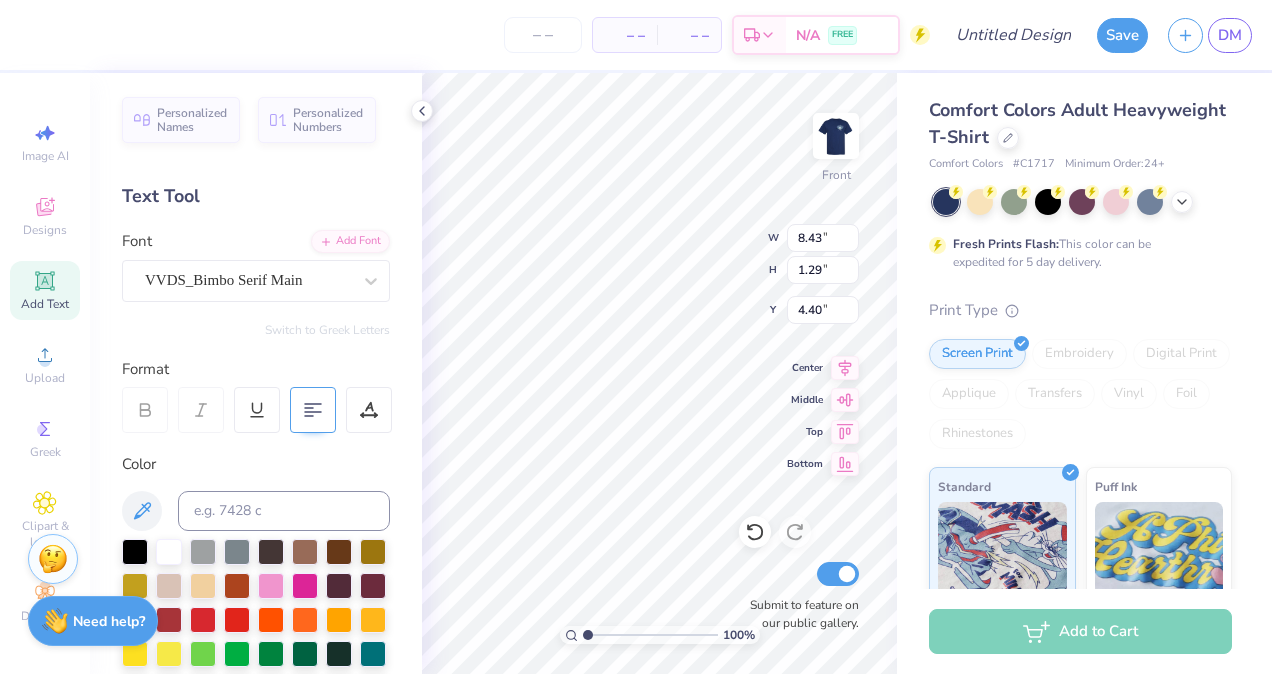 click 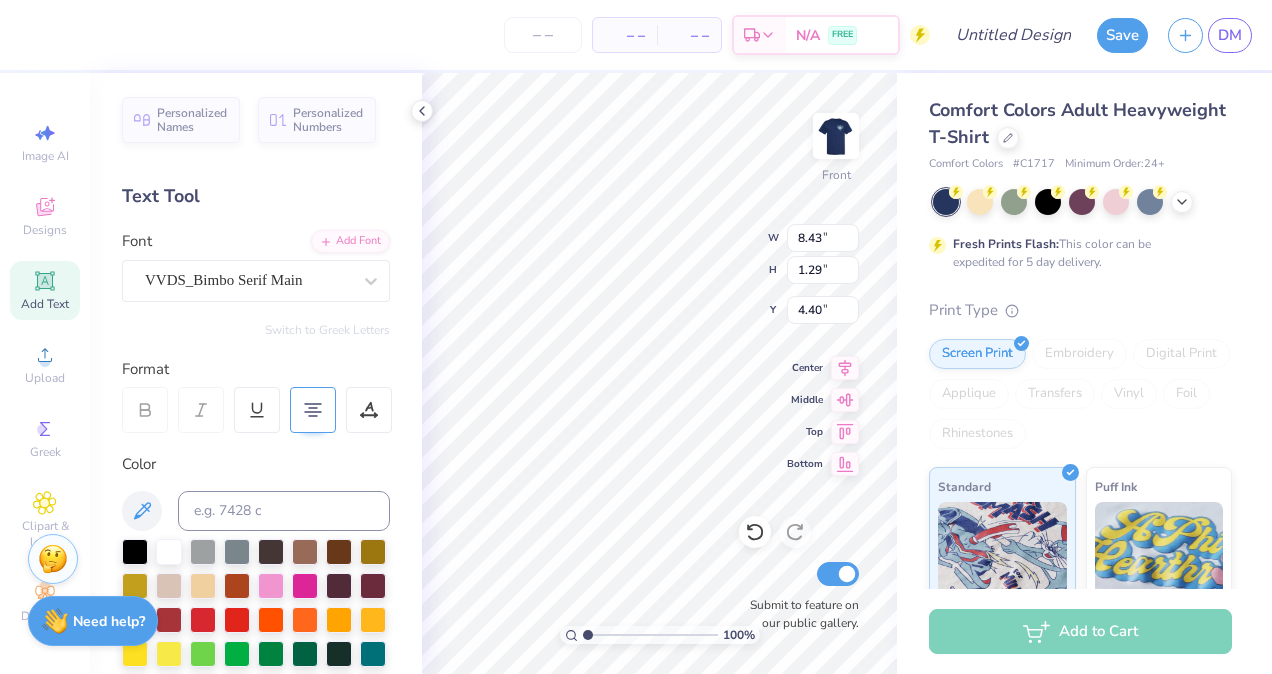 click 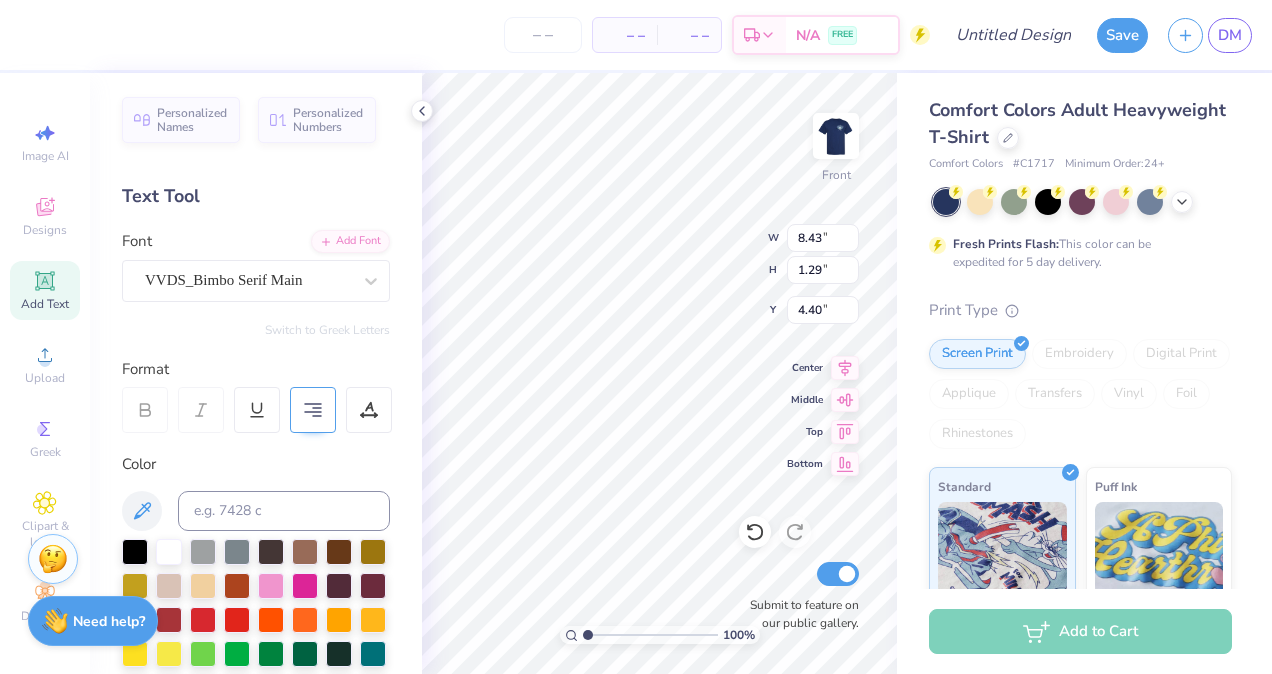 click 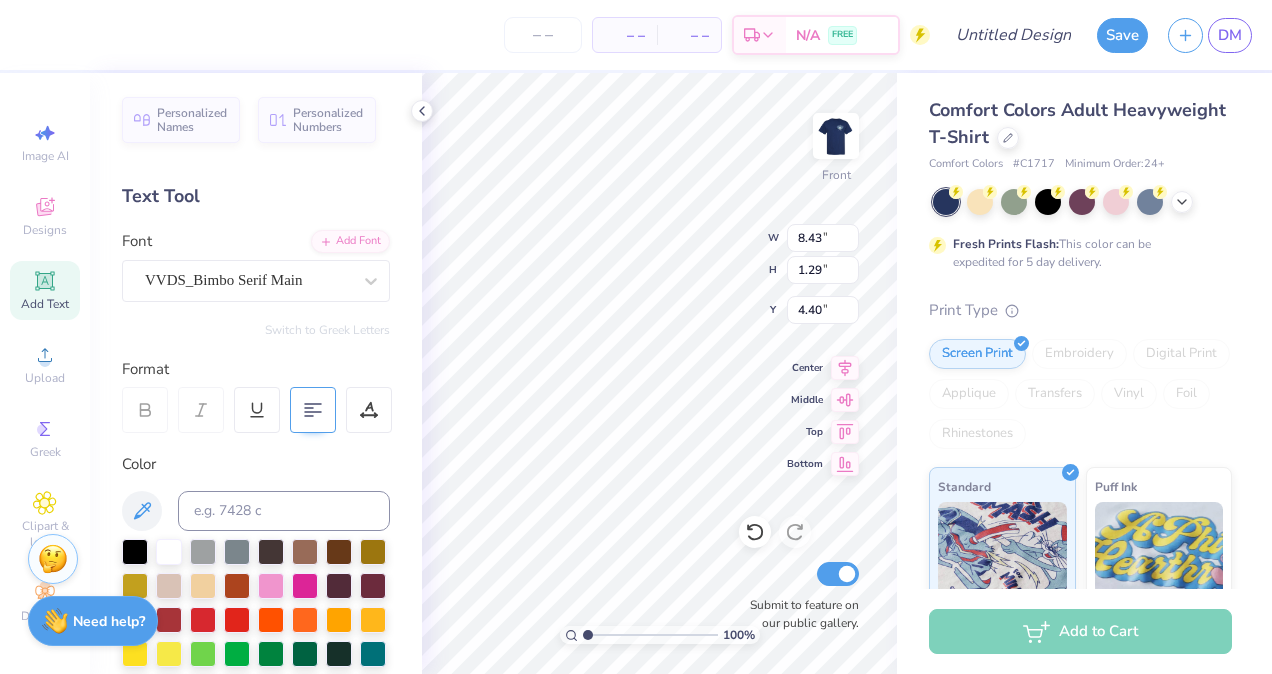 click 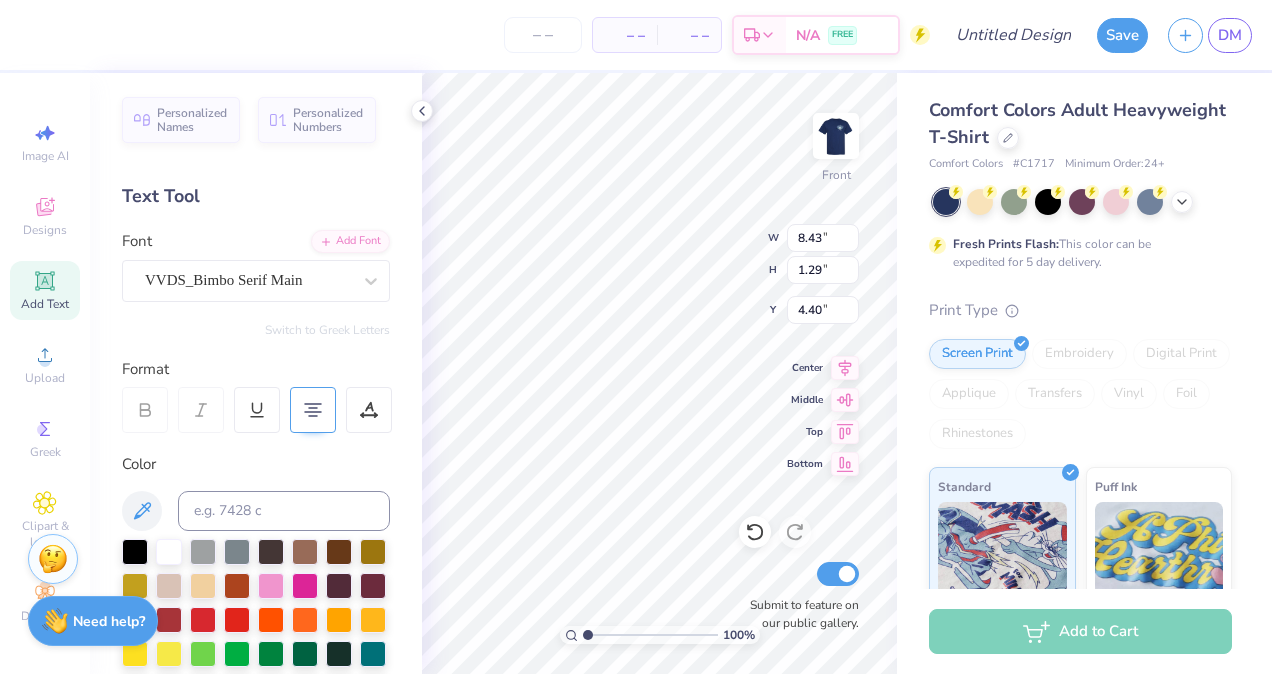 scroll, scrollTop: 16, scrollLeft: 4, axis: both 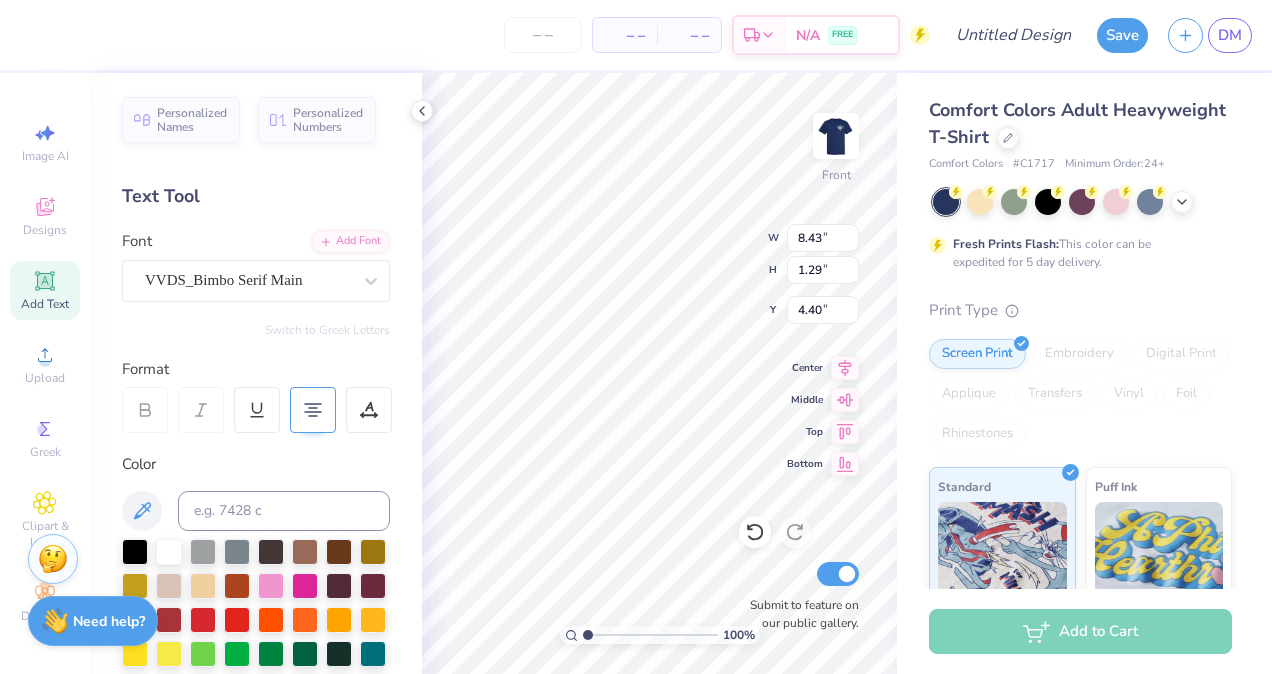 type on "Sig Chi" 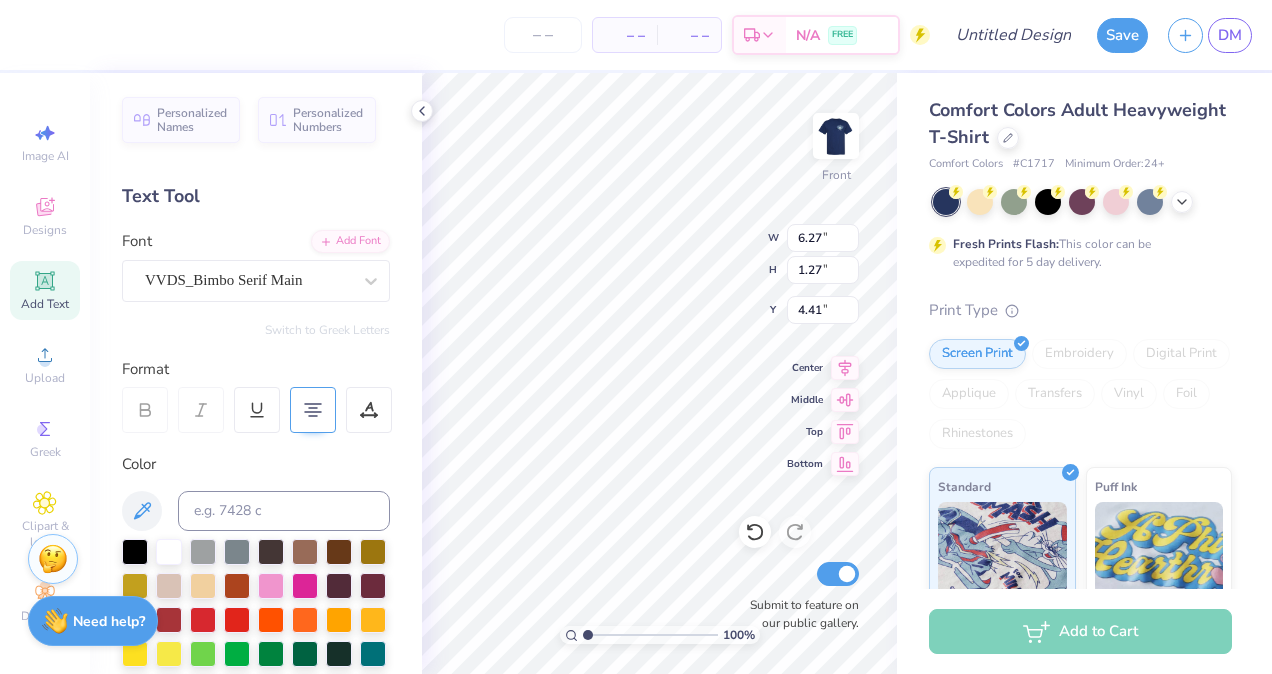 type on "6.27" 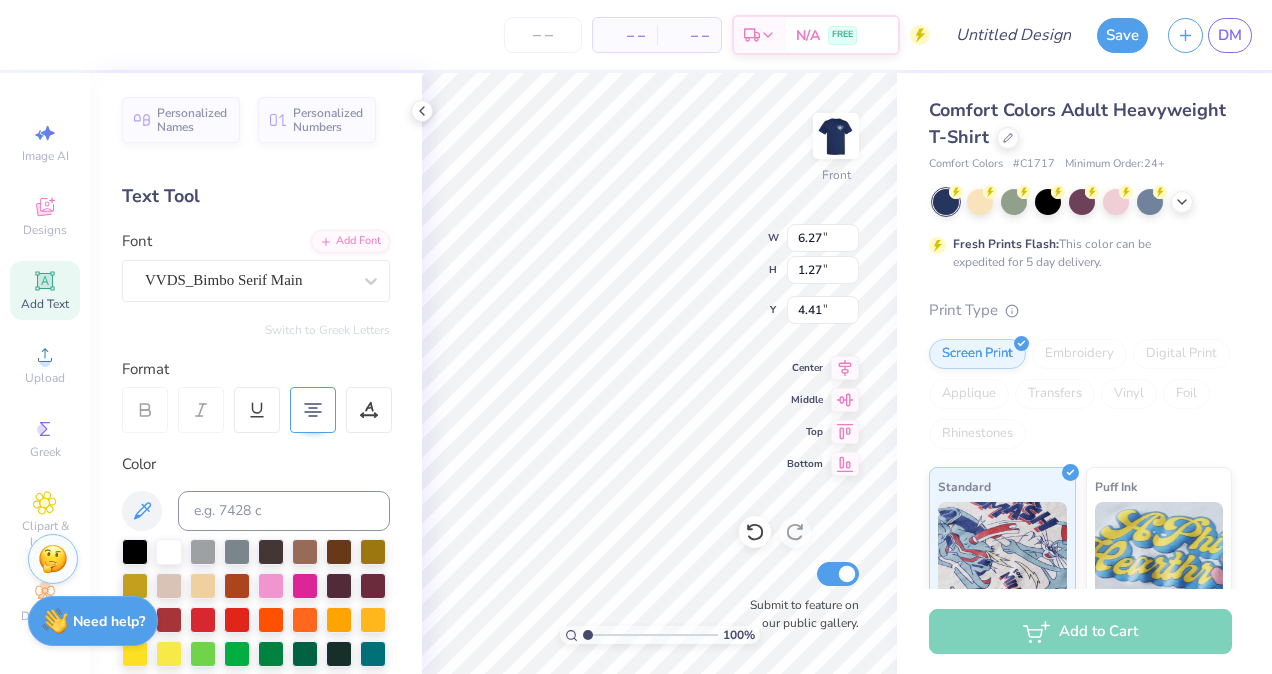 type on "1.27" 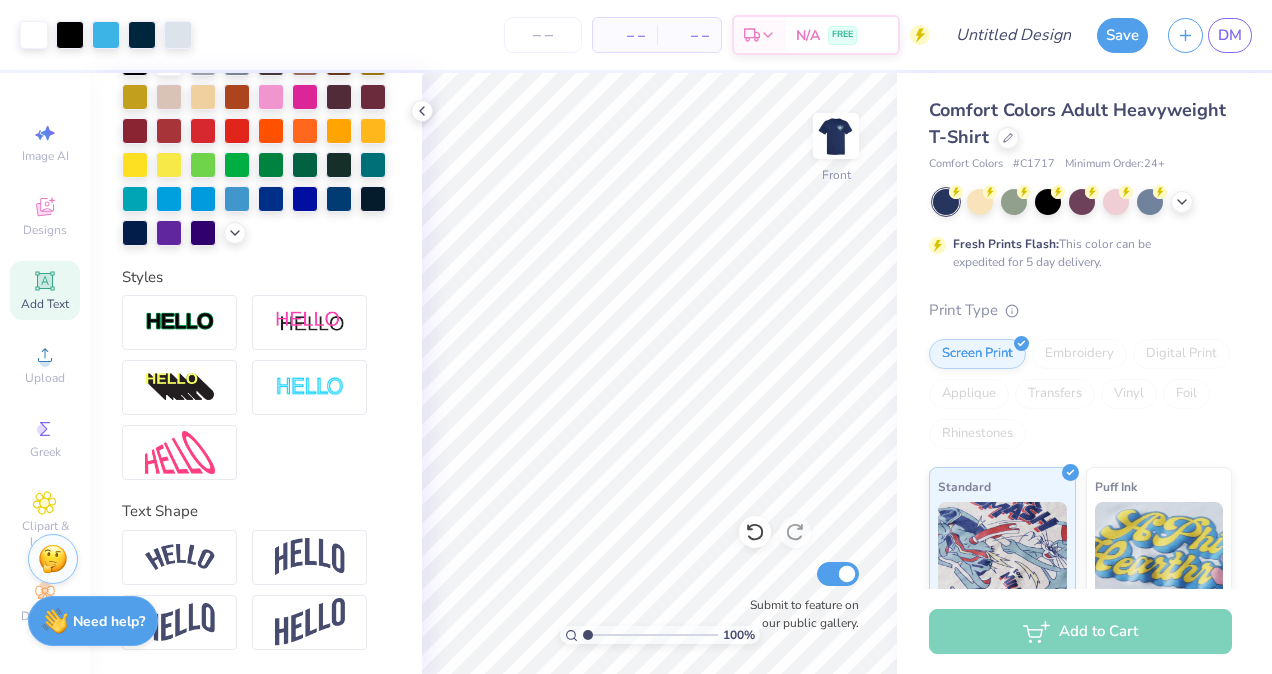 scroll, scrollTop: 521, scrollLeft: 0, axis: vertical 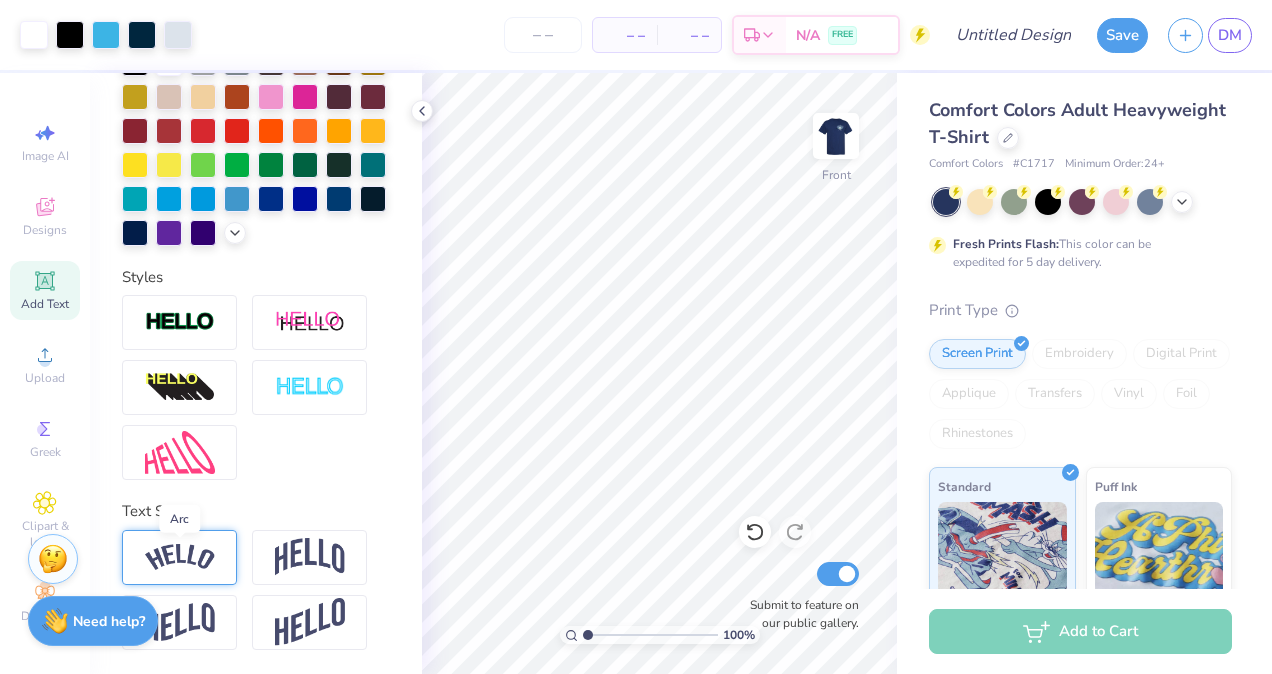 click at bounding box center (180, 557) 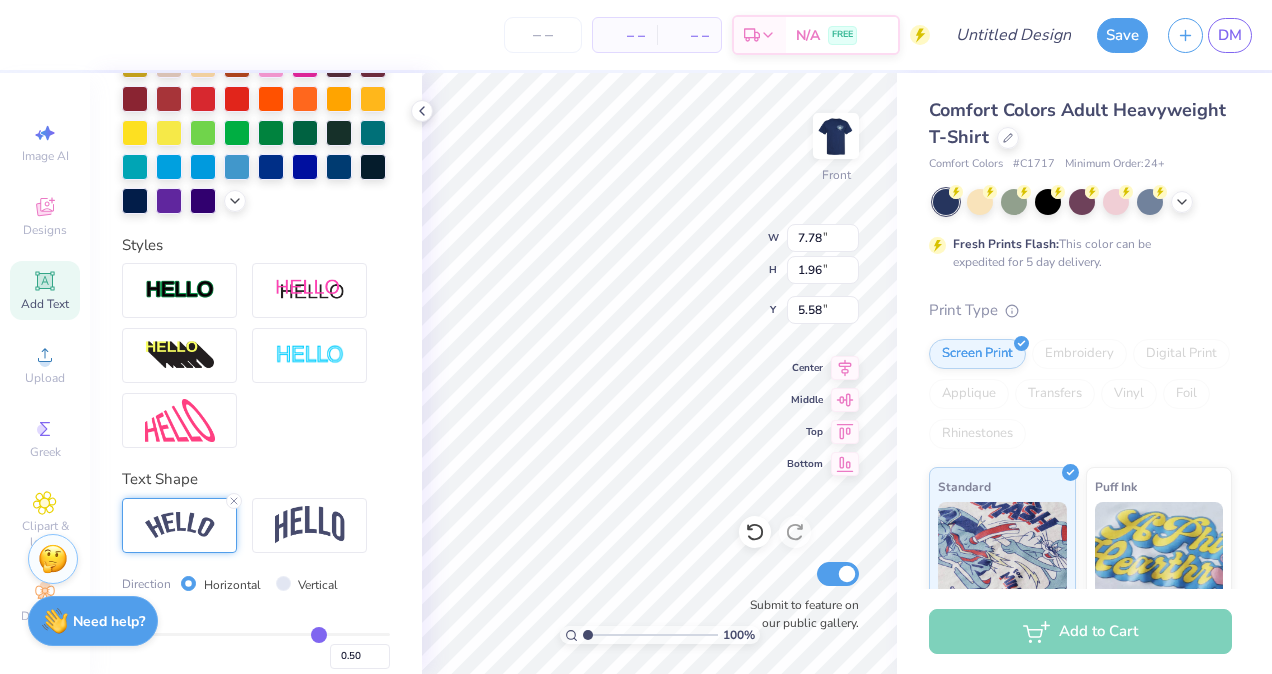 type on "5.58" 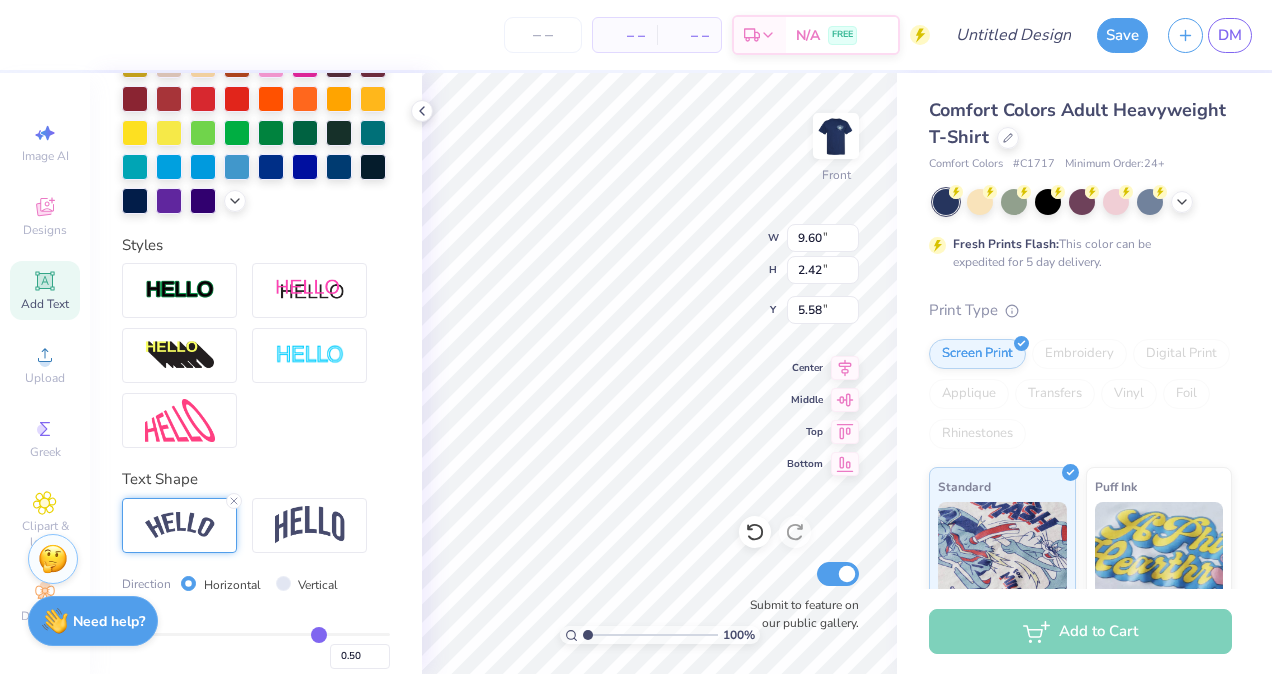 type on "9.60" 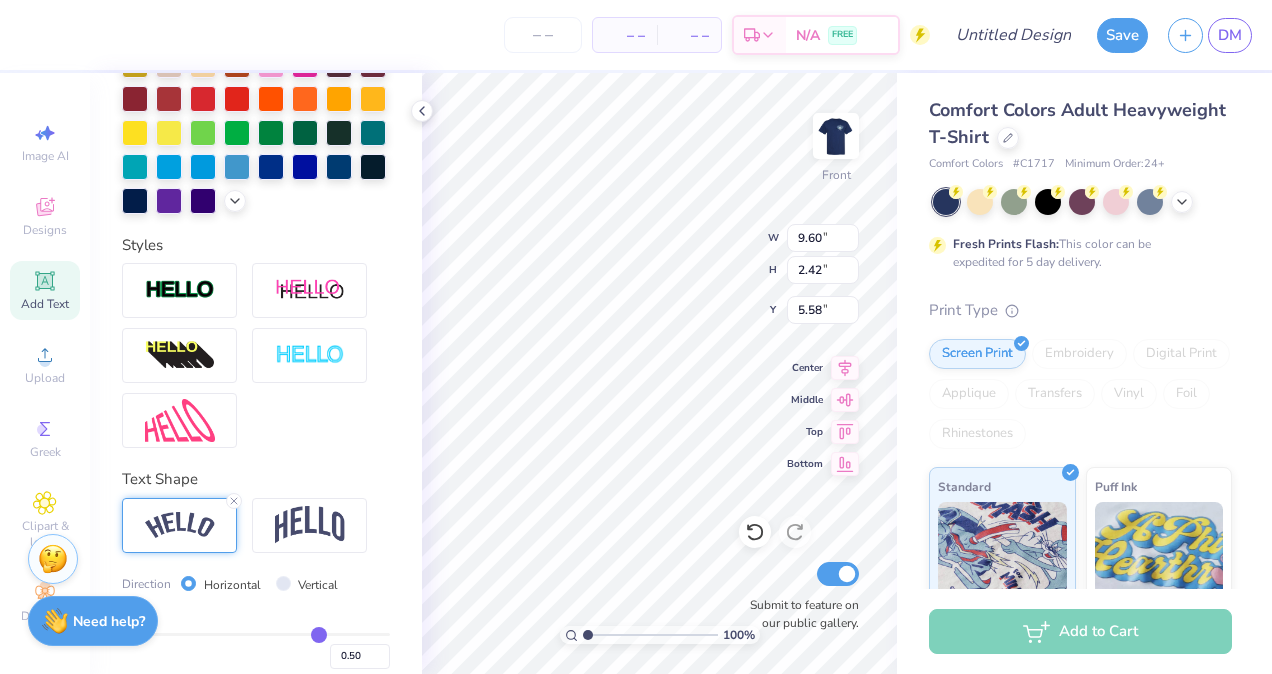 type on "2.42" 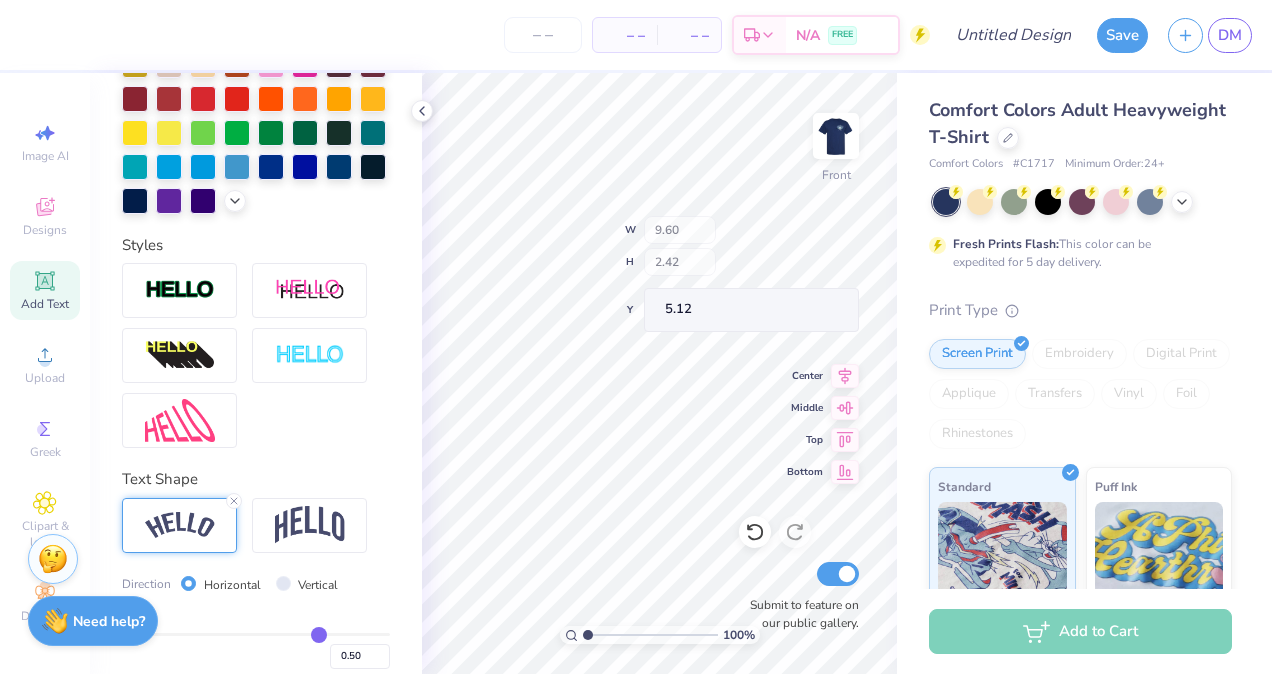 type on "5.55" 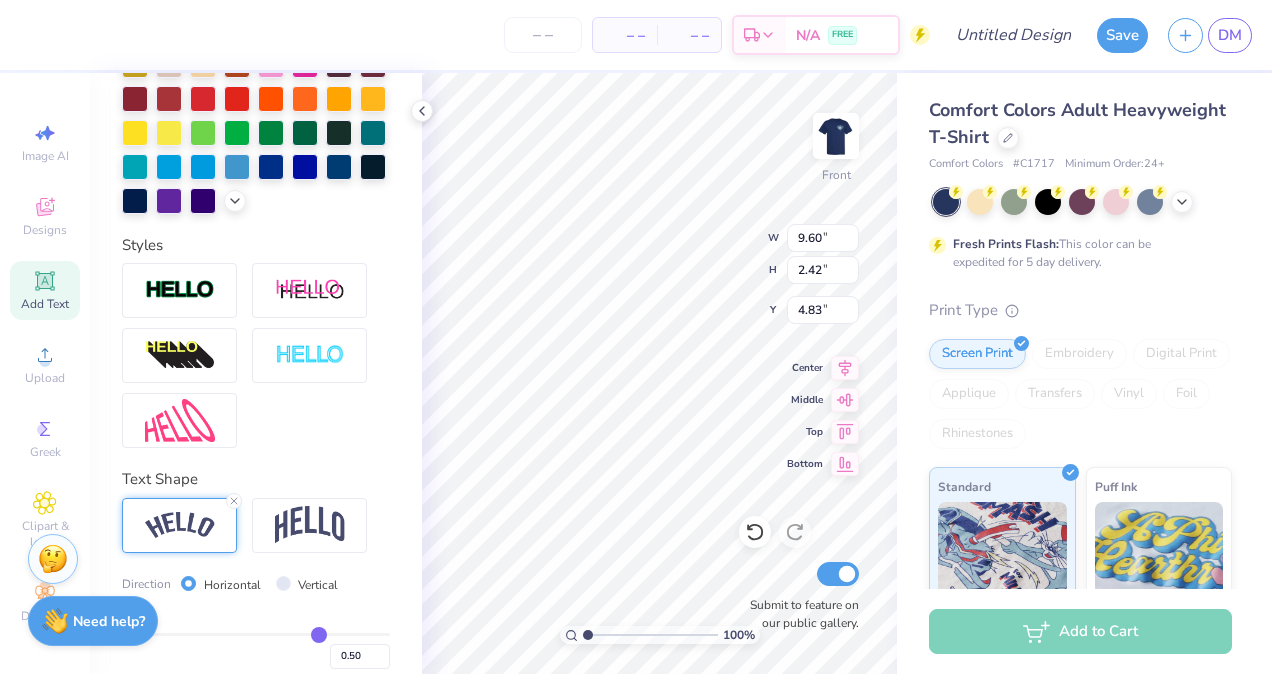 type on "4.83" 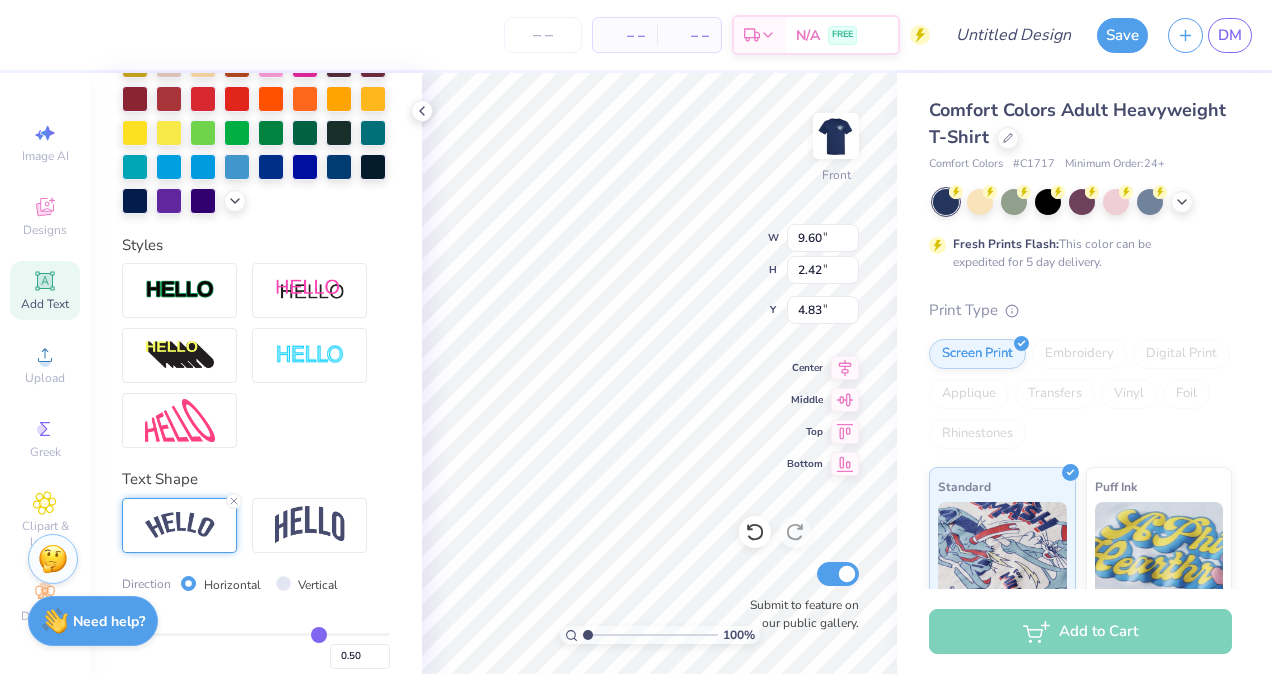 scroll, scrollTop: 16, scrollLeft: 4, axis: both 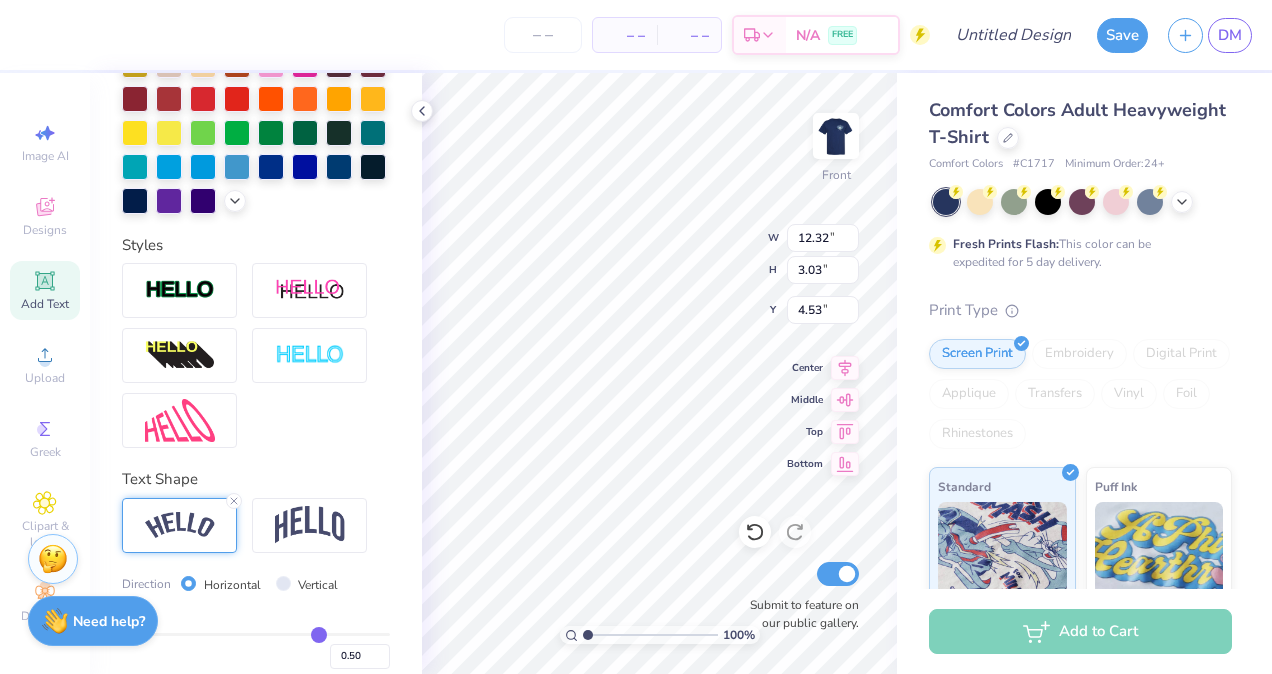 type on "Sig Chi" 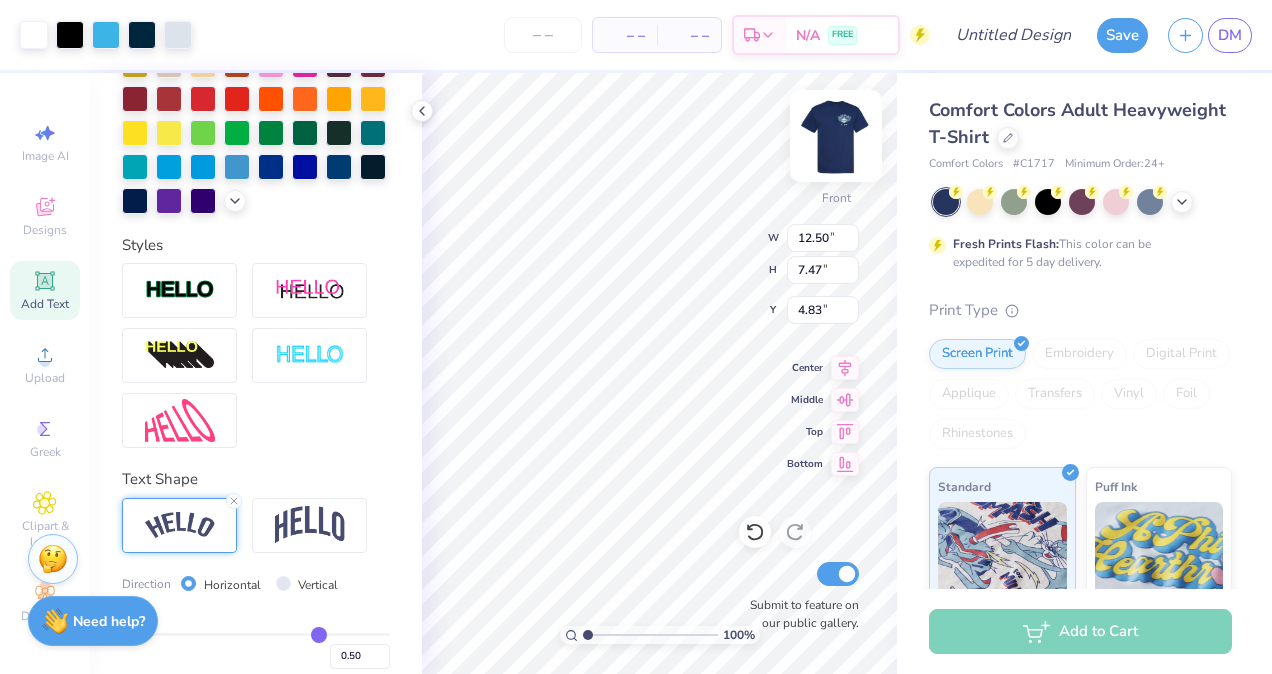 click at bounding box center (836, 136) 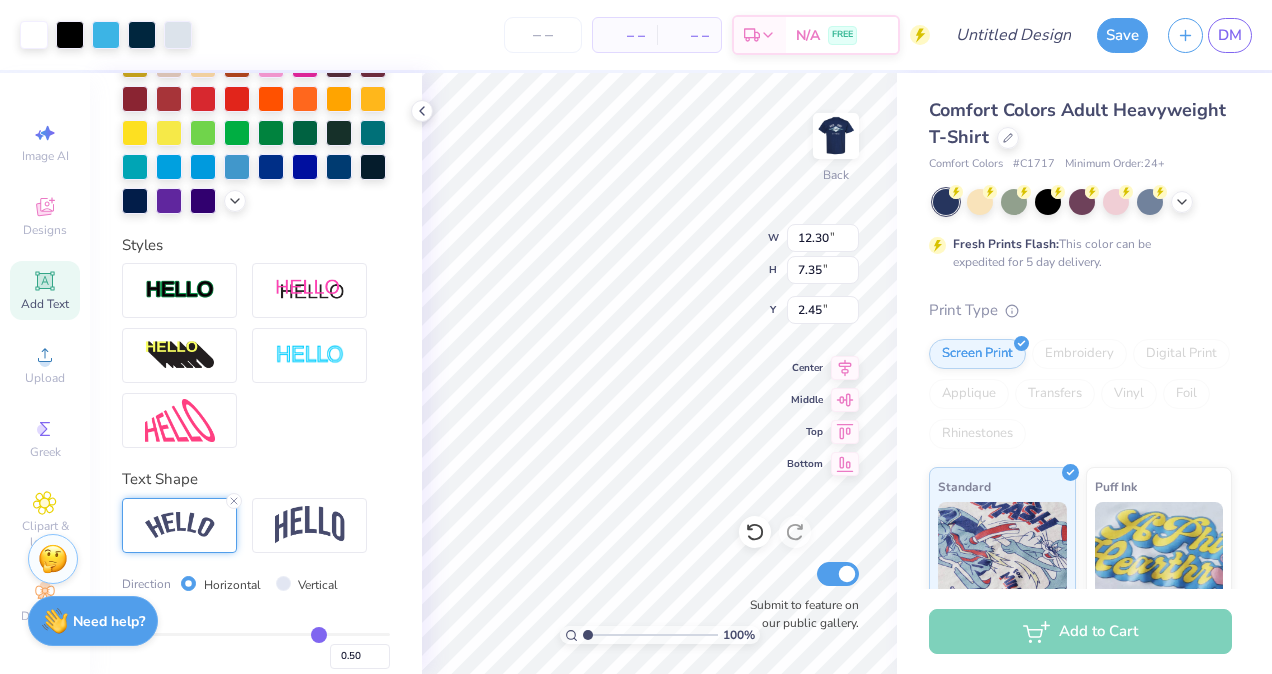 type on "5.46" 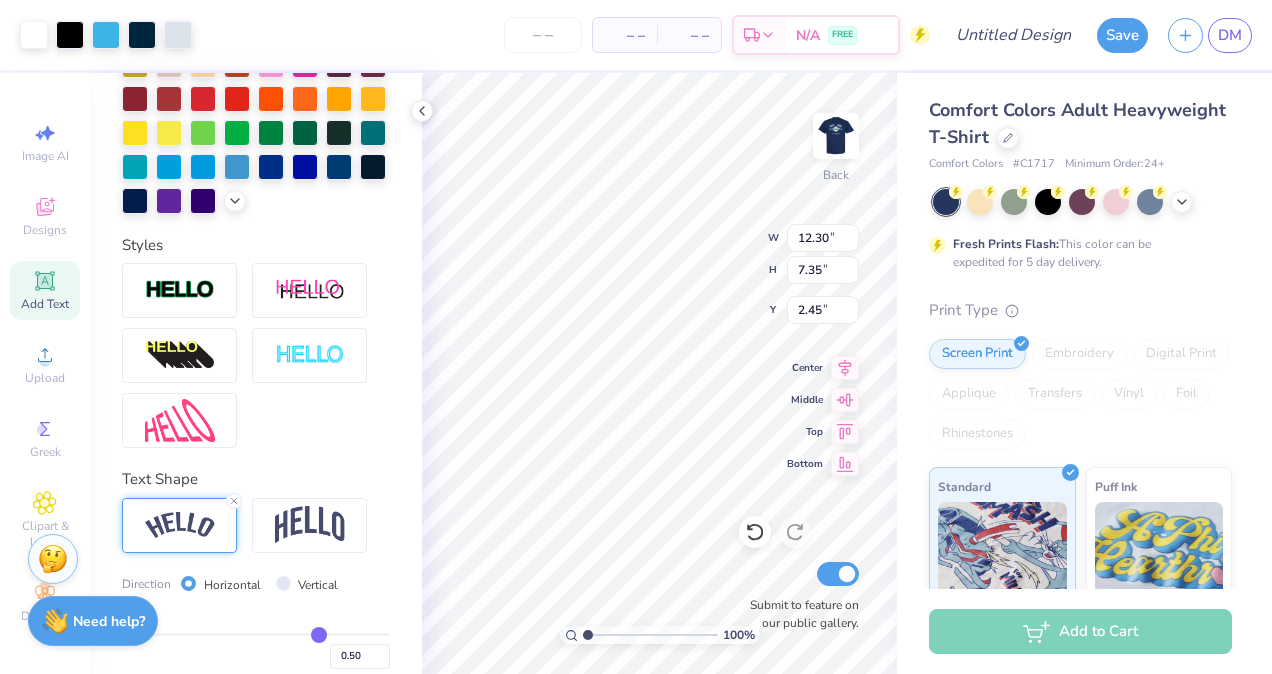 type on "3.26" 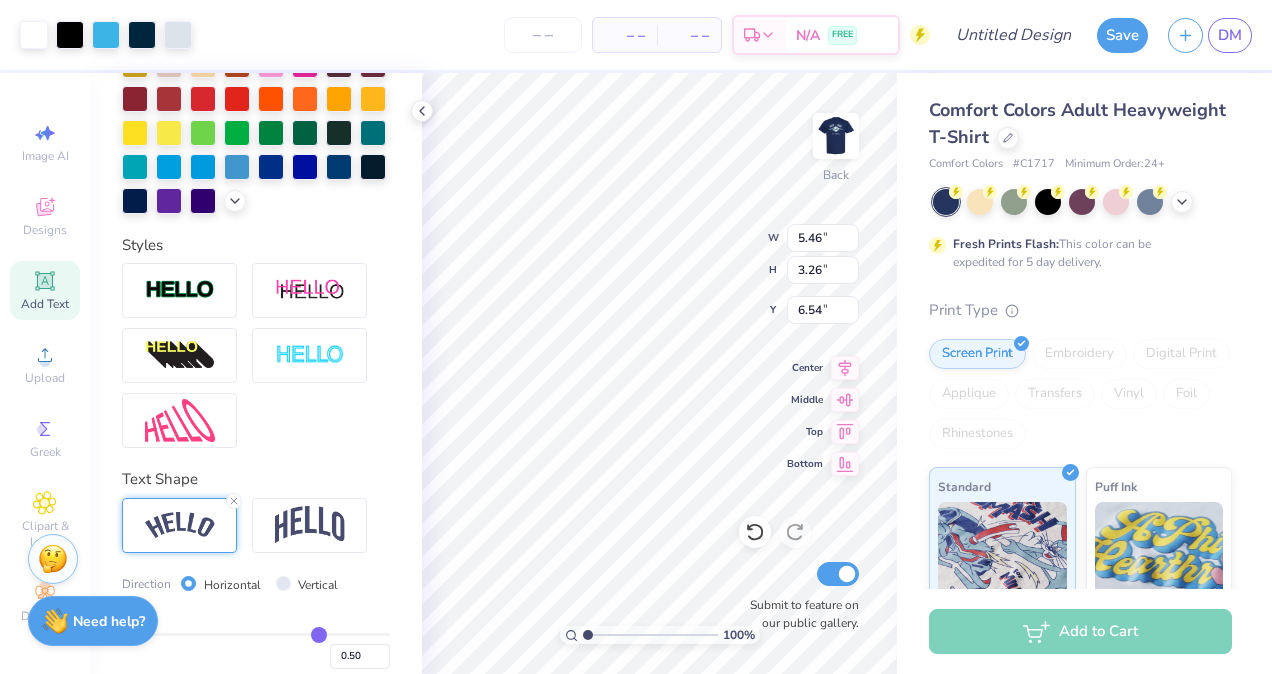 type on "5.67" 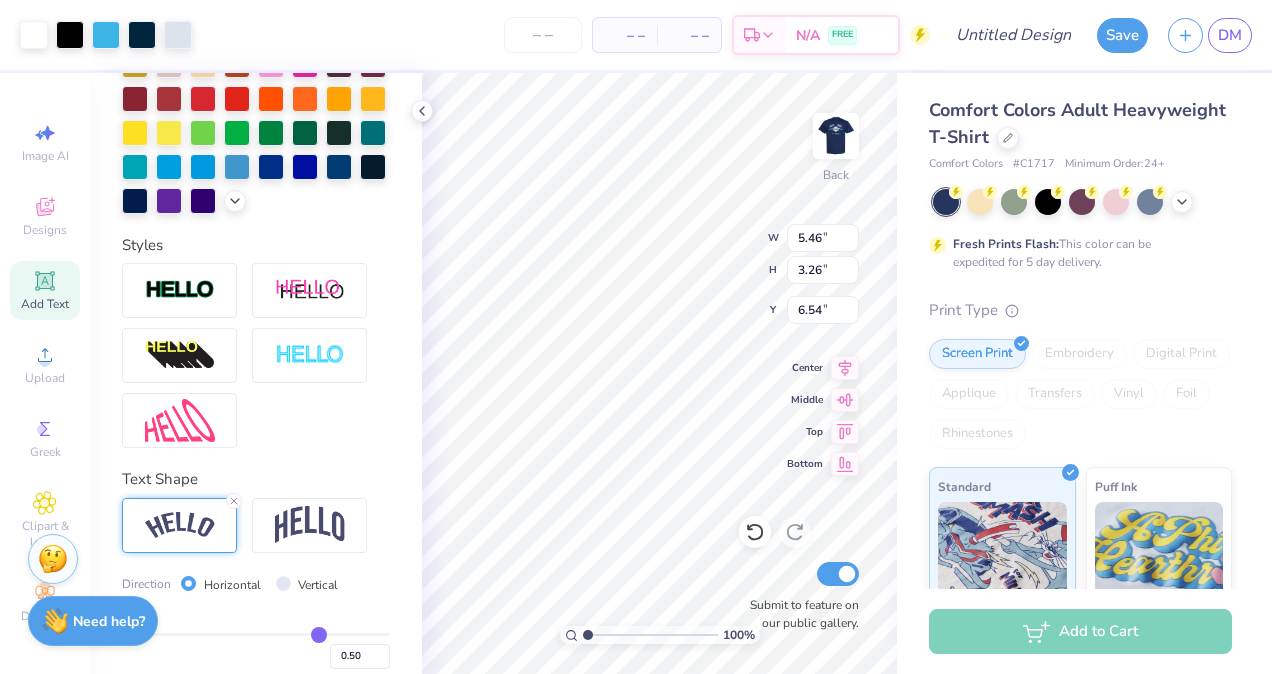type on "3.39" 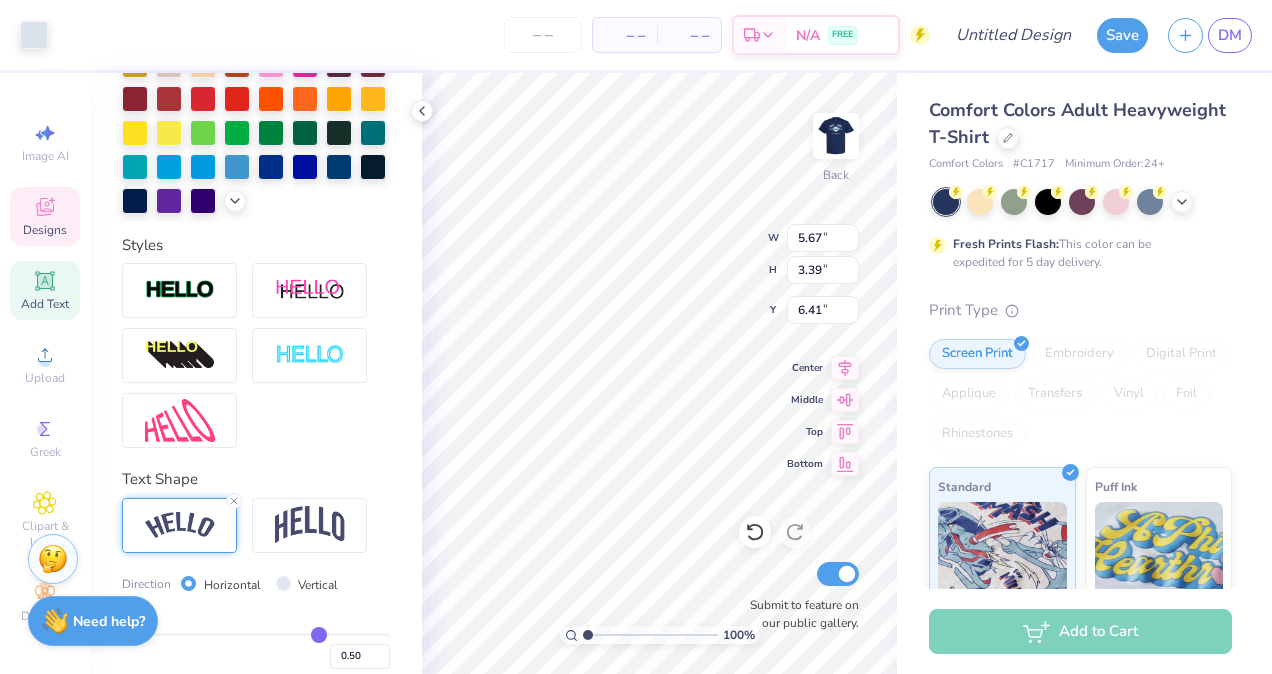 type on "2.39" 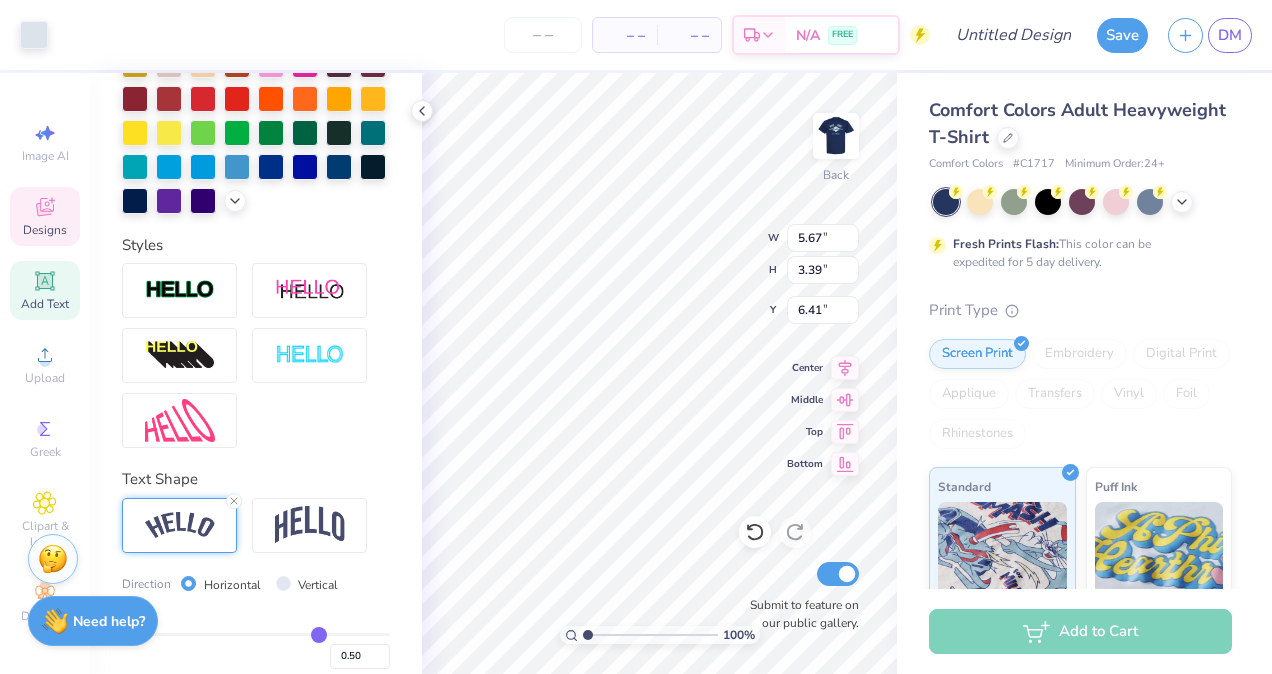 type on "1.63" 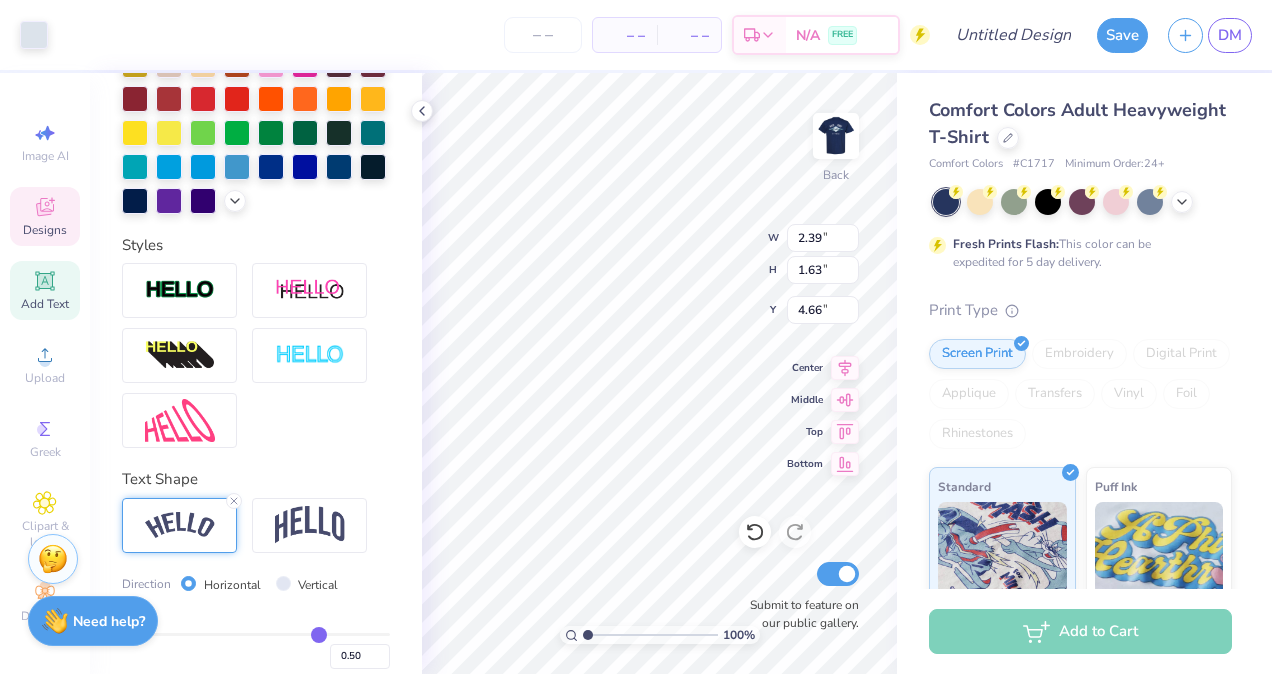 click on "100  % Back W 2.39 2.39 " H 1.63 1.63 " Y 4.66 4.66 " Center Middle Top Bottom Submit to feature on our public gallery." at bounding box center (659, 373) 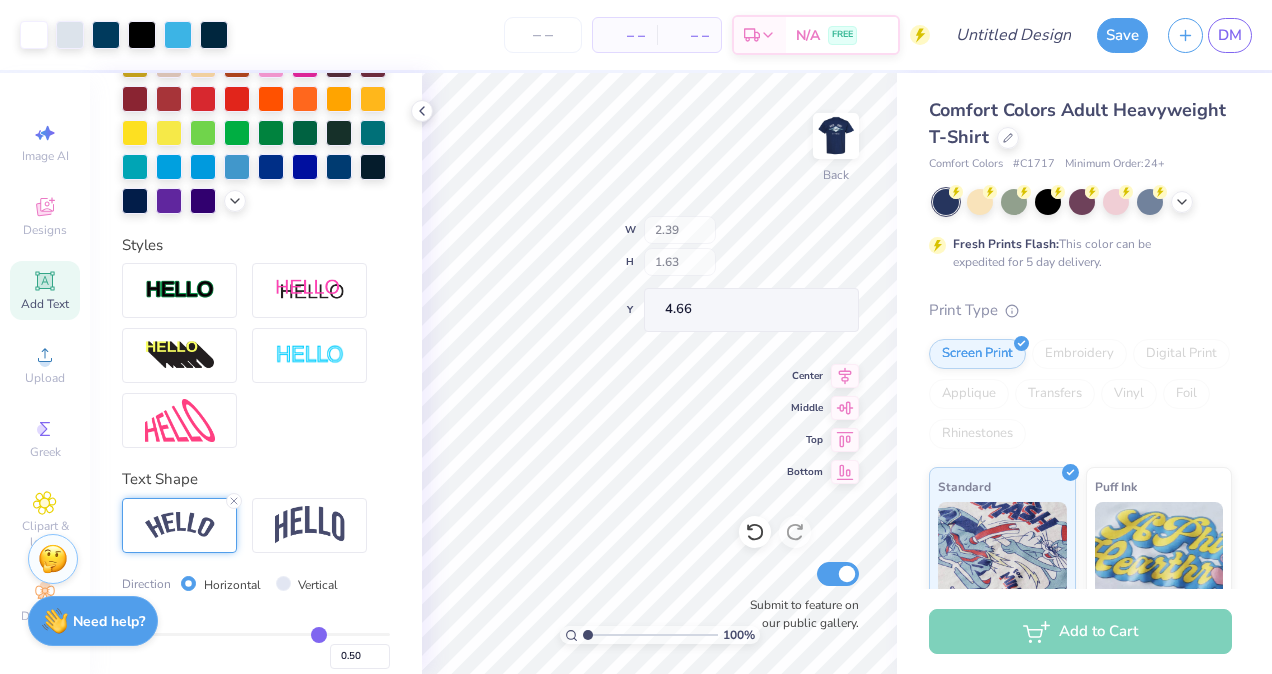 type on "4.10" 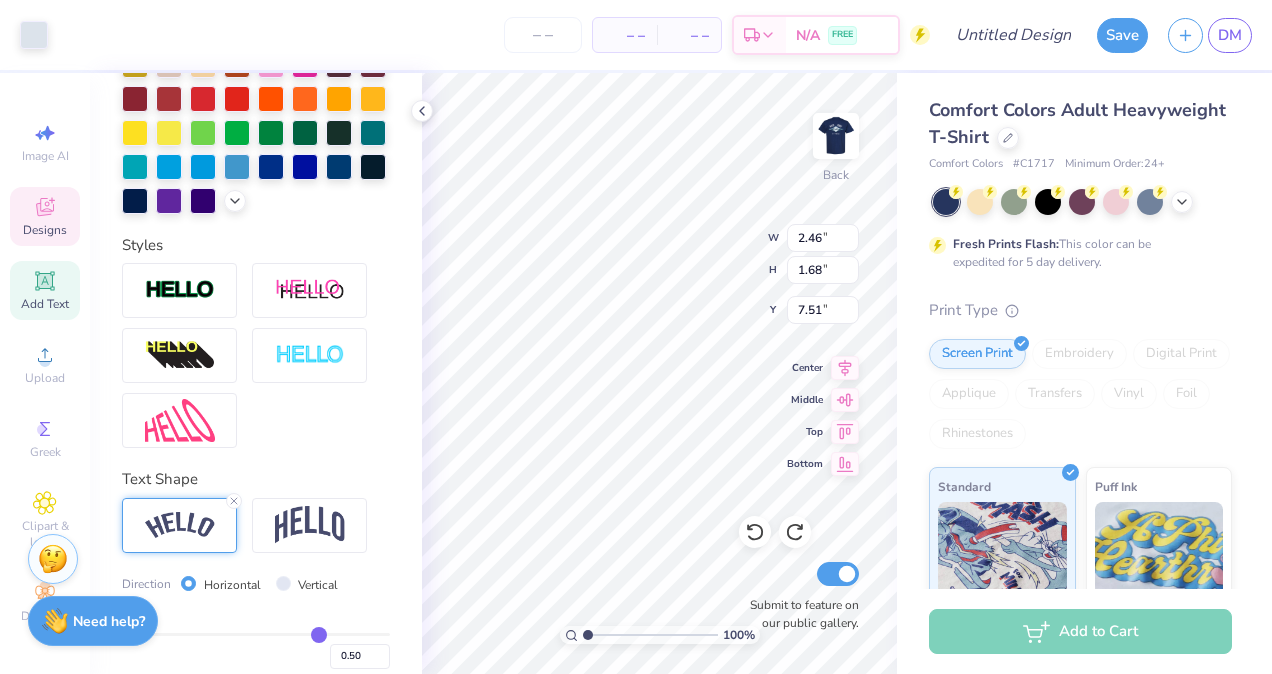 type on "7.29" 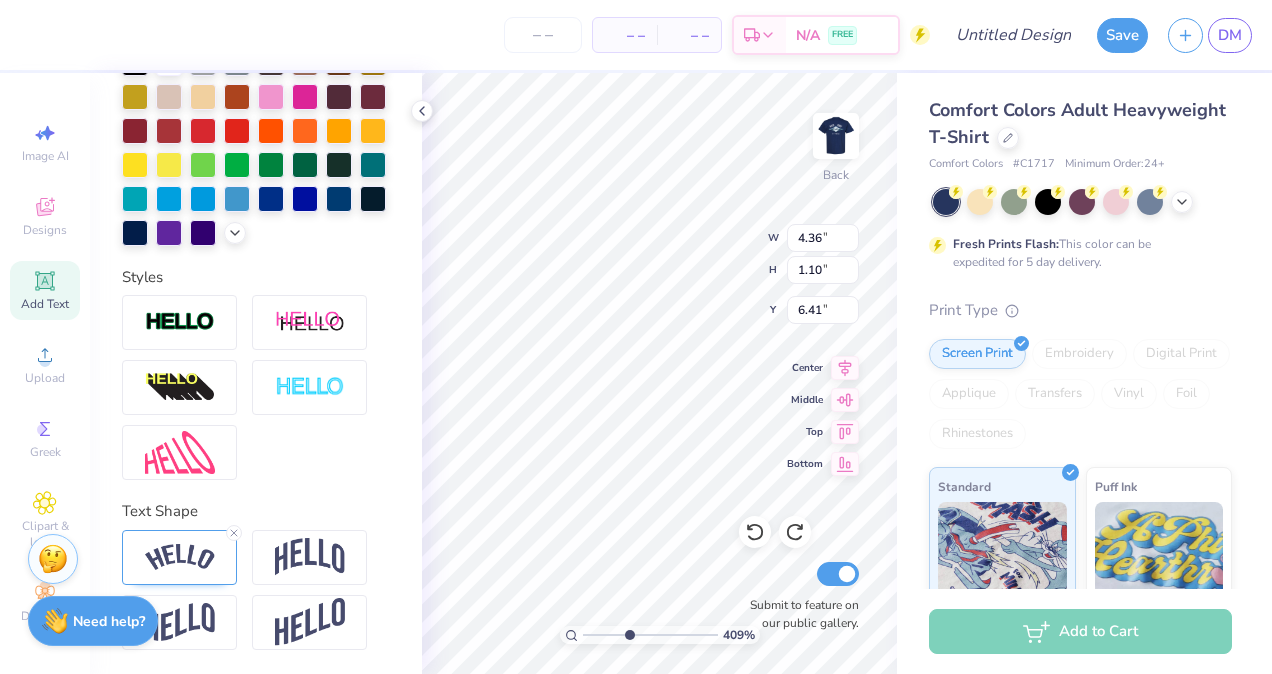 type on "4.09469725407297" 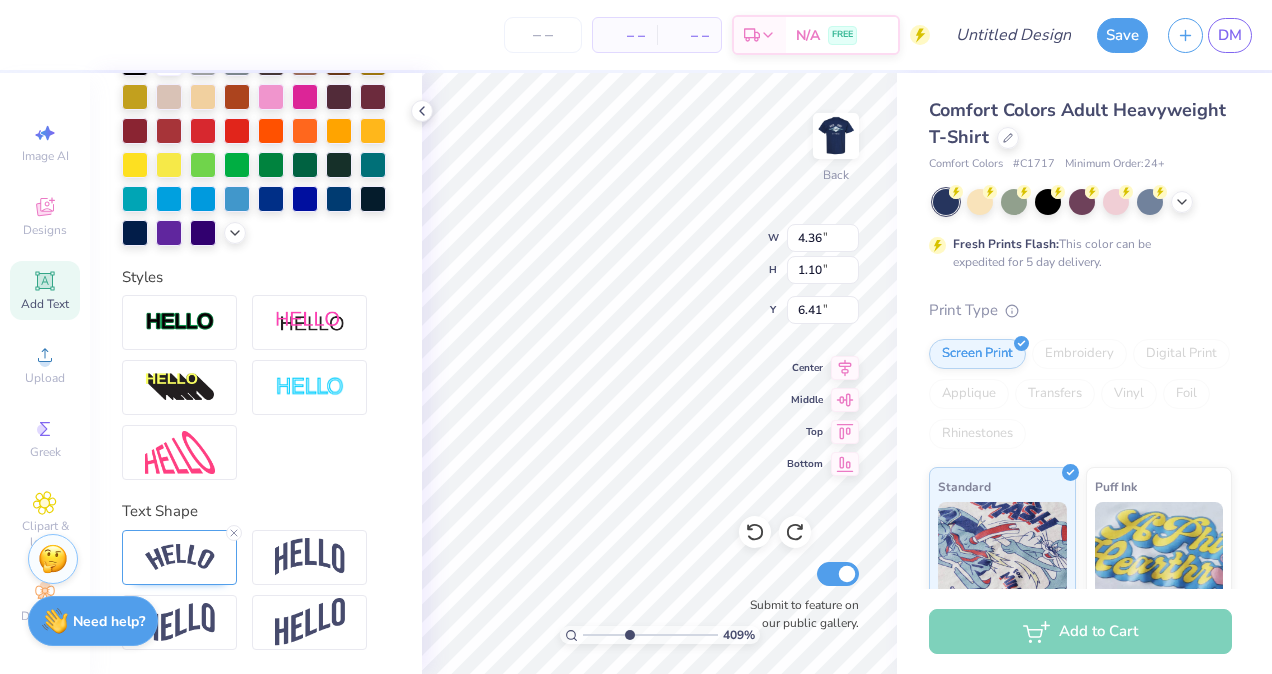 type on "2.46" 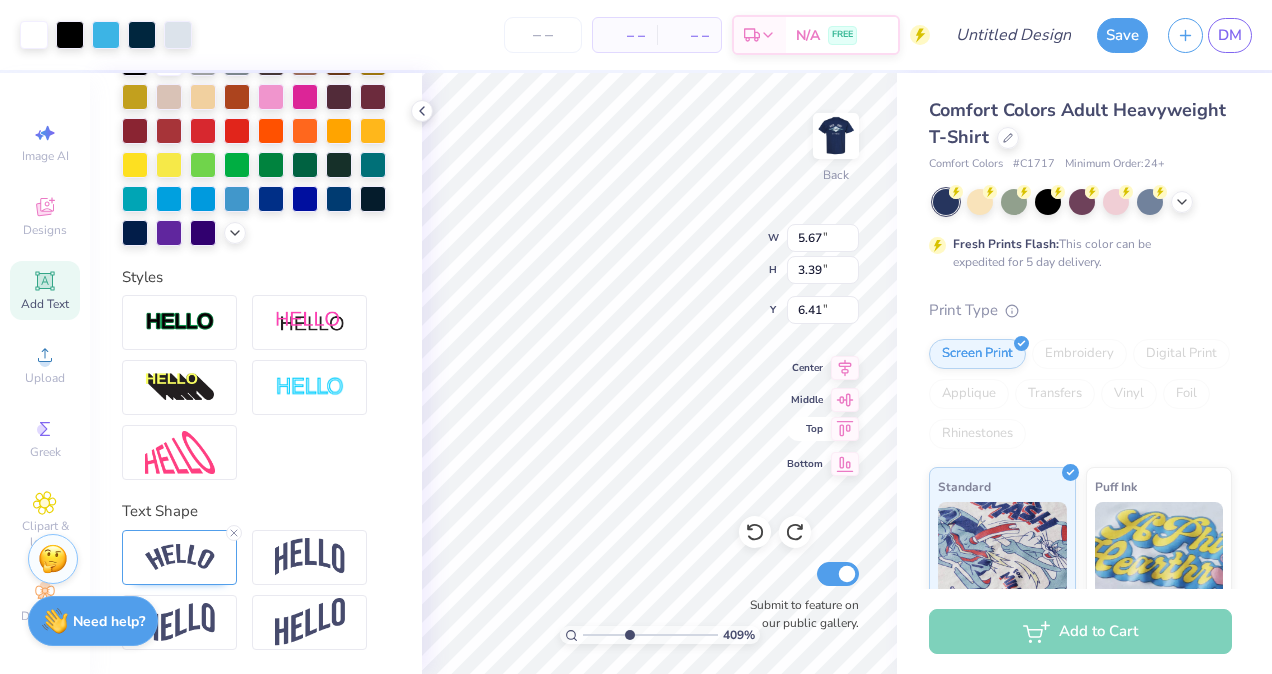 type on "1.2352298831751" 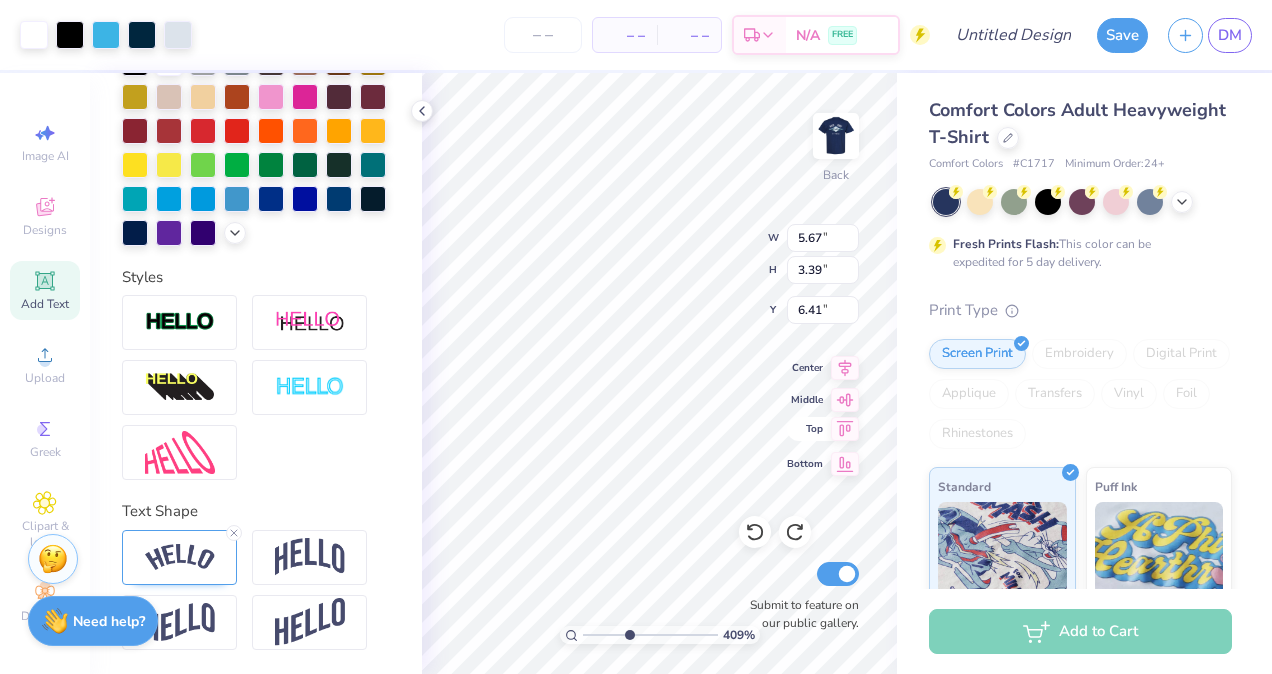type on "4.88" 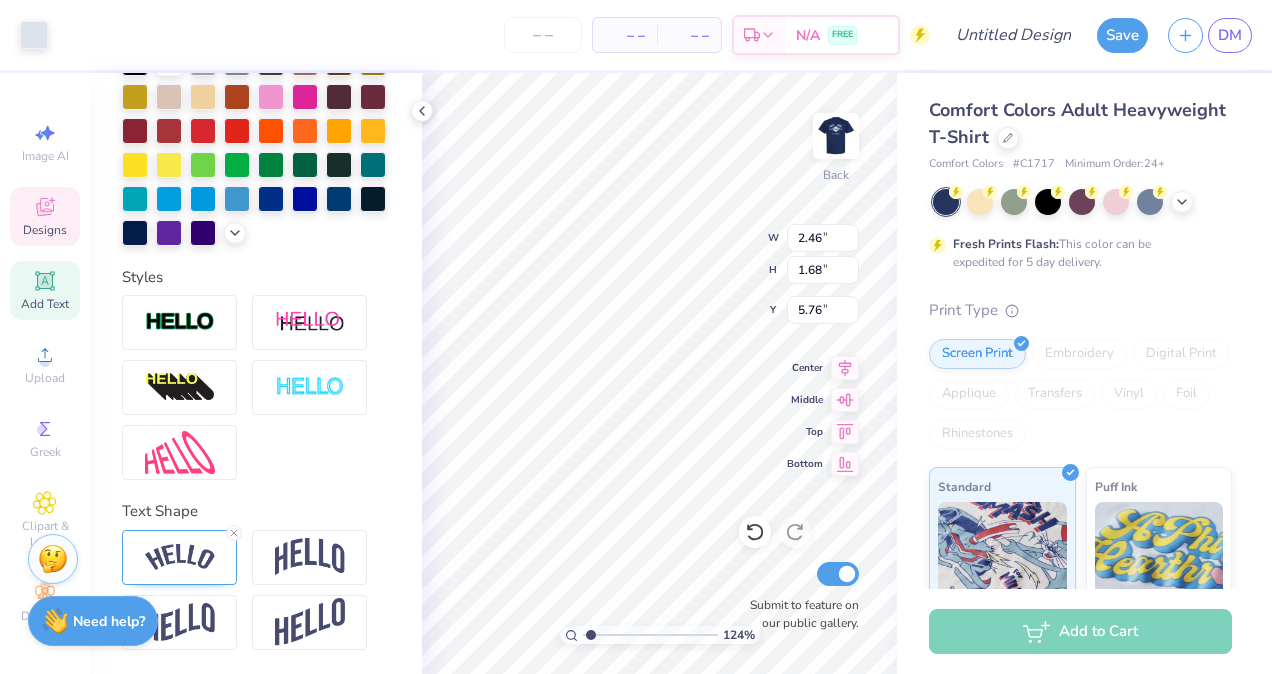 type on "1.2352298831751" 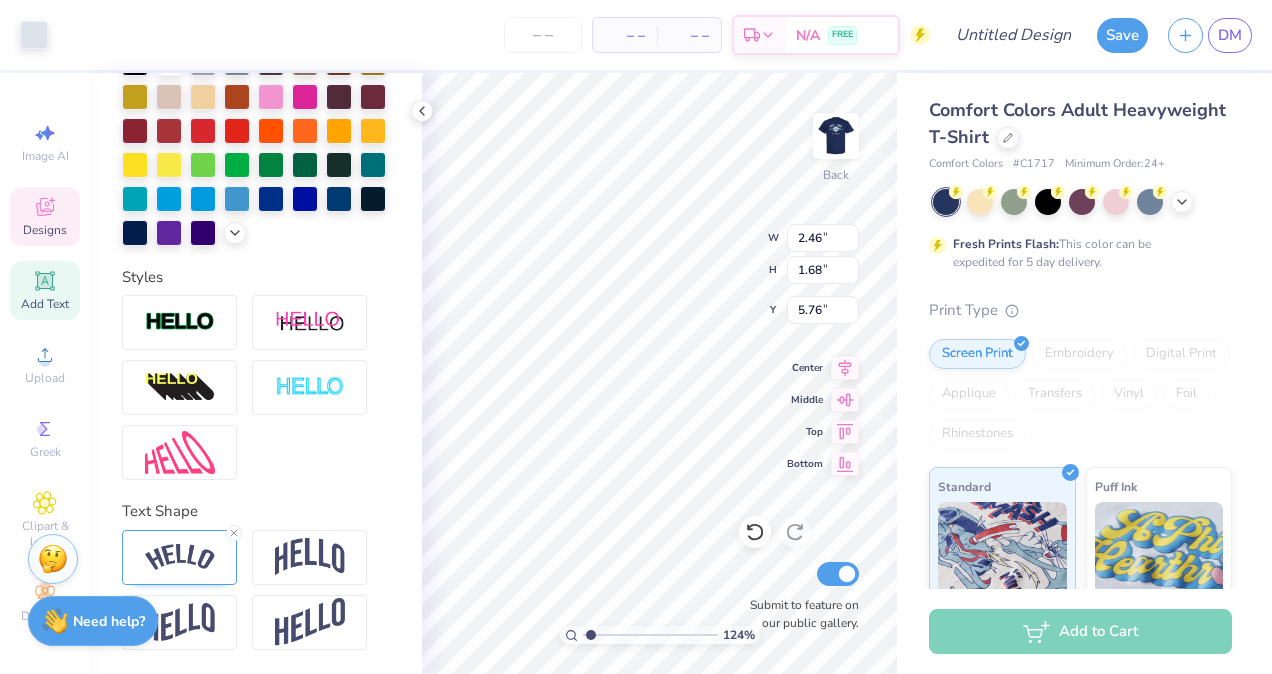 type on "5.74" 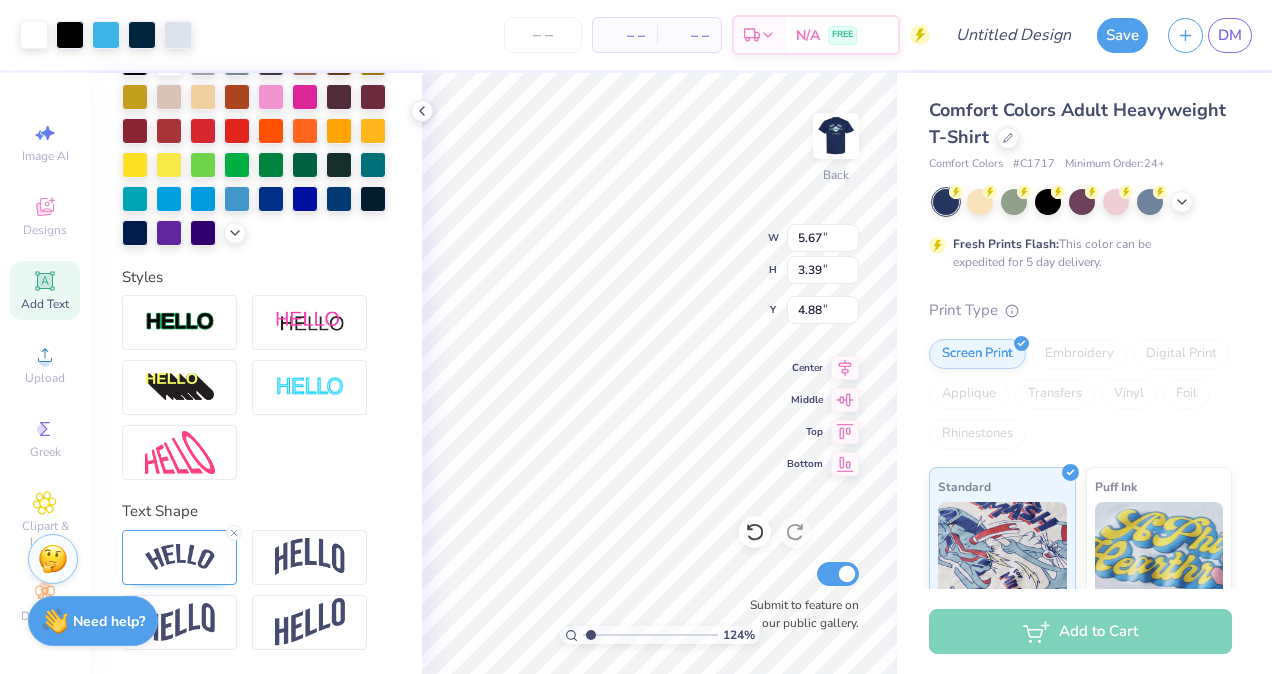 type on "1.2352298831751" 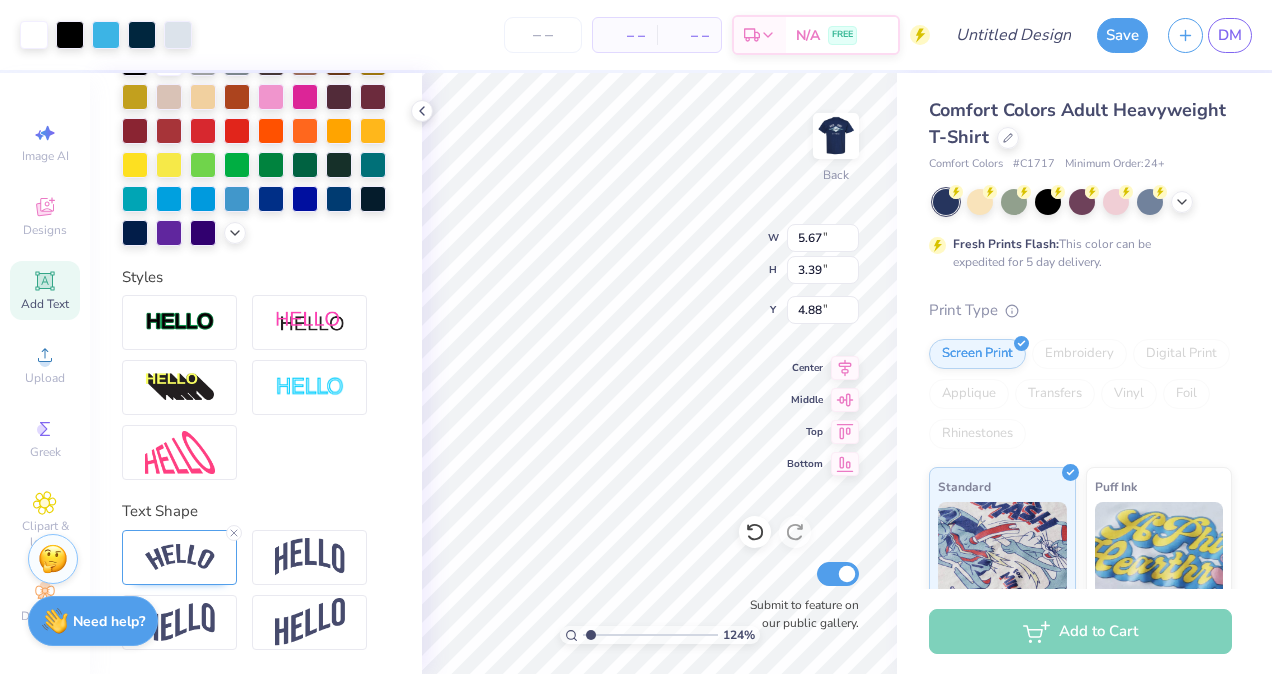 type on "3.00" 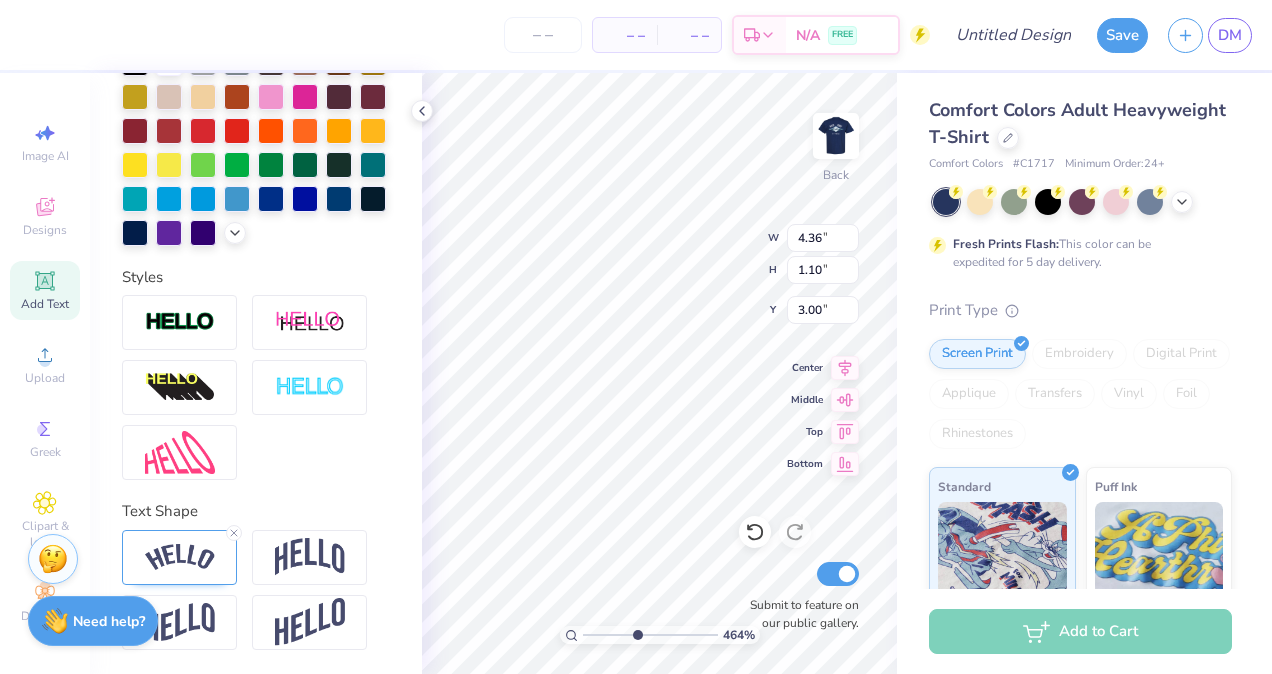 type on "4.64146149599638" 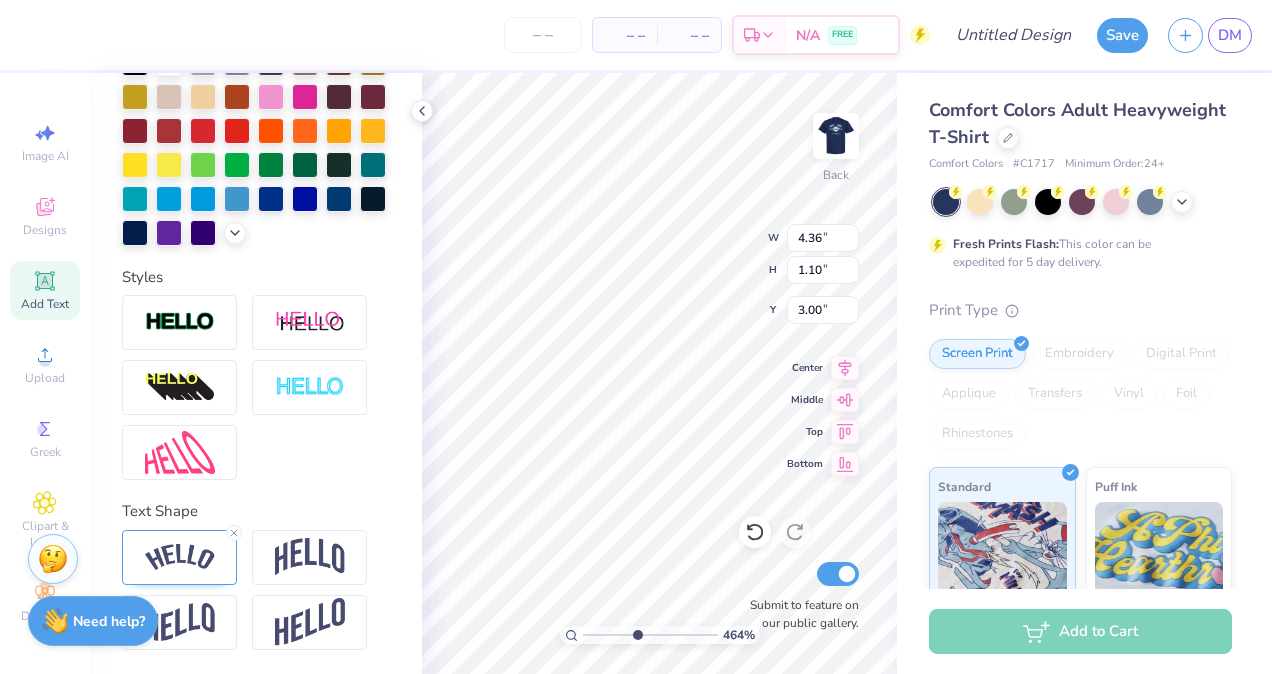 type on "2.40" 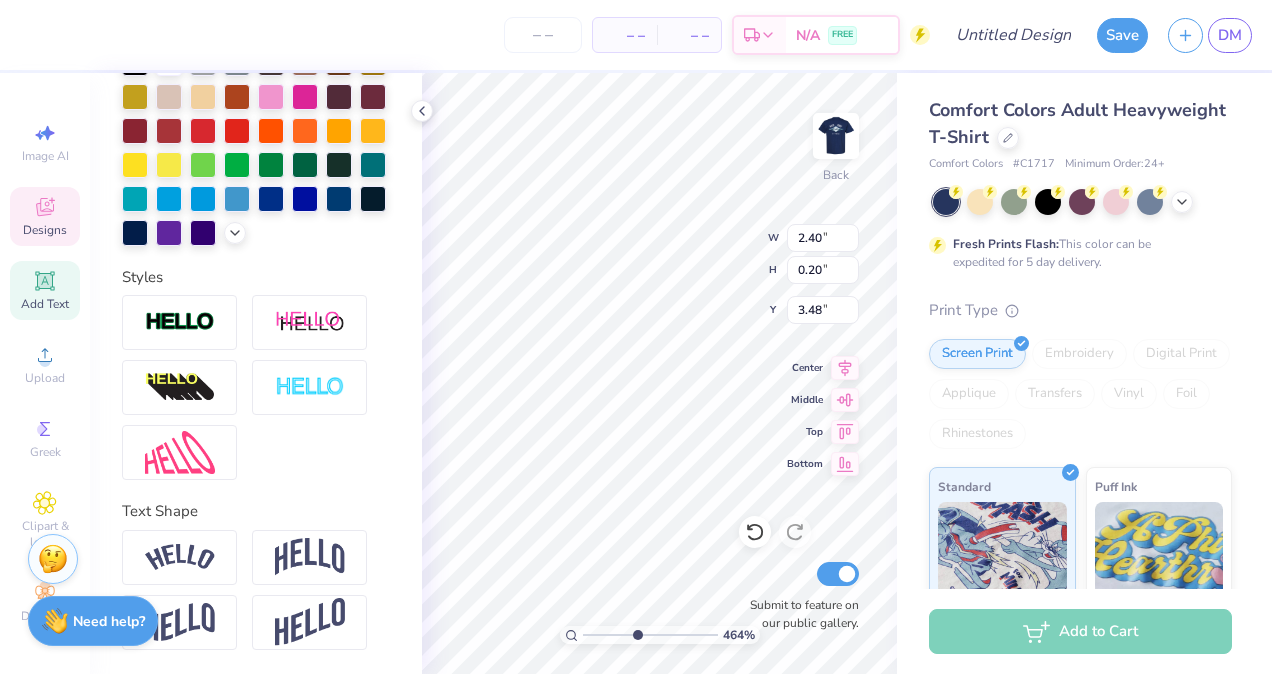 scroll, scrollTop: 16, scrollLeft: 2, axis: both 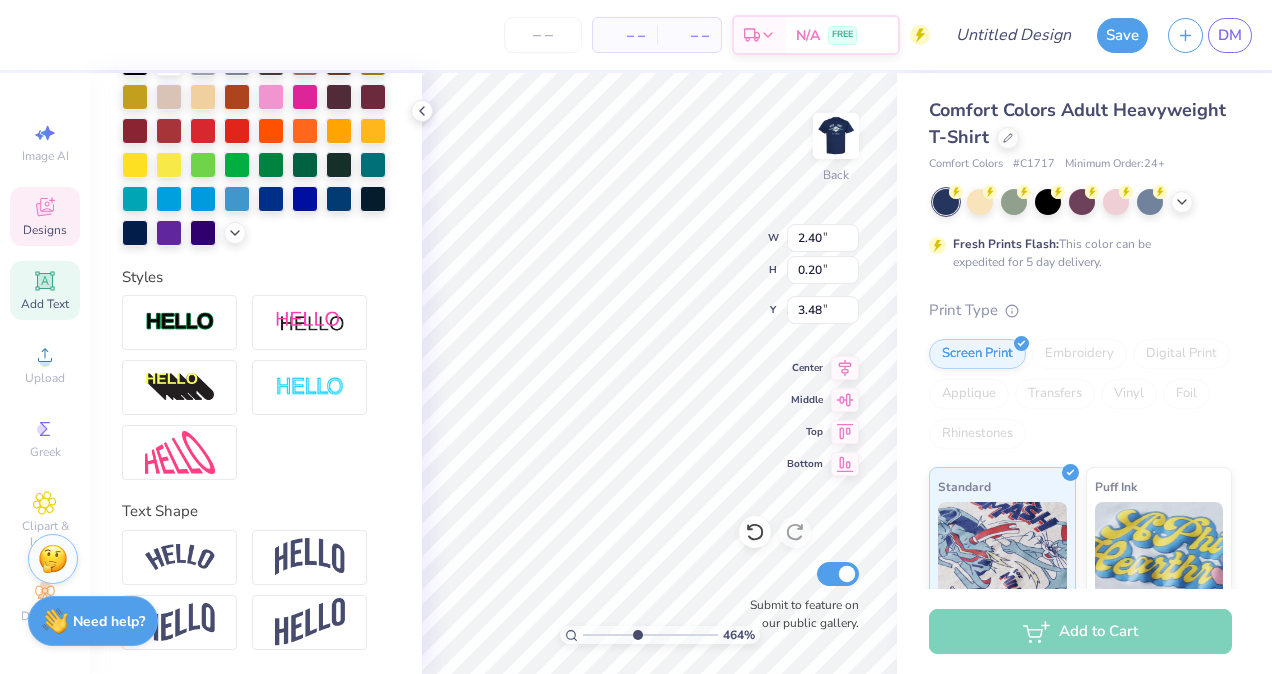 type on "4.64146149599638" 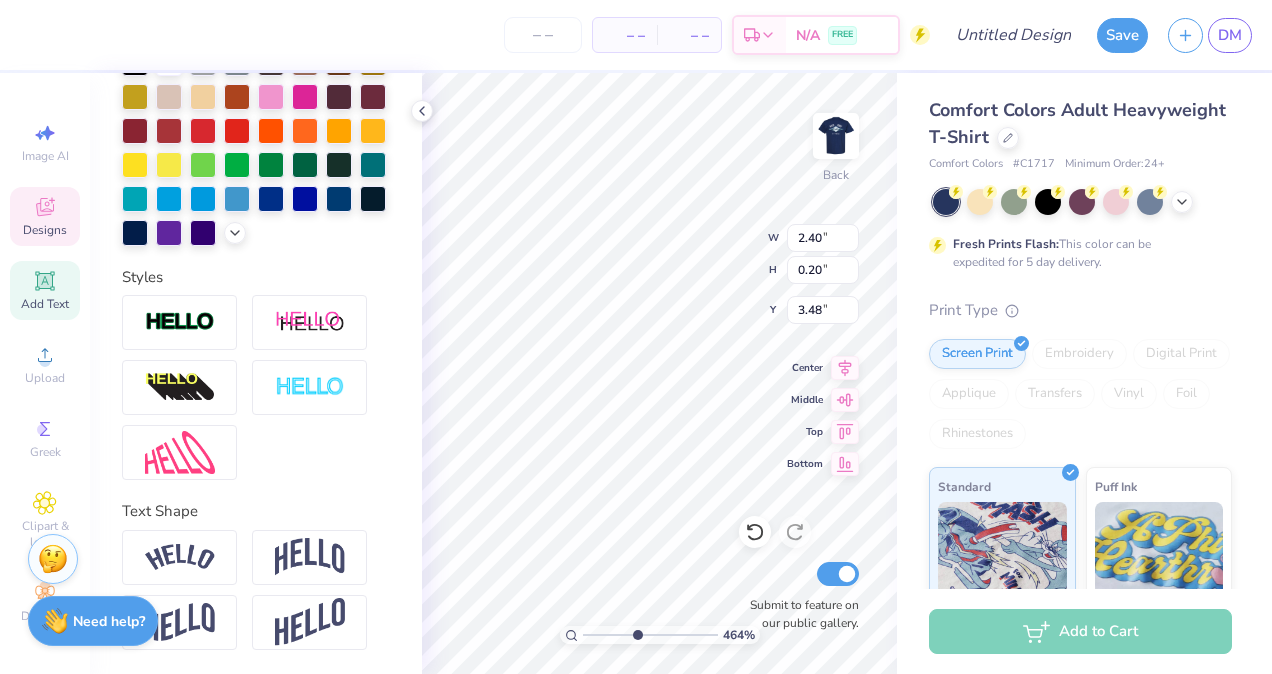 type on "2.46" 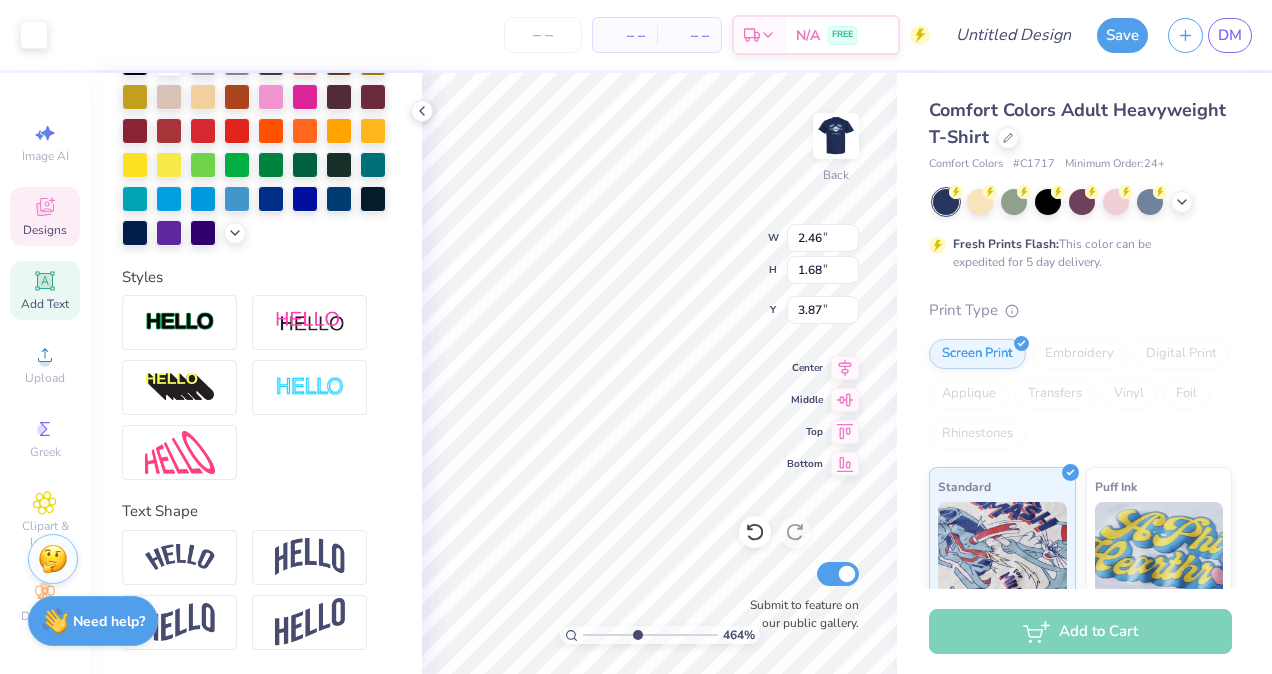 type on "4.64146149599638" 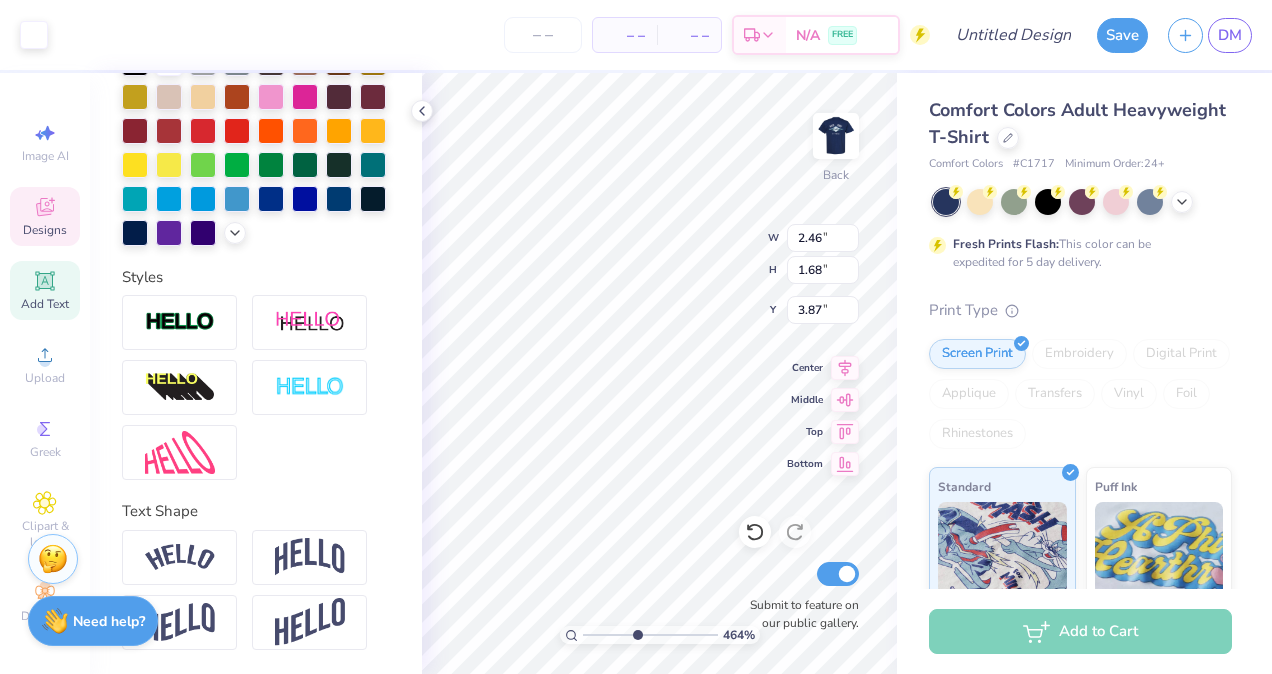 type on "2.40" 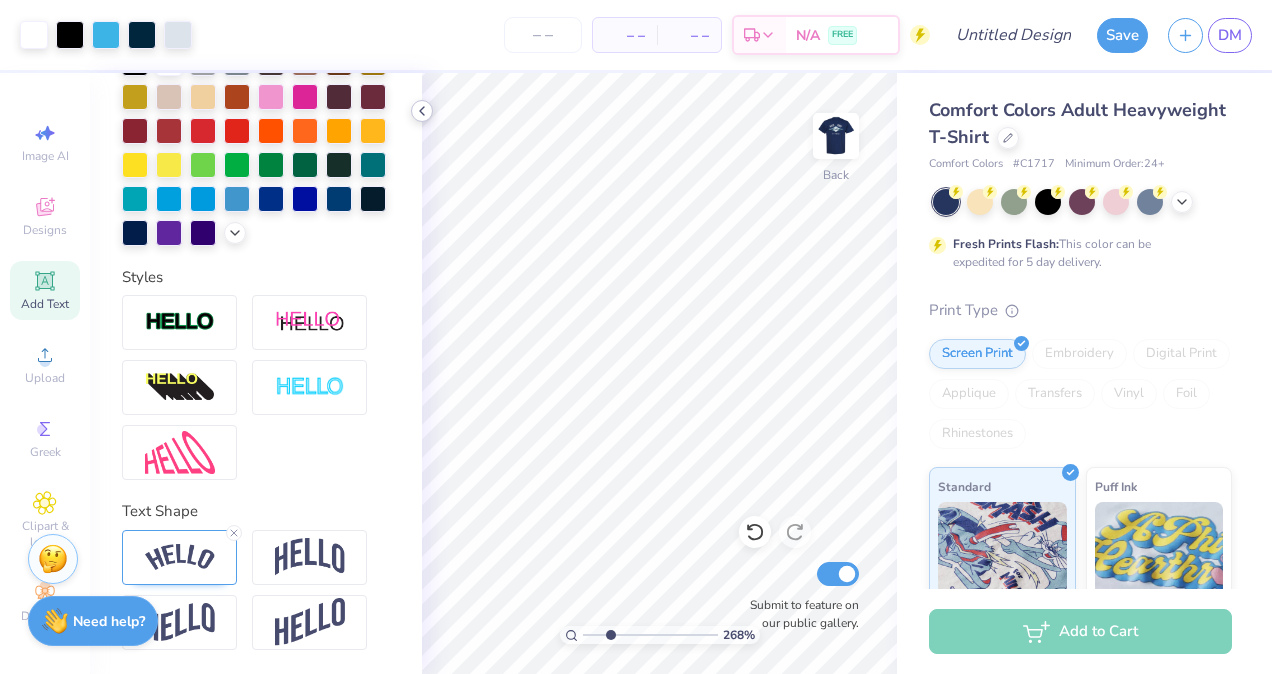 click 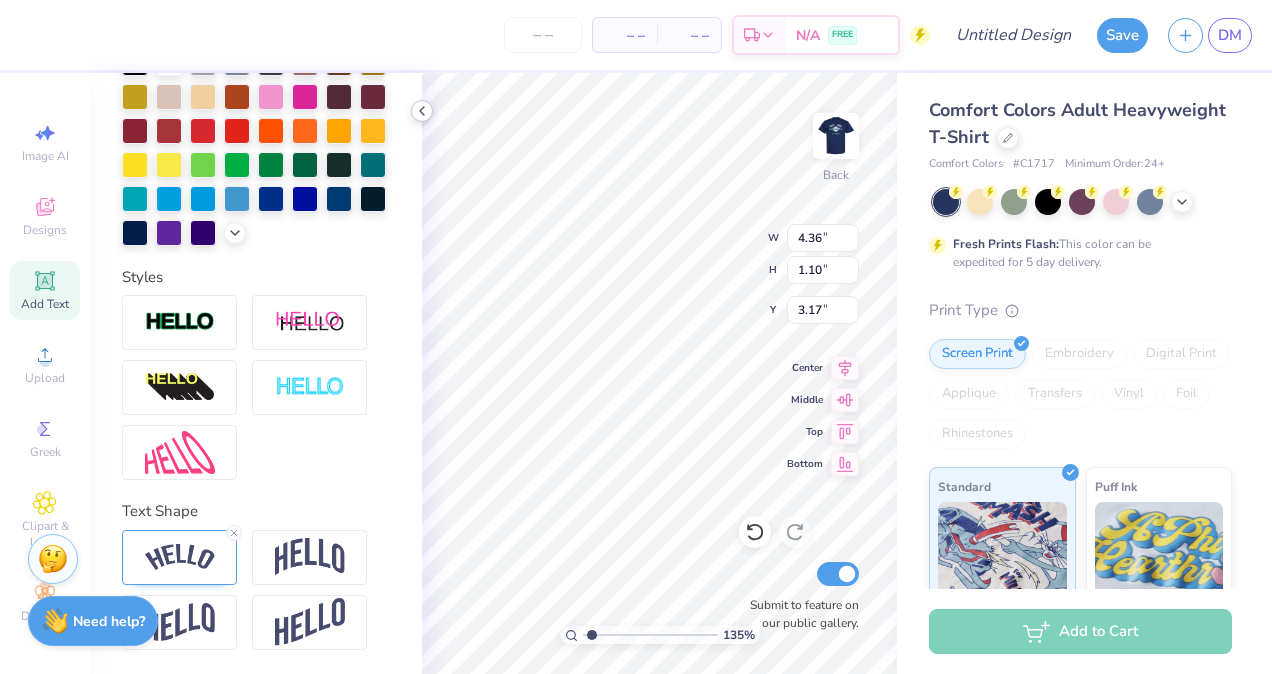 click 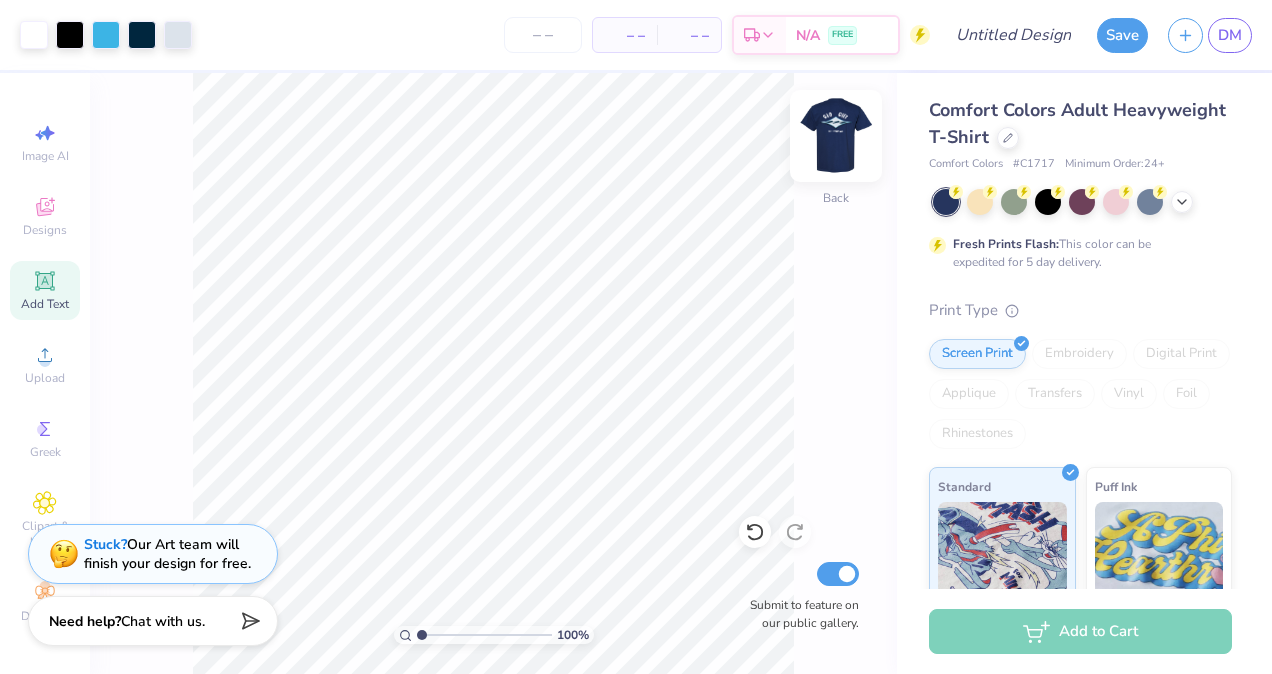 click at bounding box center [836, 136] 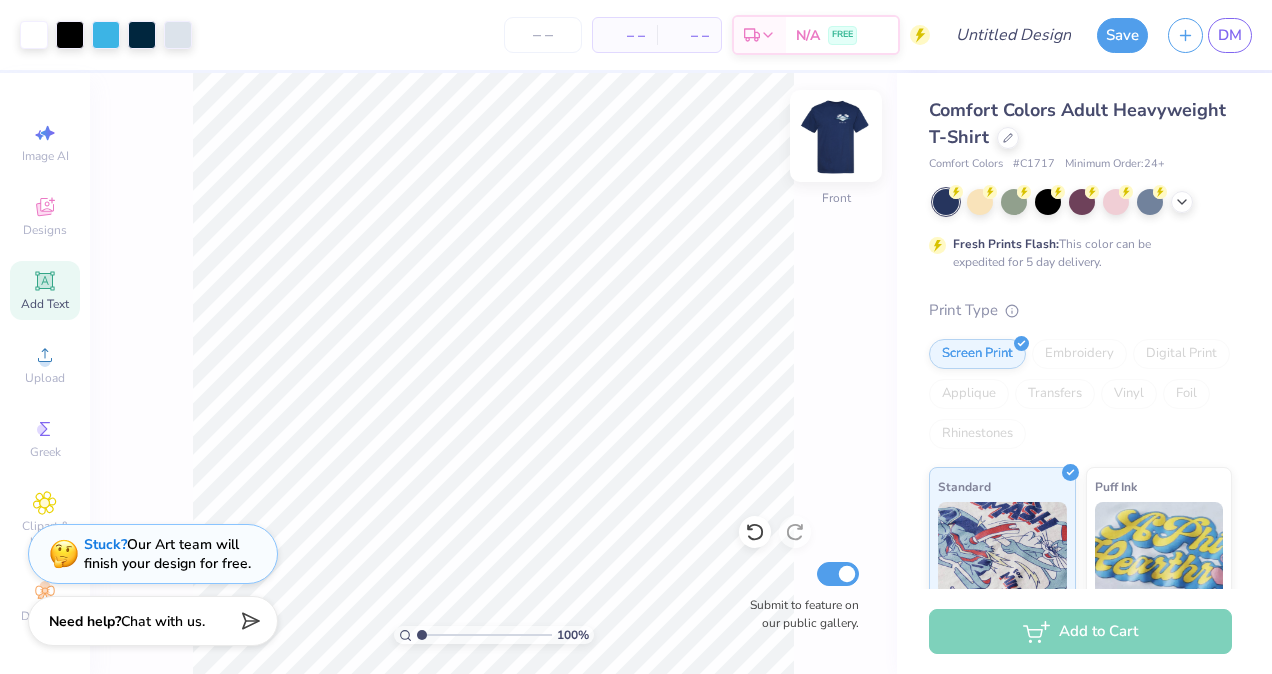 click at bounding box center [836, 136] 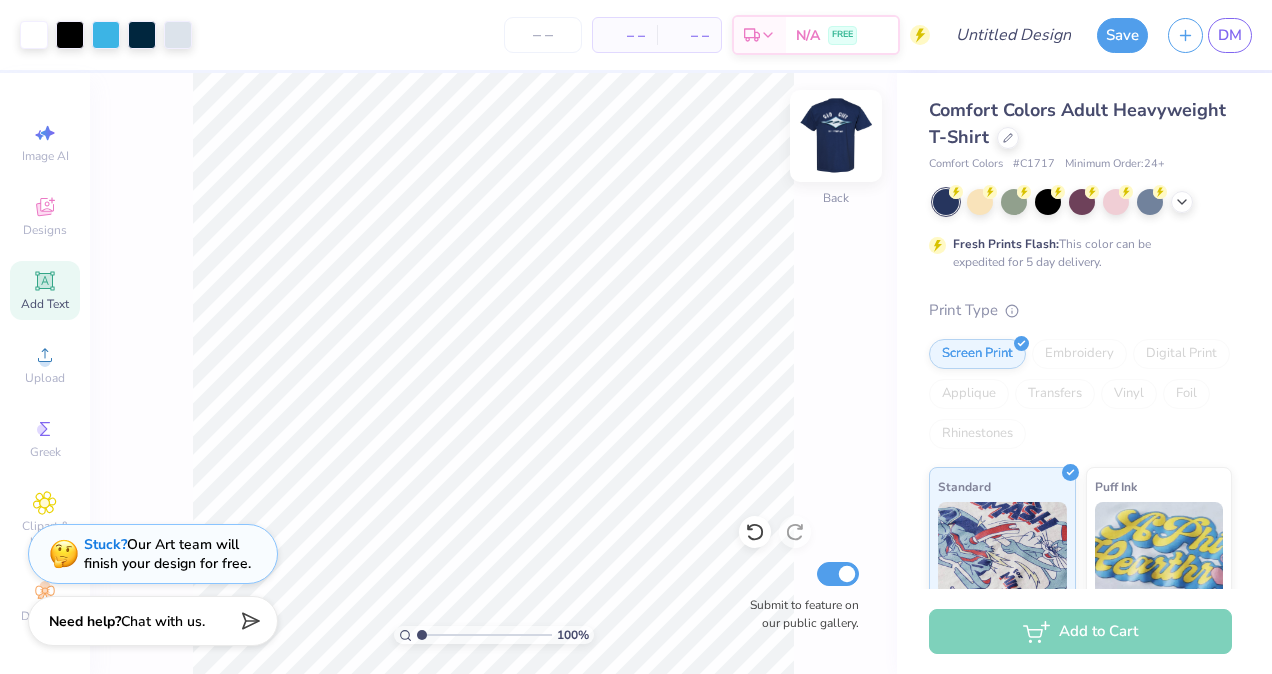 click at bounding box center (836, 136) 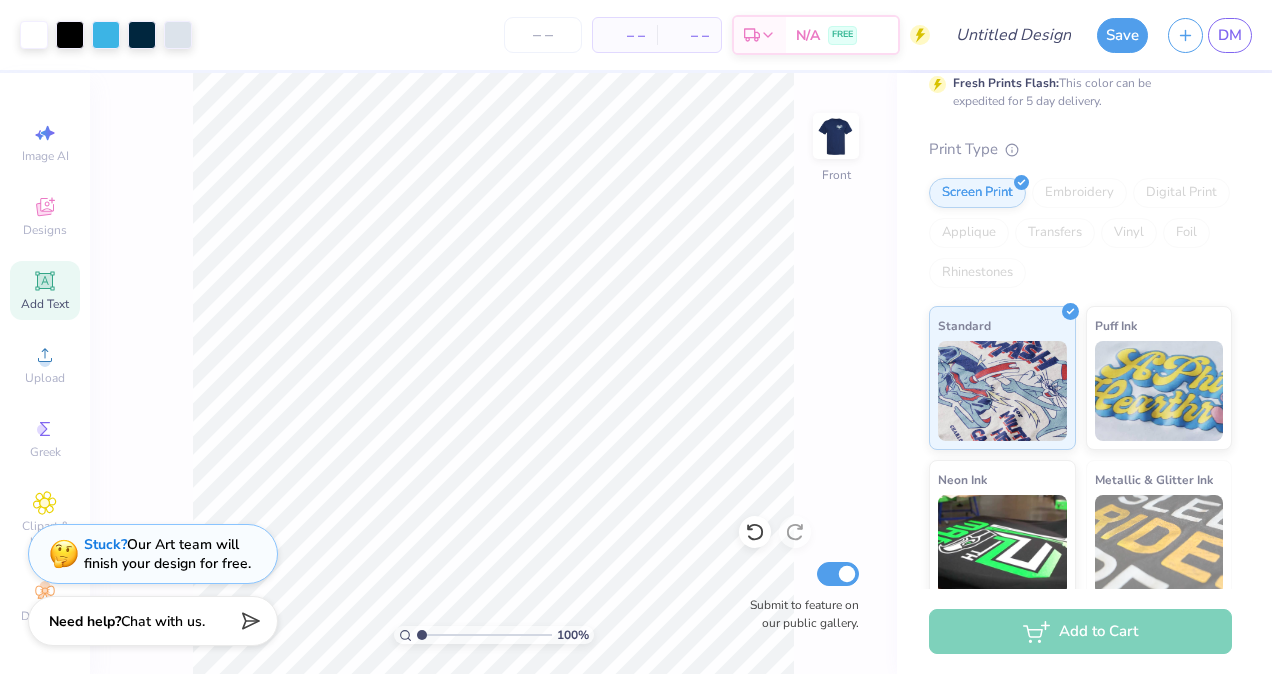 scroll, scrollTop: 165, scrollLeft: 0, axis: vertical 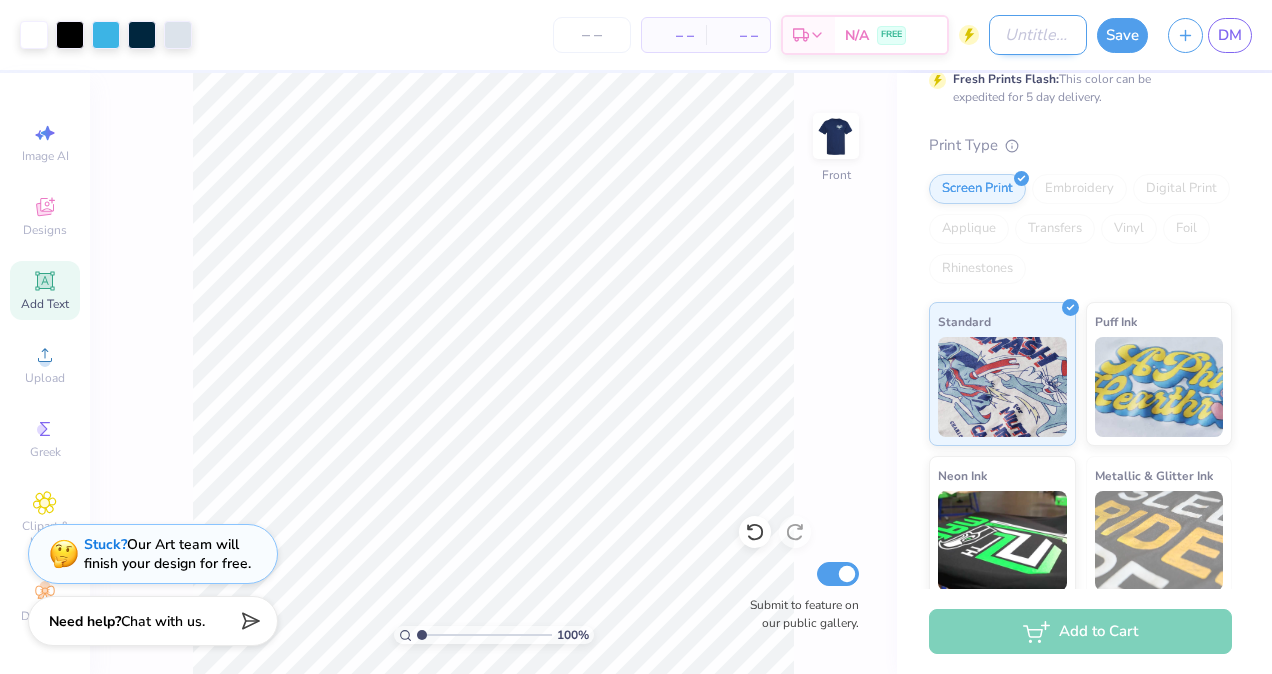 click on "Design Title" at bounding box center [1038, 35] 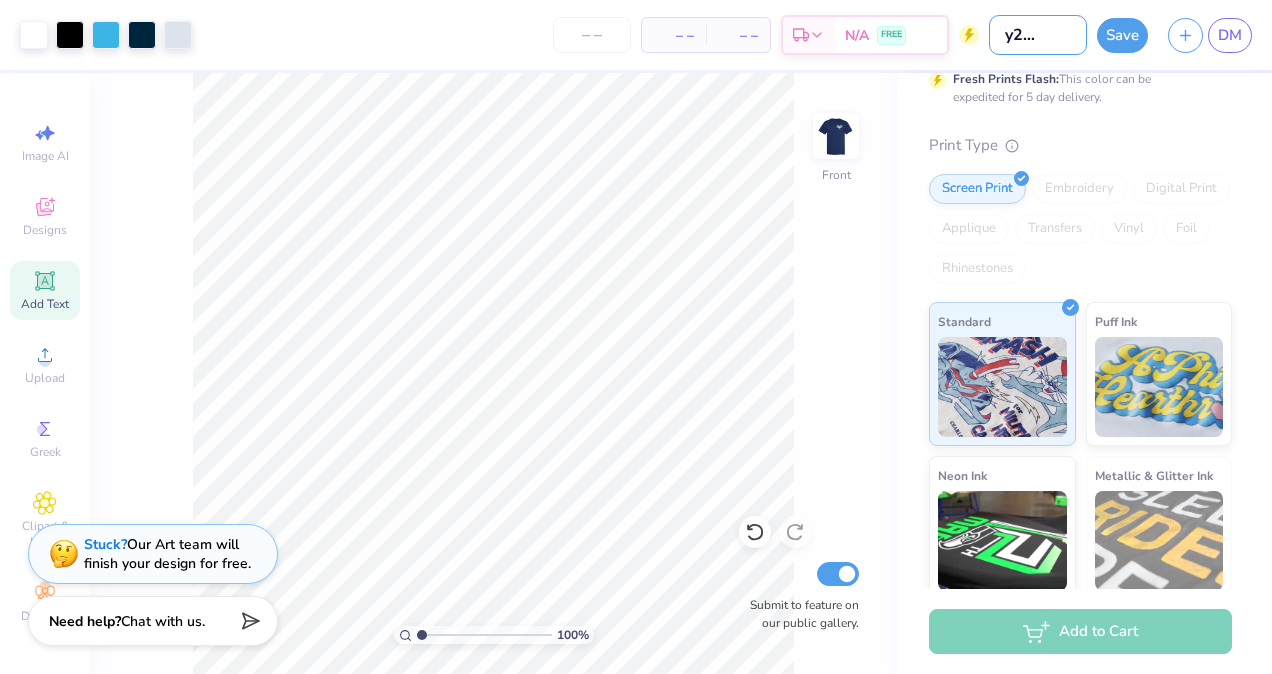 scroll, scrollTop: 0, scrollLeft: 62, axis: horizontal 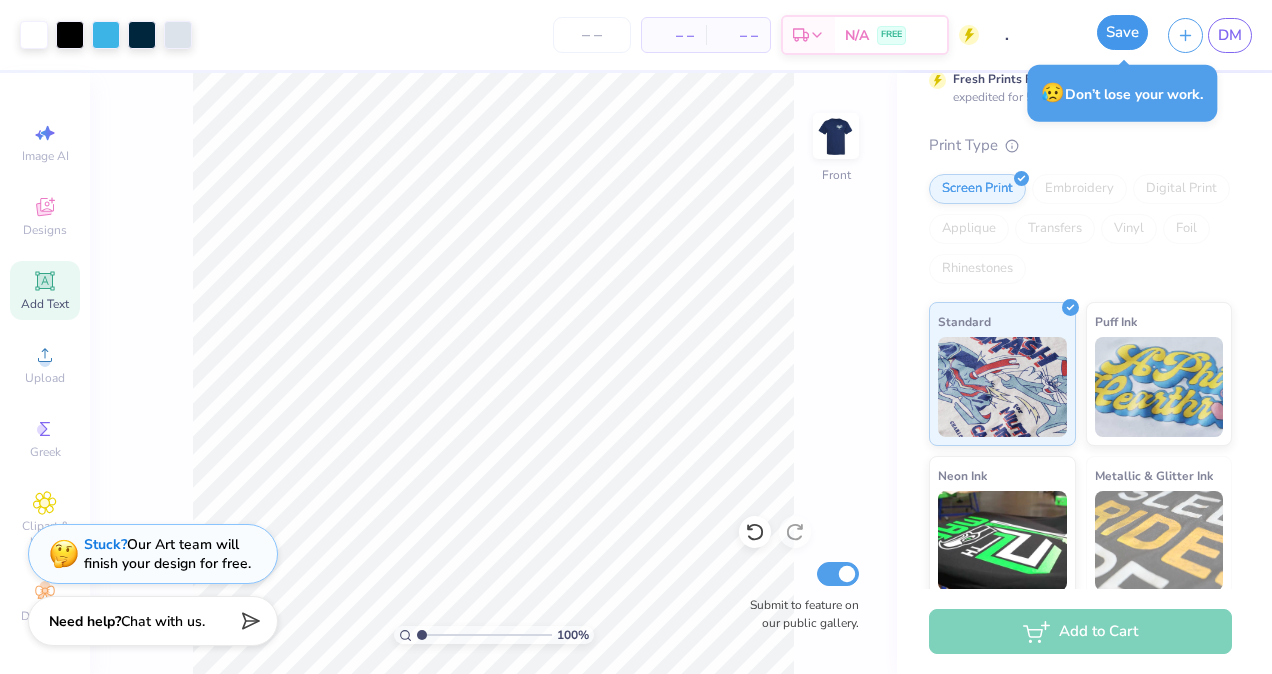 click on "Save" at bounding box center [1122, 32] 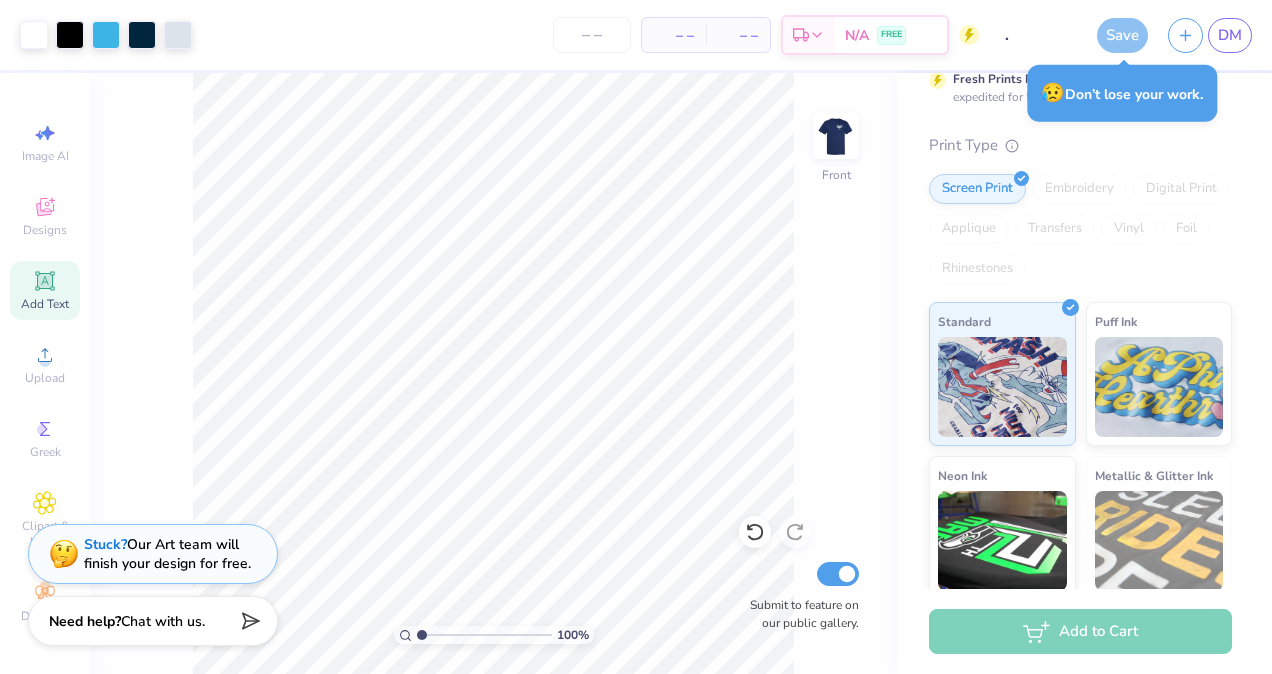 scroll, scrollTop: 0, scrollLeft: 0, axis: both 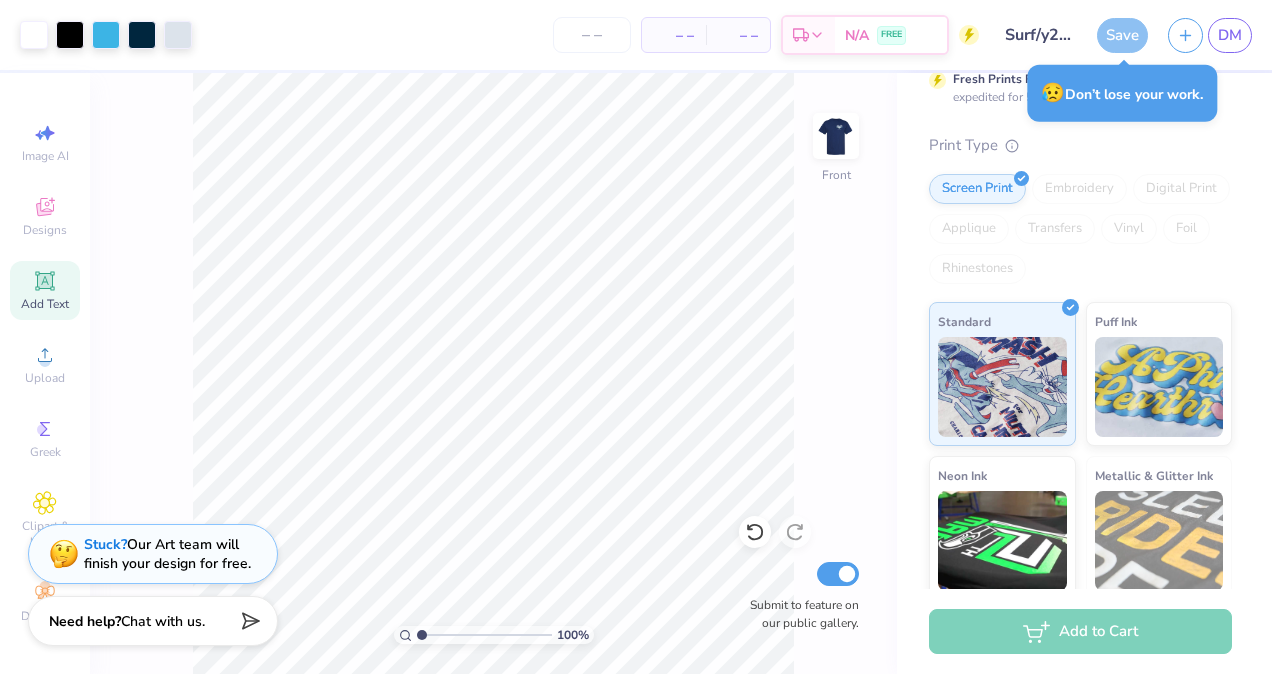 click on "Save" at bounding box center (1122, 35) 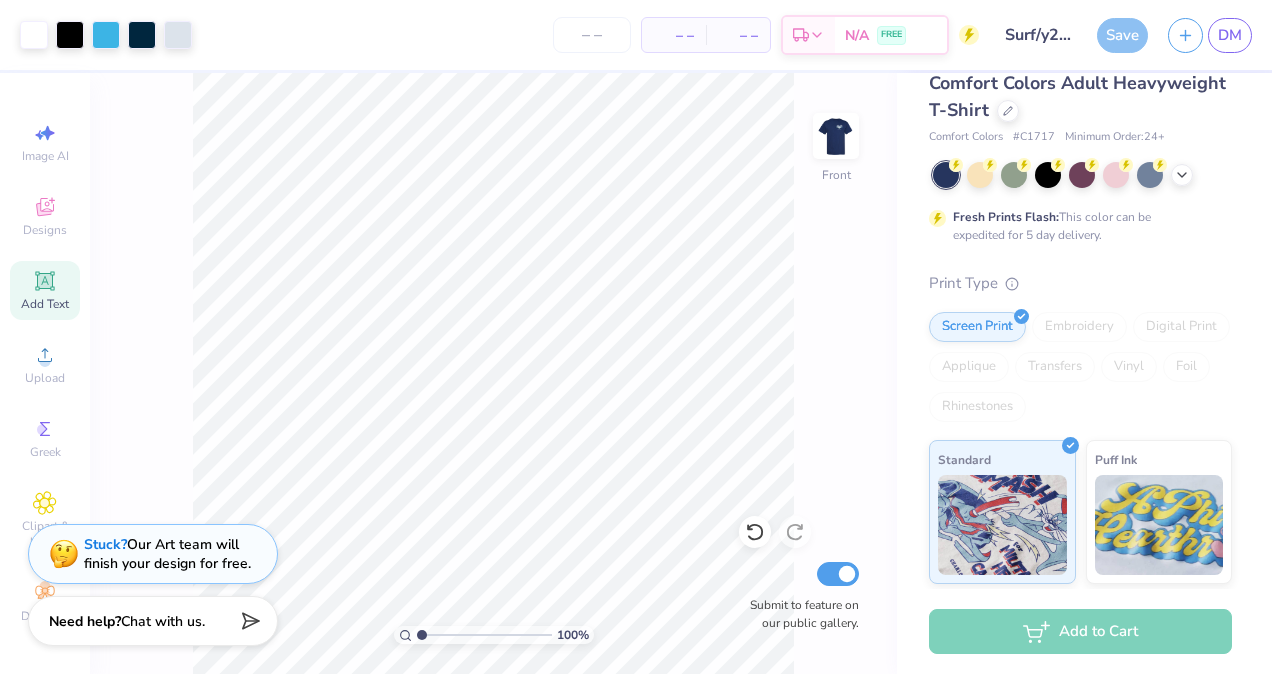 scroll, scrollTop: 0, scrollLeft: 0, axis: both 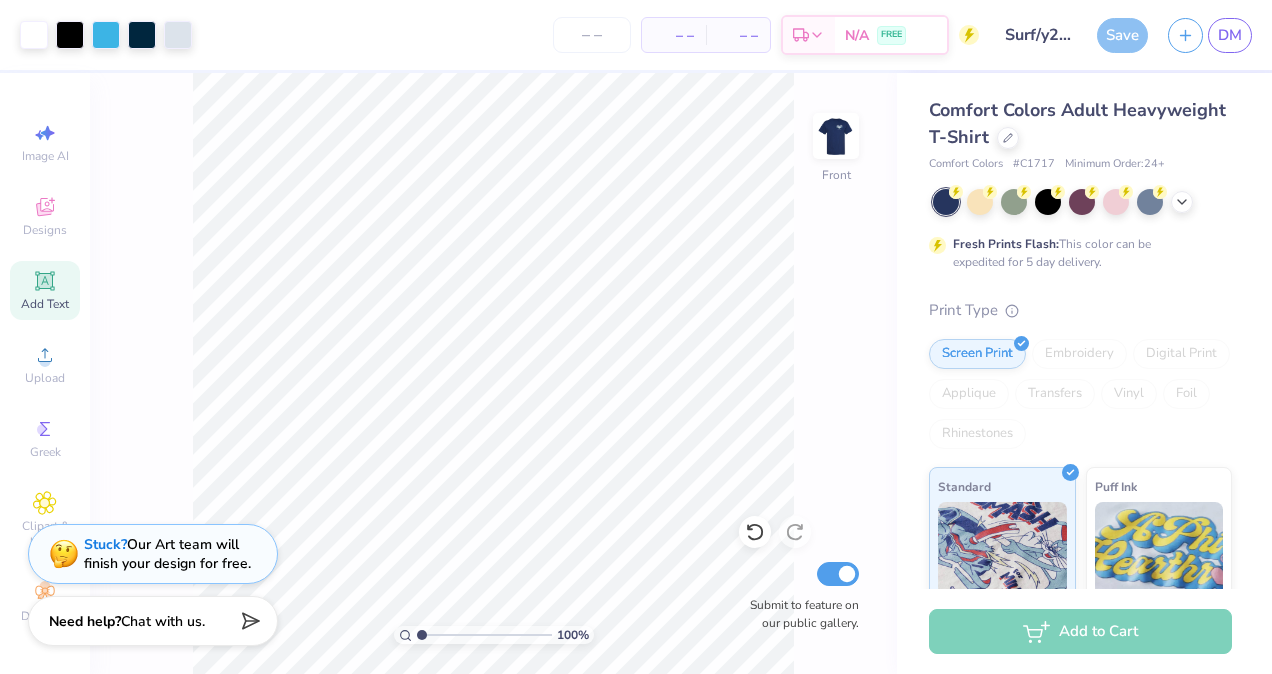click on "Save" at bounding box center (1122, 35) 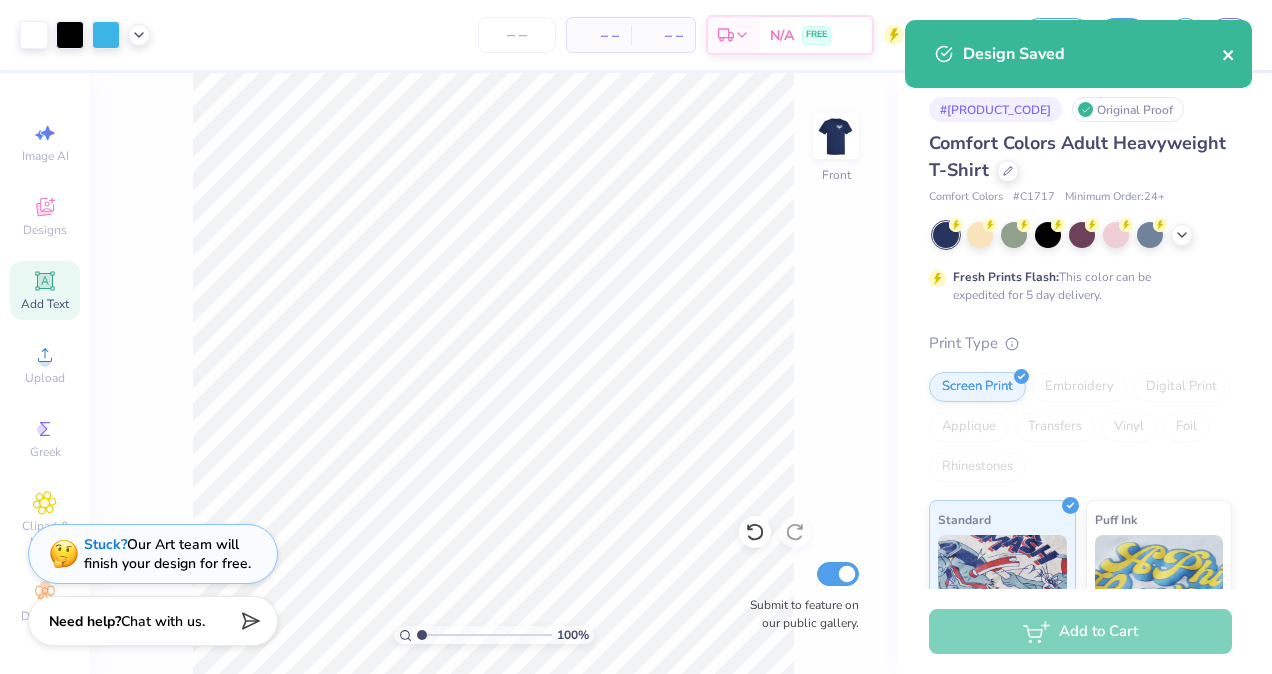 click 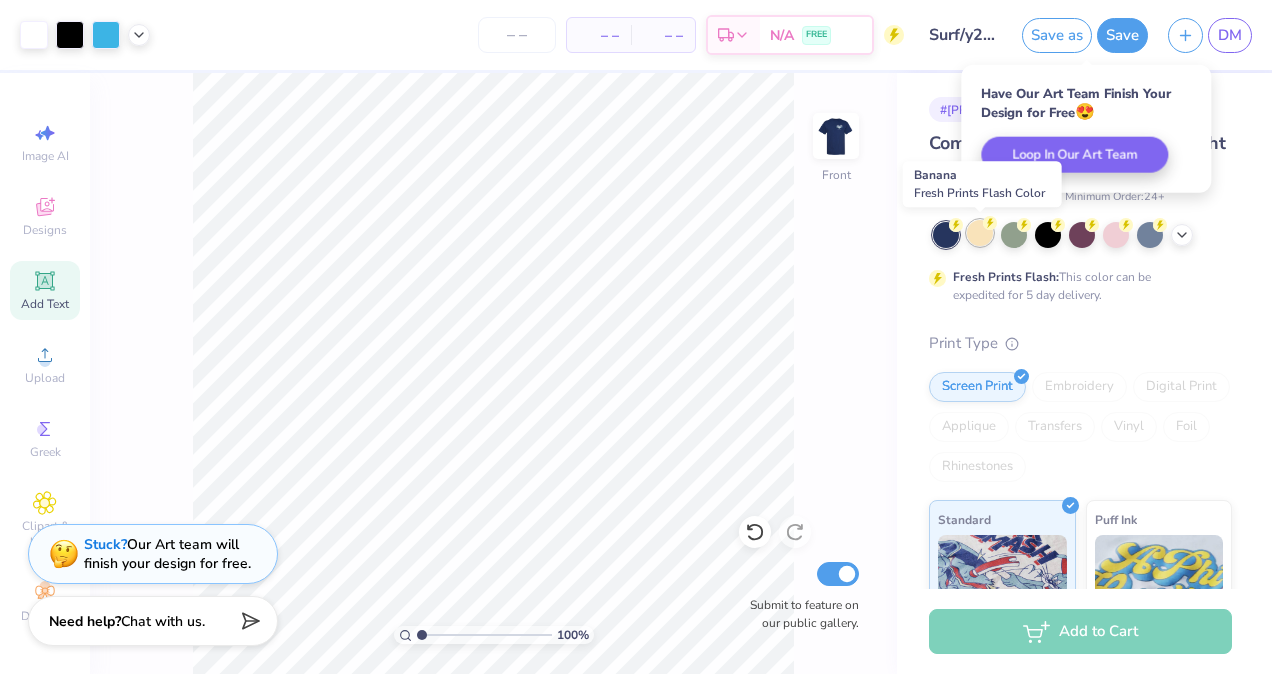 click at bounding box center (980, 233) 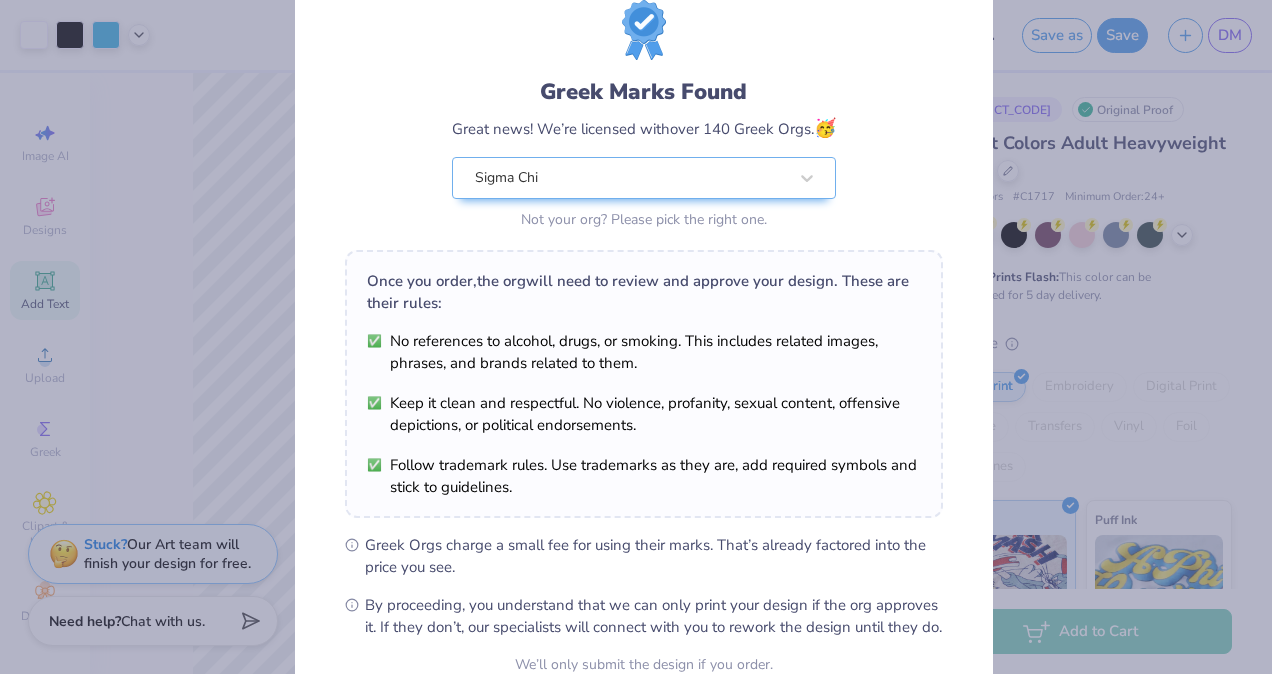 scroll, scrollTop: 186, scrollLeft: 0, axis: vertical 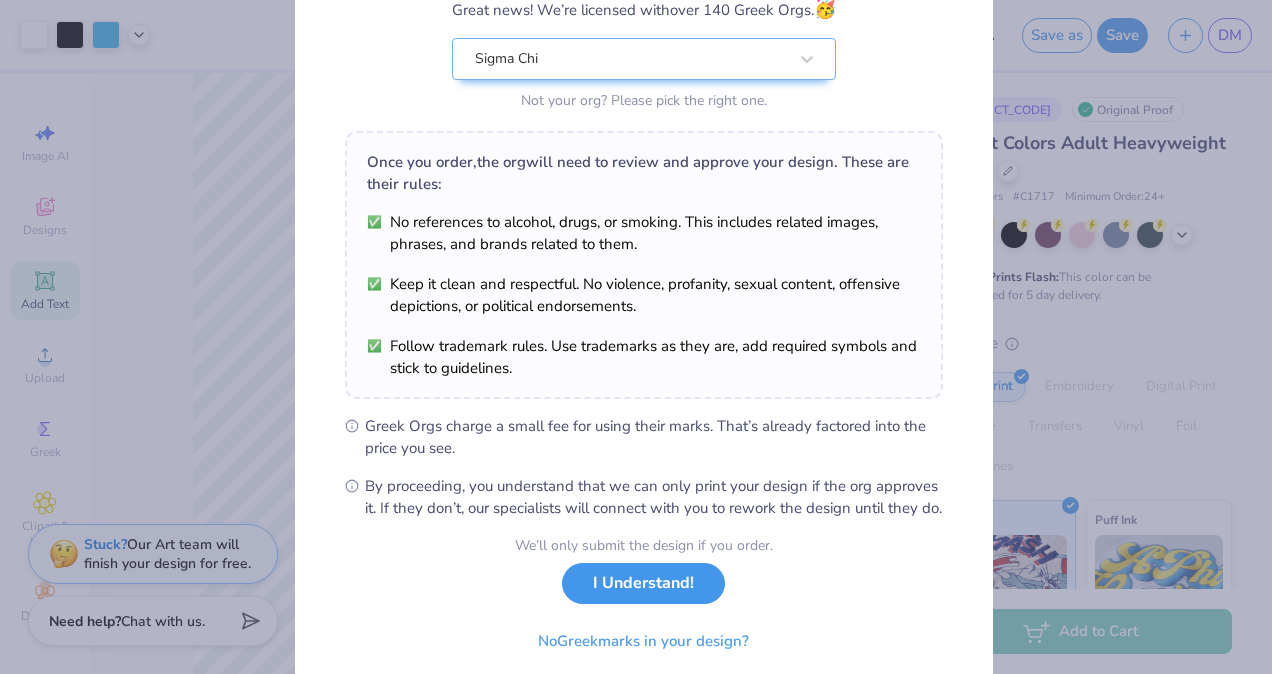 click on "I Understand!" at bounding box center (643, 583) 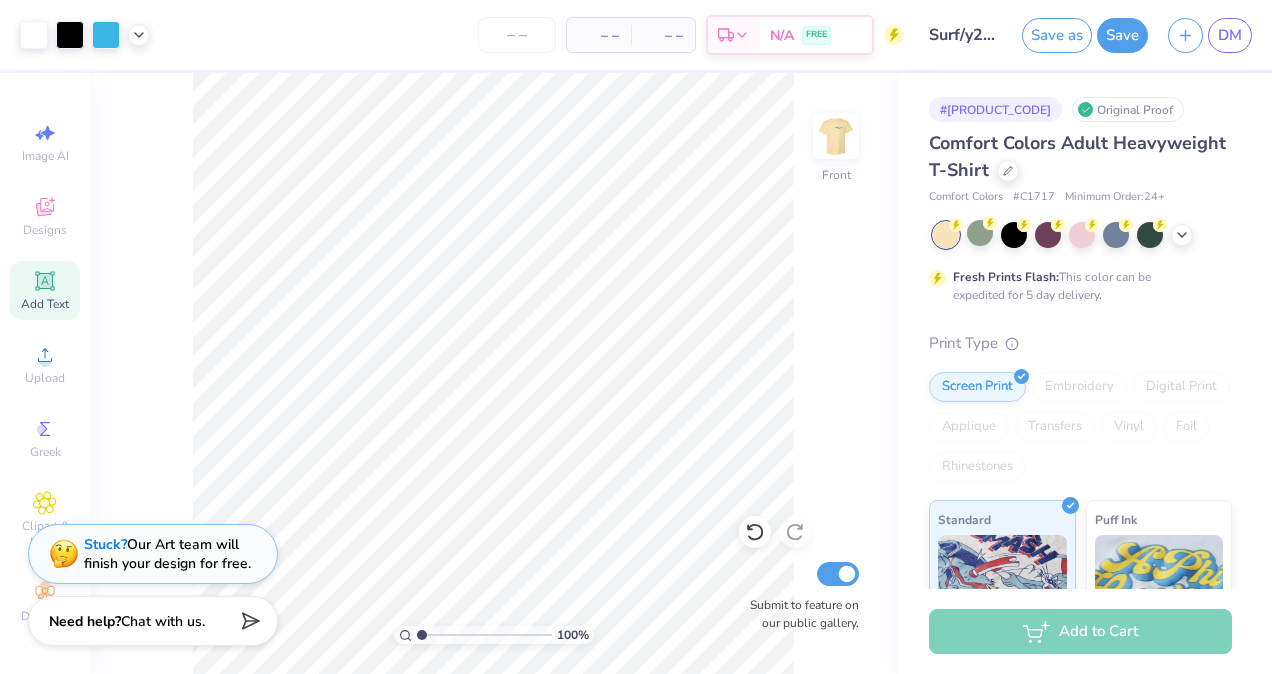 scroll, scrollTop: 0, scrollLeft: 0, axis: both 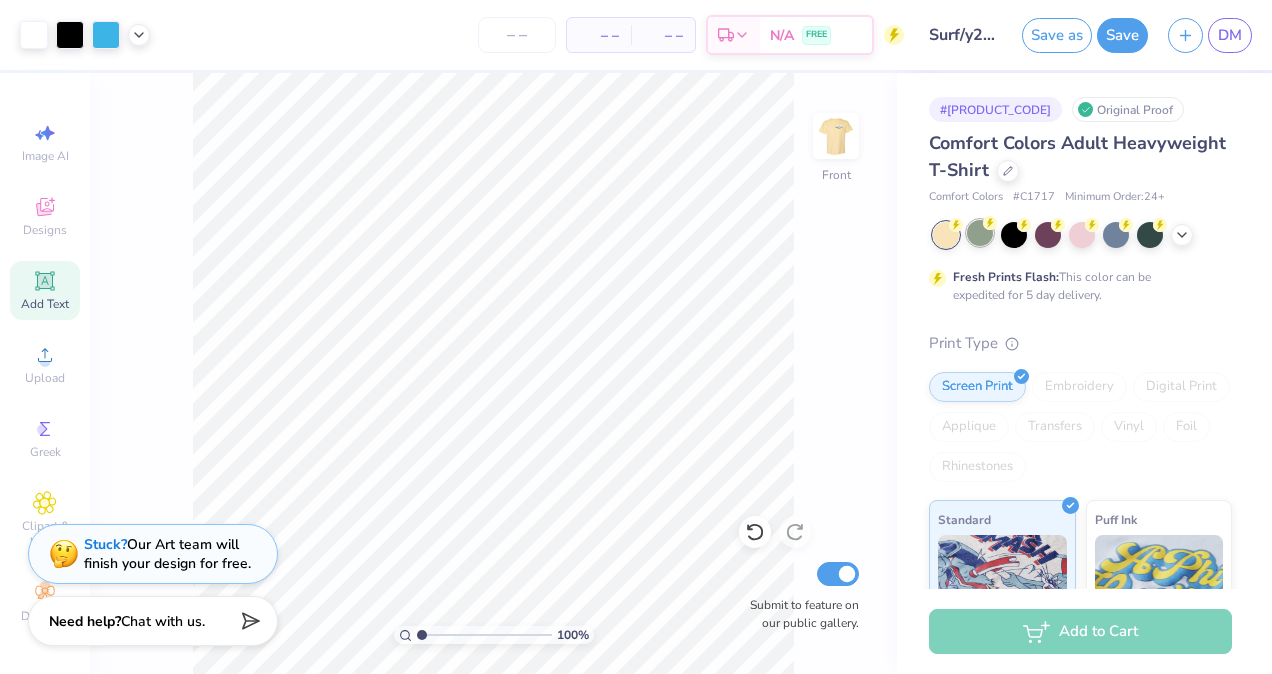 click at bounding box center [980, 233] 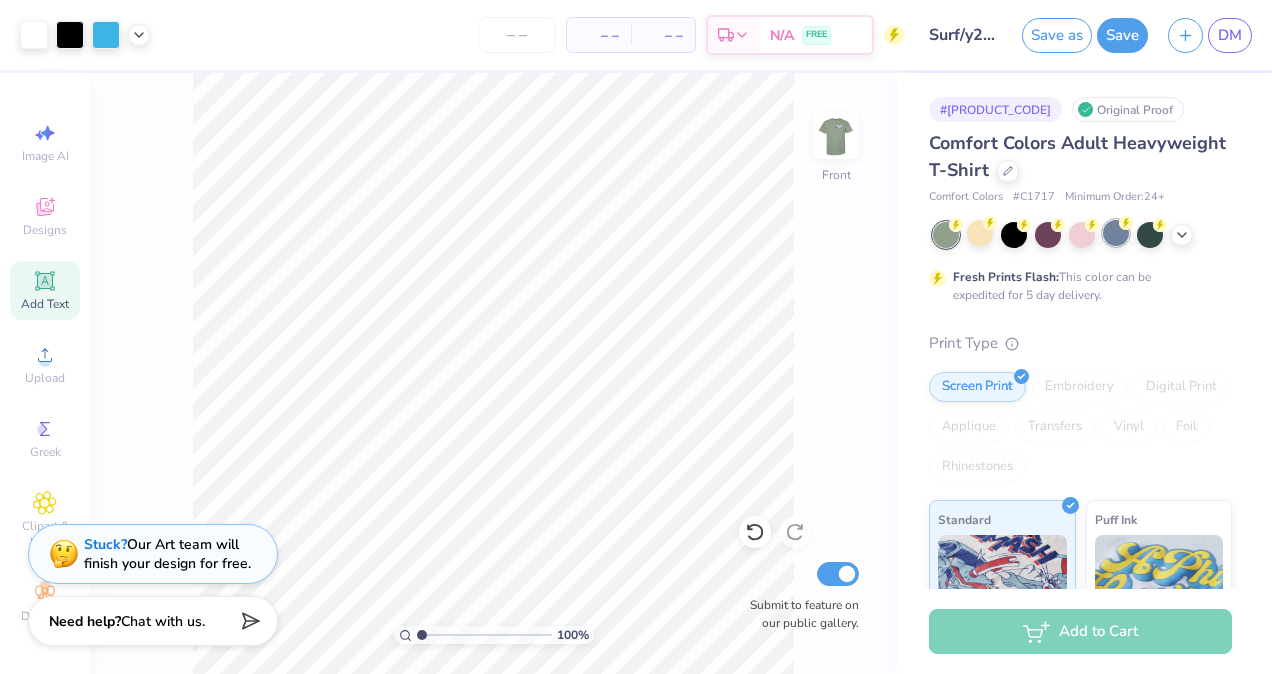 click at bounding box center (1116, 233) 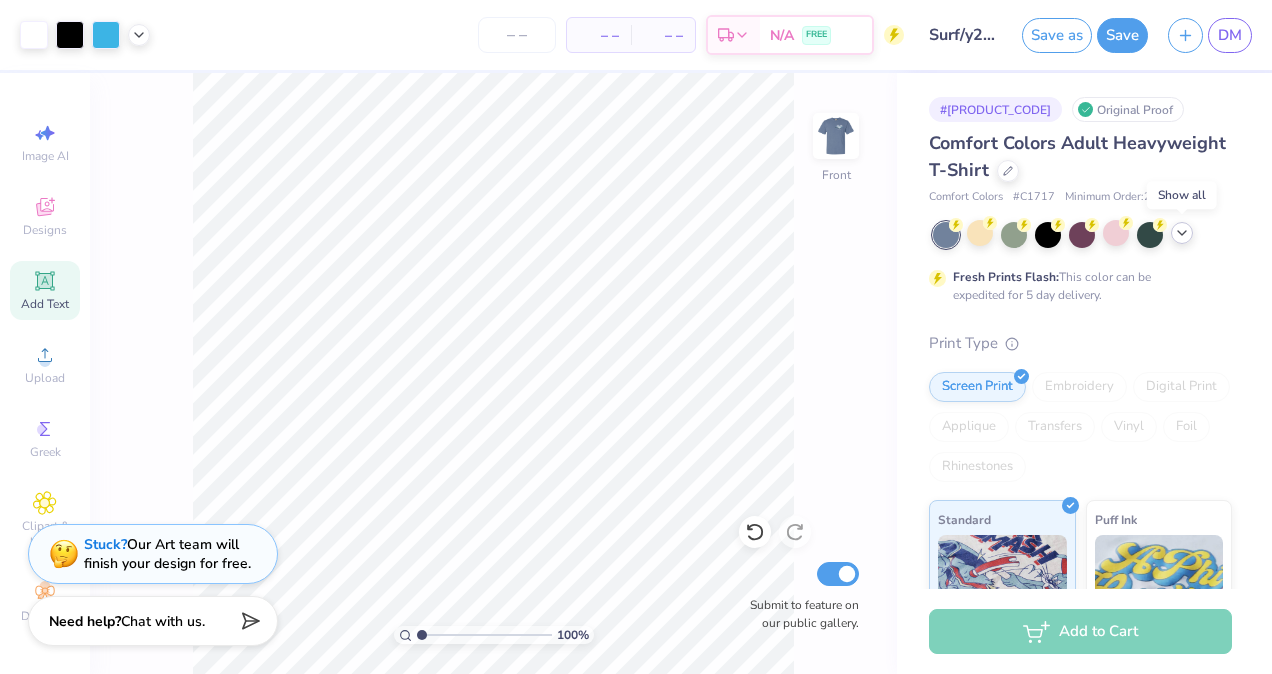 click 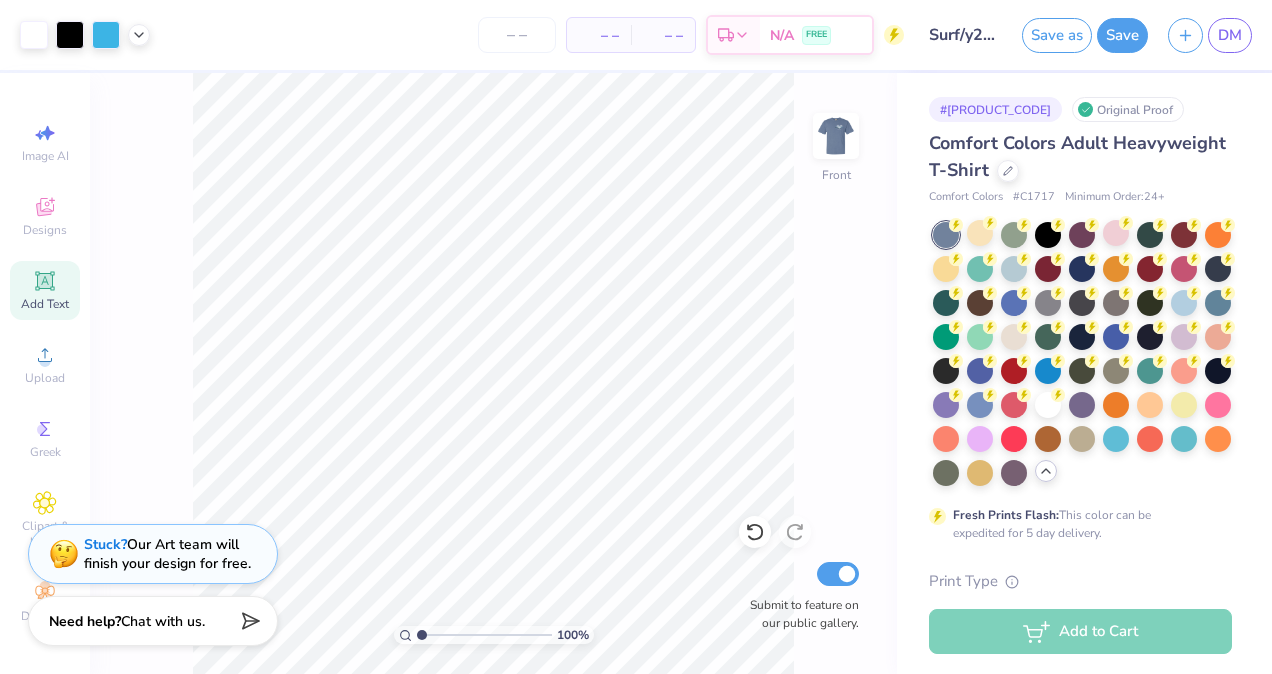 click on "Surf/y2k fall rush" at bounding box center [963, 35] 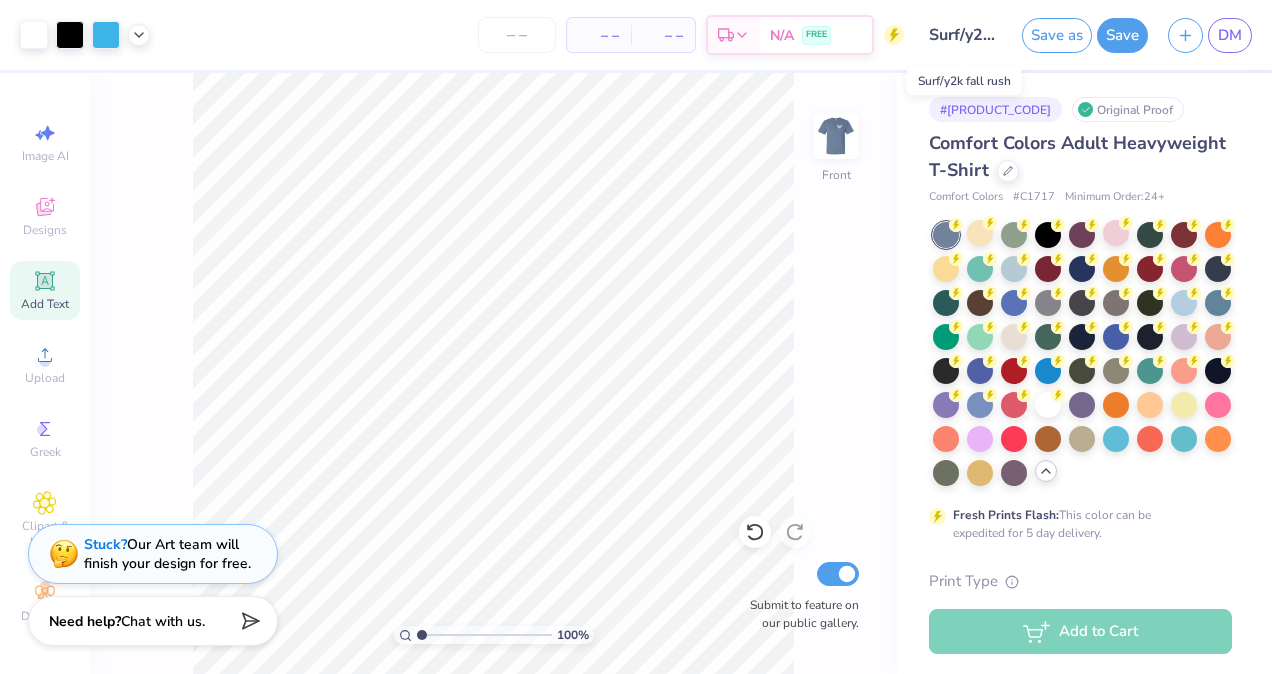click on "Surf/y2k fall rush" at bounding box center [963, 35] 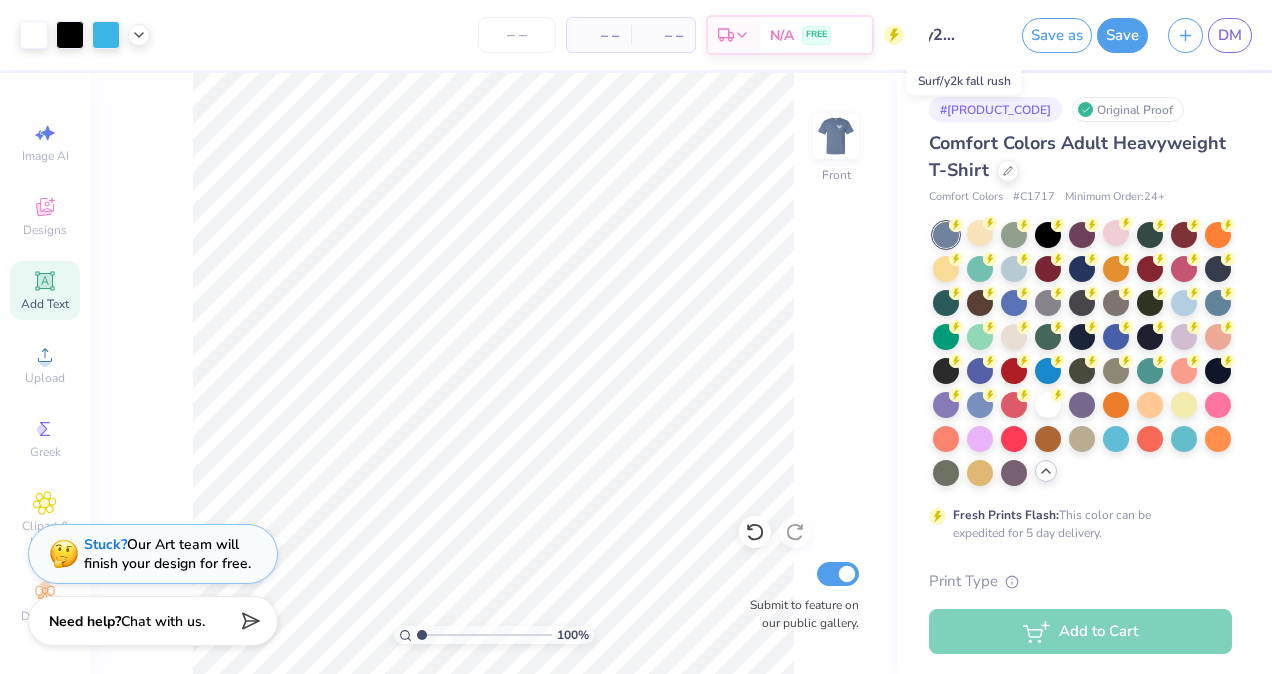 scroll, scrollTop: 0, scrollLeft: 61, axis: horizontal 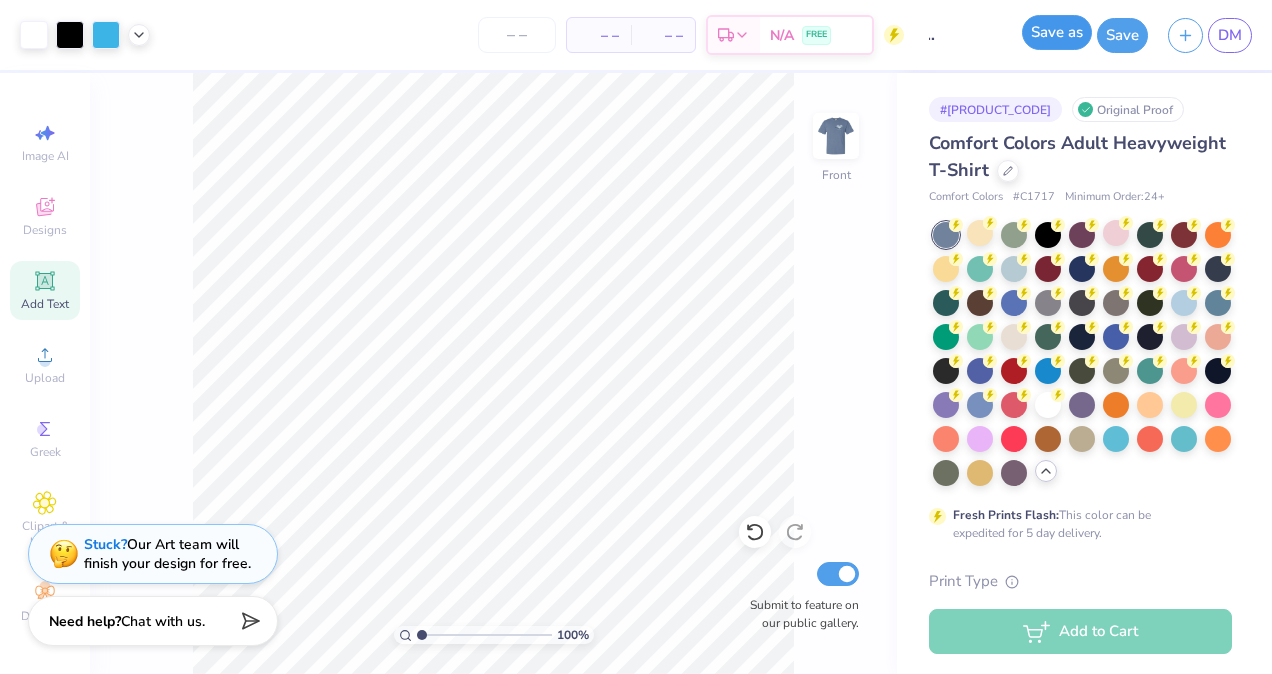 click on "Save as" at bounding box center [1057, 32] 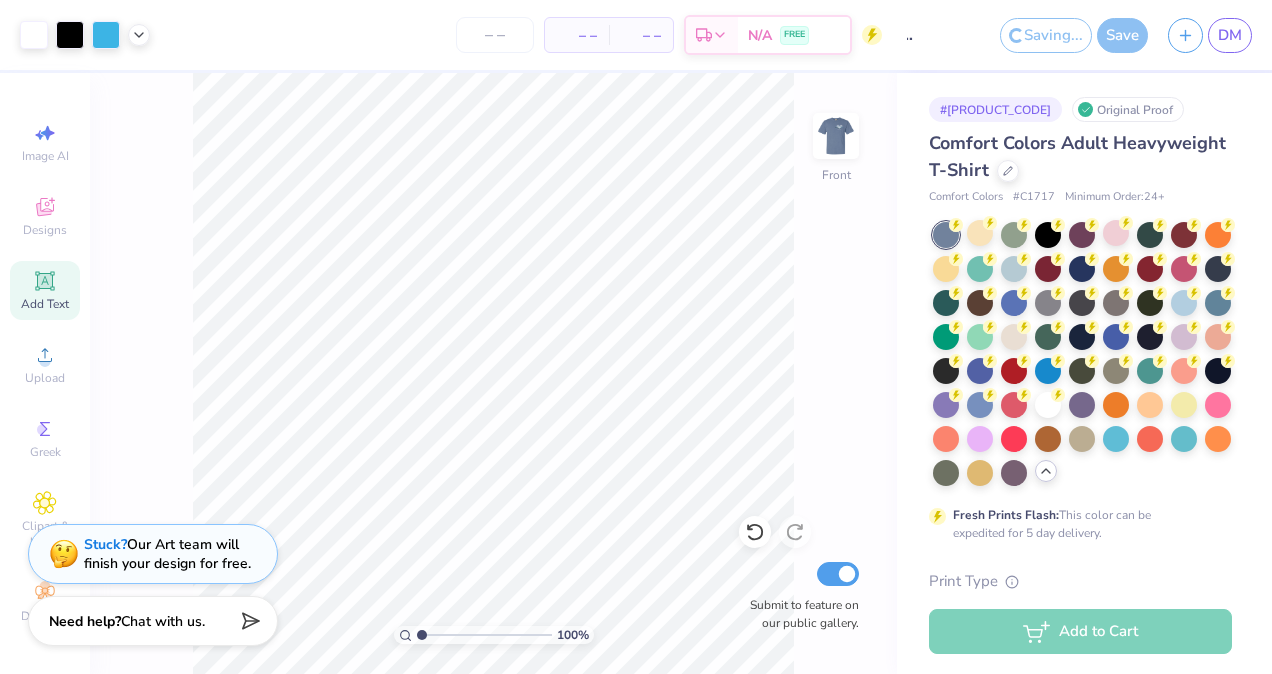 scroll, scrollTop: 0, scrollLeft: 0, axis: both 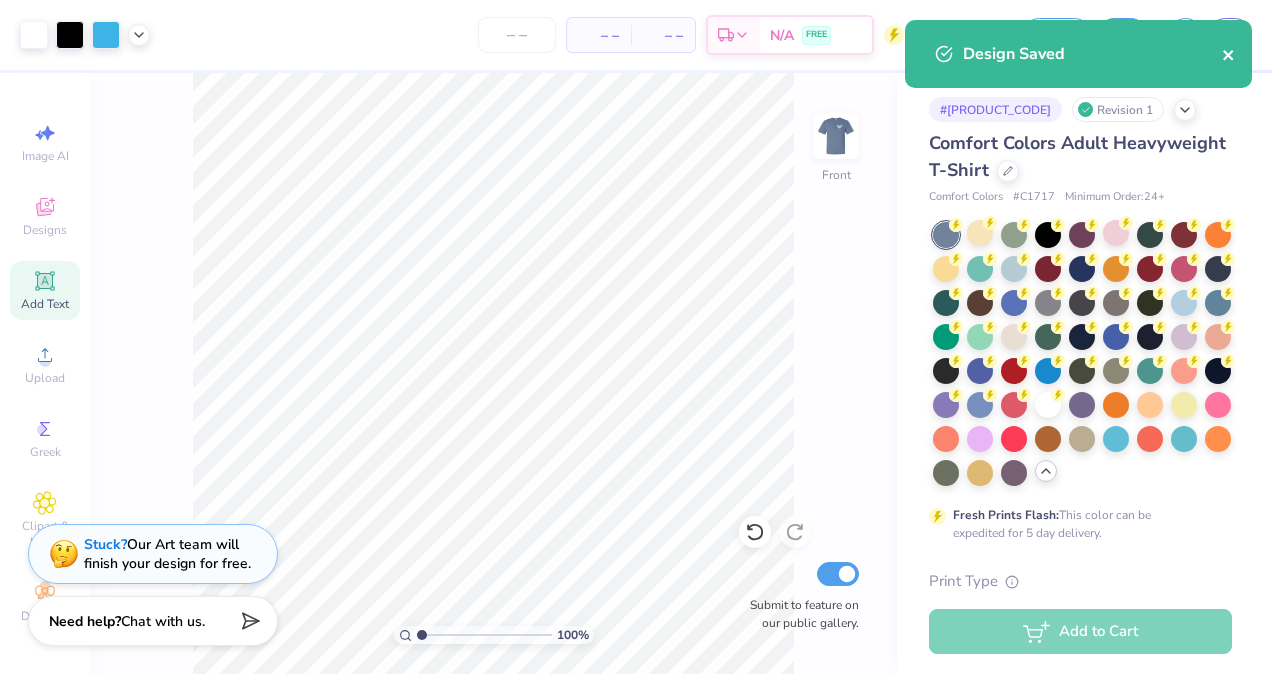 click 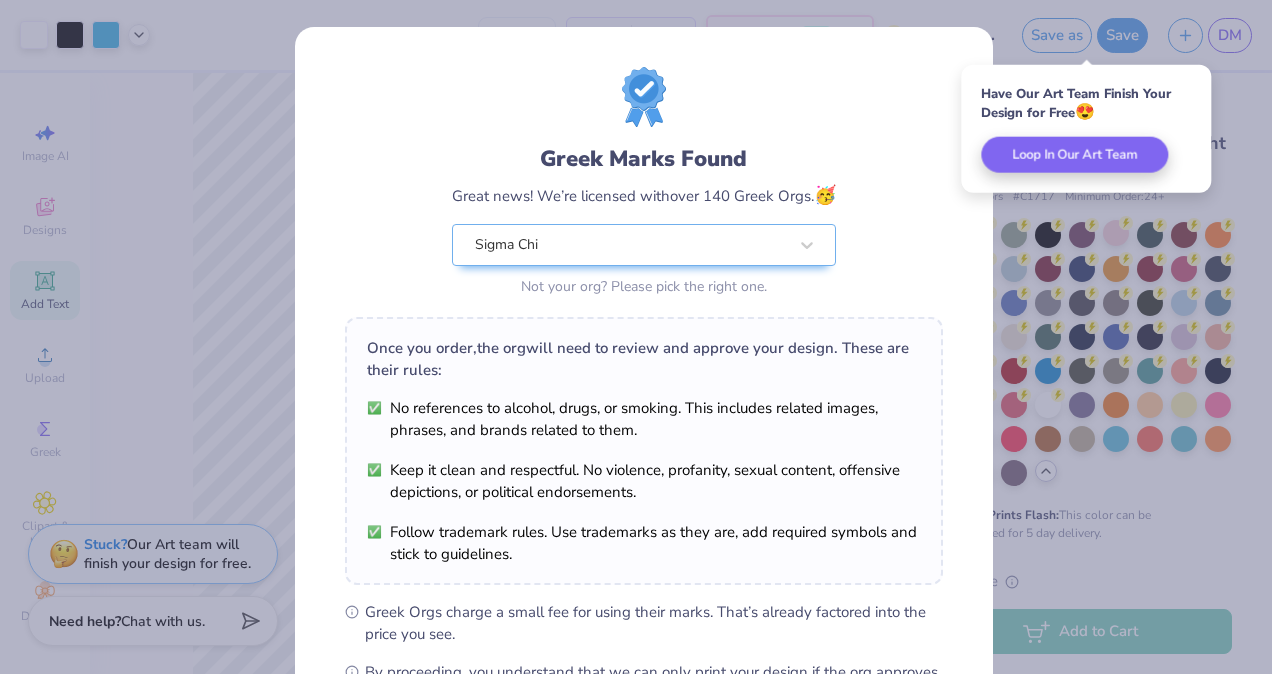 scroll, scrollTop: 260, scrollLeft: 0, axis: vertical 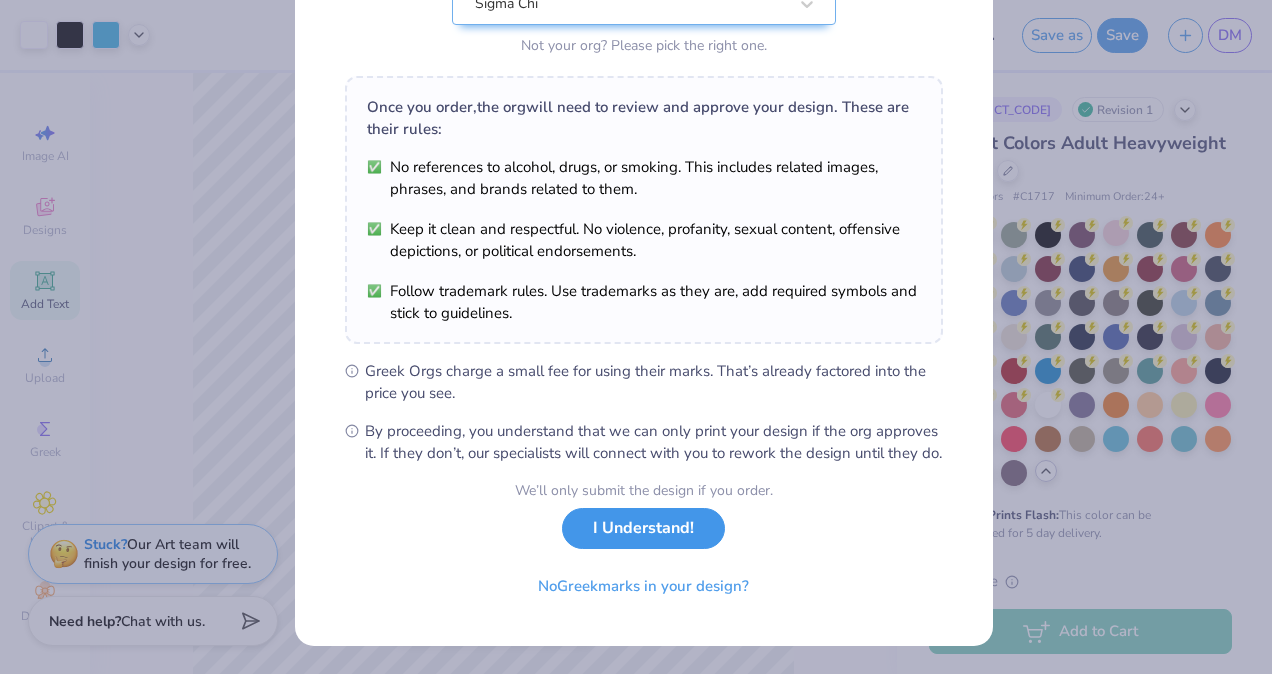 click on "I Understand!" at bounding box center [643, 528] 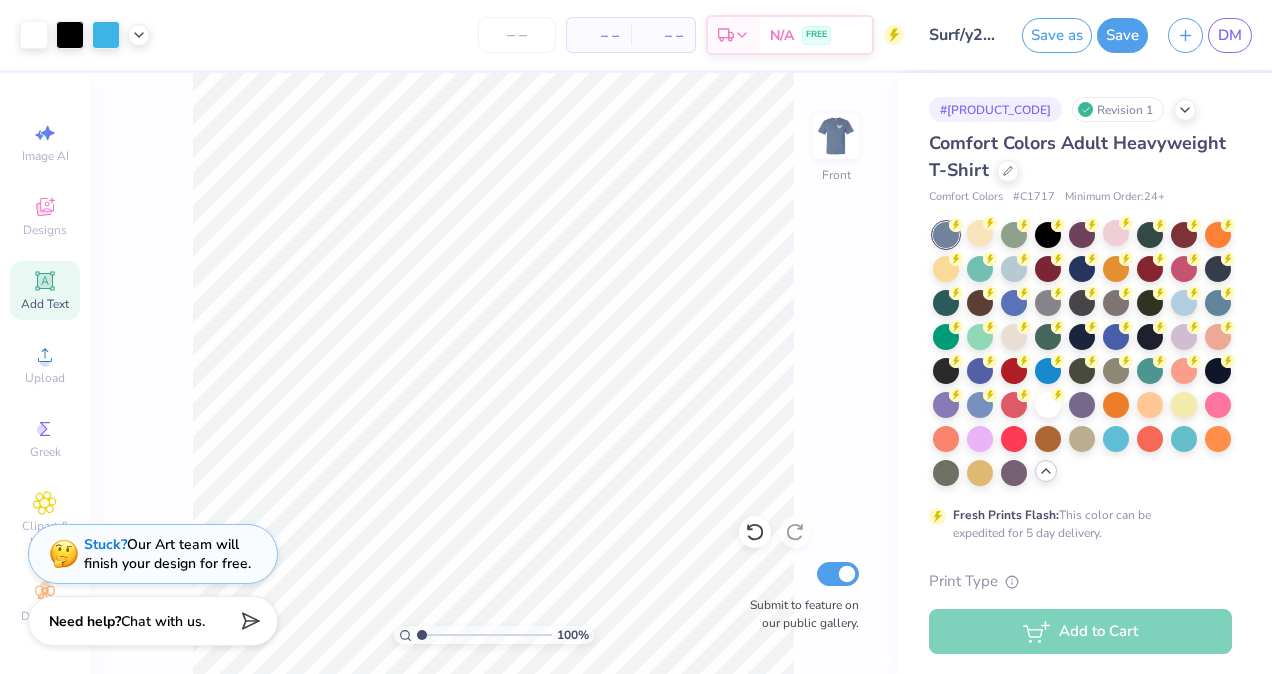 scroll, scrollTop: 0, scrollLeft: 0, axis: both 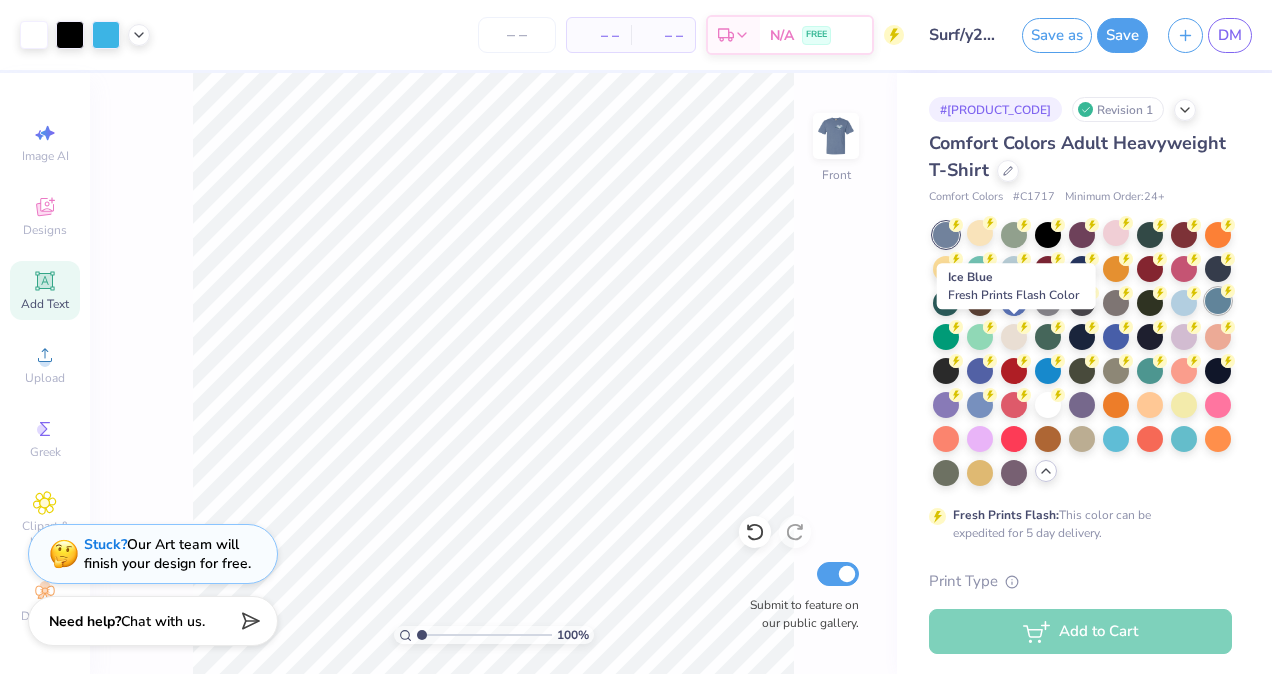 click at bounding box center [1218, 301] 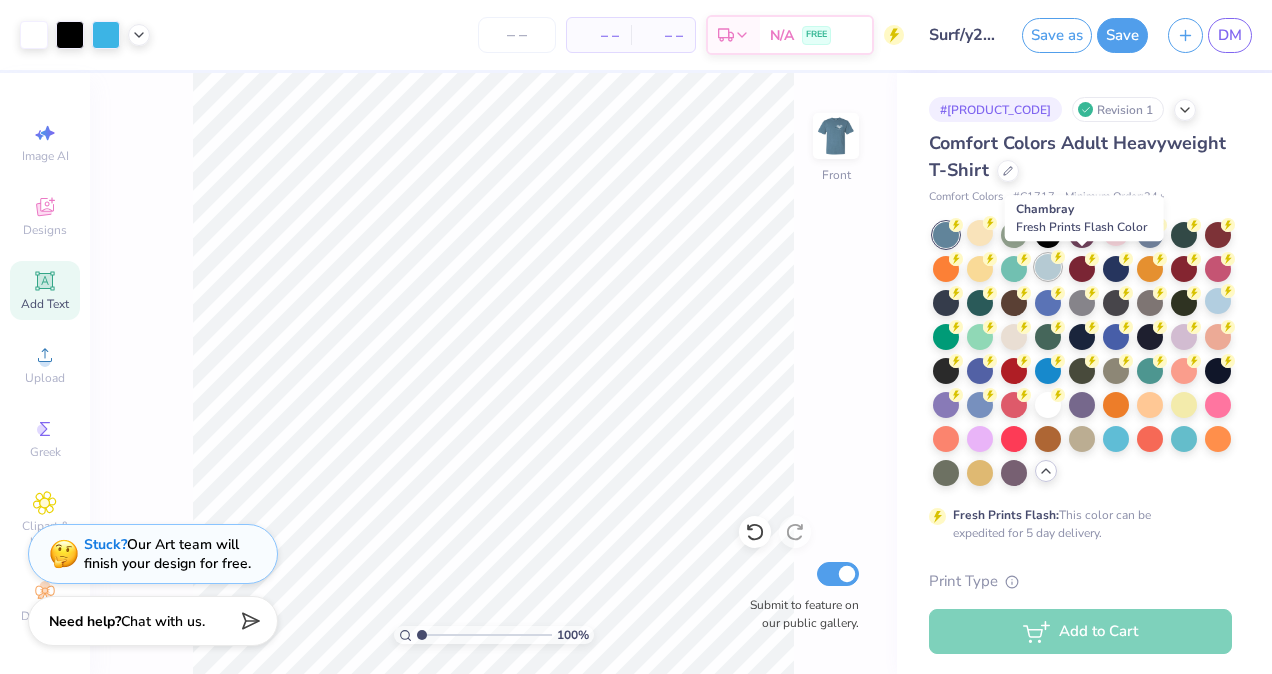 click at bounding box center (1048, 267) 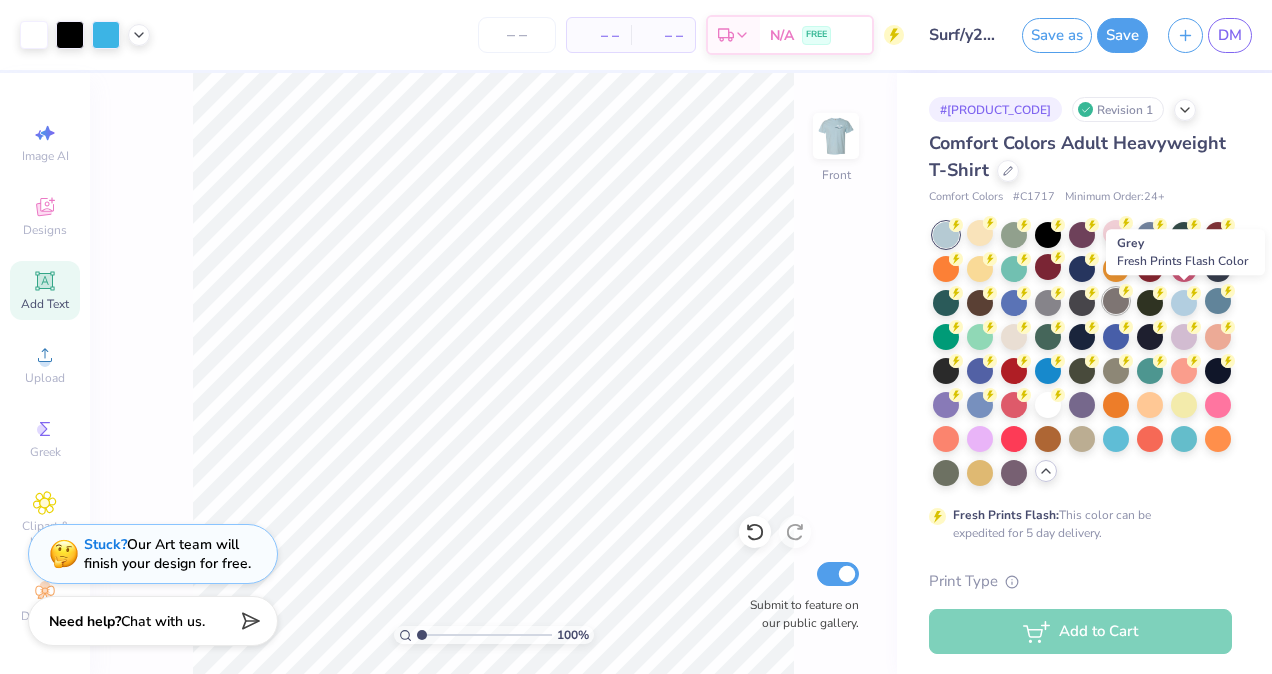click at bounding box center [1116, 301] 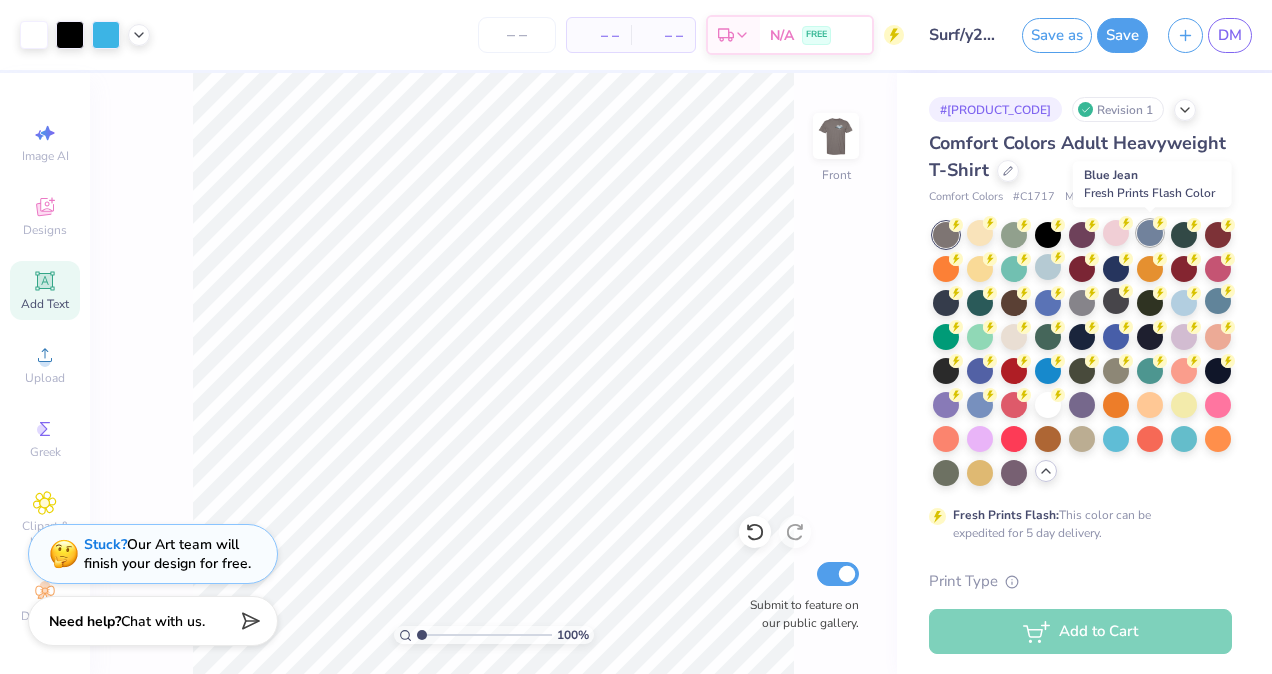 click at bounding box center [1150, 233] 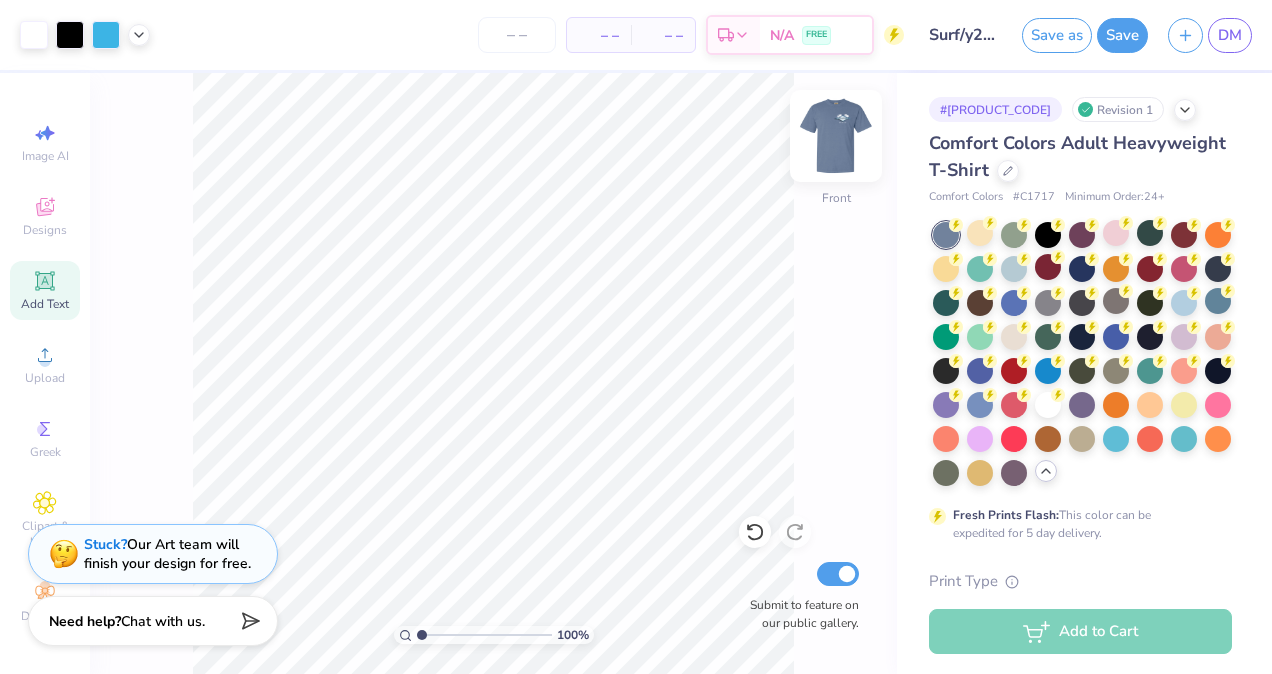 click at bounding box center (836, 136) 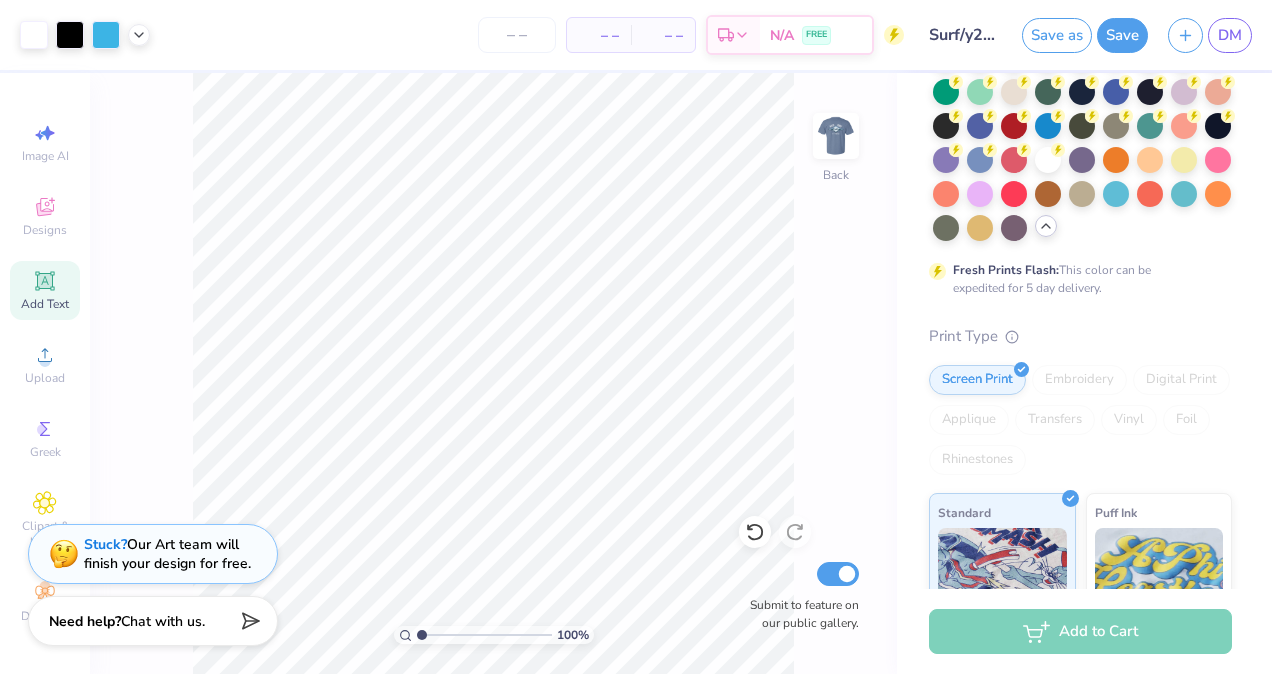 scroll, scrollTop: 0, scrollLeft: 0, axis: both 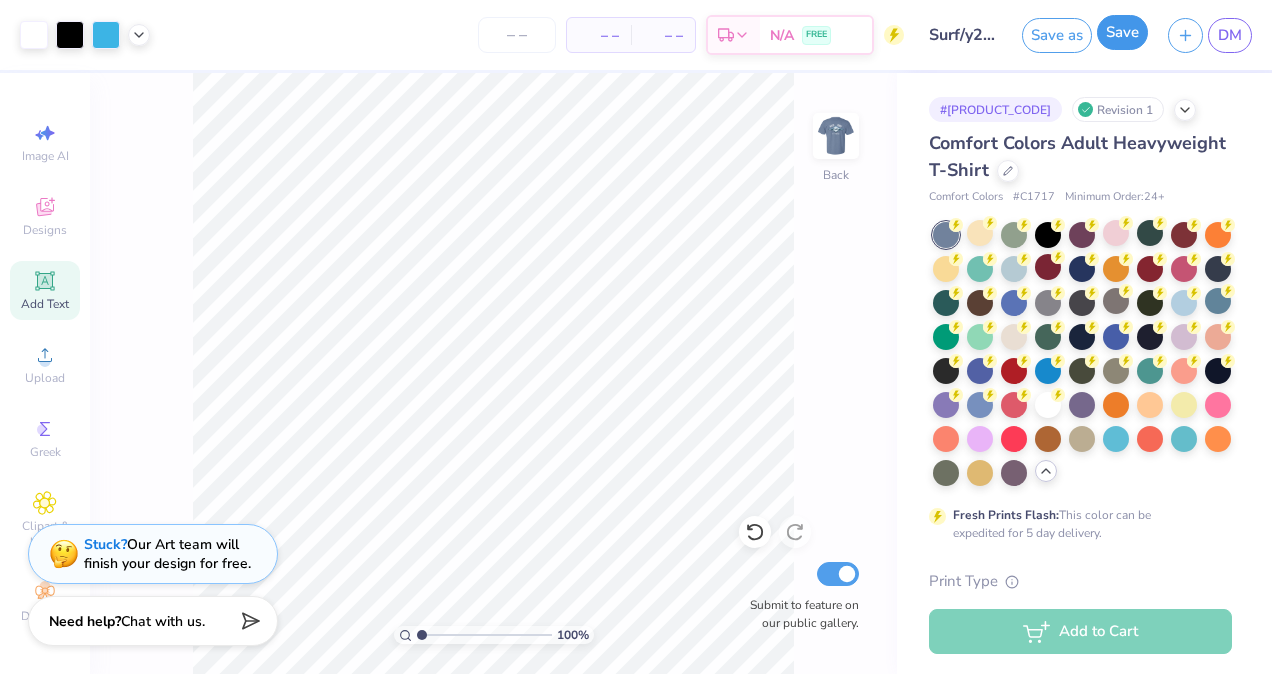 click on "Save" at bounding box center [1122, 32] 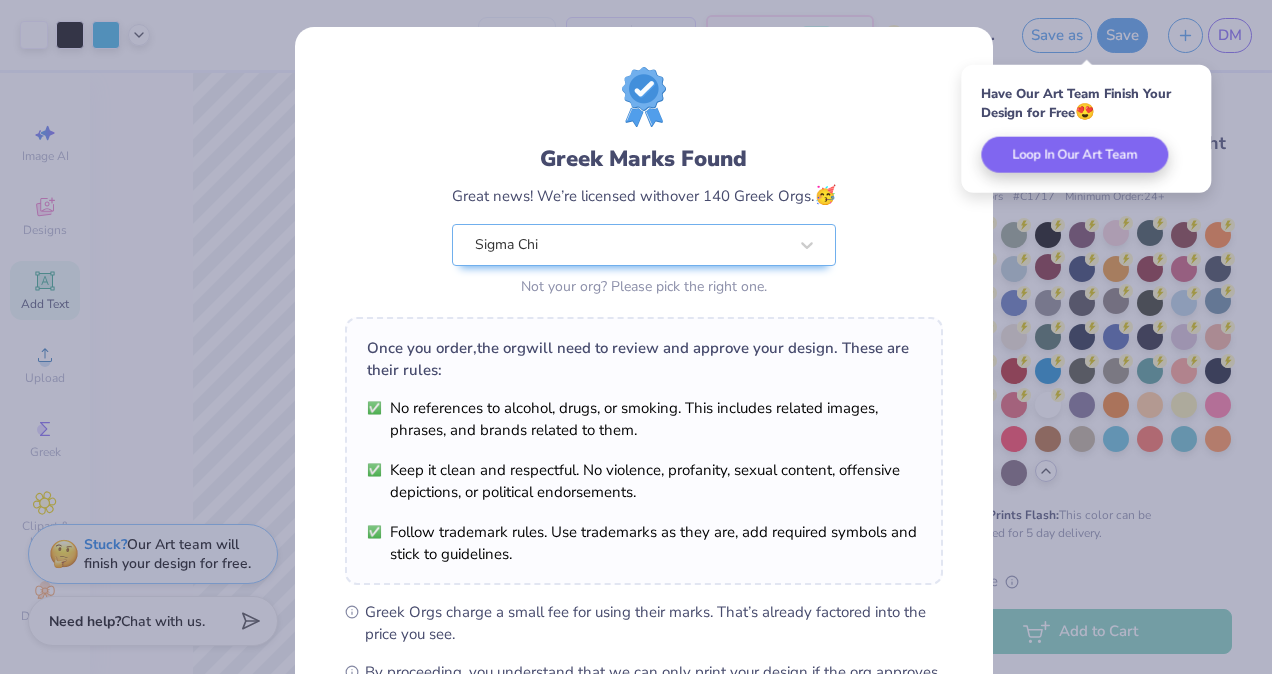 scroll, scrollTop: 260, scrollLeft: 0, axis: vertical 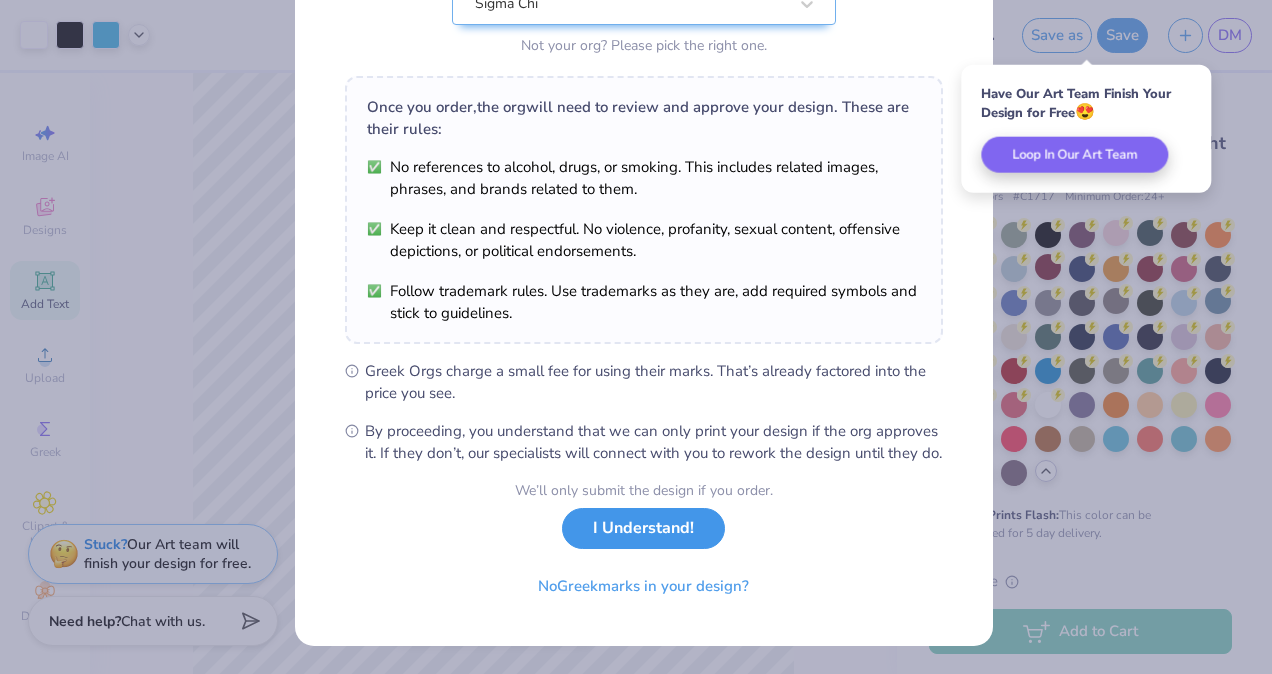 click on "I Understand!" at bounding box center (643, 528) 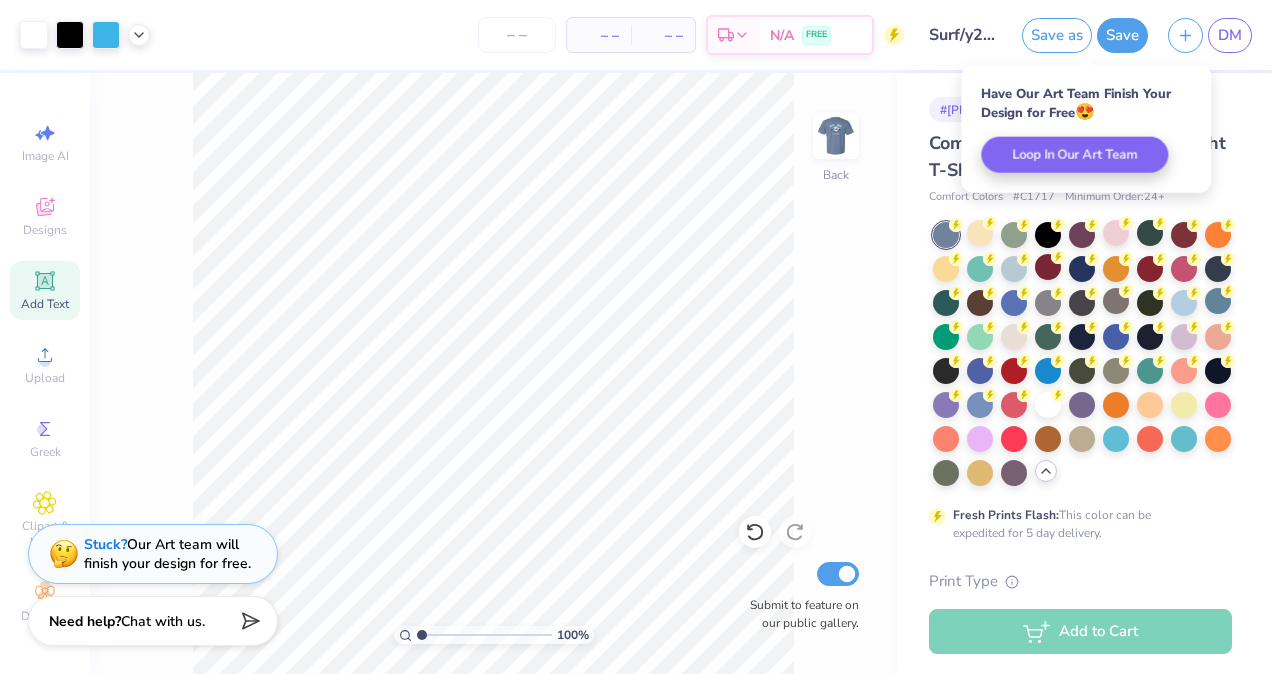 scroll, scrollTop: 0, scrollLeft: 0, axis: both 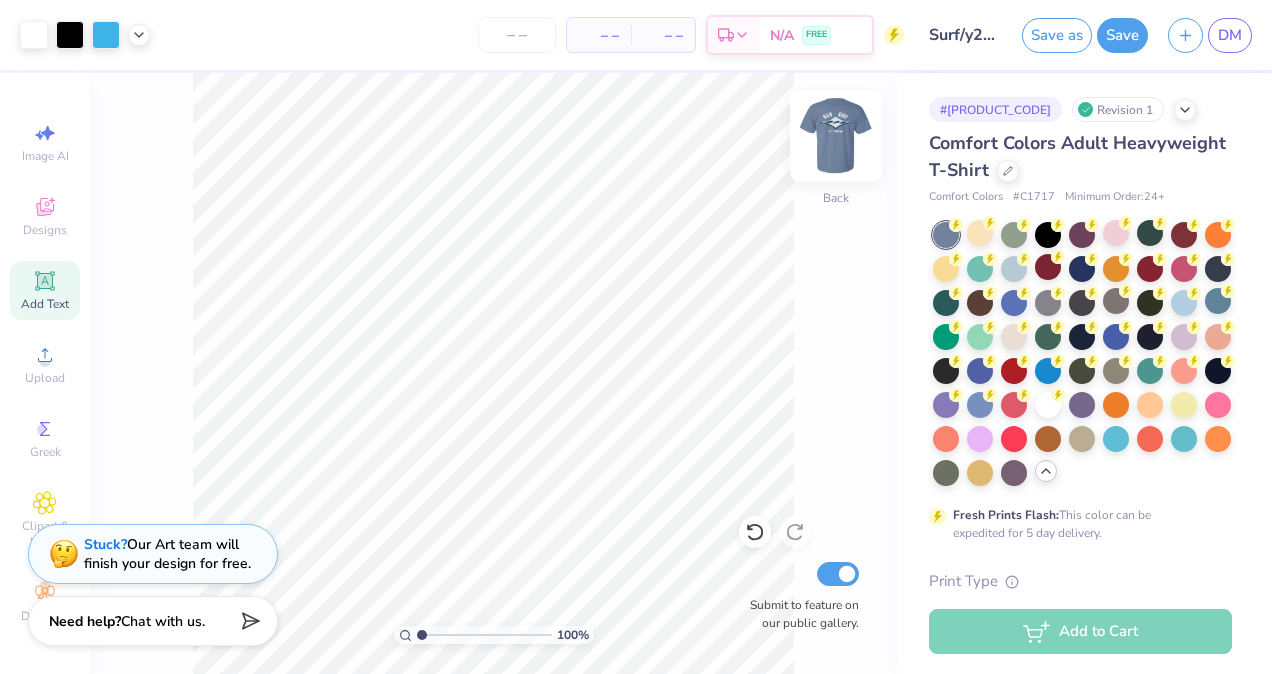 click at bounding box center (836, 136) 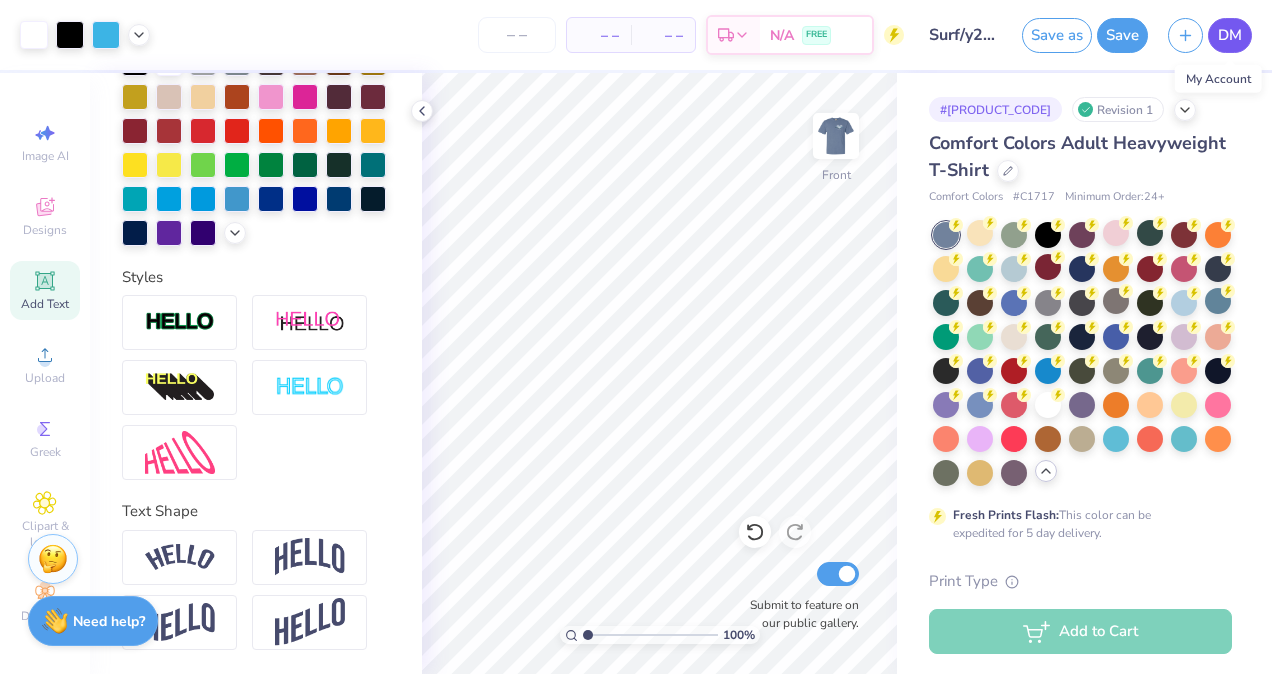 click on "DM" at bounding box center [1230, 35] 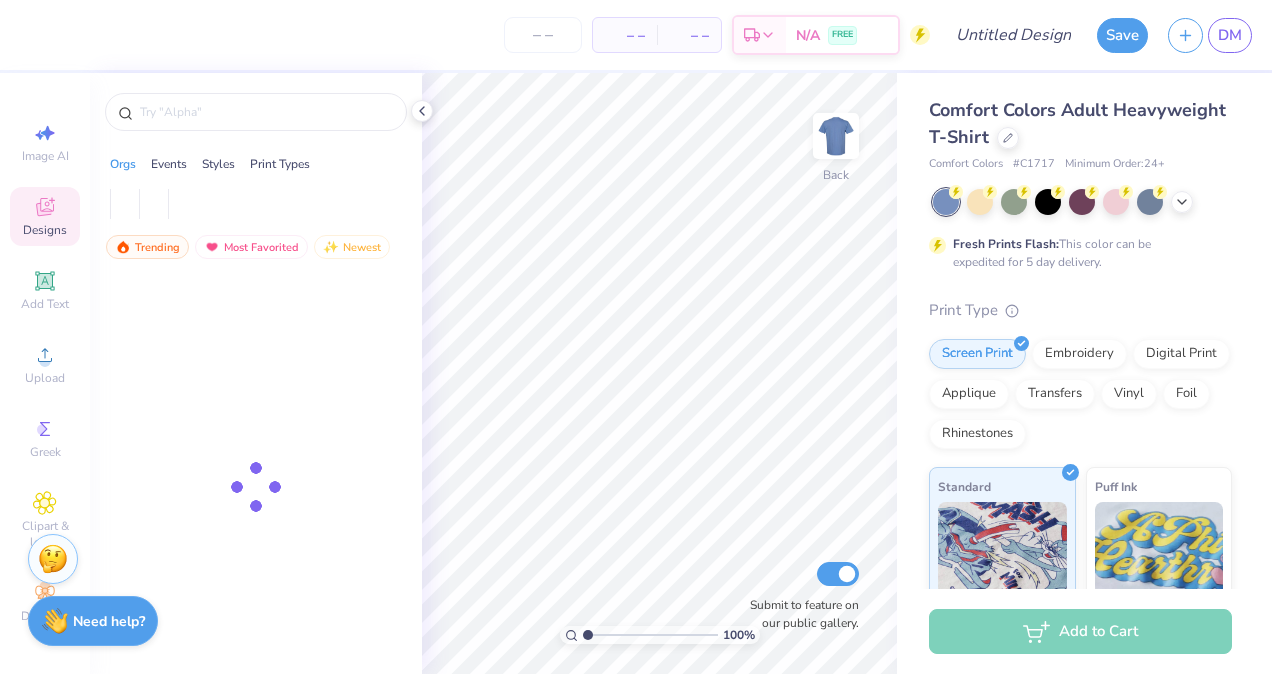 scroll, scrollTop: 0, scrollLeft: 0, axis: both 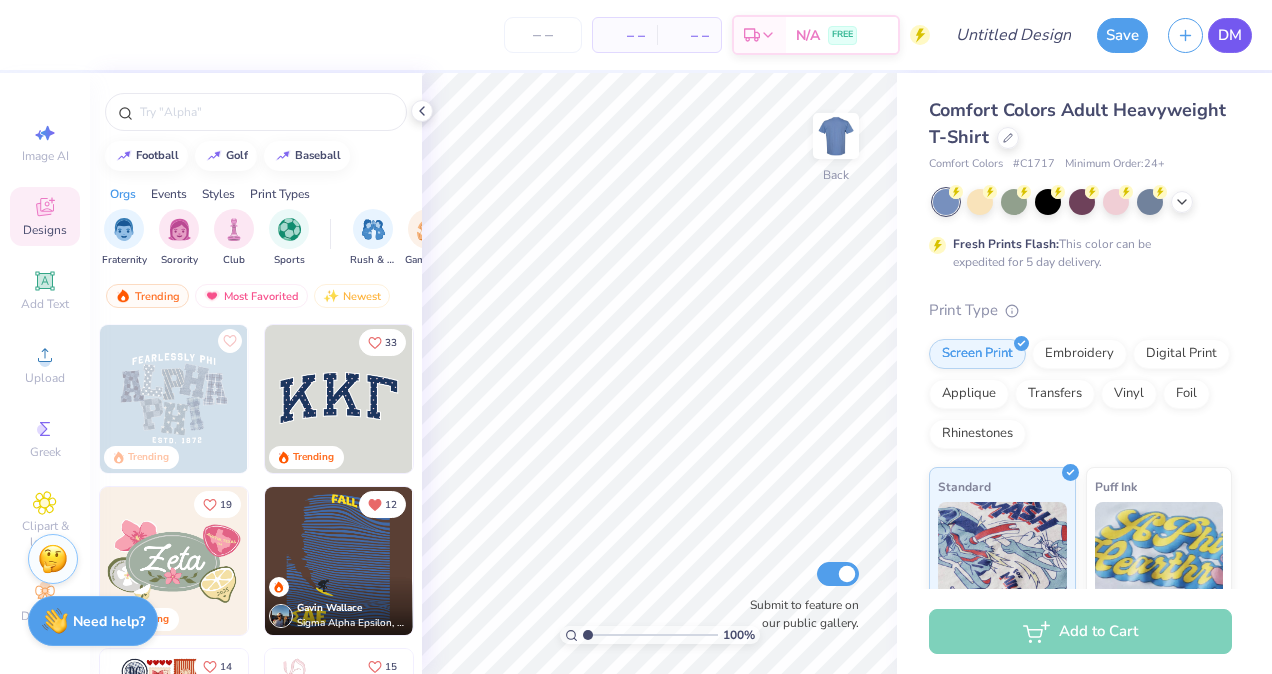 click on "DM" at bounding box center (1230, 35) 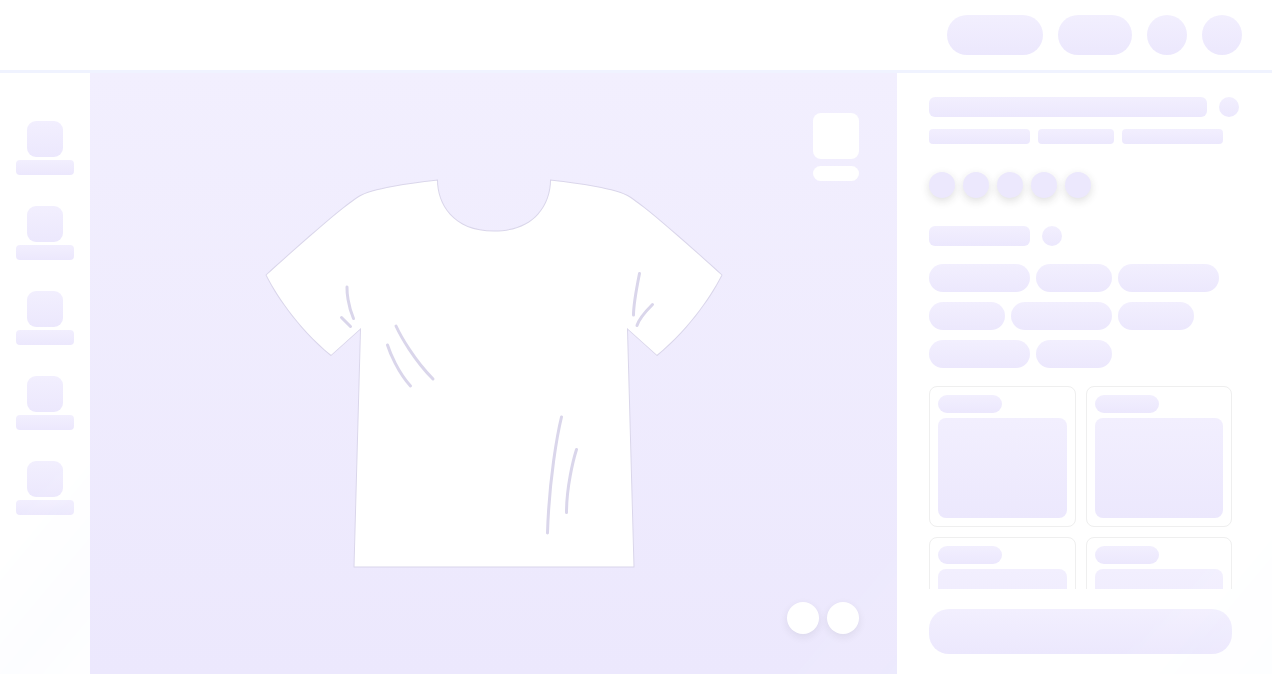 scroll, scrollTop: 0, scrollLeft: 0, axis: both 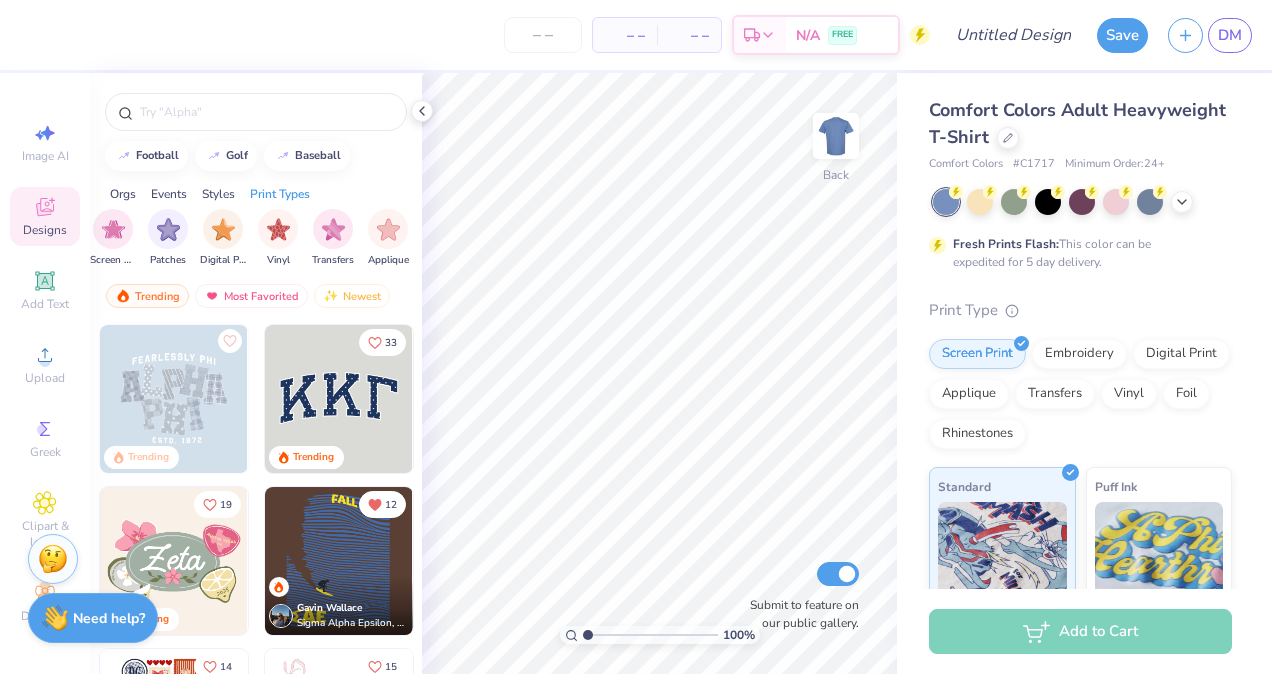click on "Need help?" at bounding box center (109, 618) 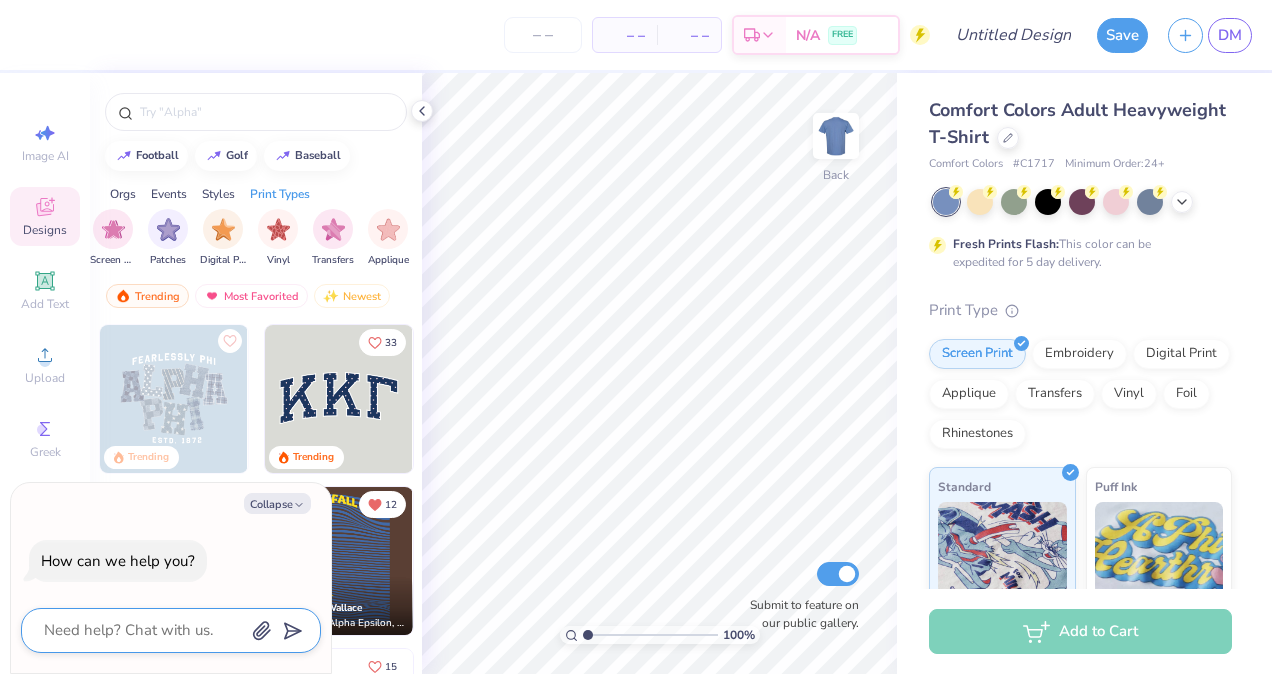 click at bounding box center (143, 630) 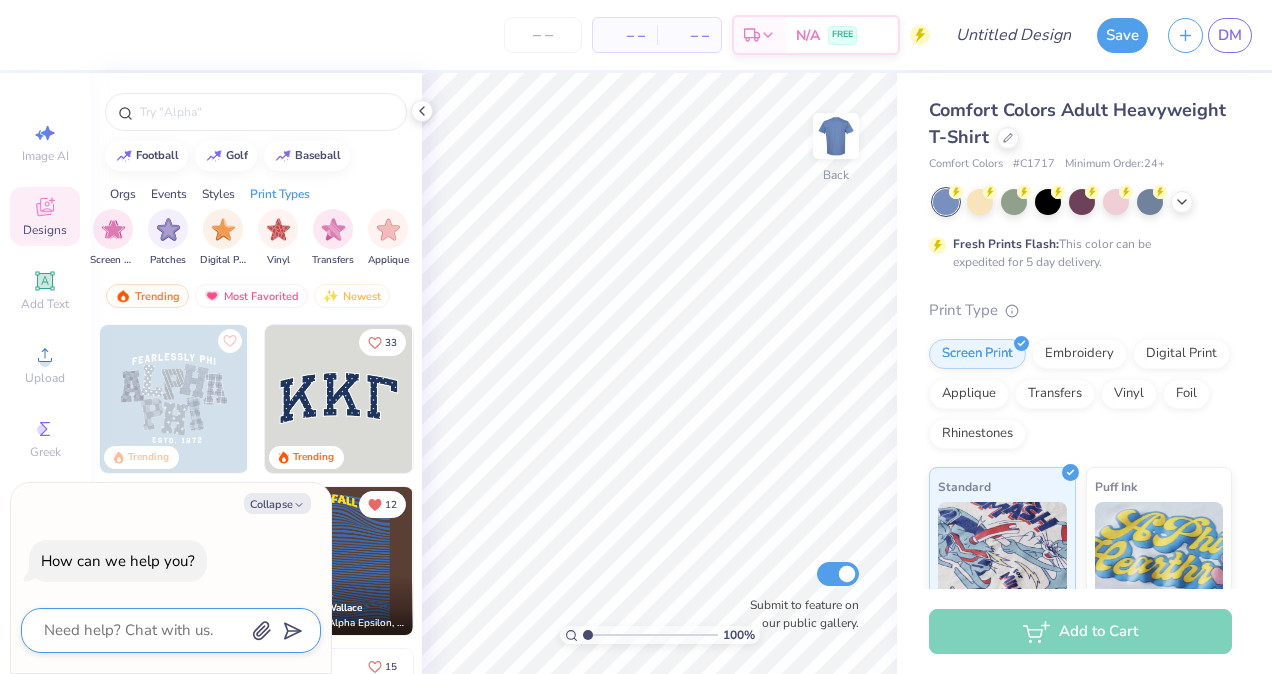 type on "h" 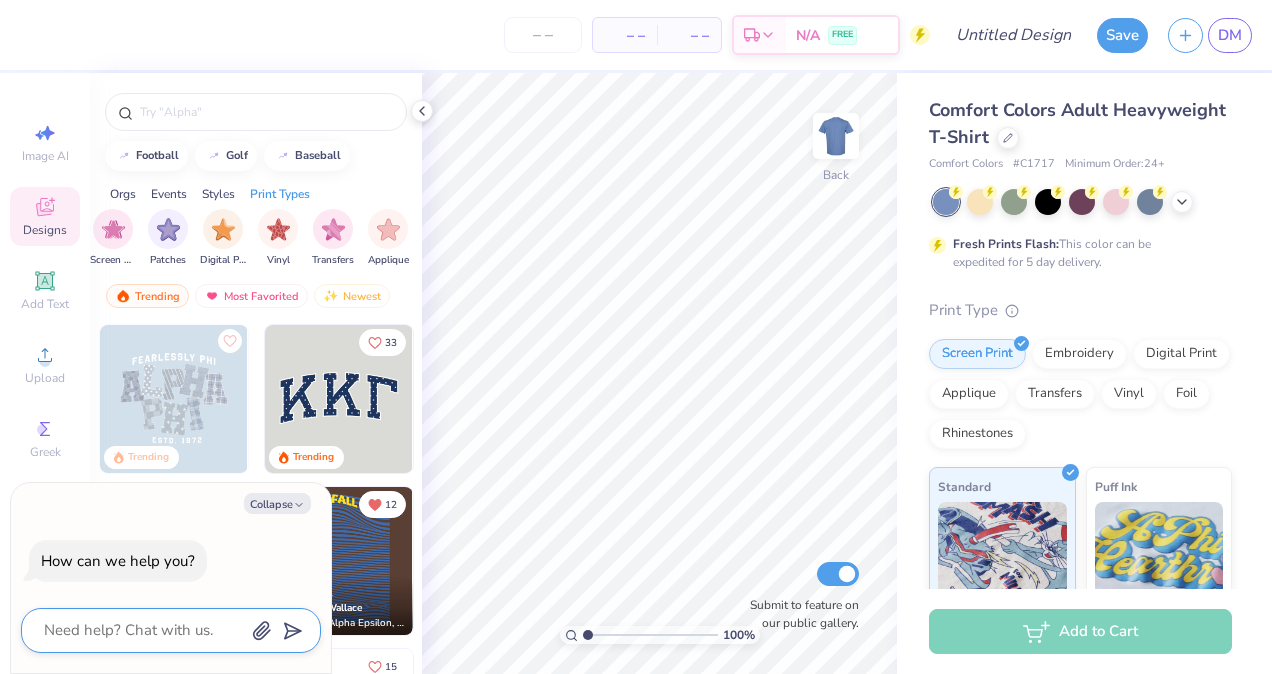 type on "x" 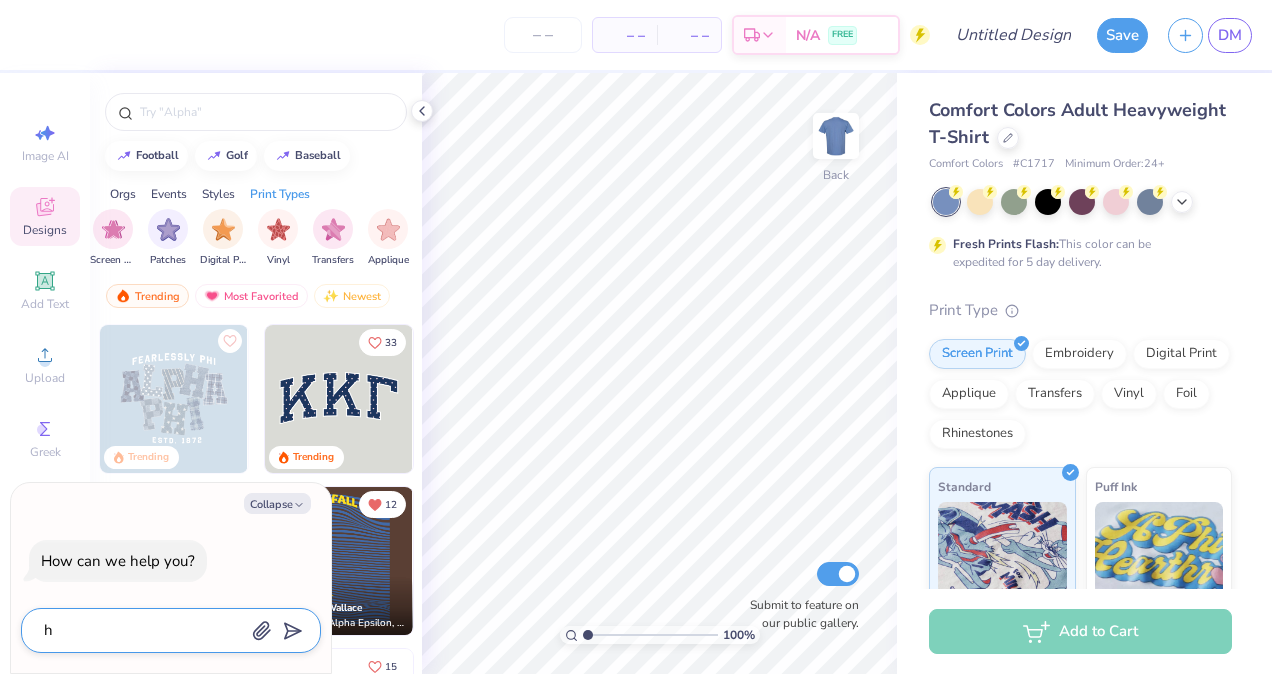 type on "ho" 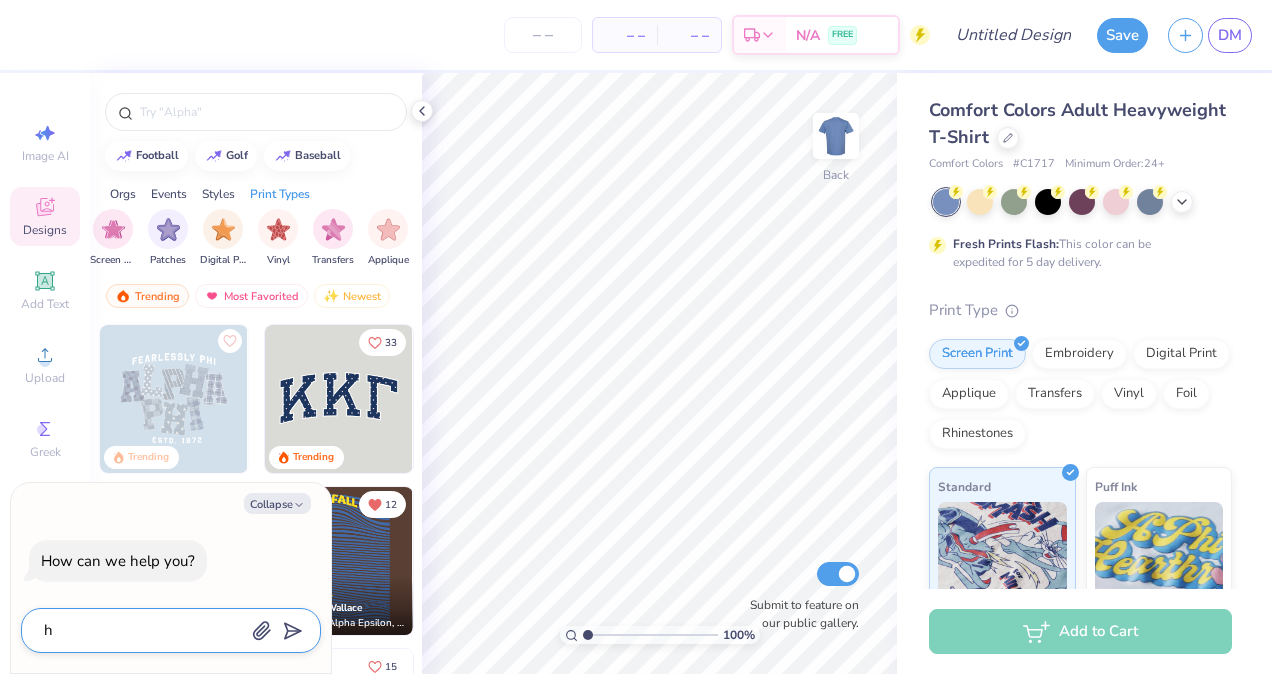 type on "x" 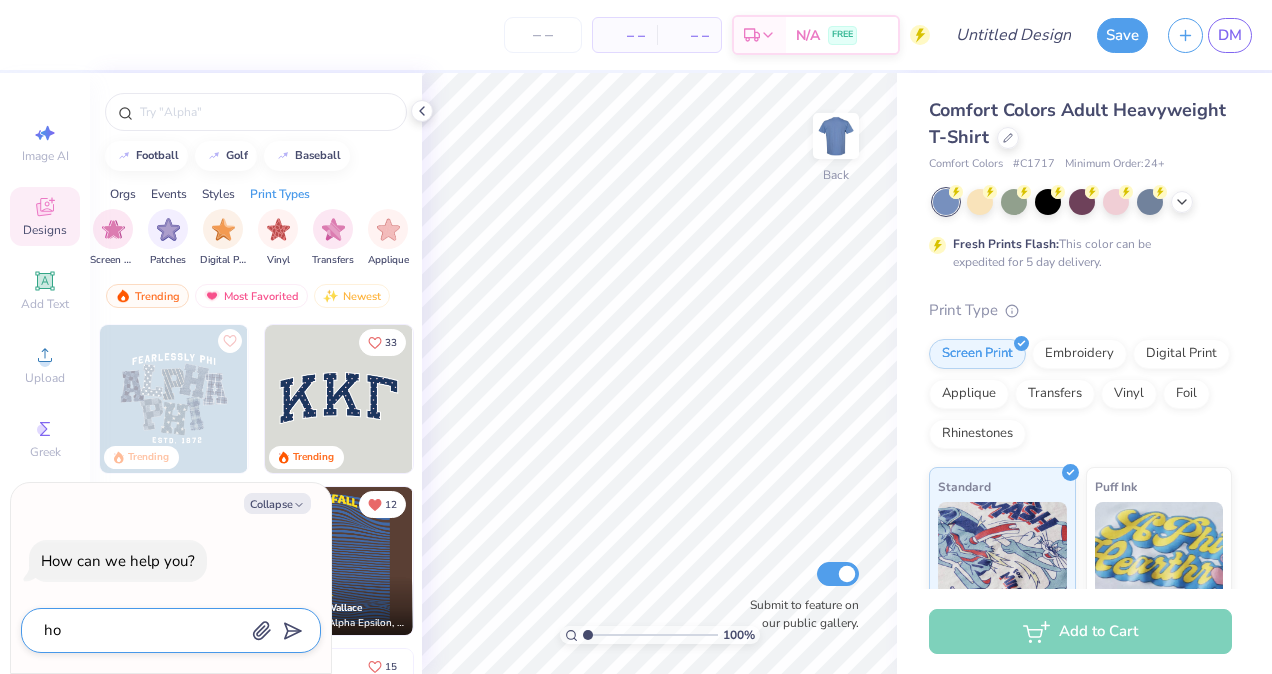 type on "how" 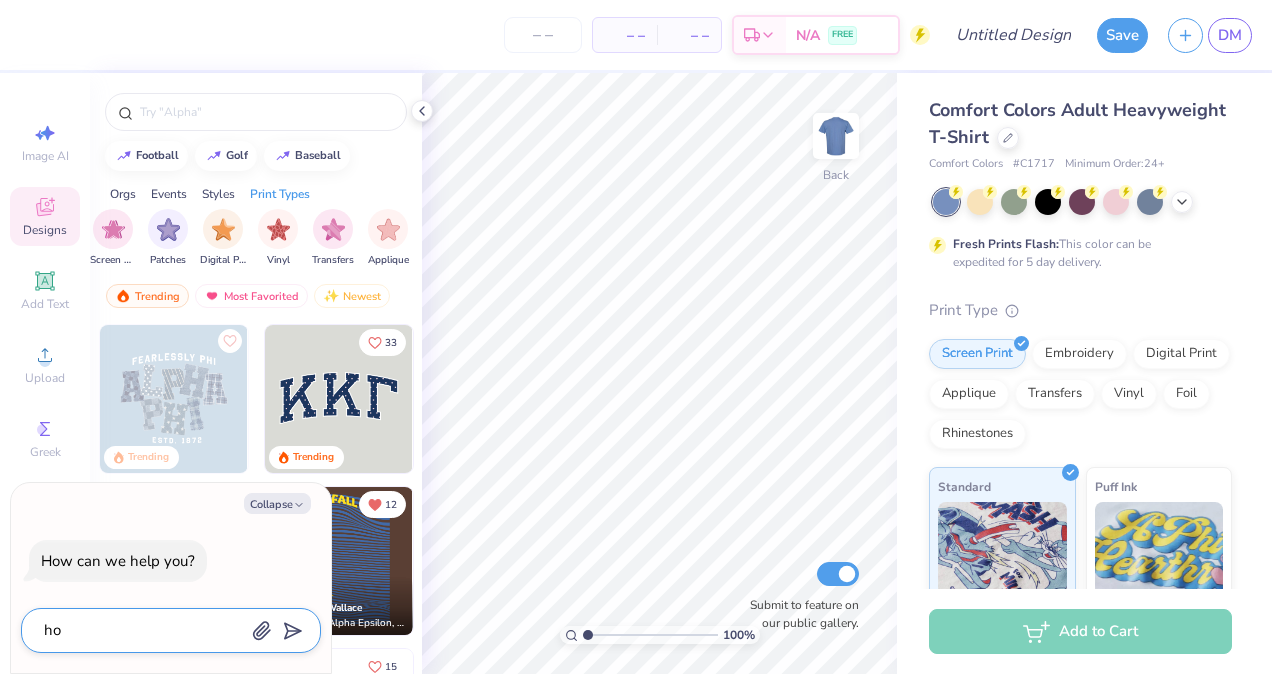 type on "x" 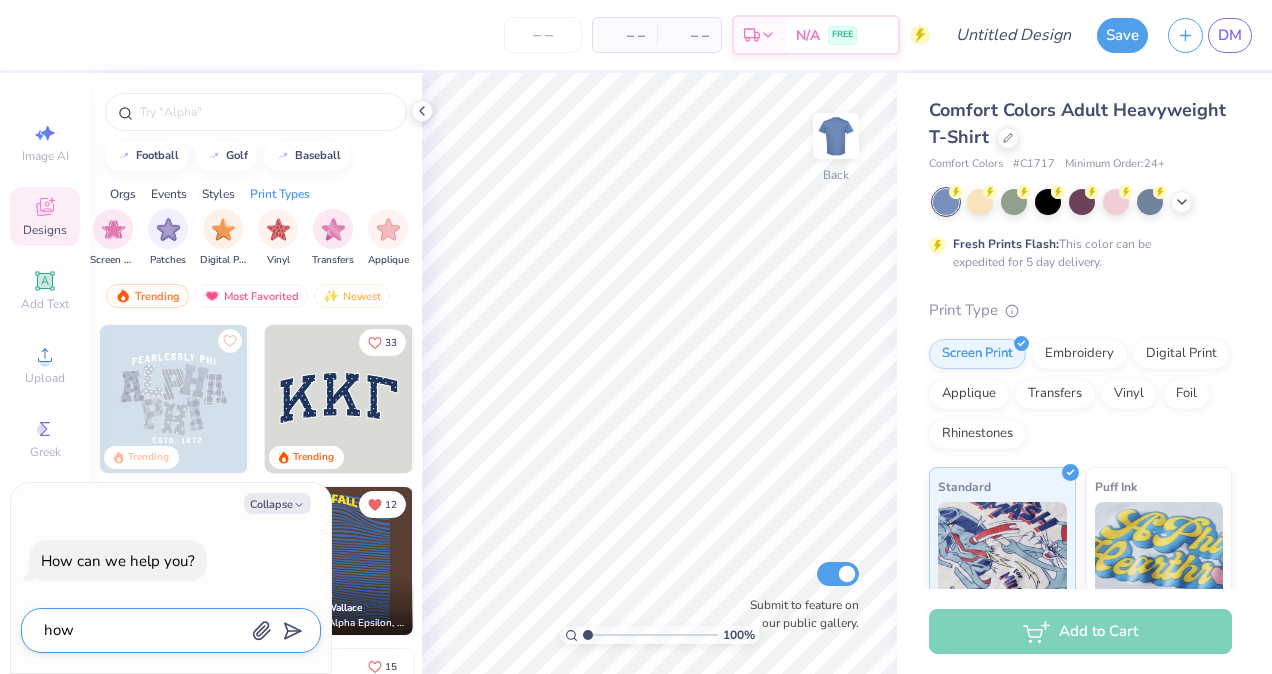 type on "how" 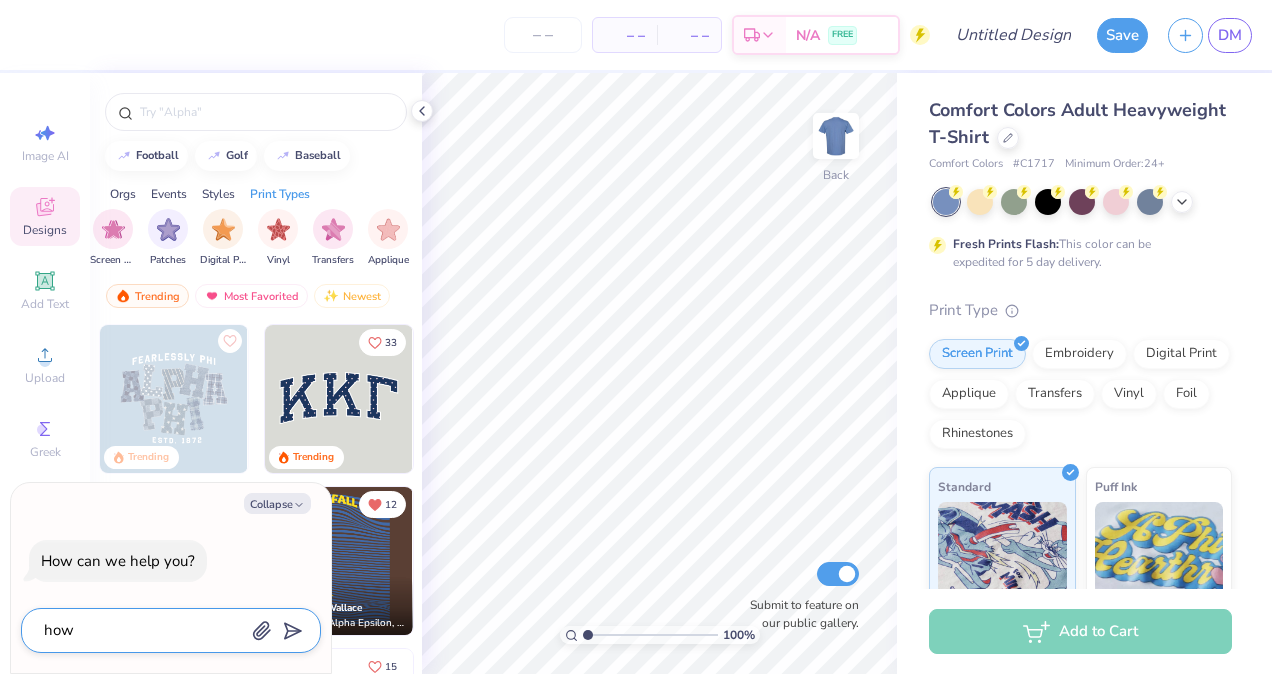 type on "x" 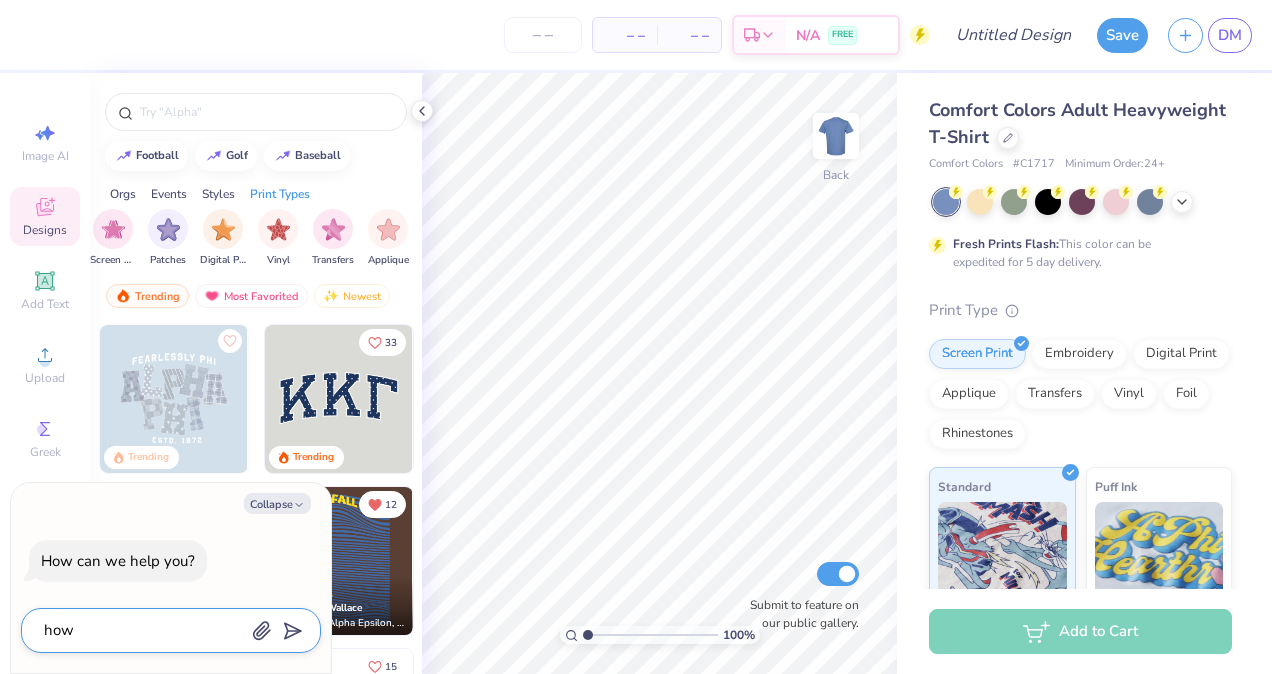 type on "how c" 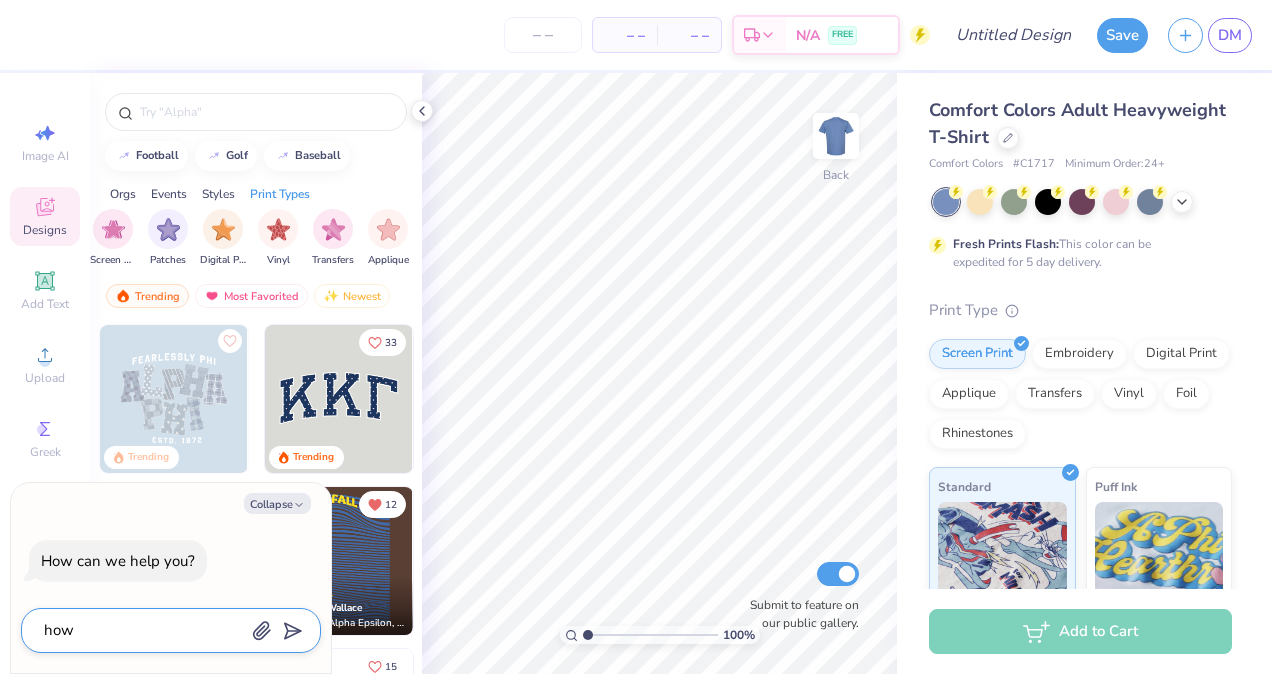 type on "x" 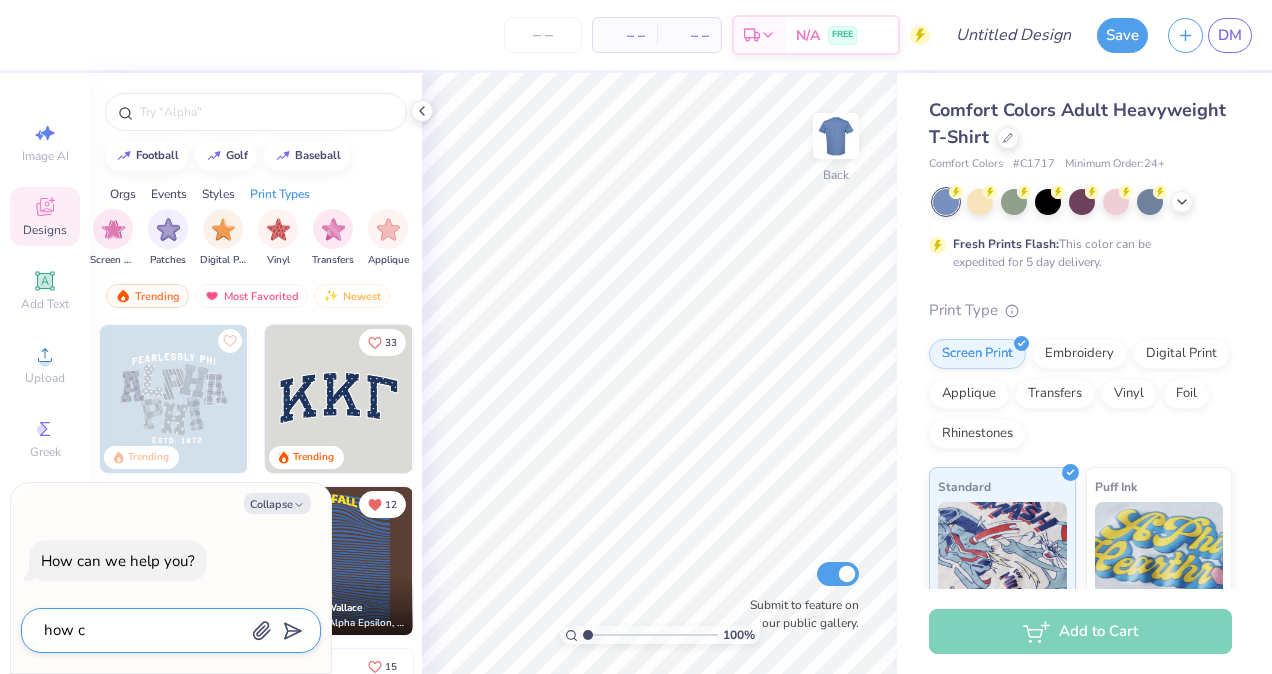 type on "how ca" 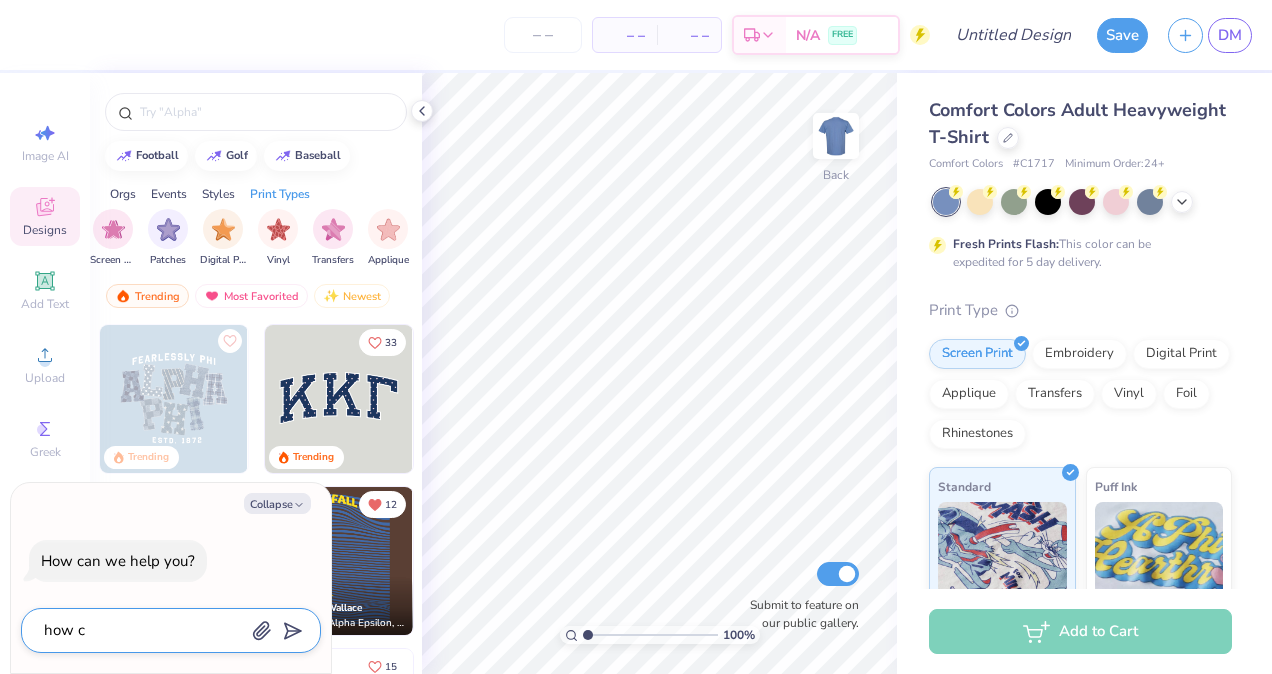 type on "x" 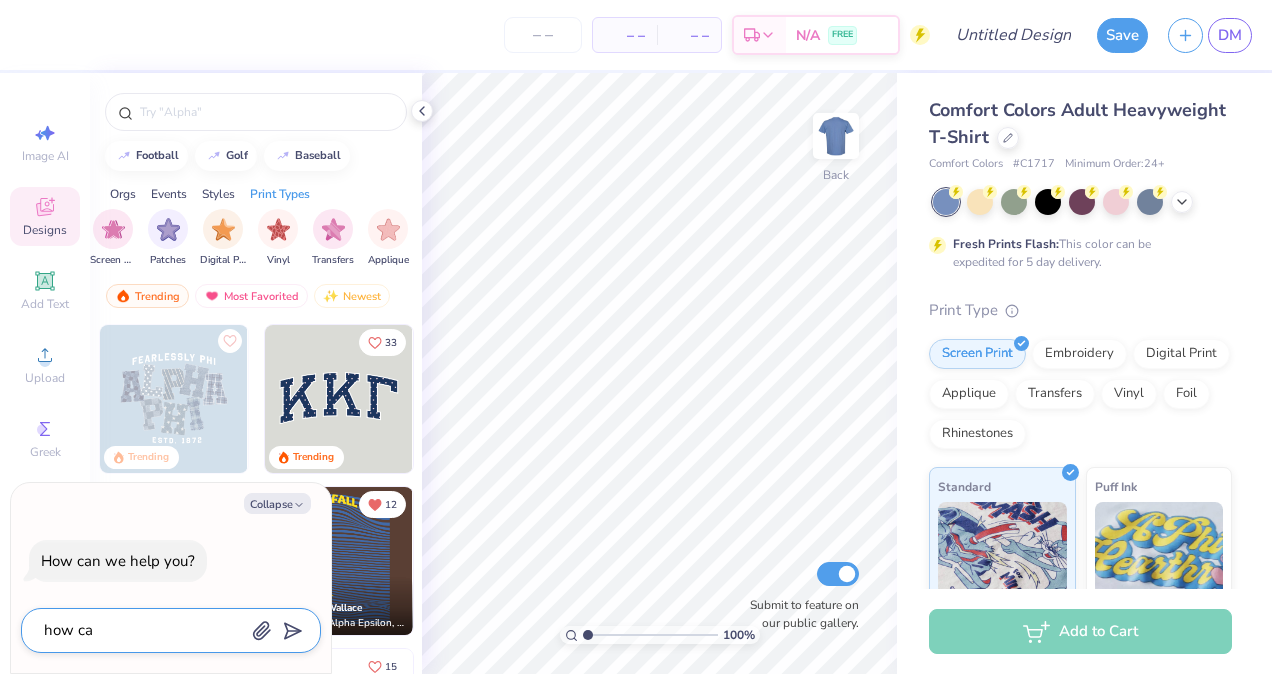 type on "how can" 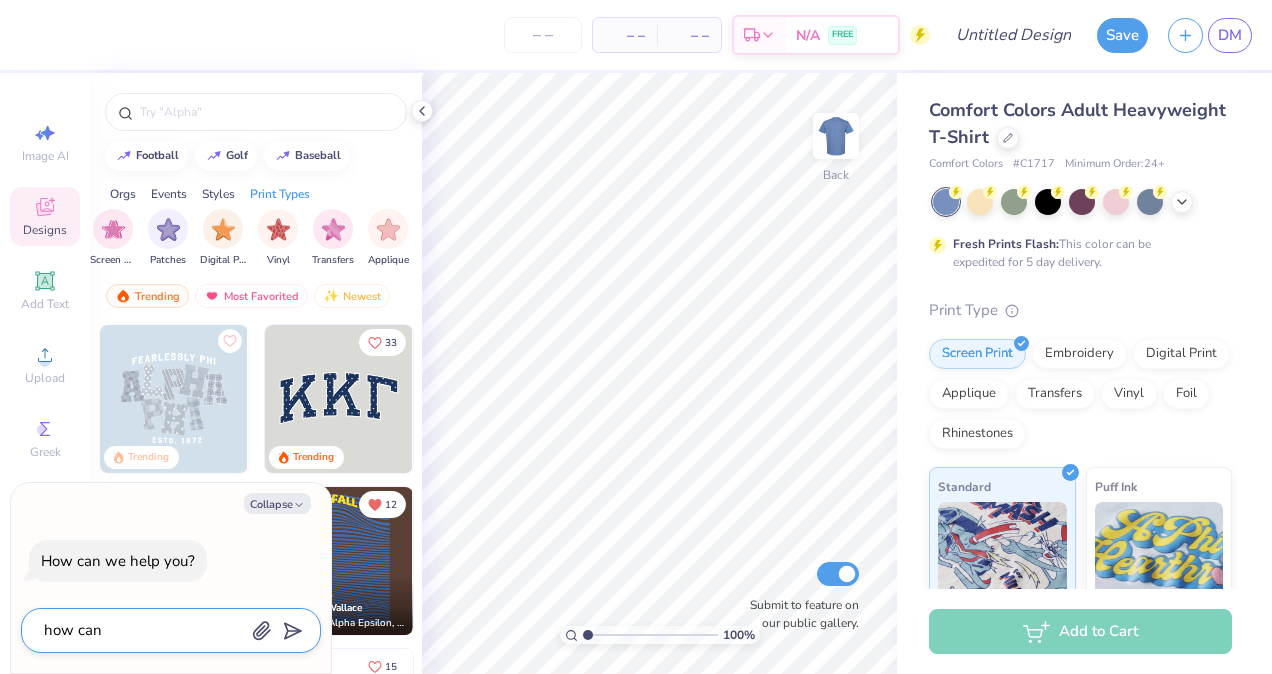 type on "x" 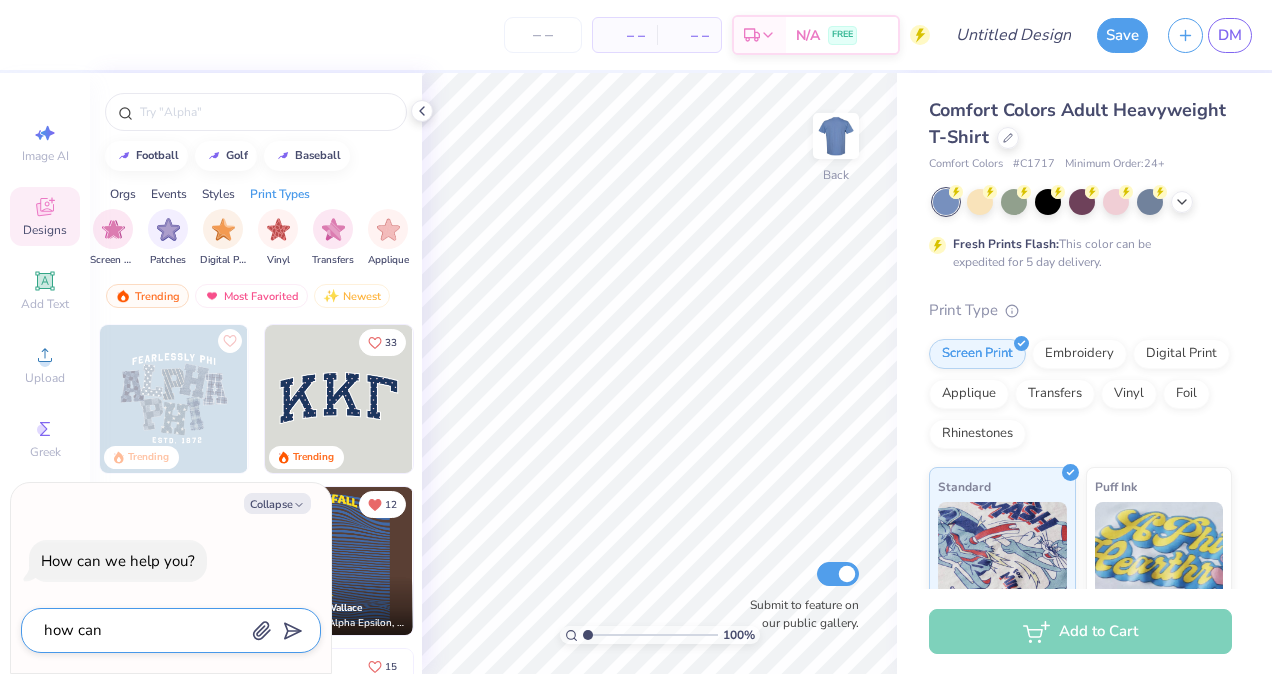 type on "how can" 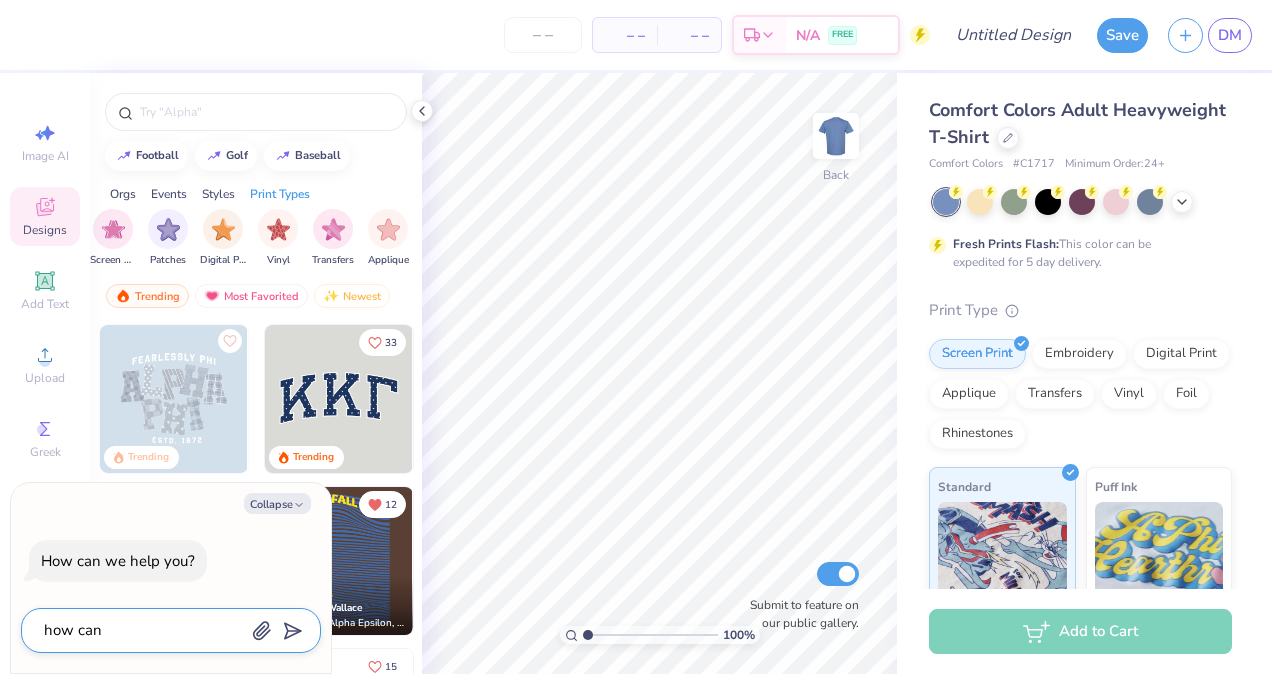 type on "x" 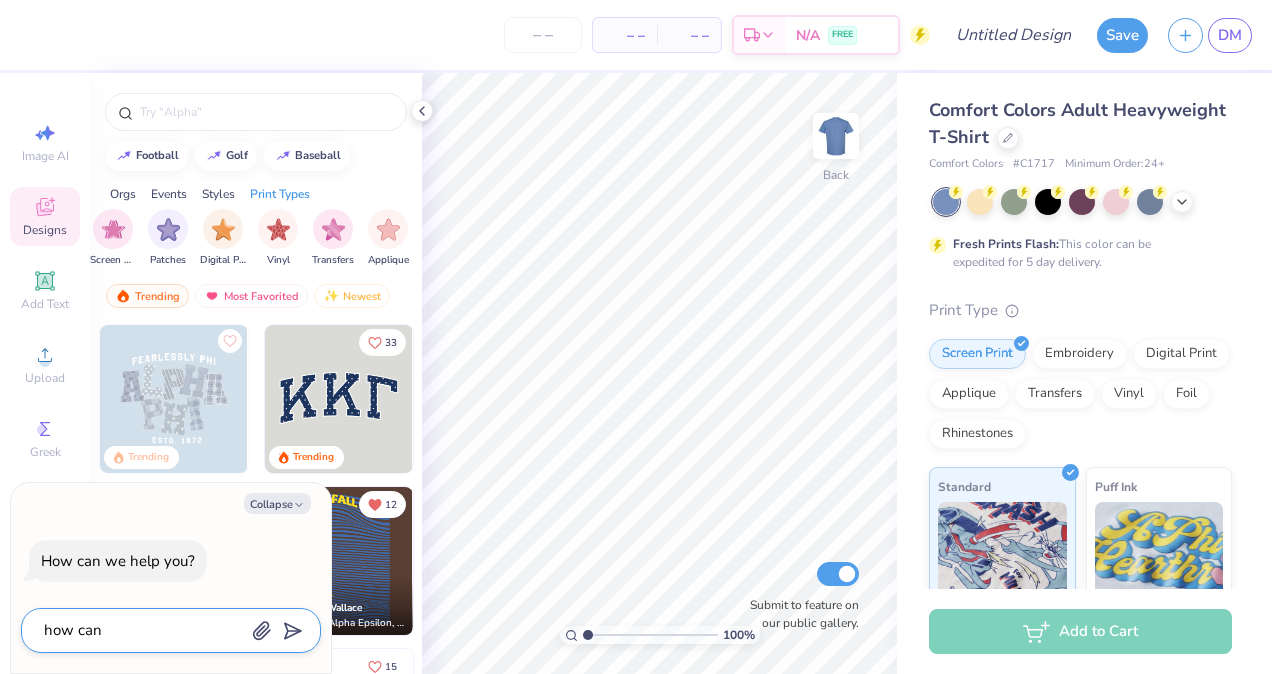 type on "how can i" 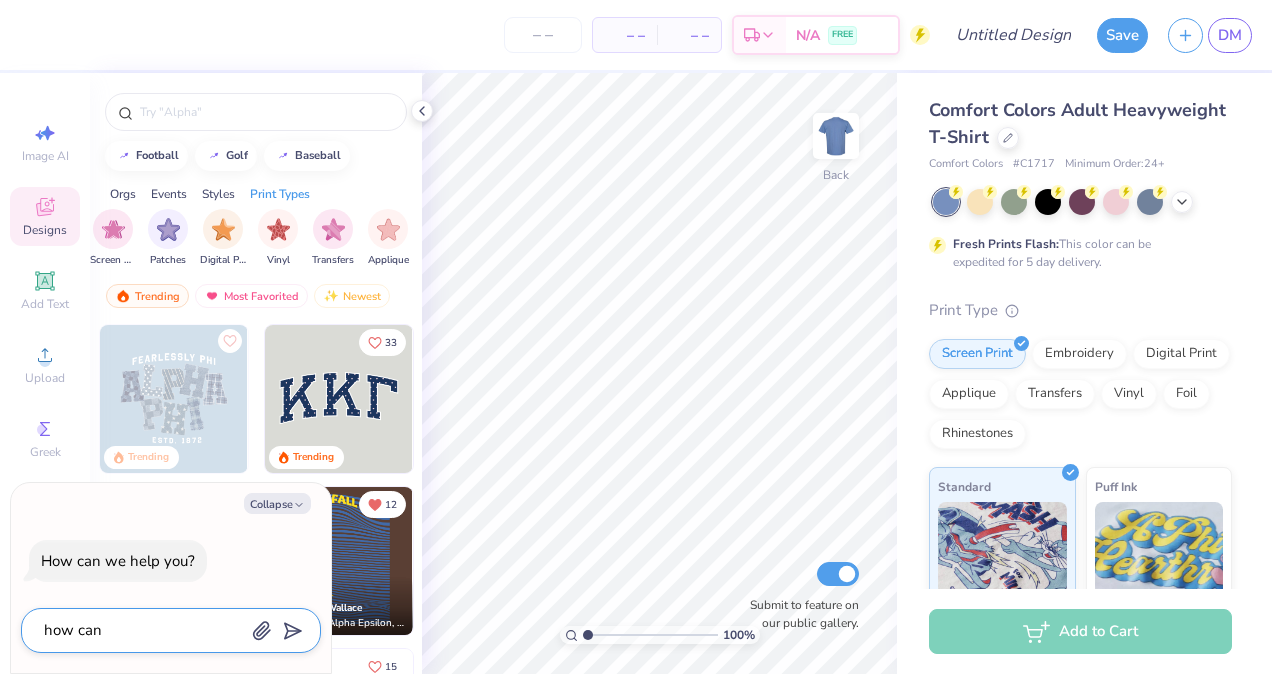 type on "x" 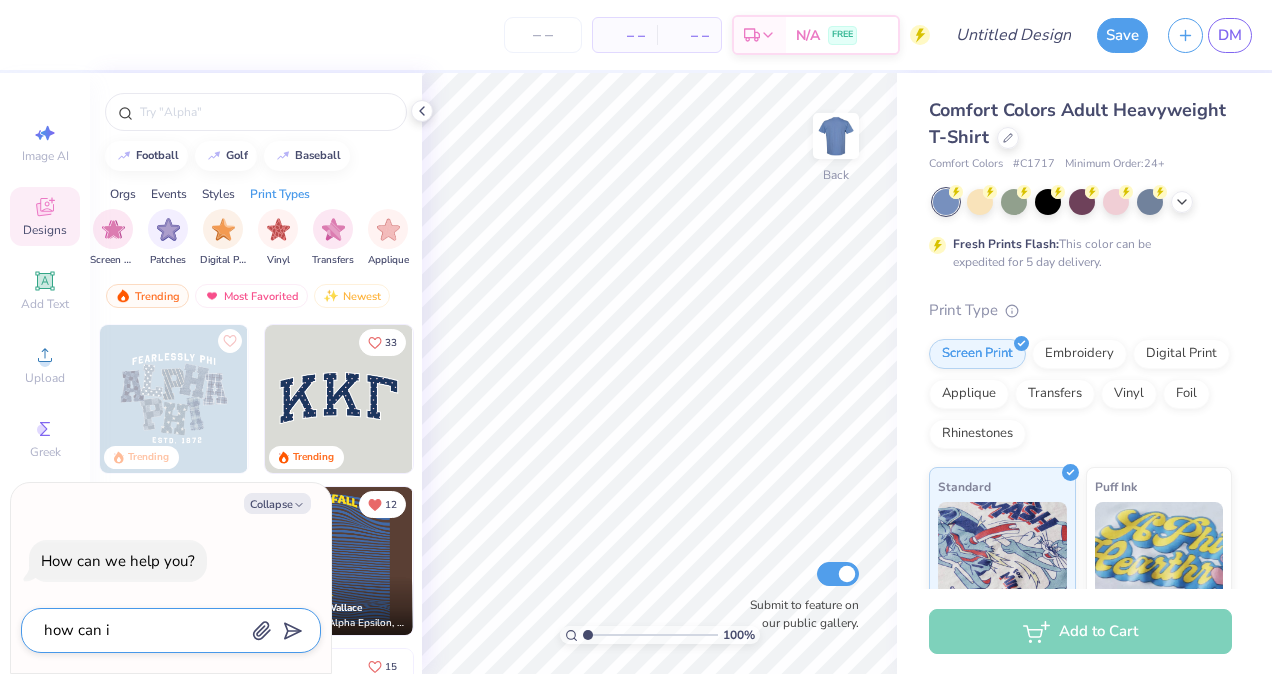 type on "how can i" 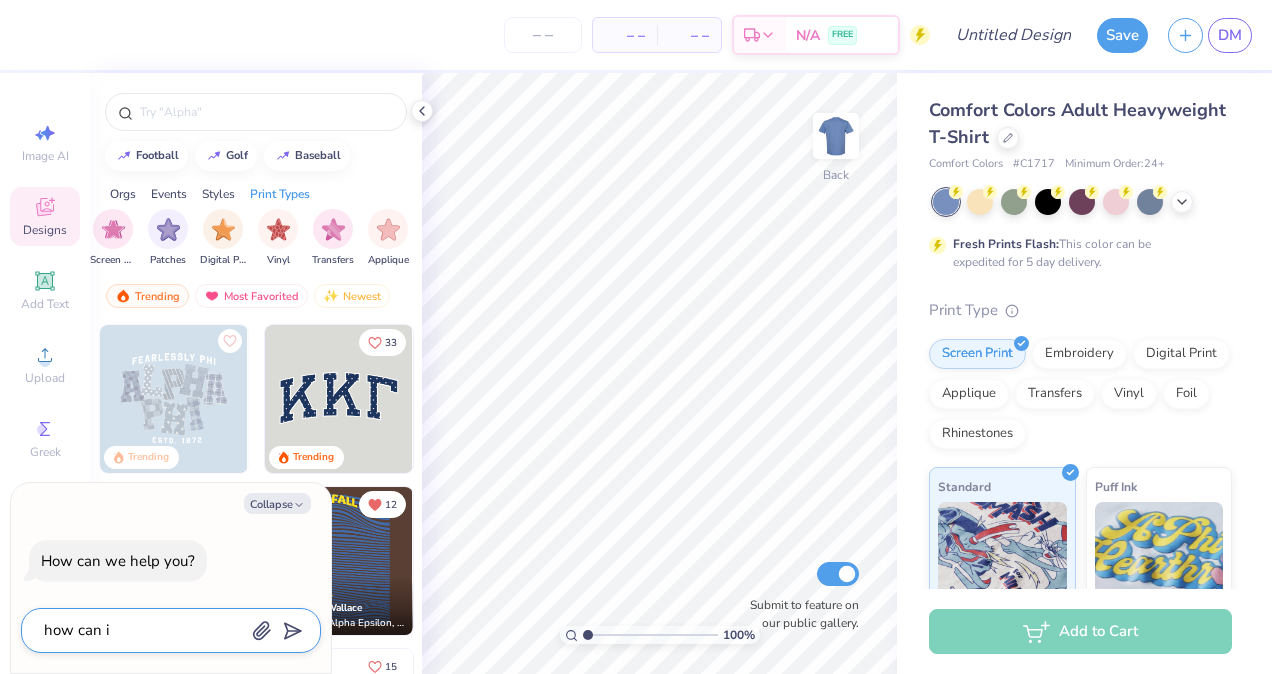 type on "x" 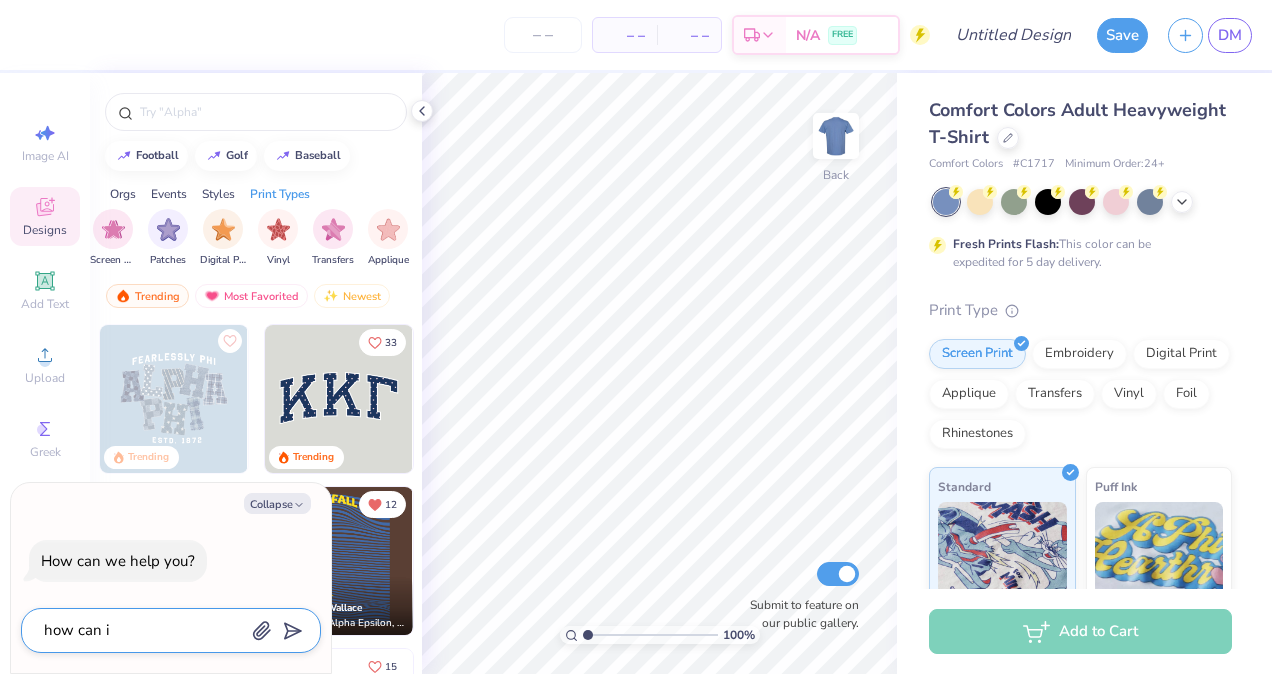 type on "how can i e" 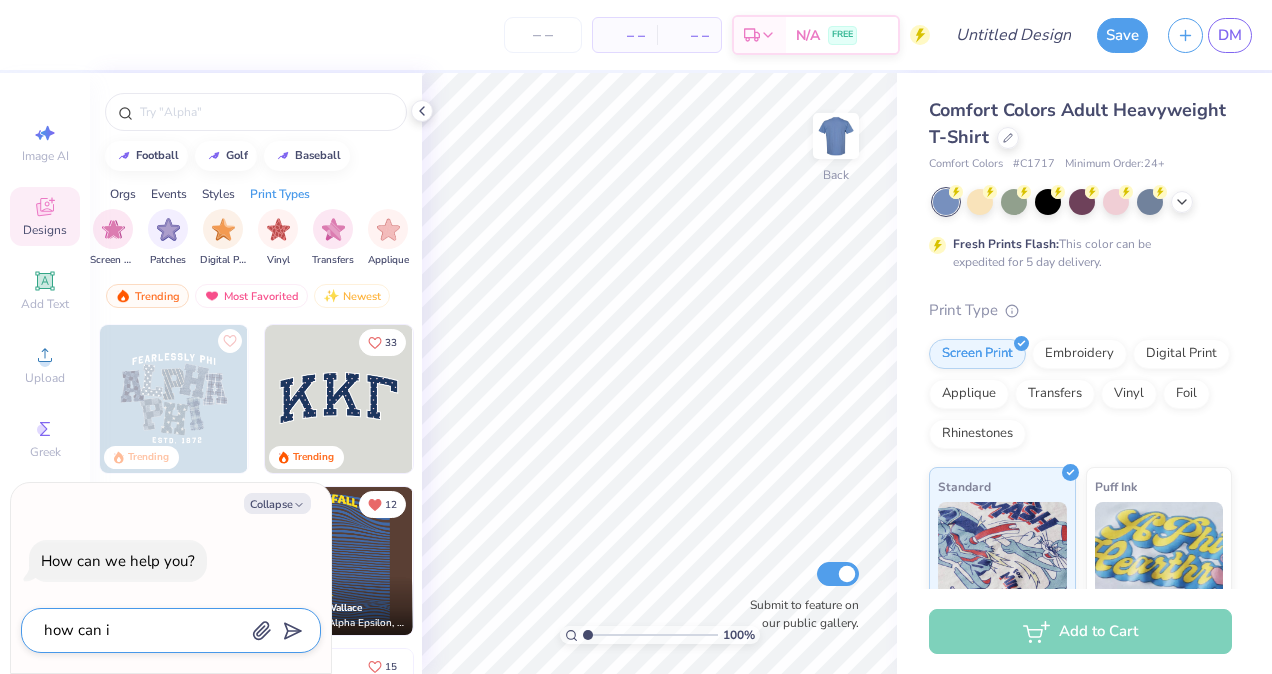 type on "x" 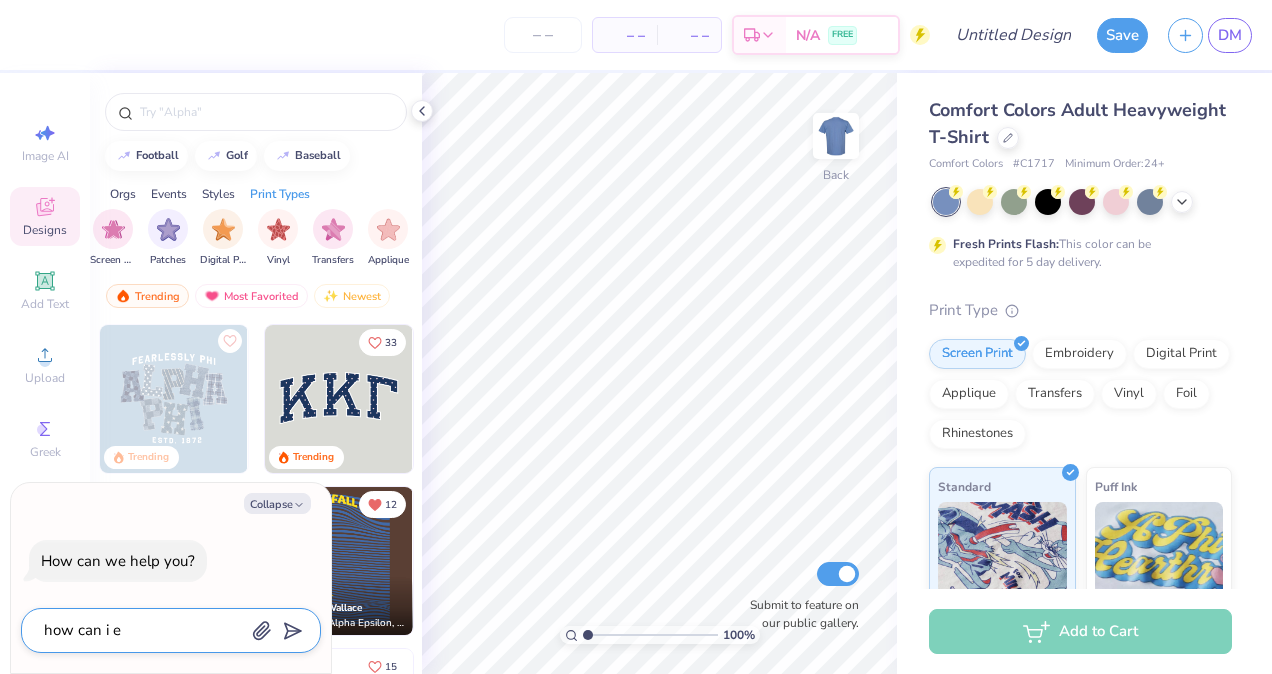 type on "how can i ed" 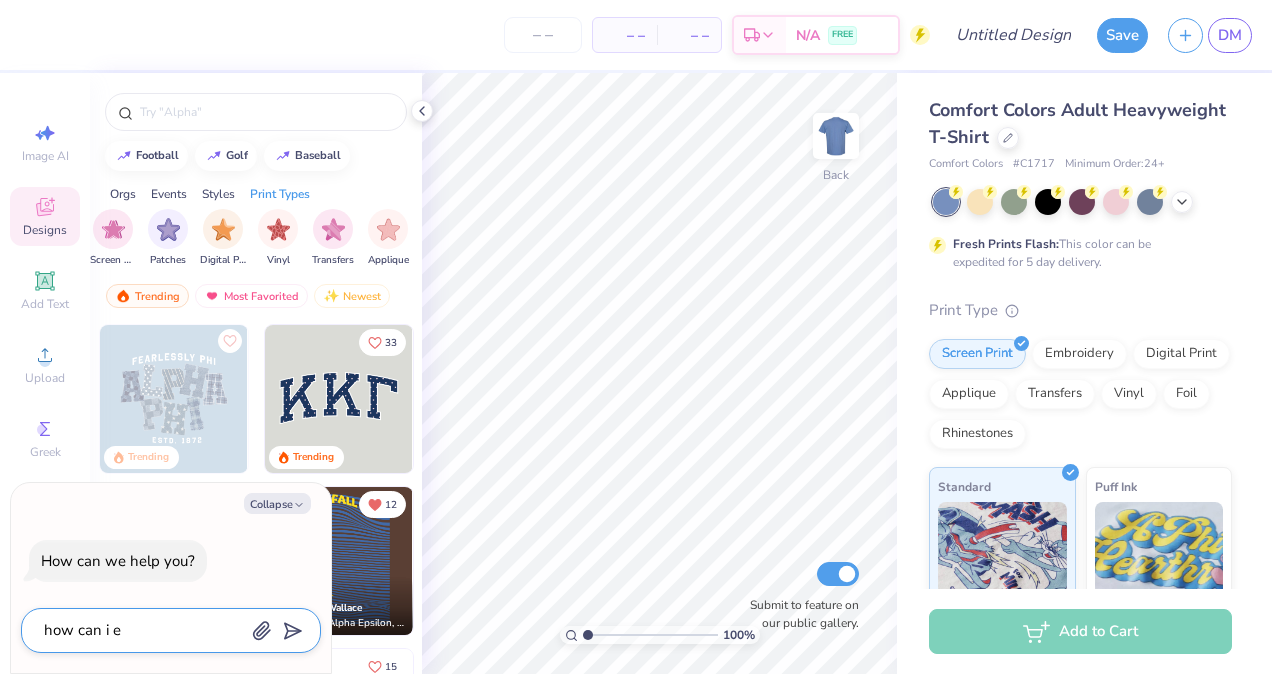 type on "x" 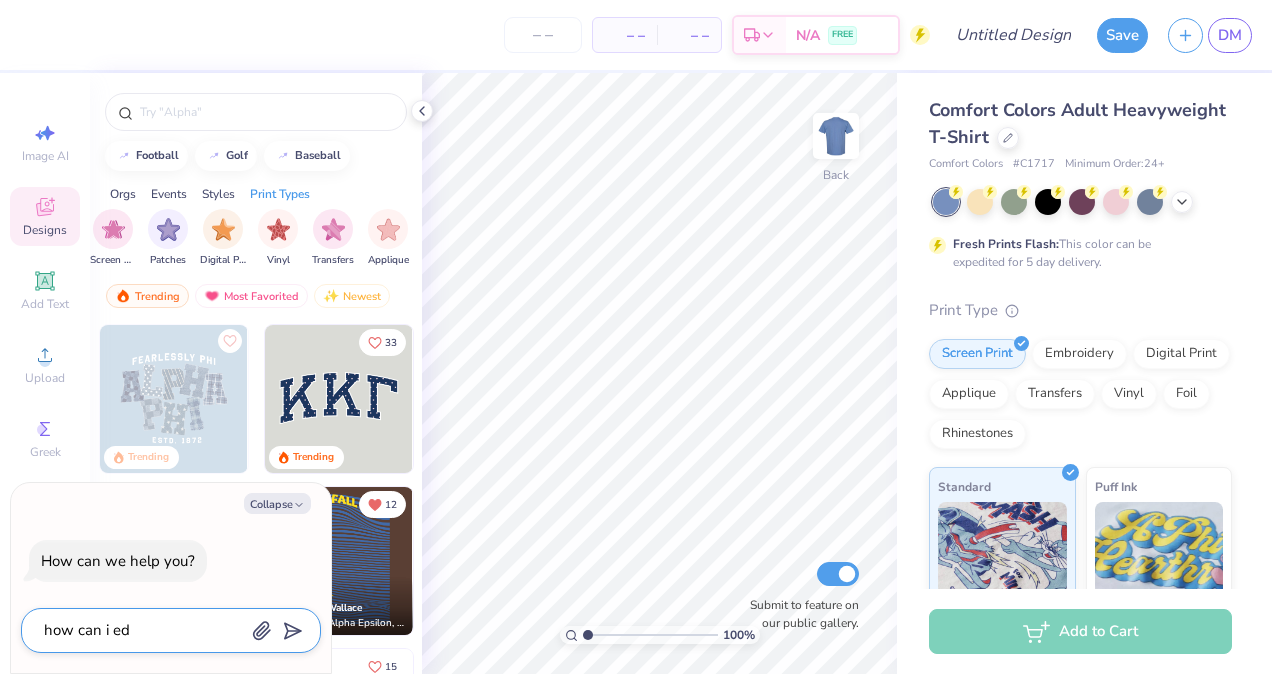 type on "how can i edi" 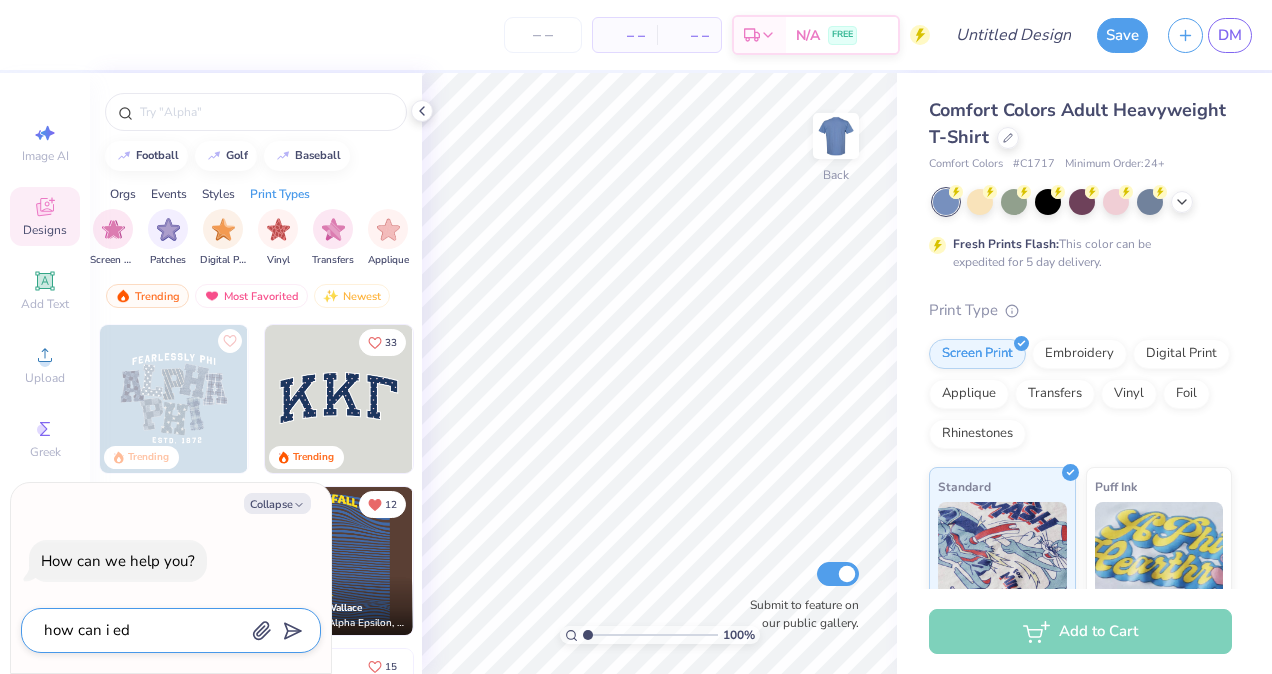 type on "x" 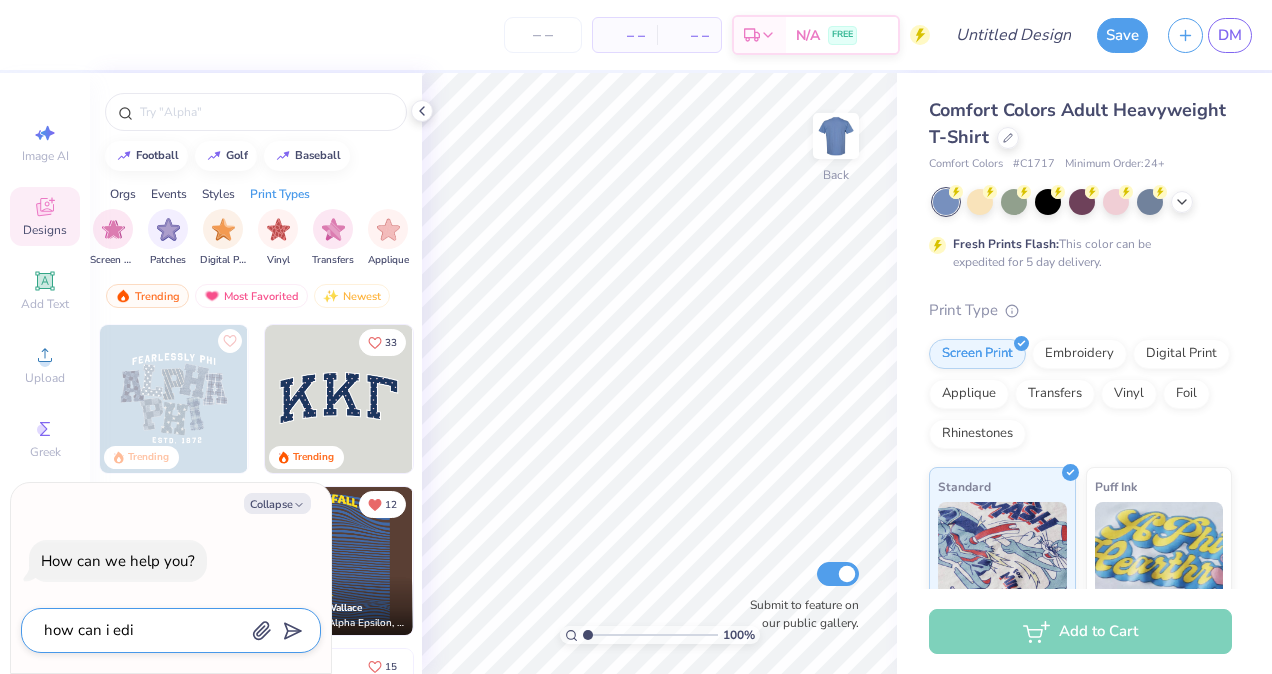 type on "how can i edit" 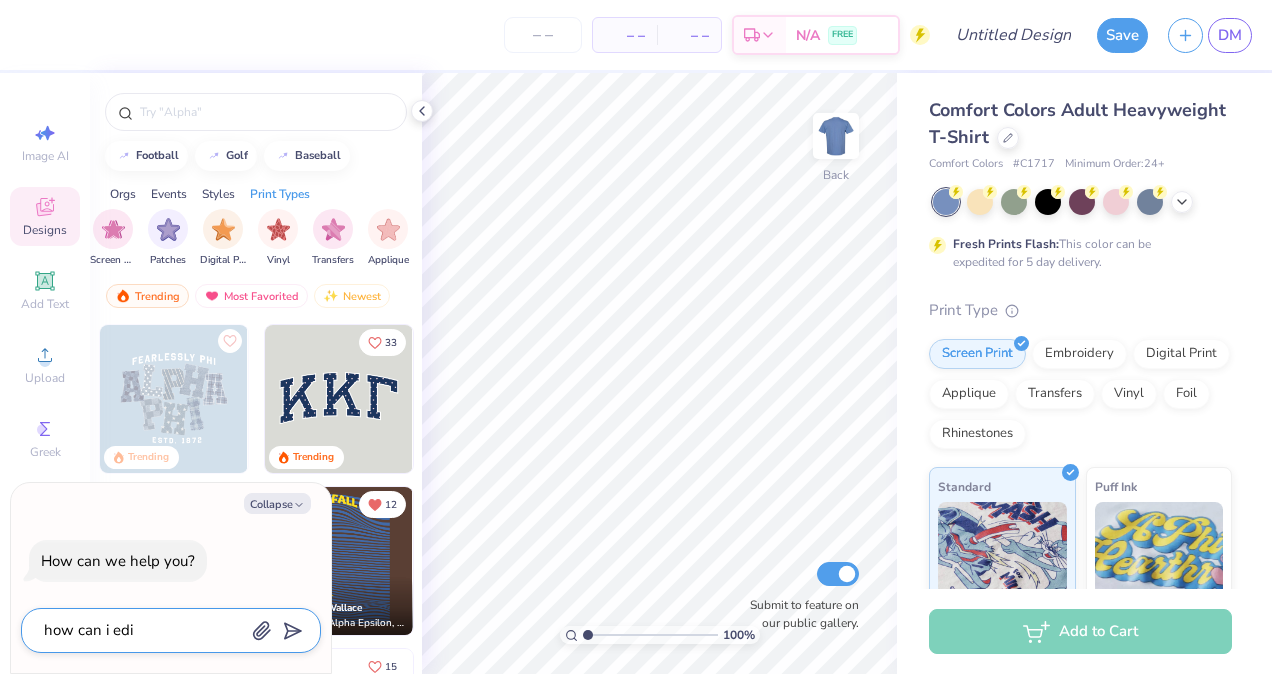 type on "x" 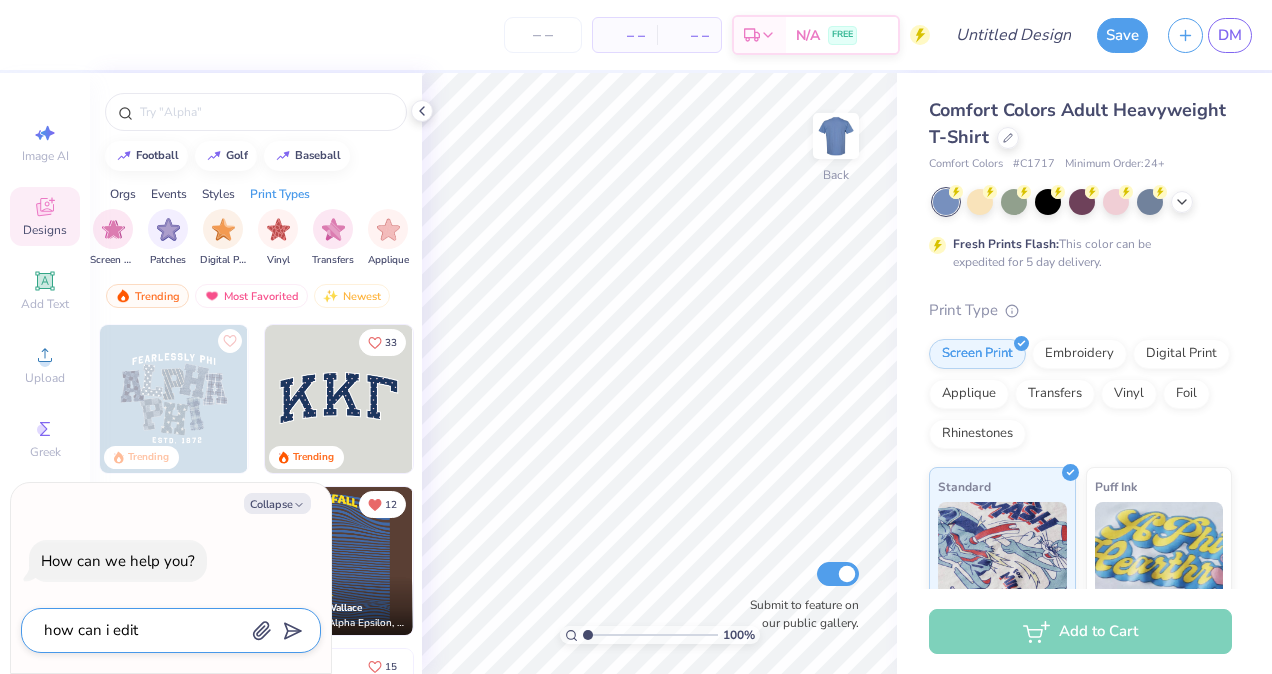 type on "how can i edit" 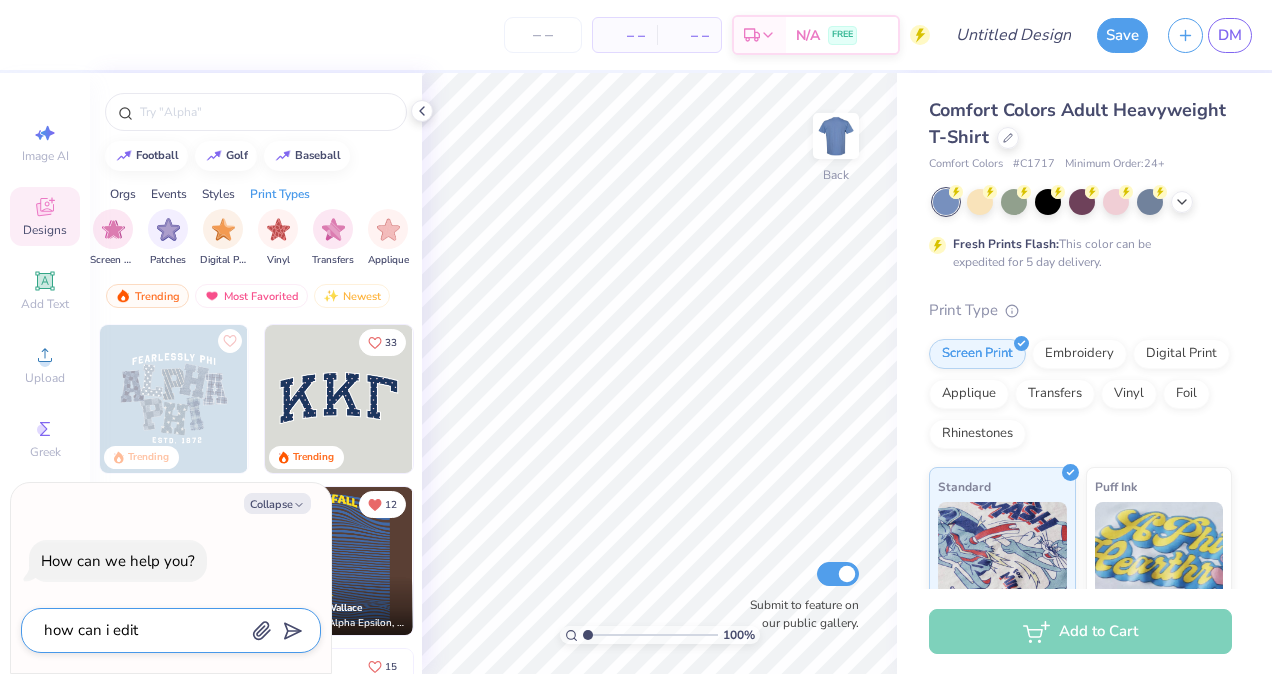type on "x" 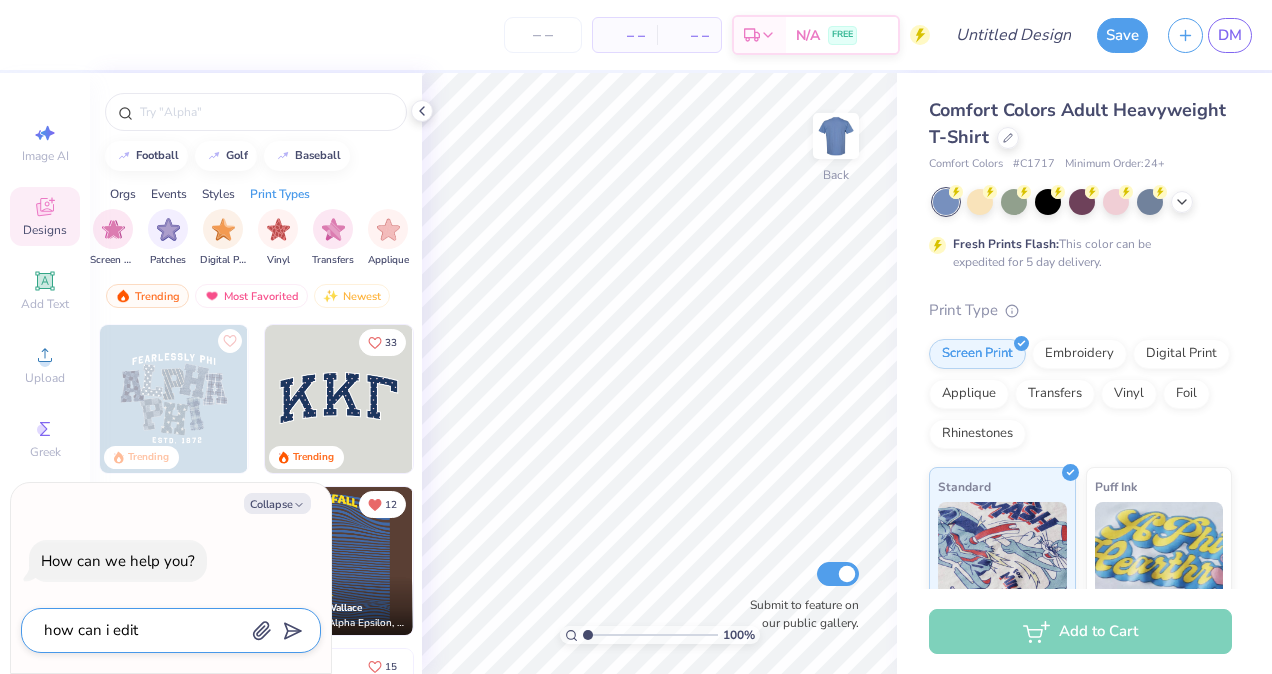 type on "how can i edit t" 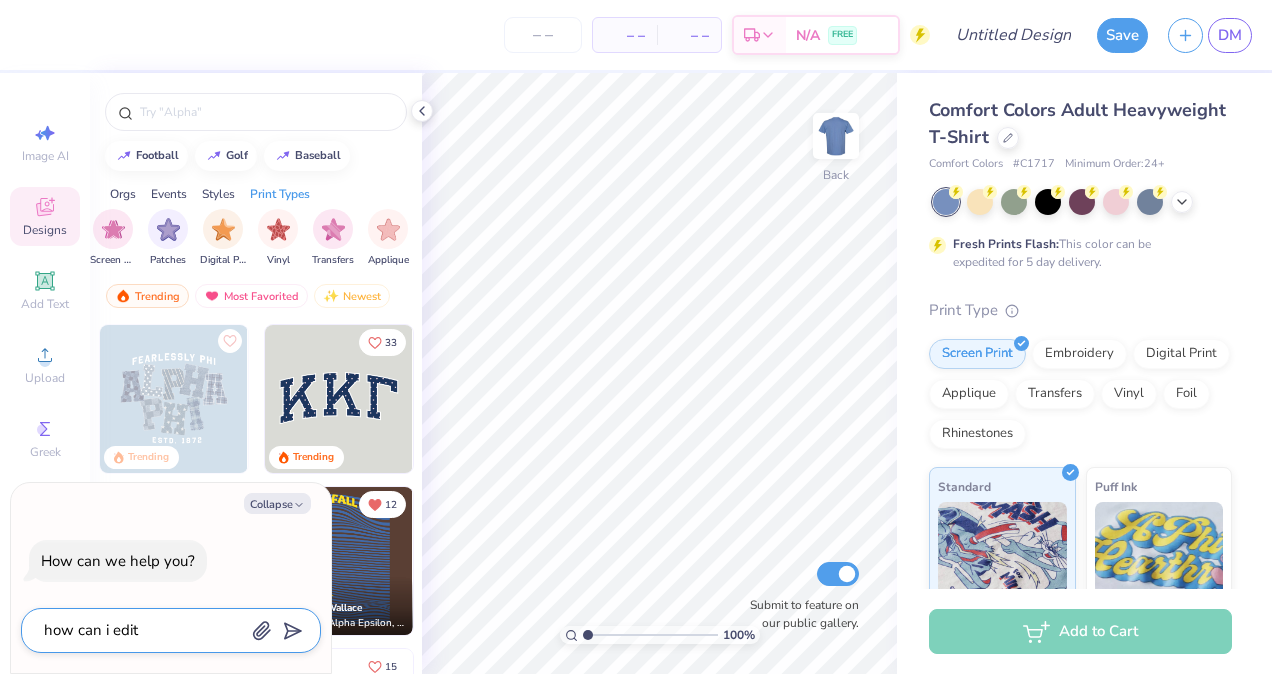 type on "x" 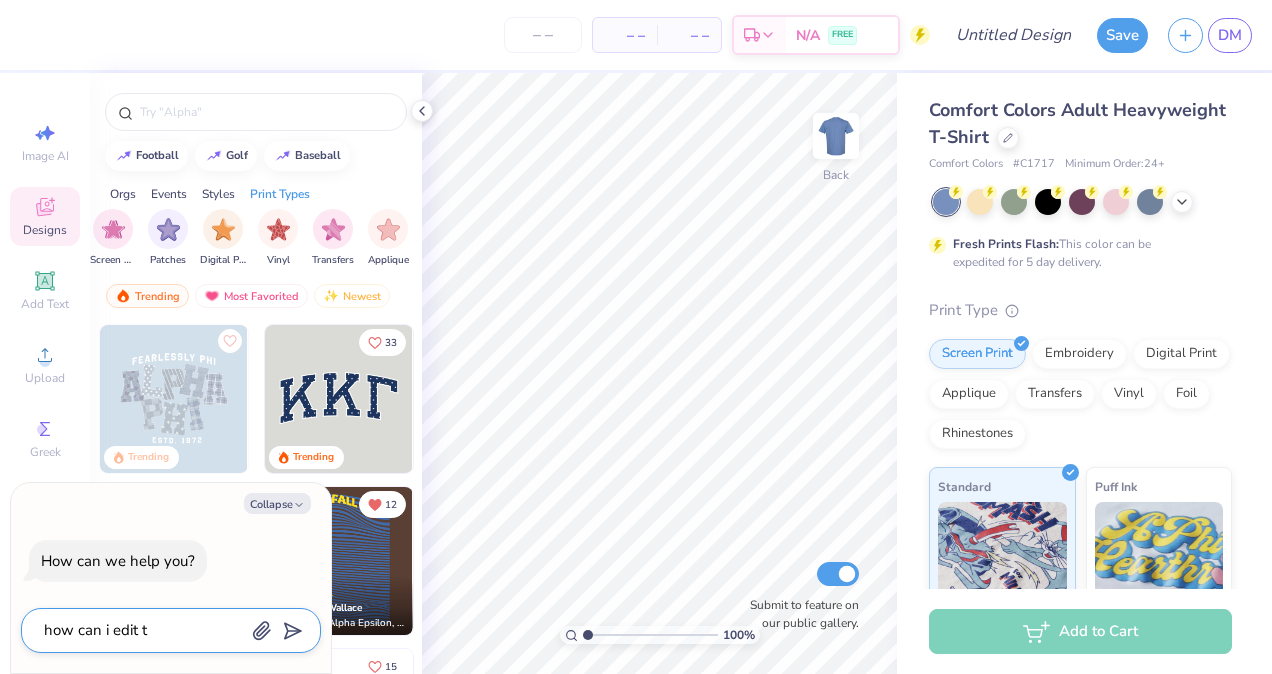 type on "how can i edit th" 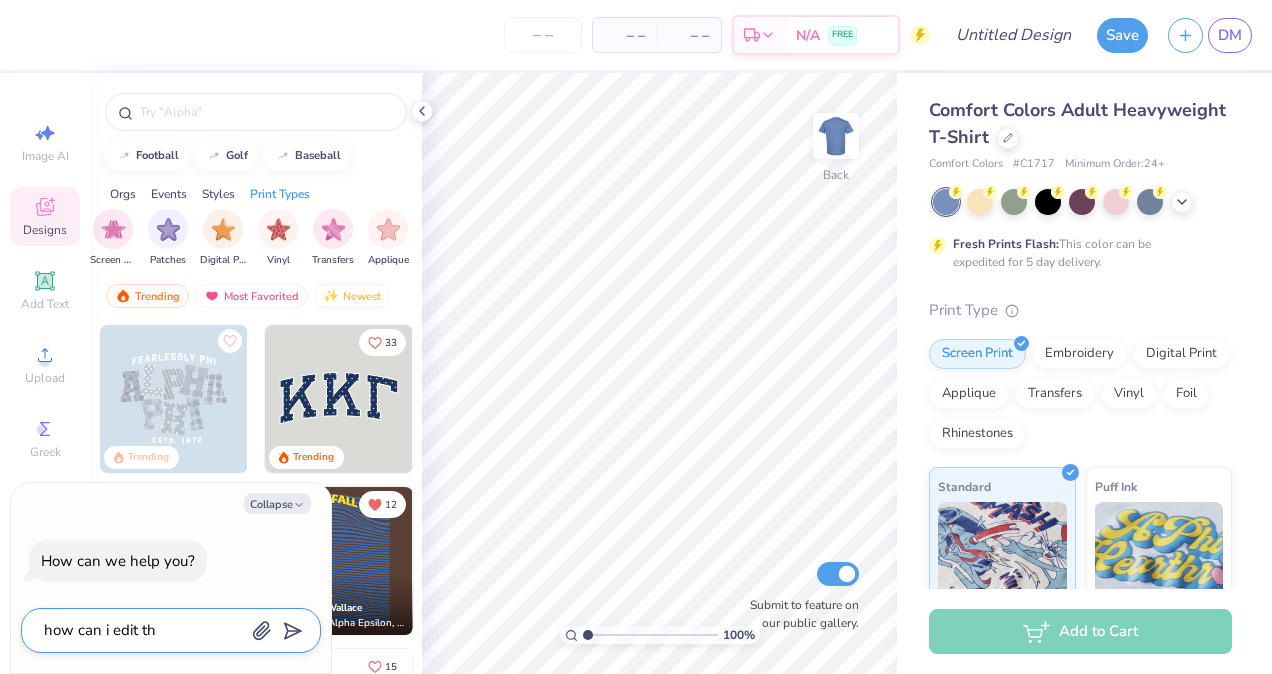 type on "x" 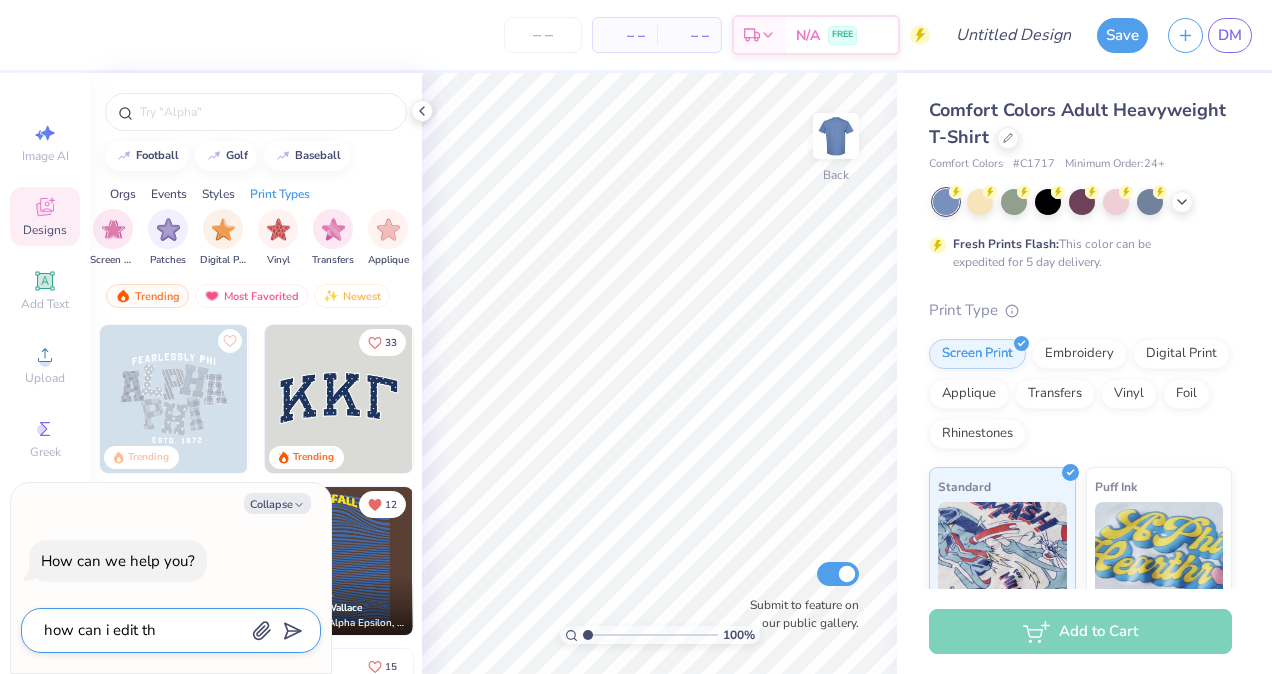 type on "how can i edit the" 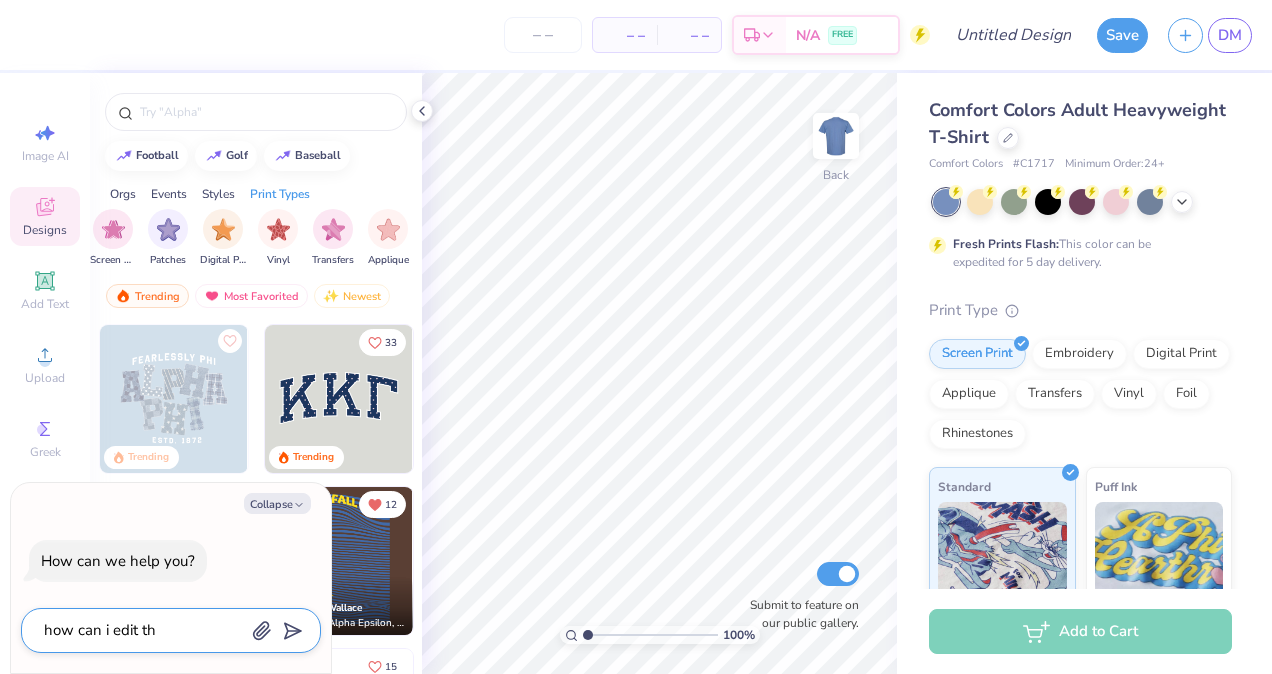 type on "x" 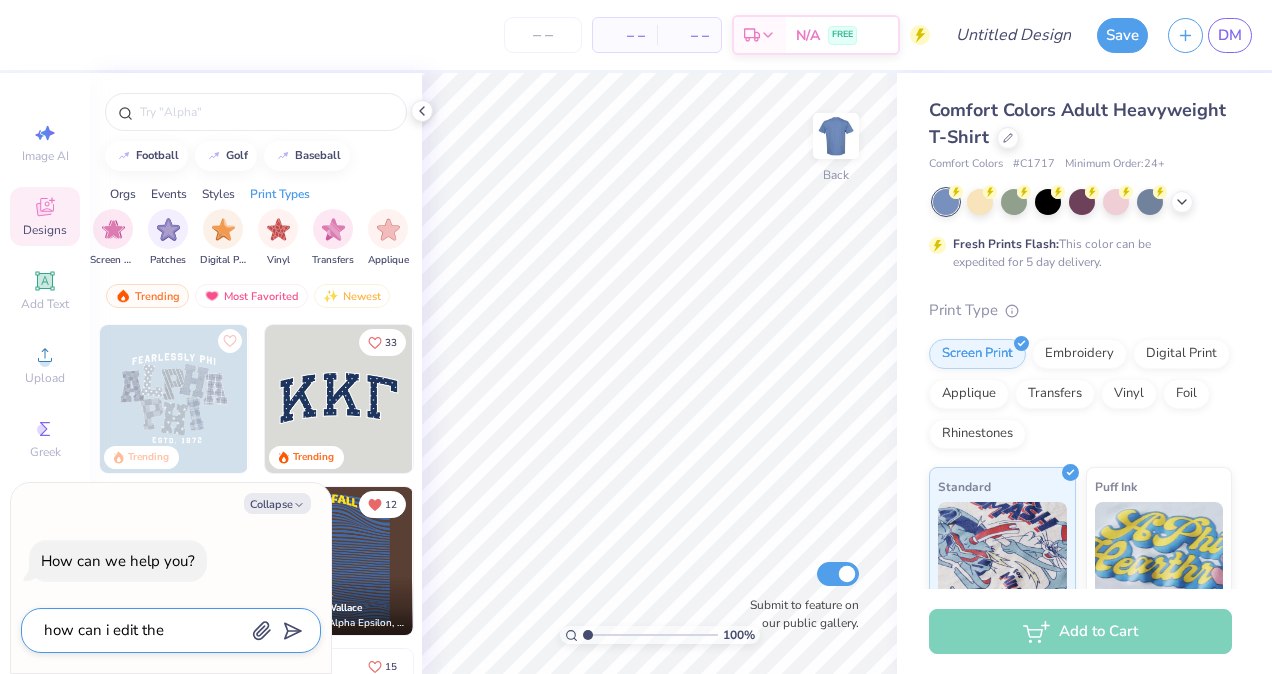 type on "how can i edit the" 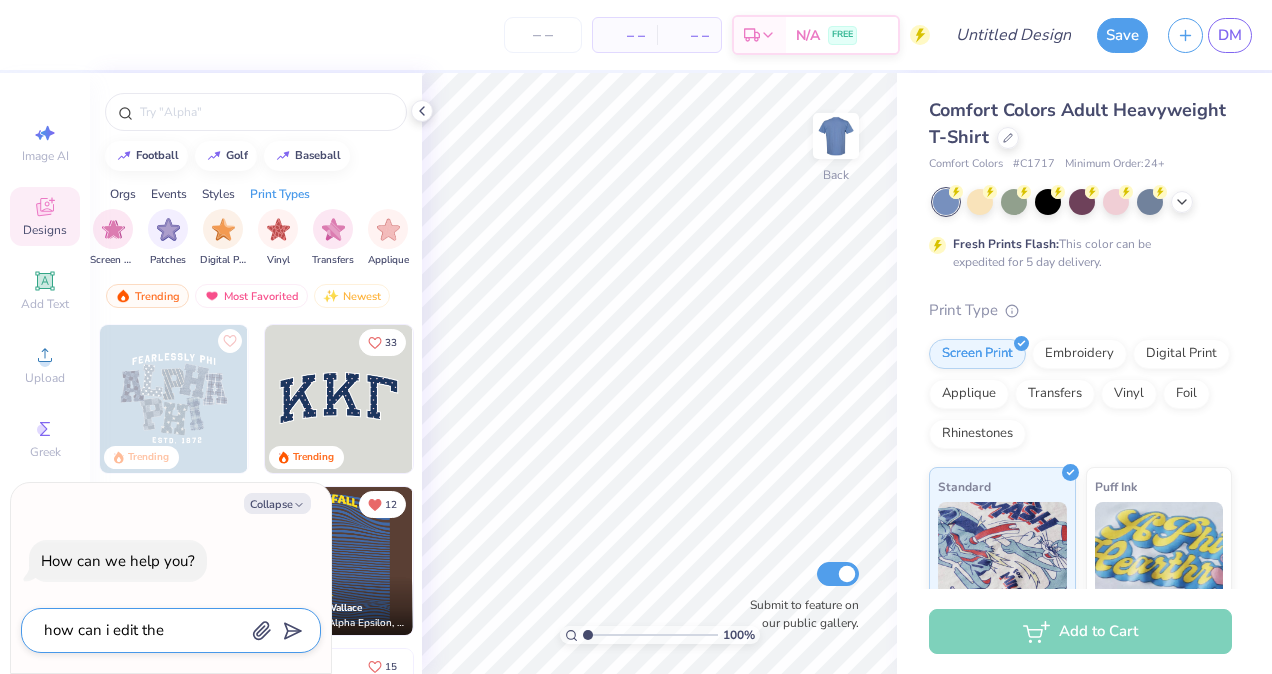 type on "x" 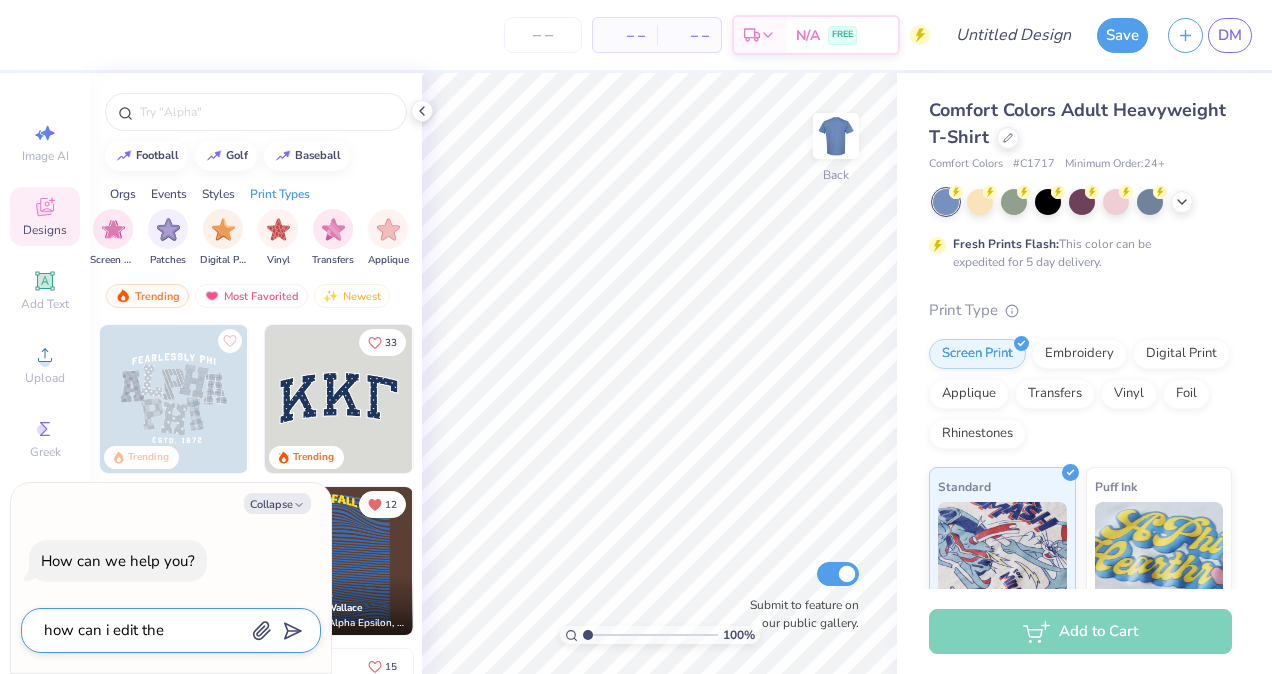 type on "how can i edit the d" 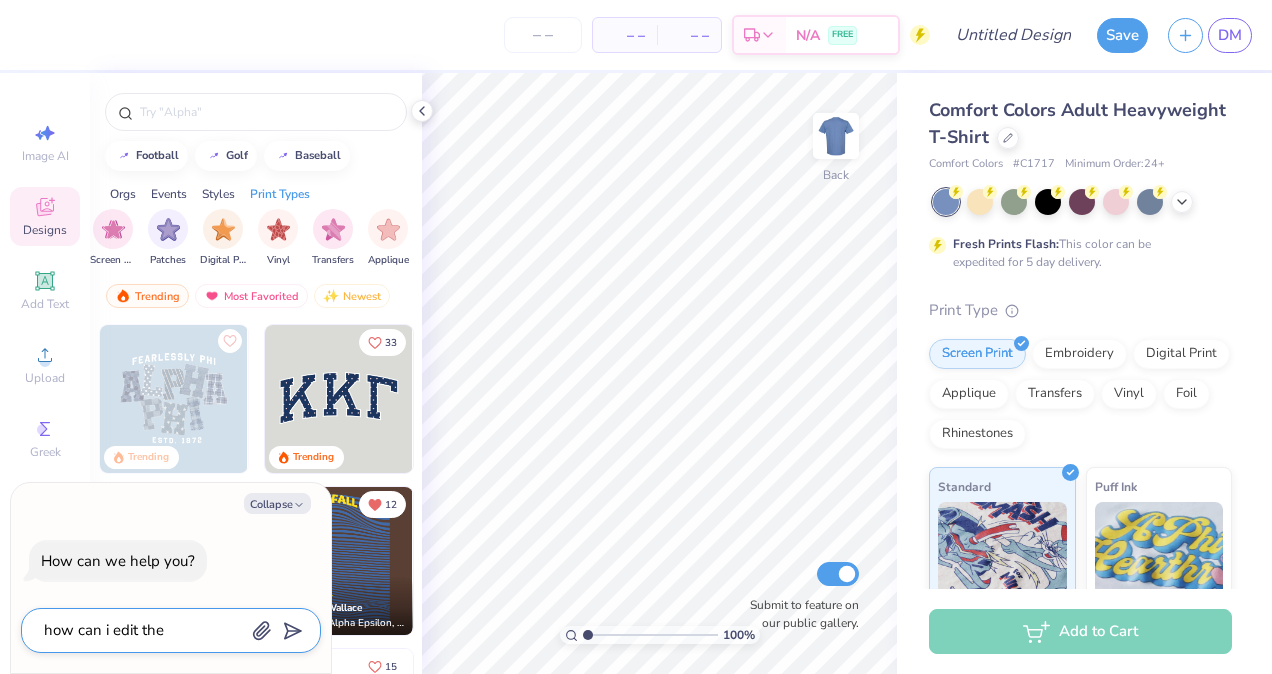 type on "x" 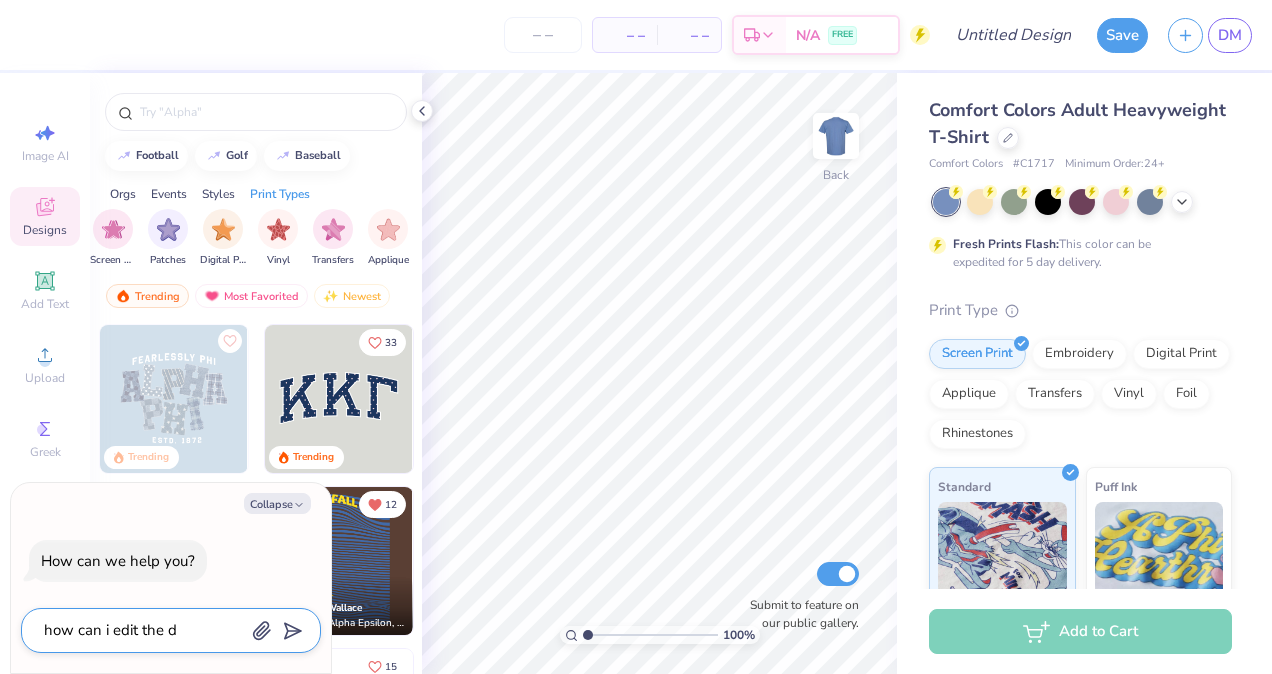 type on "how can i edit the de" 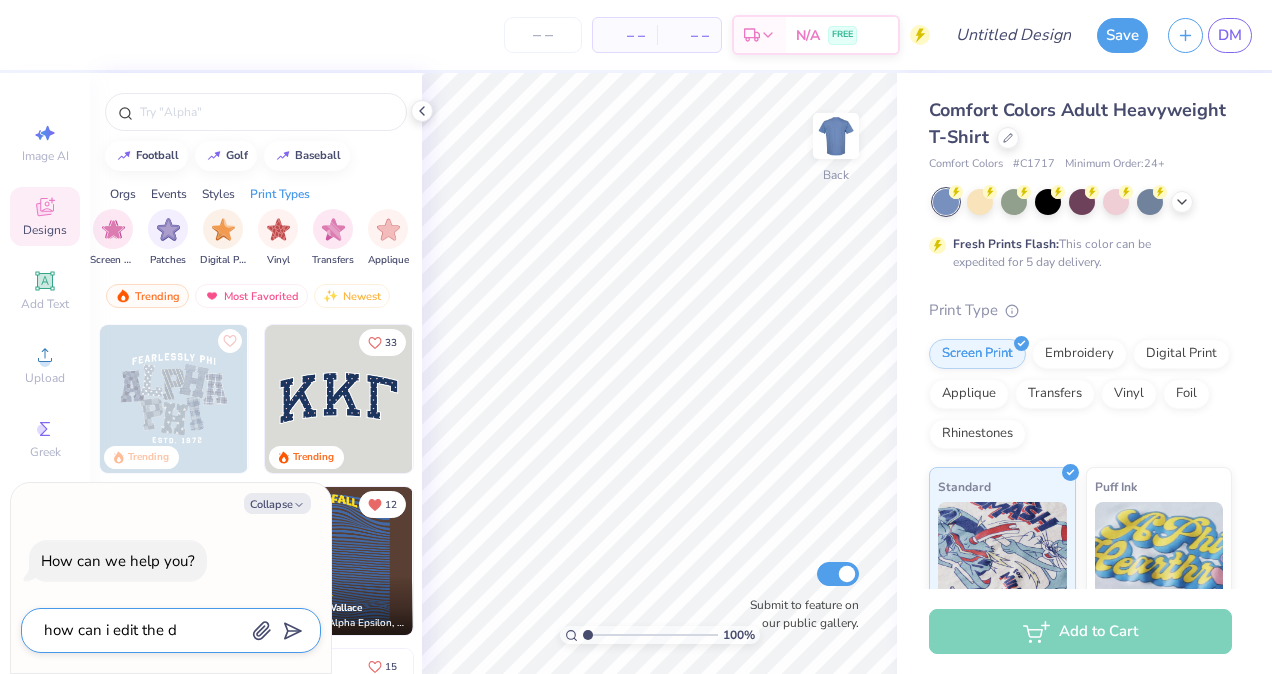 type on "x" 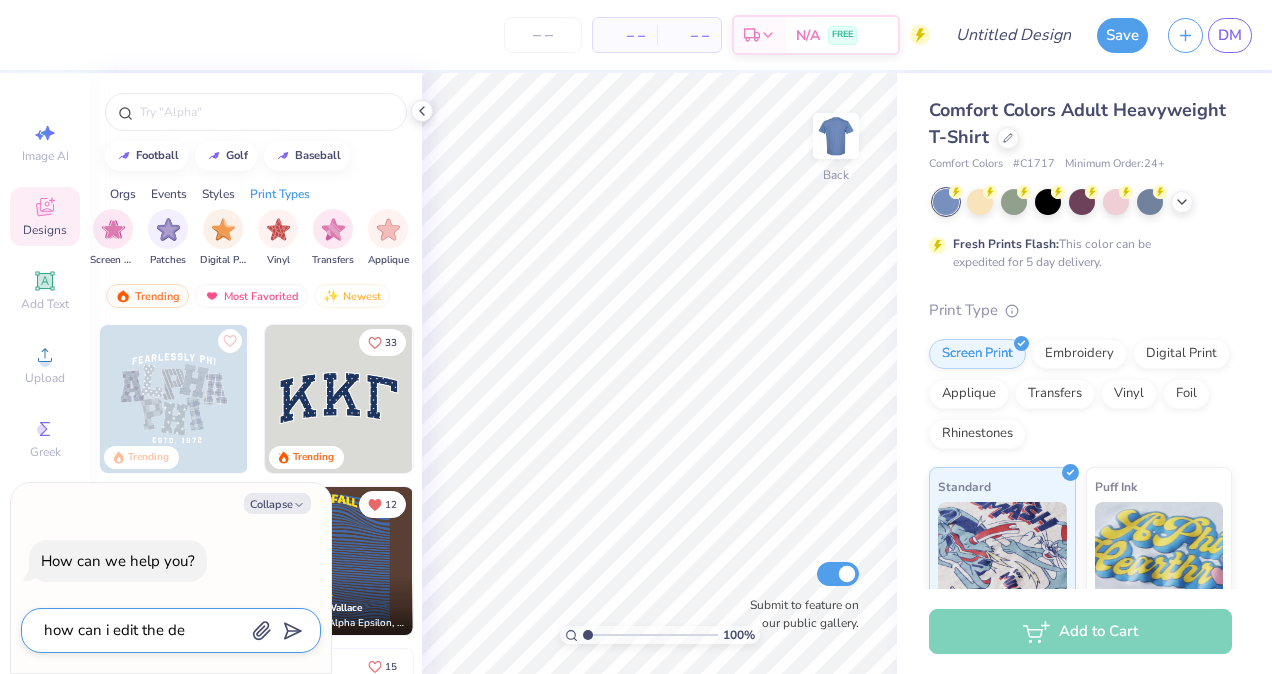 type on "how can i edit the des" 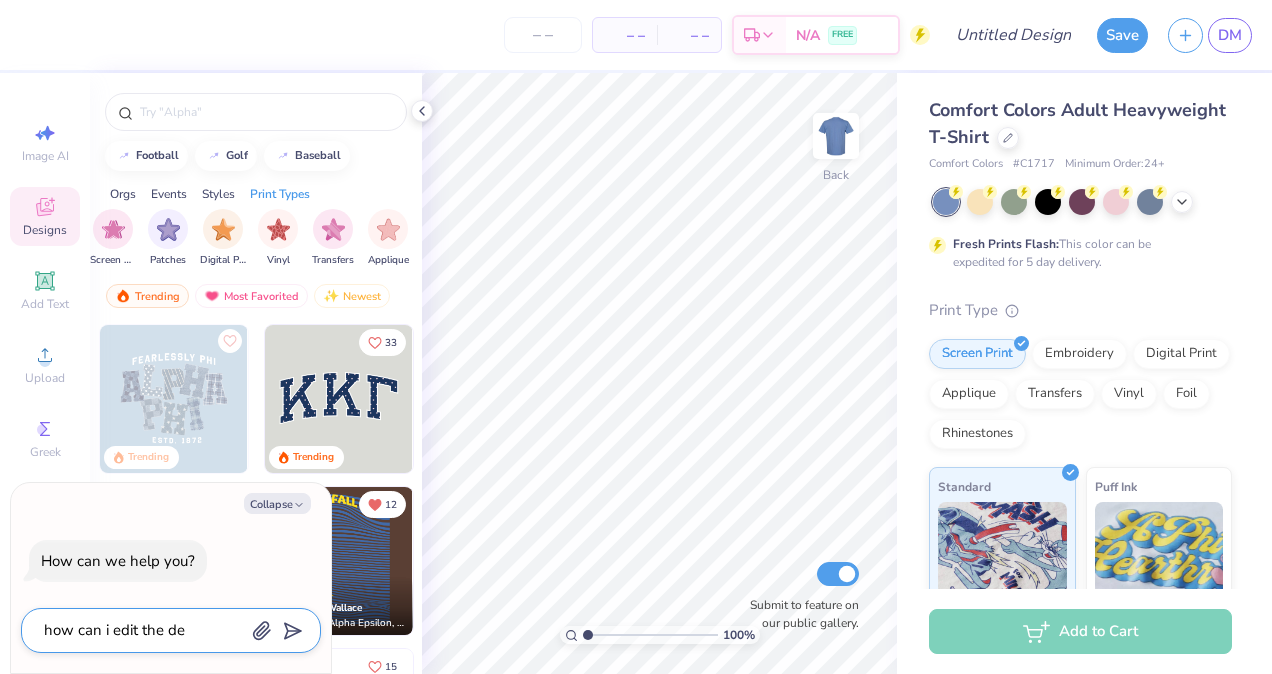 type on "x" 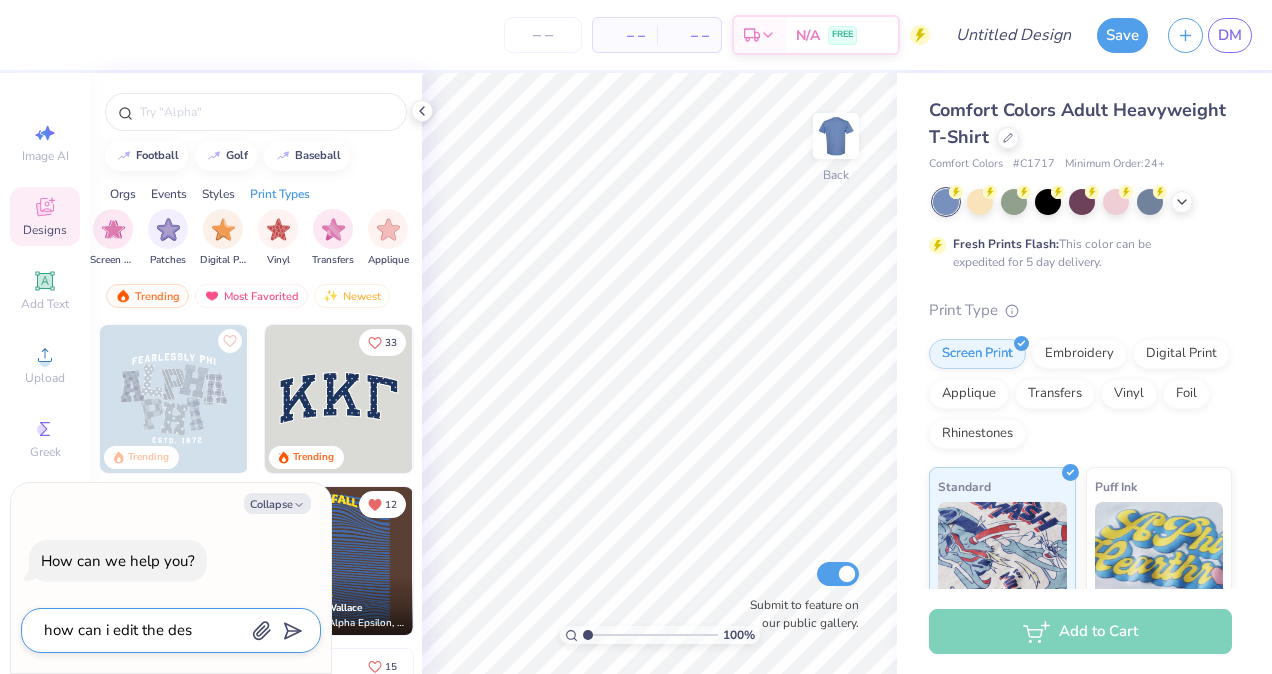type on "how can i edit the desi" 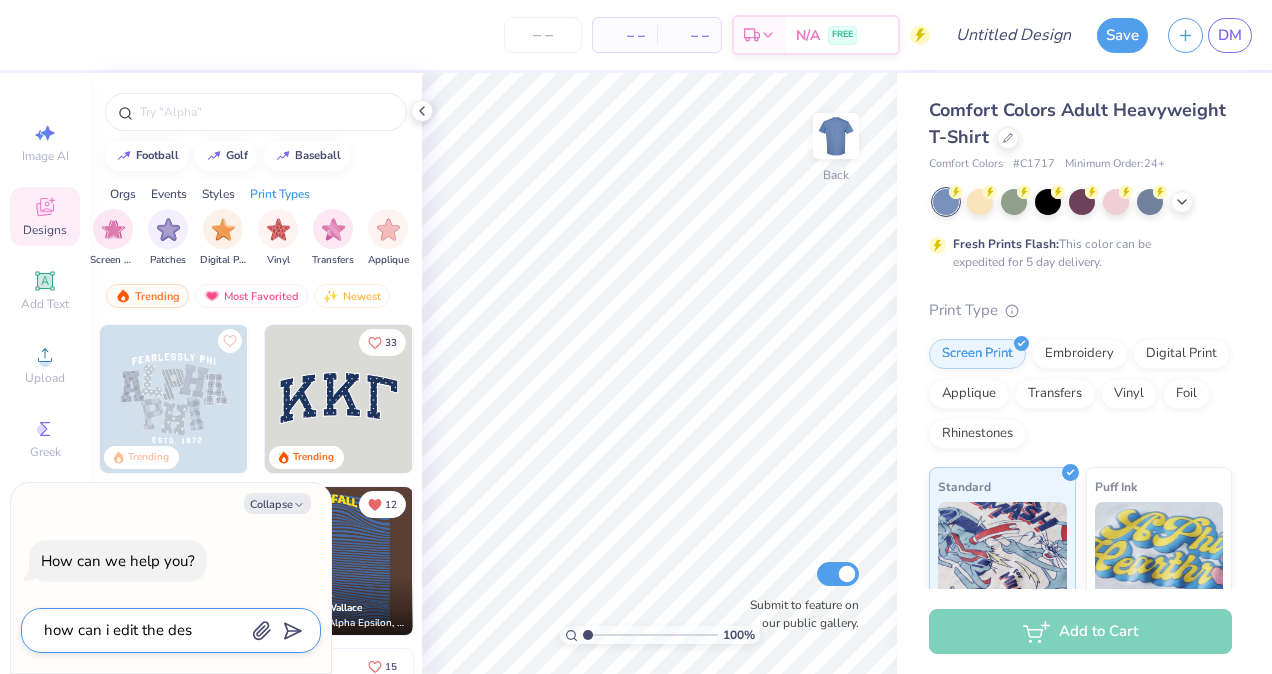 type on "x" 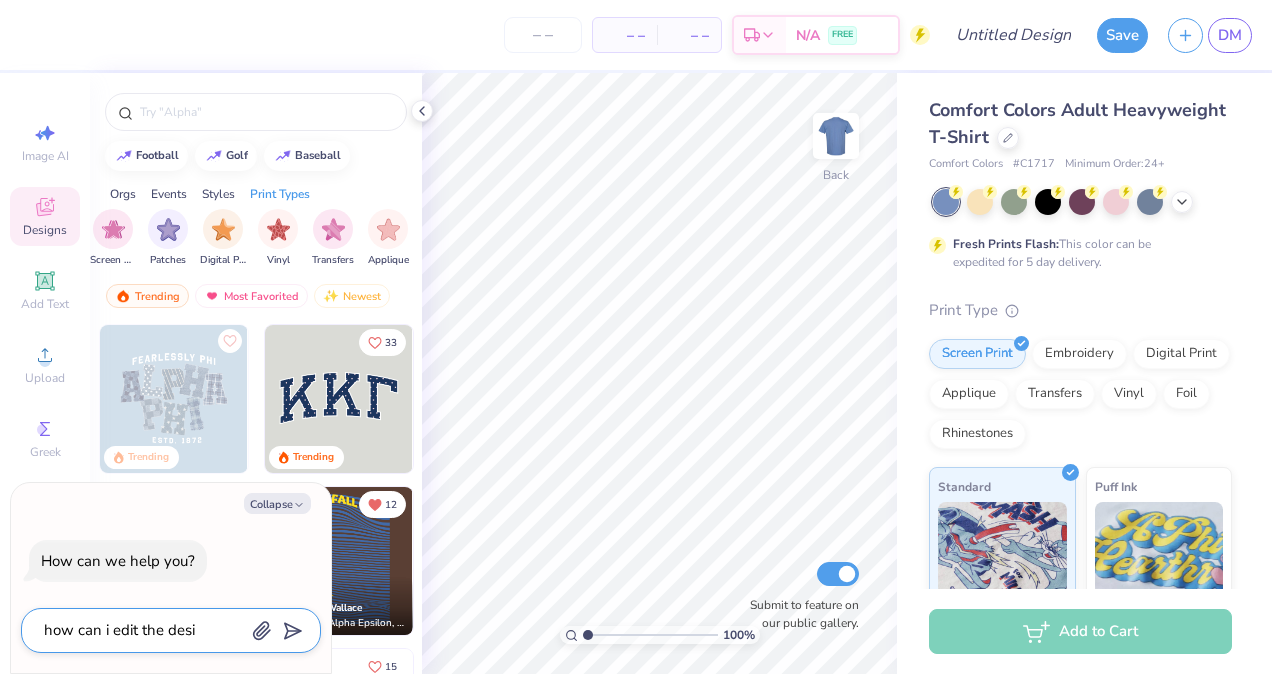type on "how can i edit the desig" 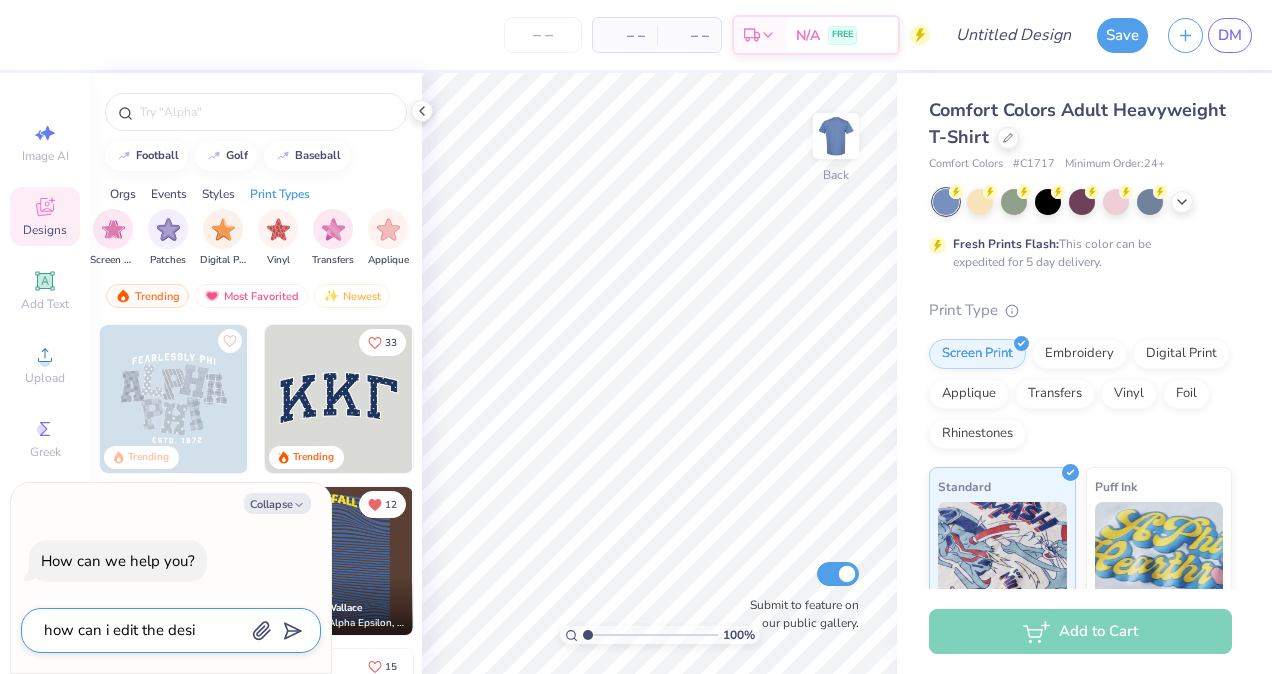 type on "x" 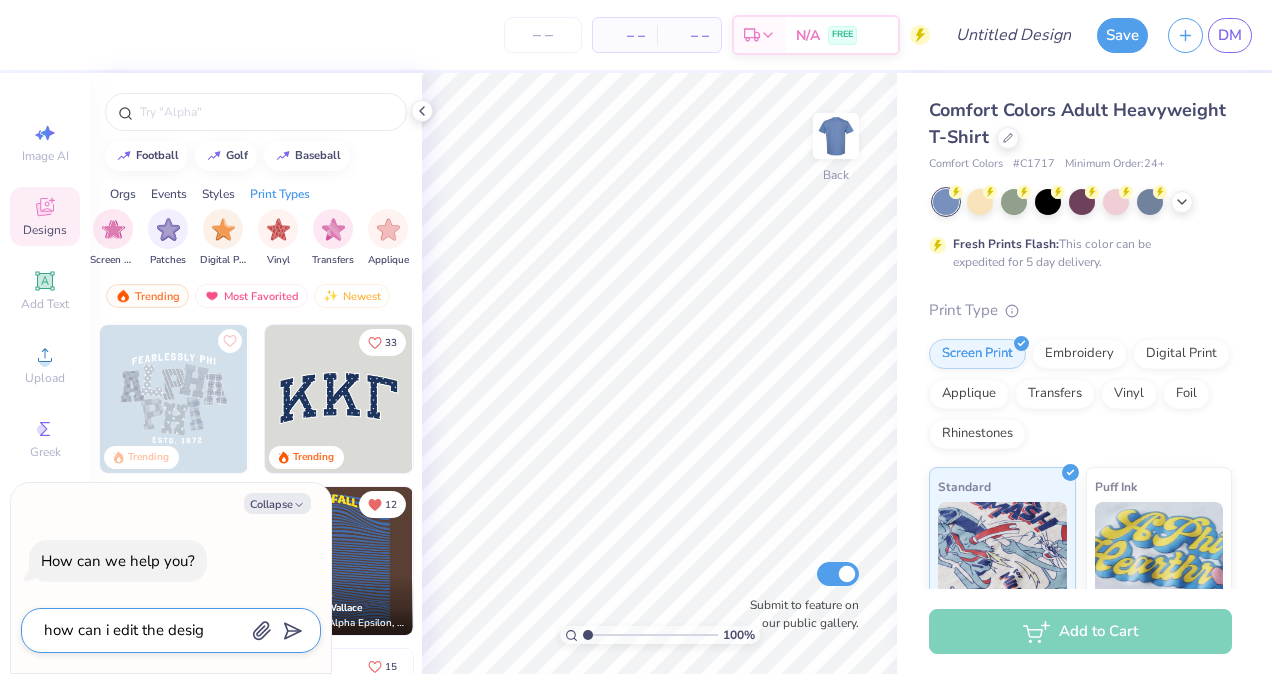 type on "how can i edit the design" 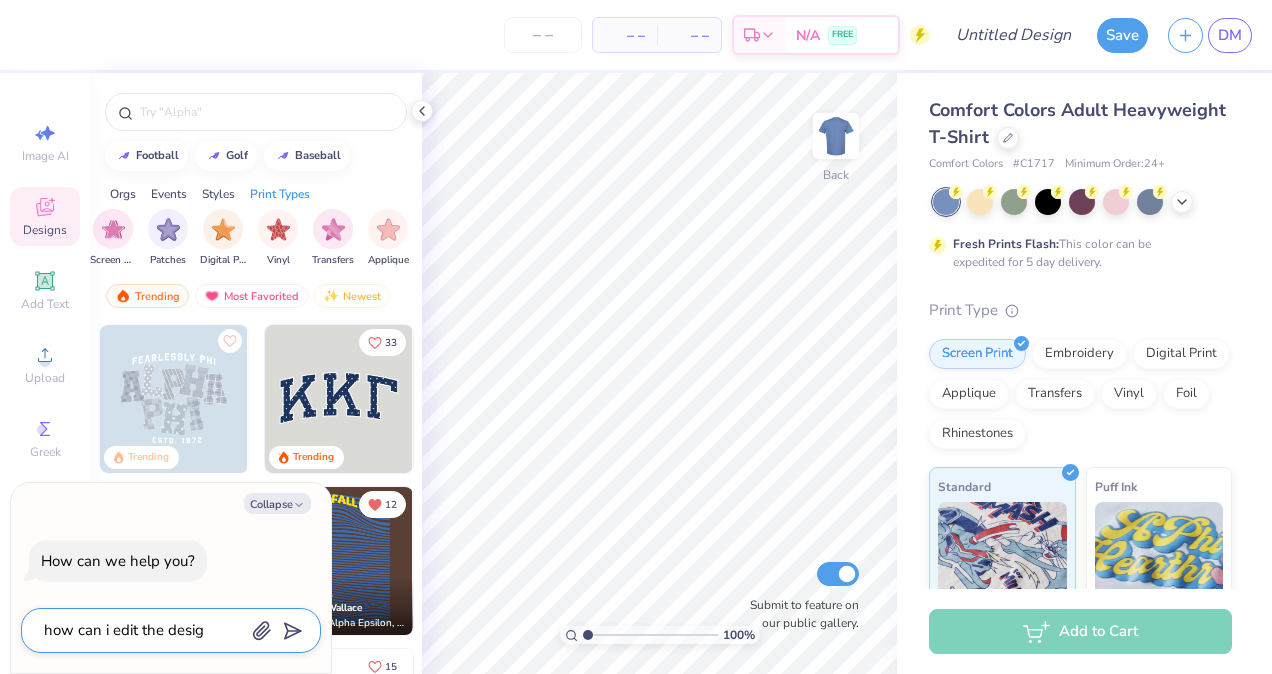 type on "x" 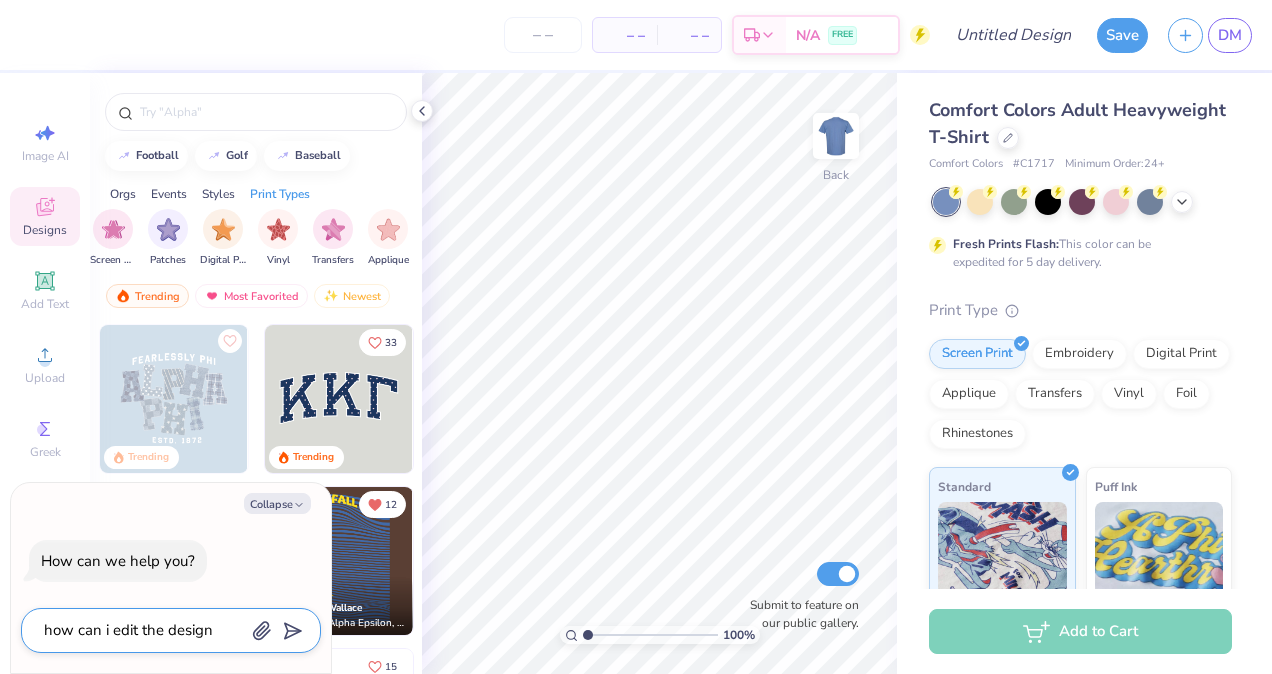 type on "how can i edit the designs" 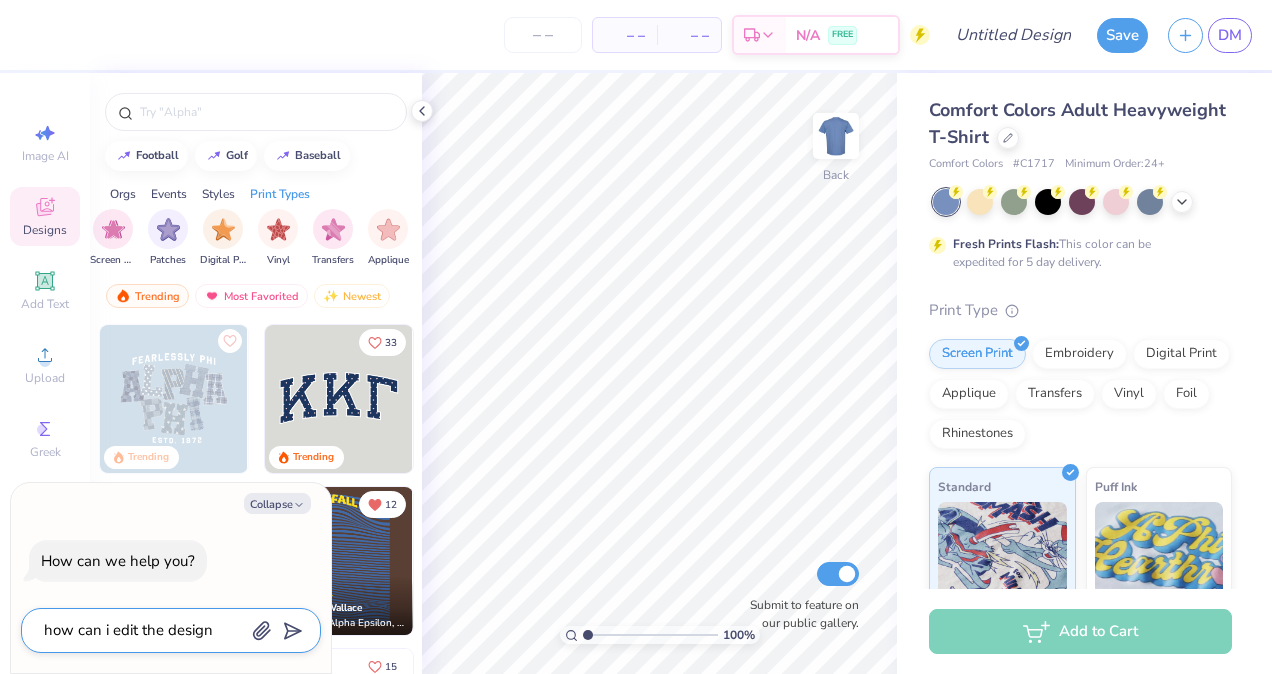 type on "x" 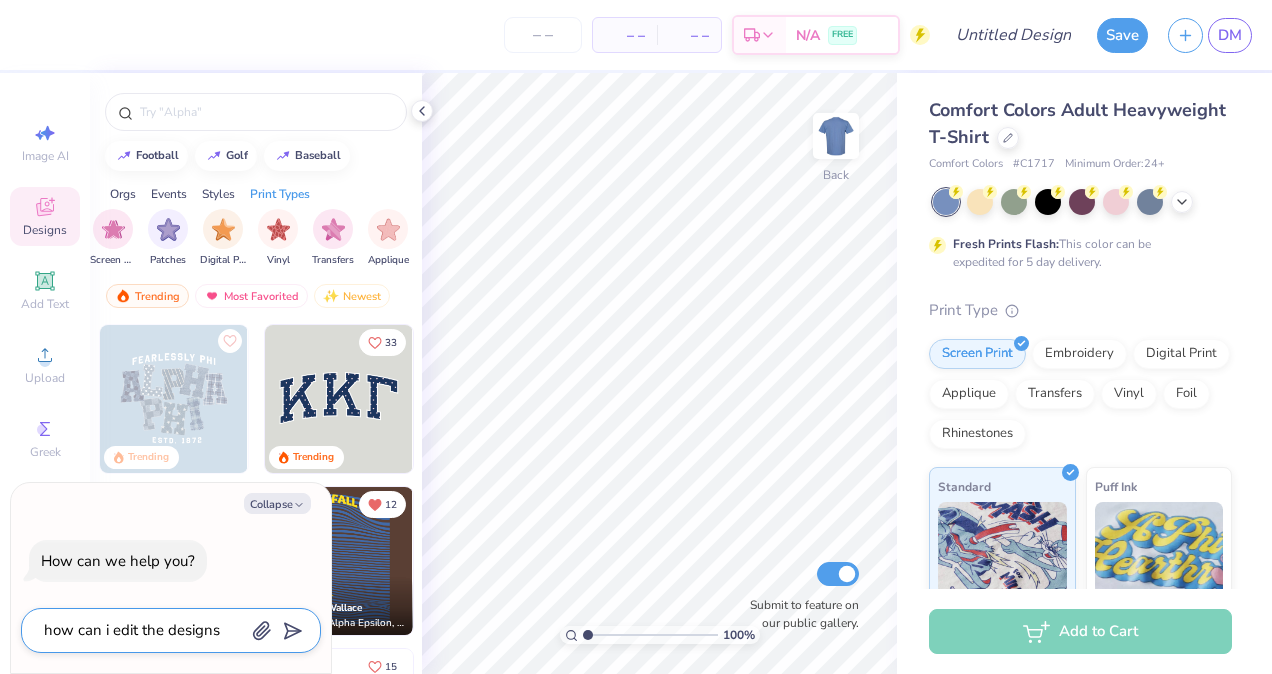 type on "how can i edit the designs" 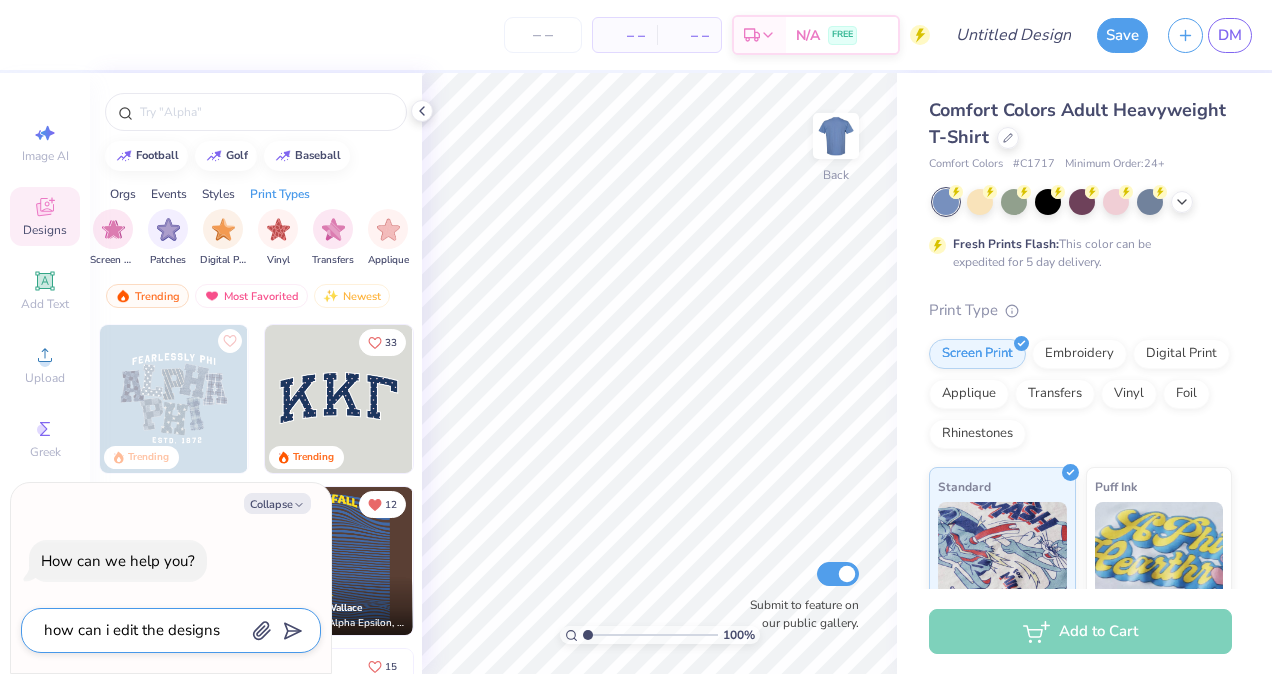 type on "x" 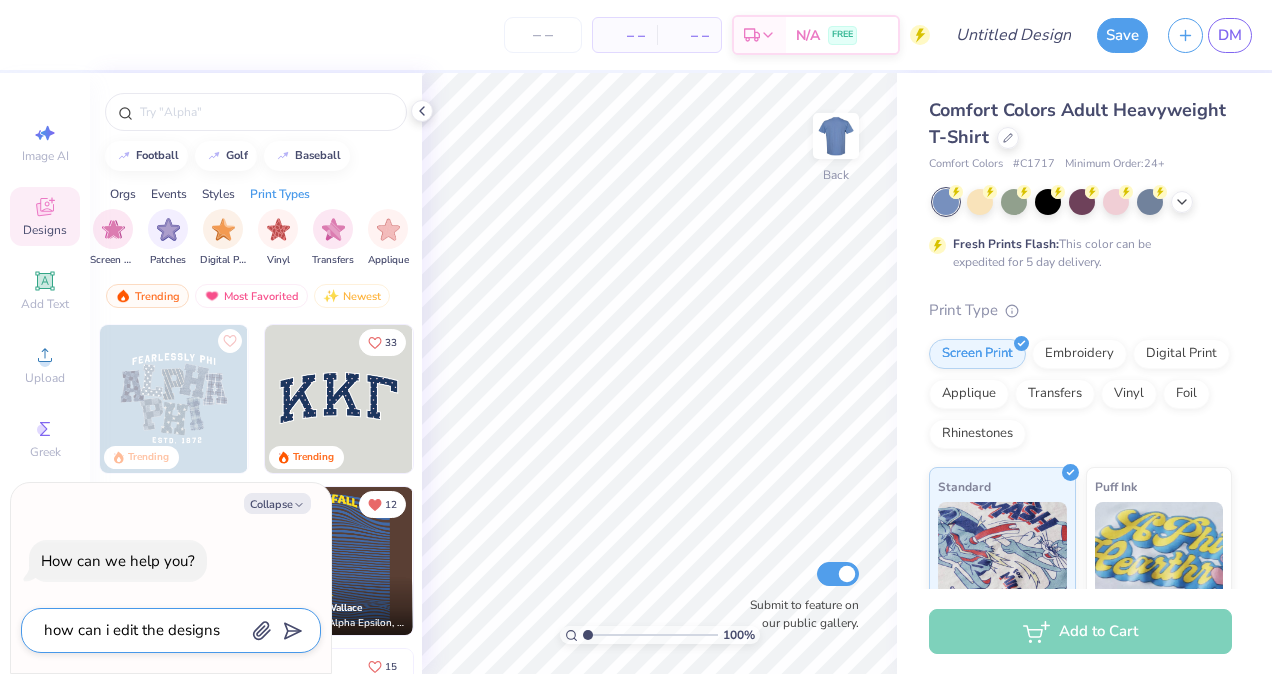 type on "how can i edit the designs t" 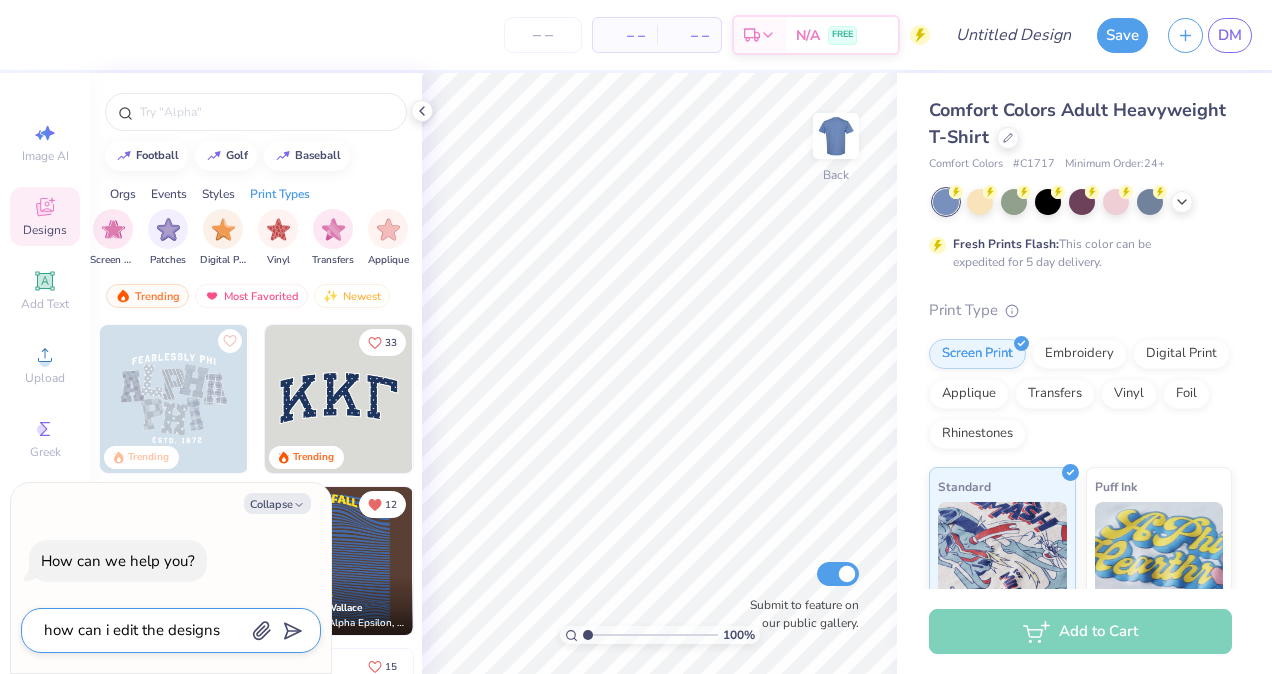 type on "x" 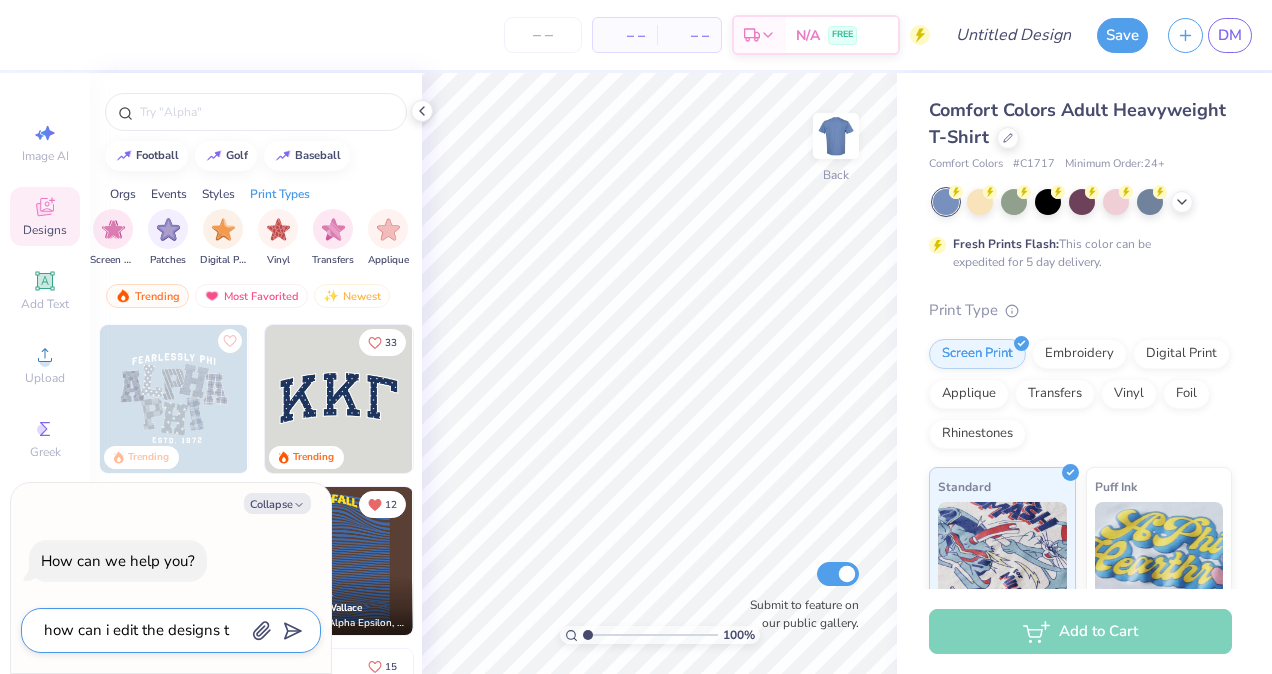 type on "how can i edit the designs ta" 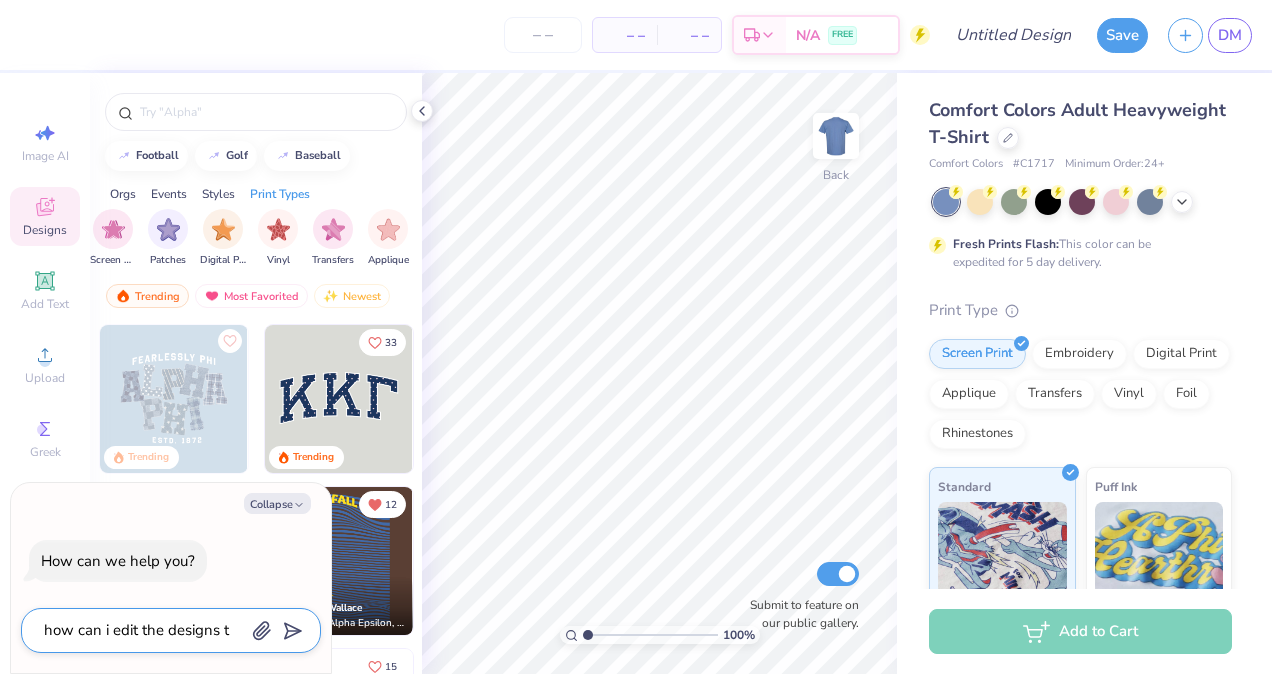 type on "x" 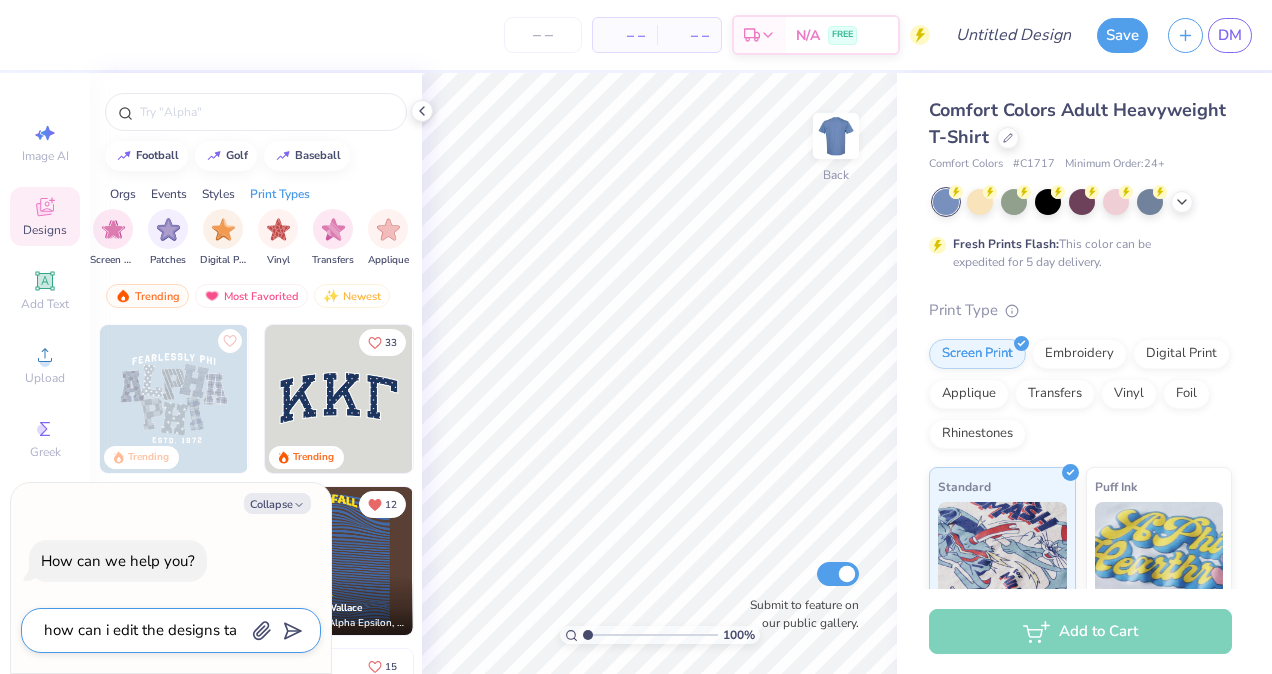 type on "how can i edit the designs t" 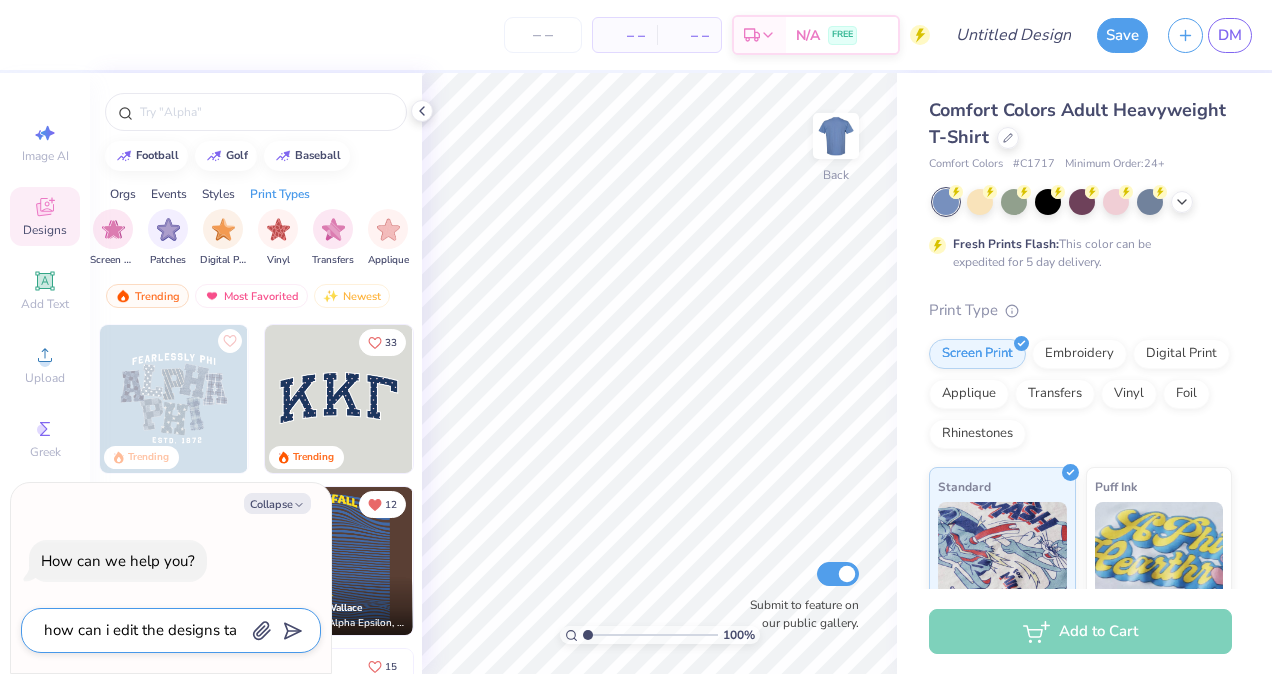 type on "x" 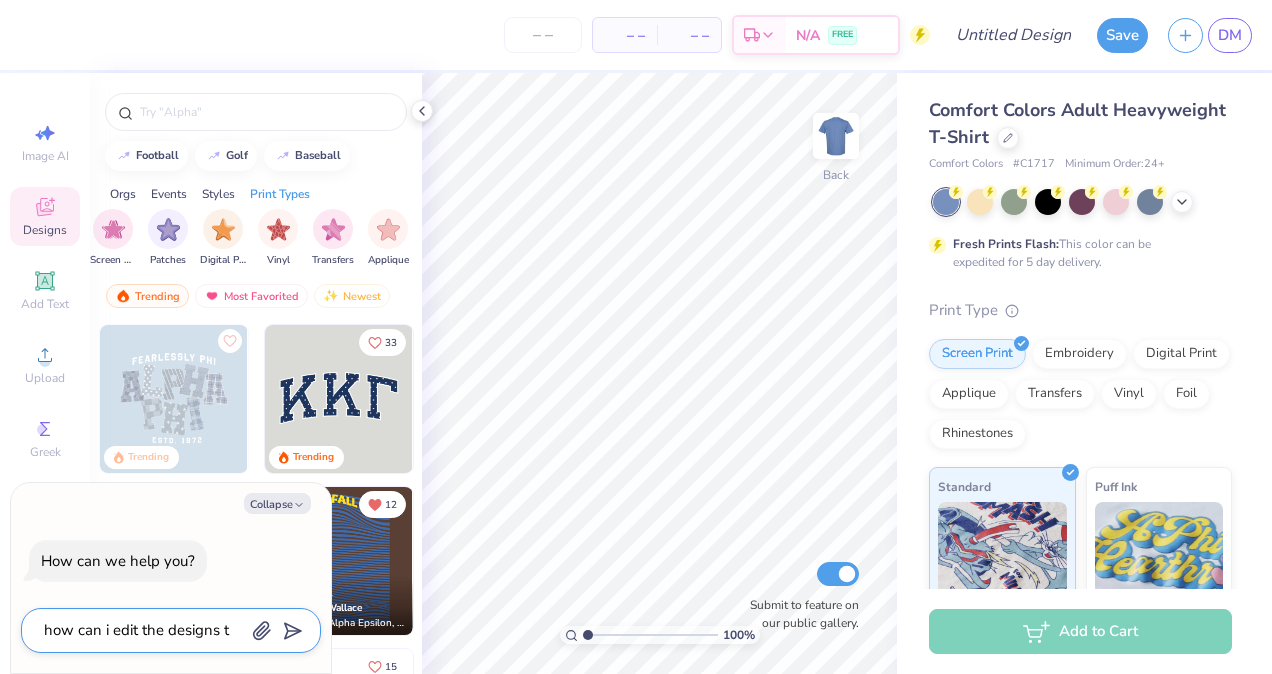 type on "how can i edit the designs th" 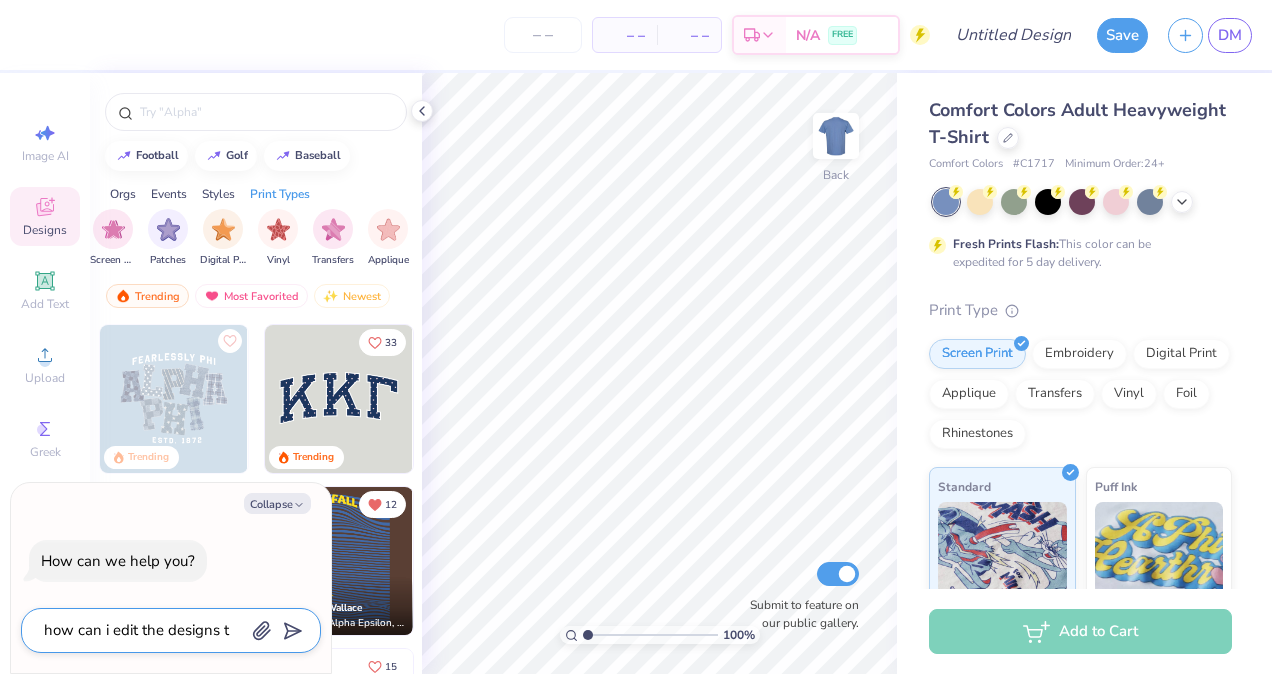 type on "x" 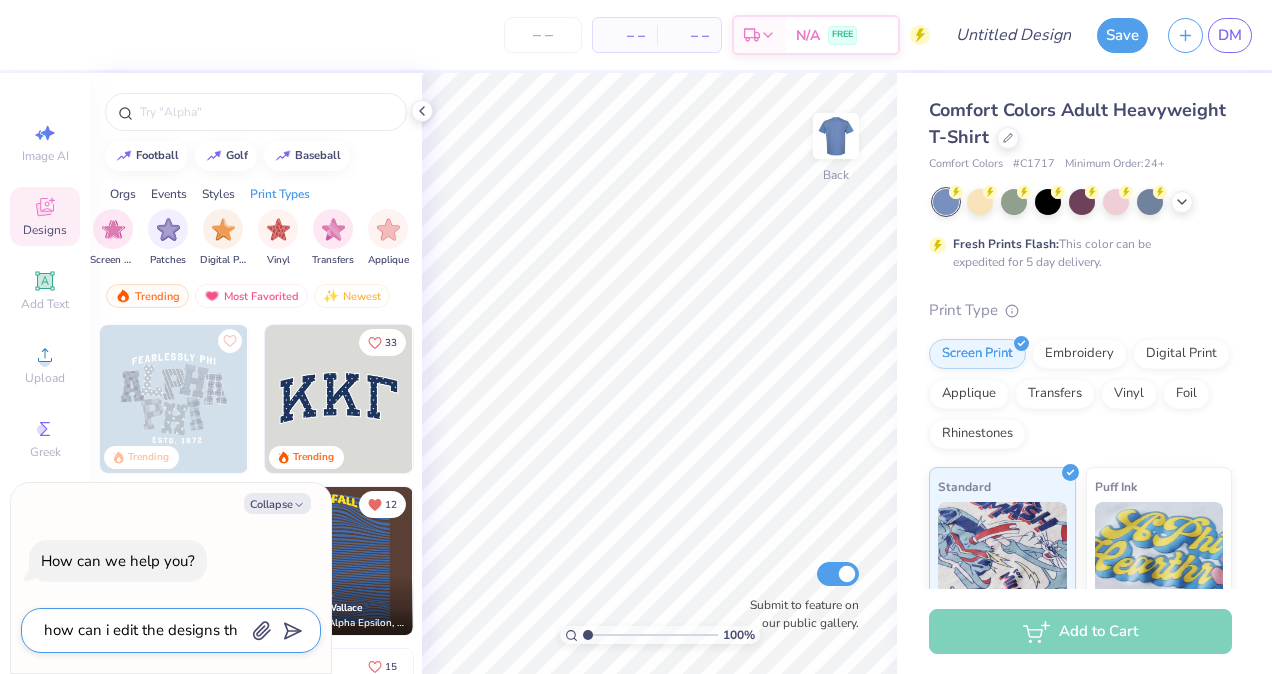 type on "how can i edit the designs tha" 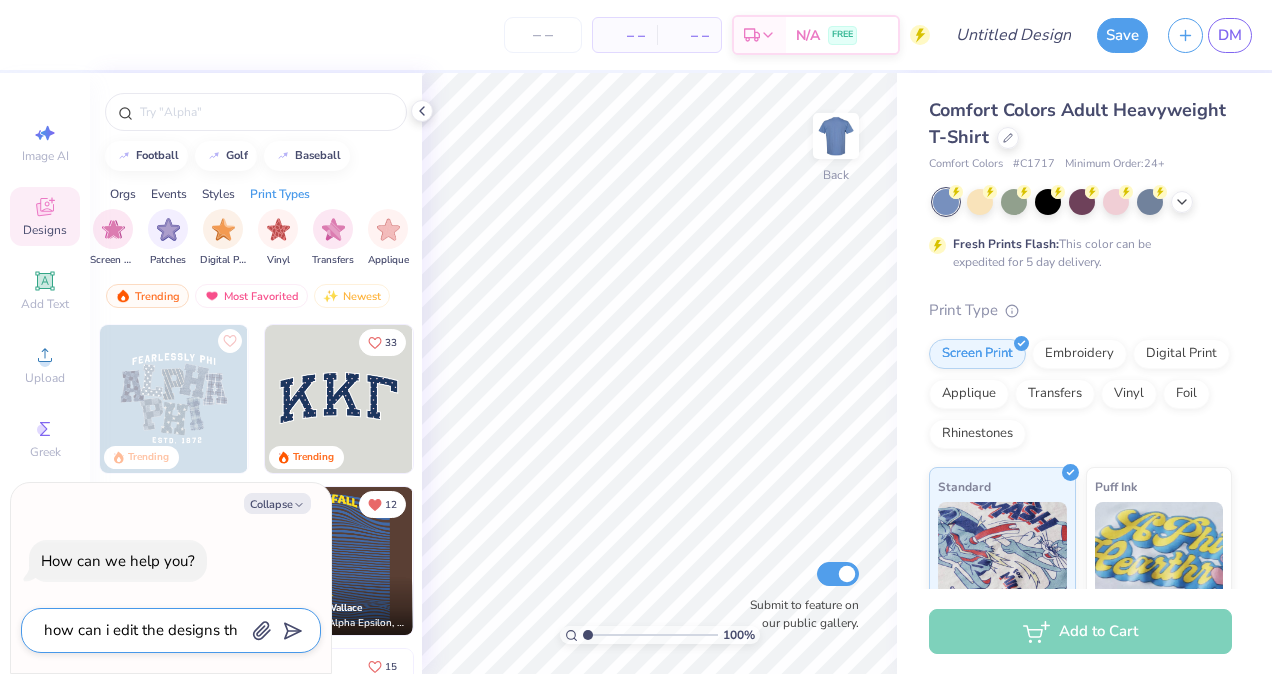 type on "x" 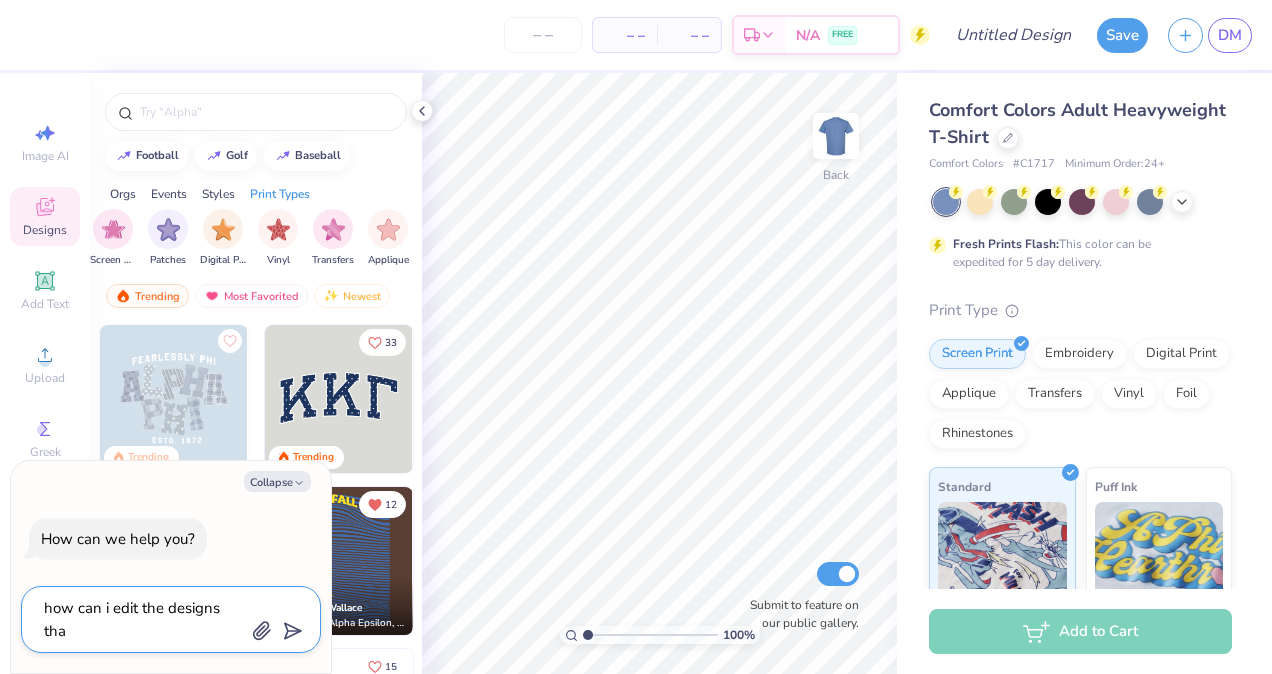 type on "how can i edit the designs that" 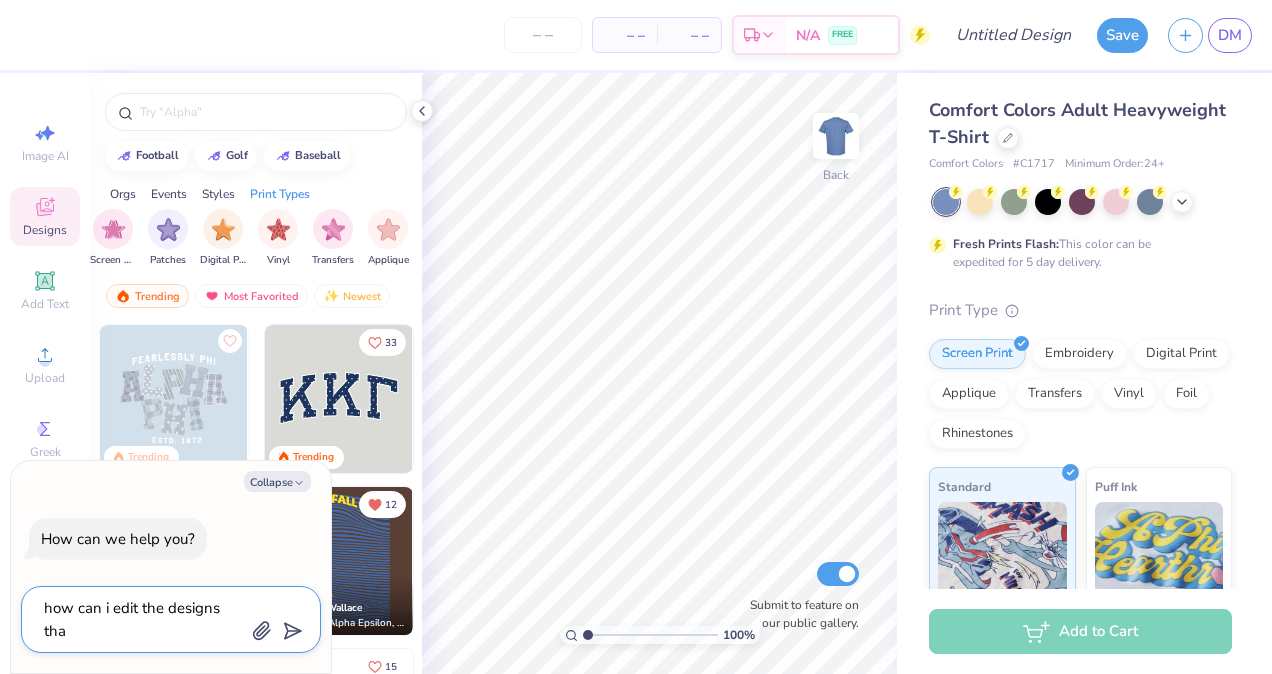 type on "x" 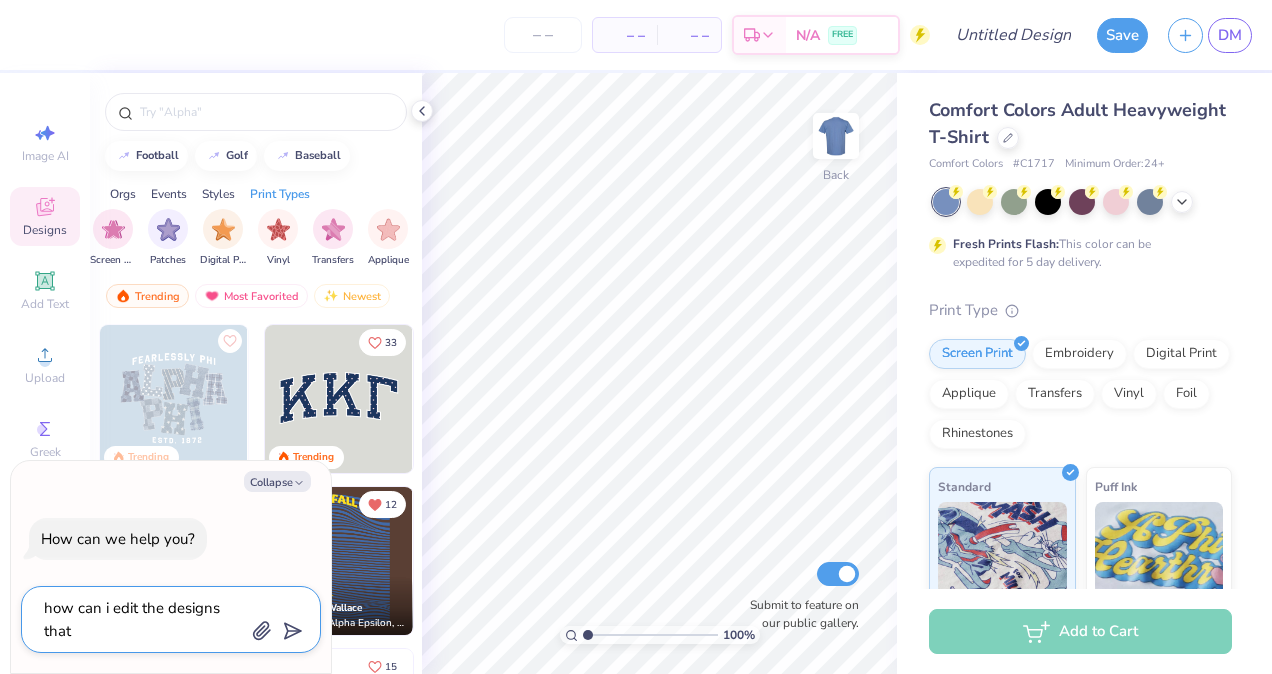 type on "how can i edit the designs that" 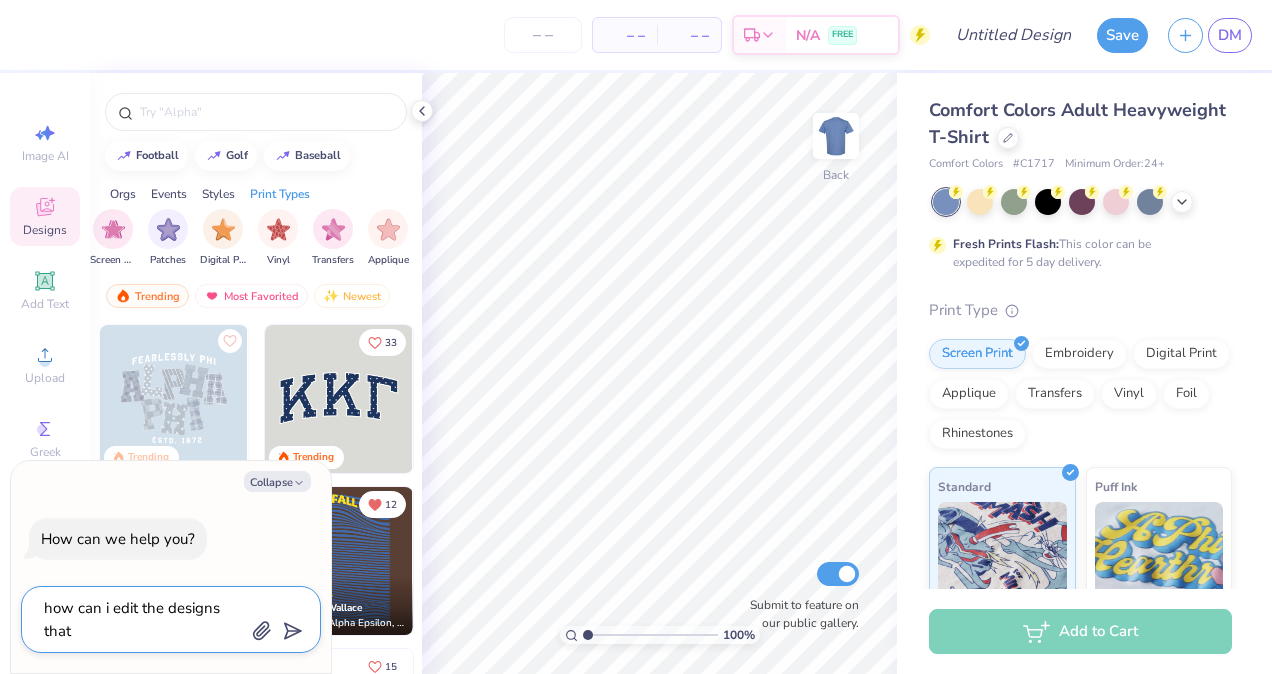 type on "x" 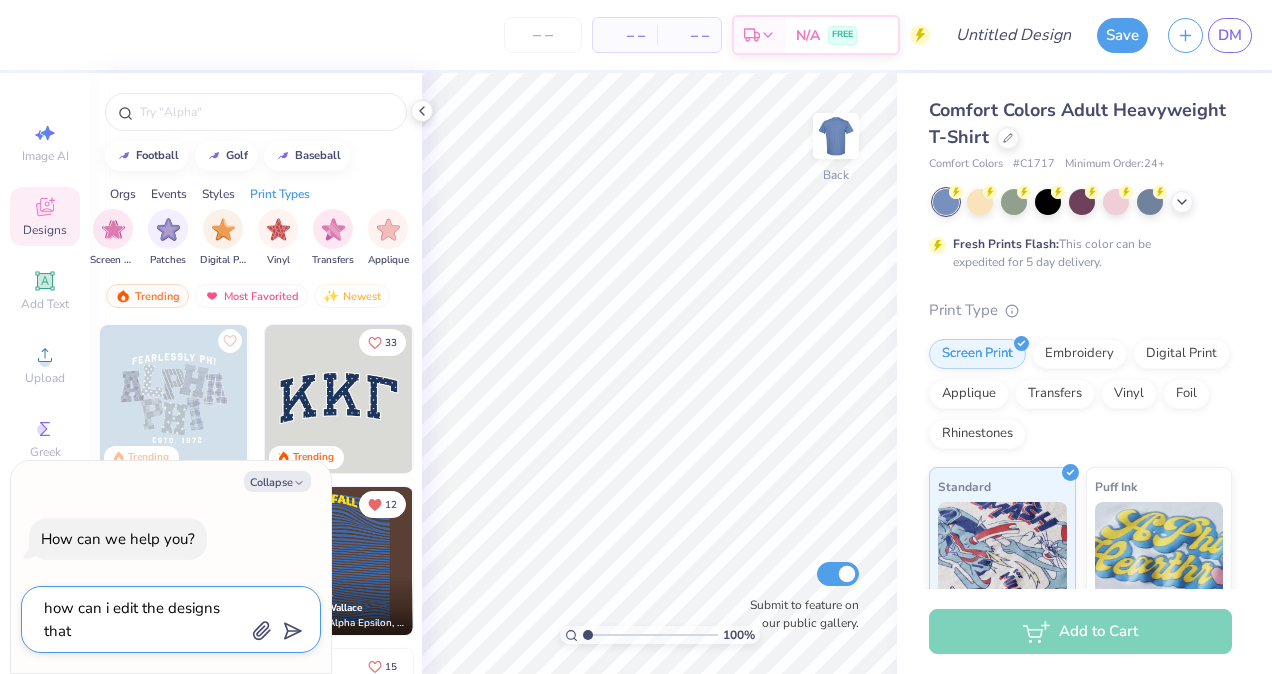 type on "how can i edit the designs that i" 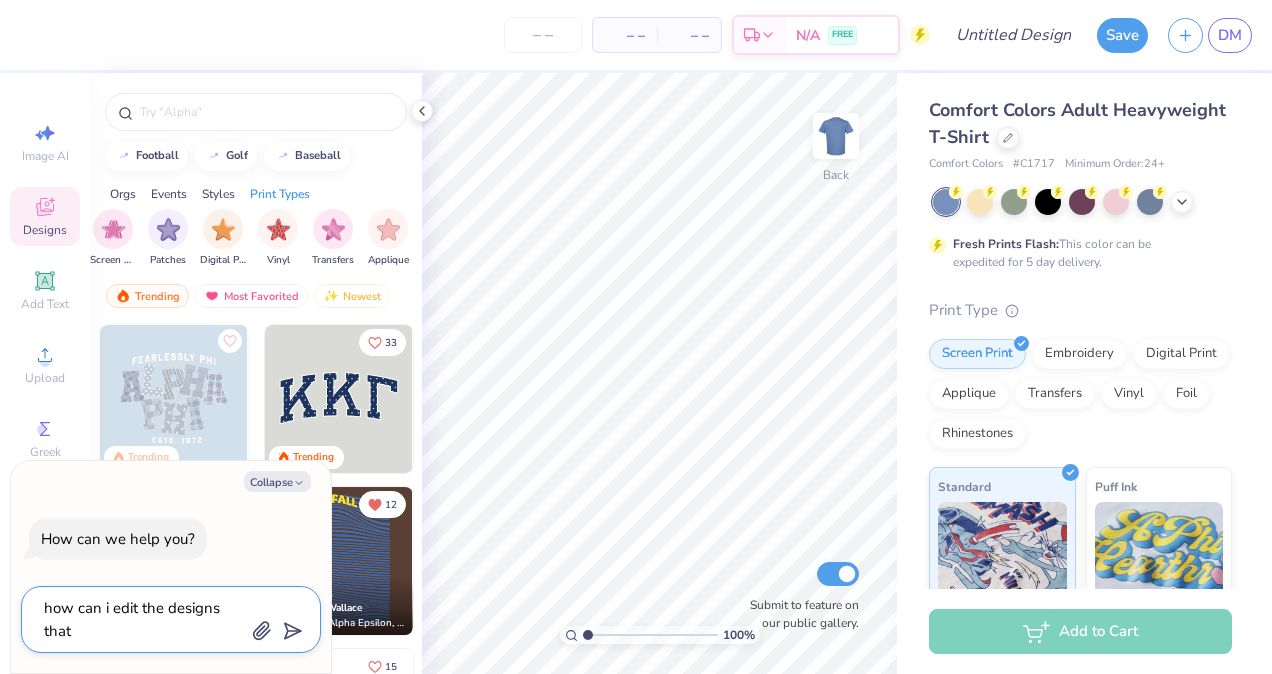 type on "x" 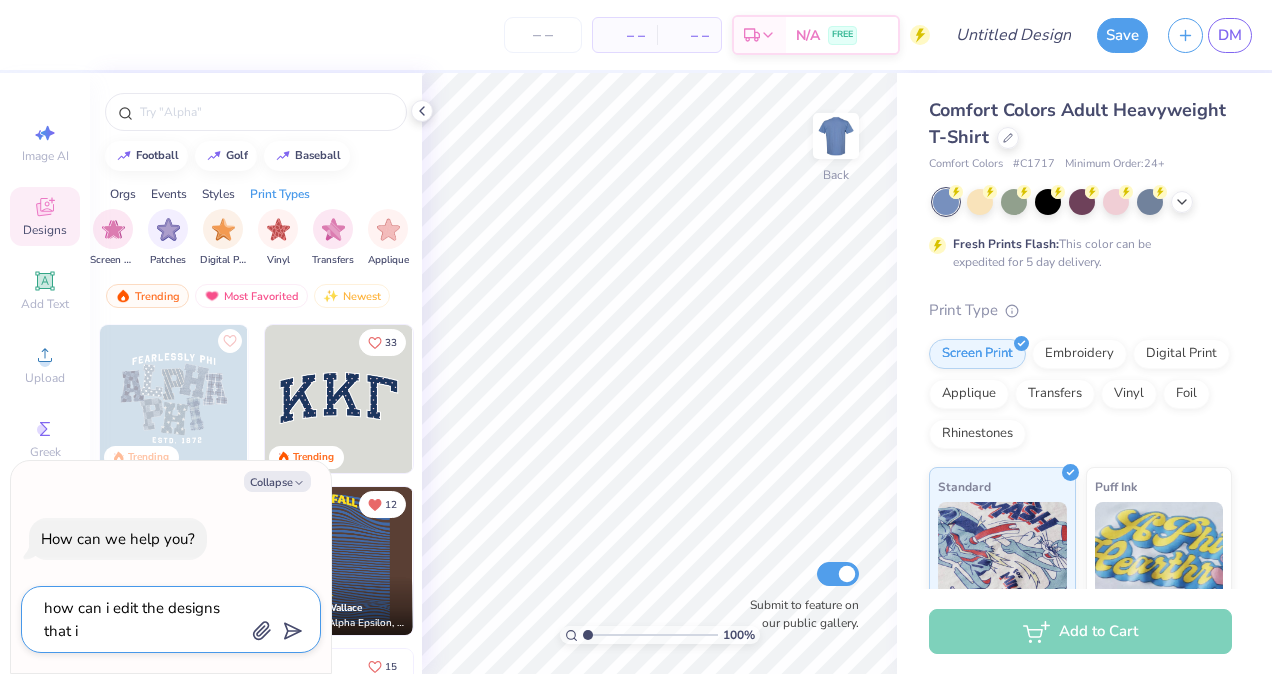 type on "how can i edit the designs that i" 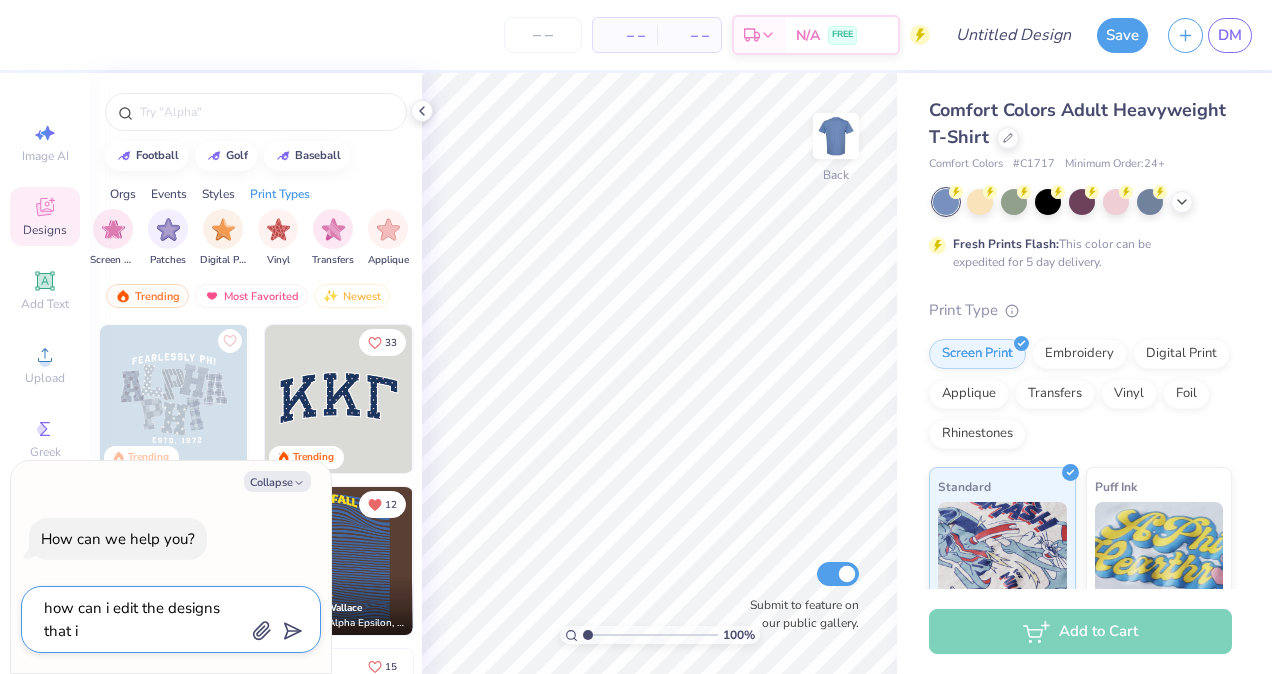 type on "x" 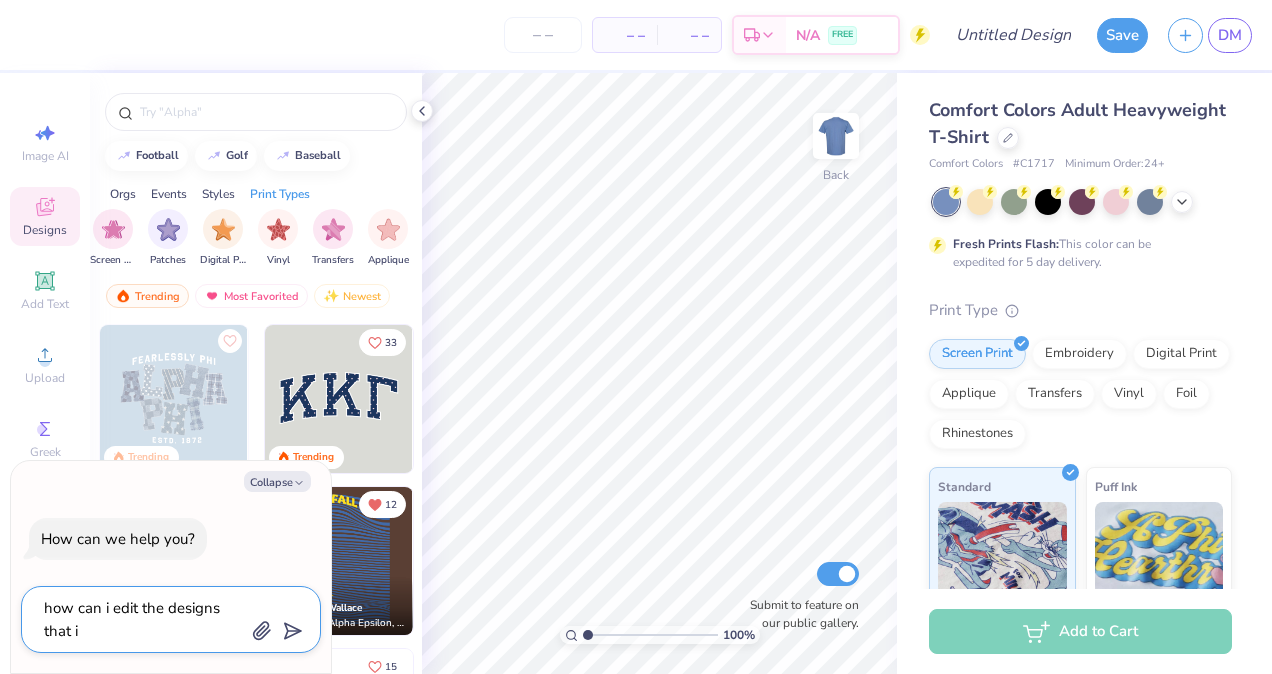 type on "how can i edit the designs that i h" 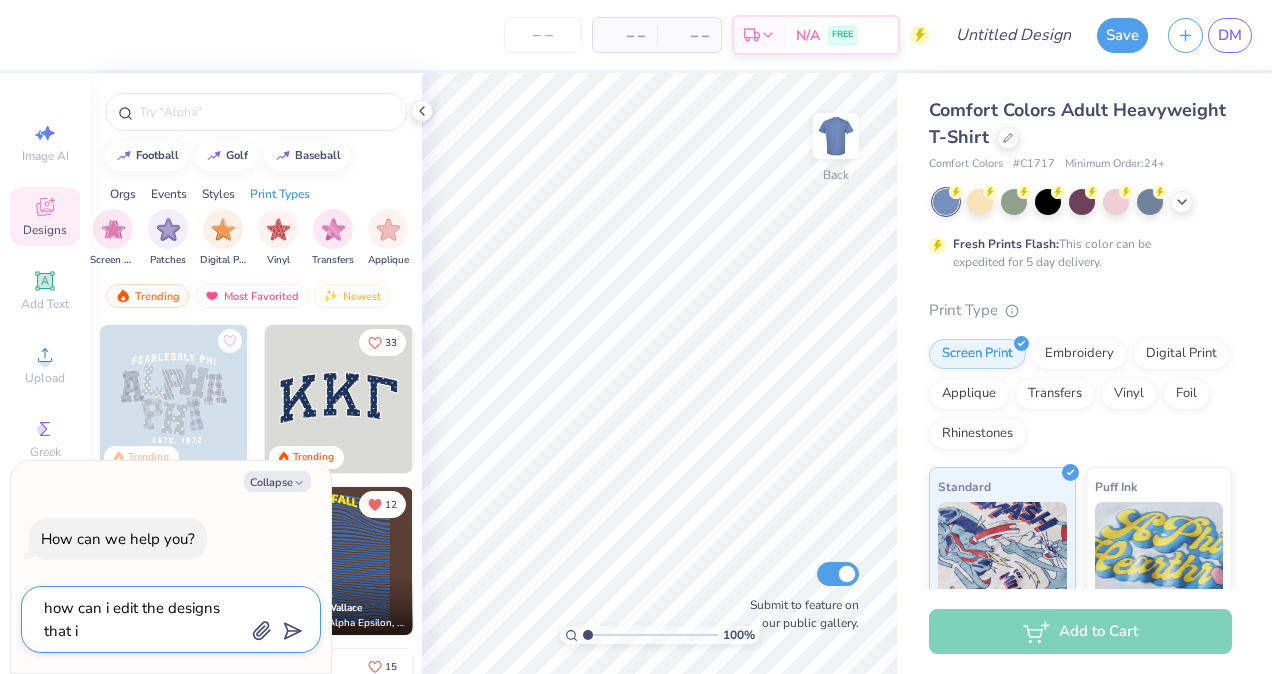 type on "x" 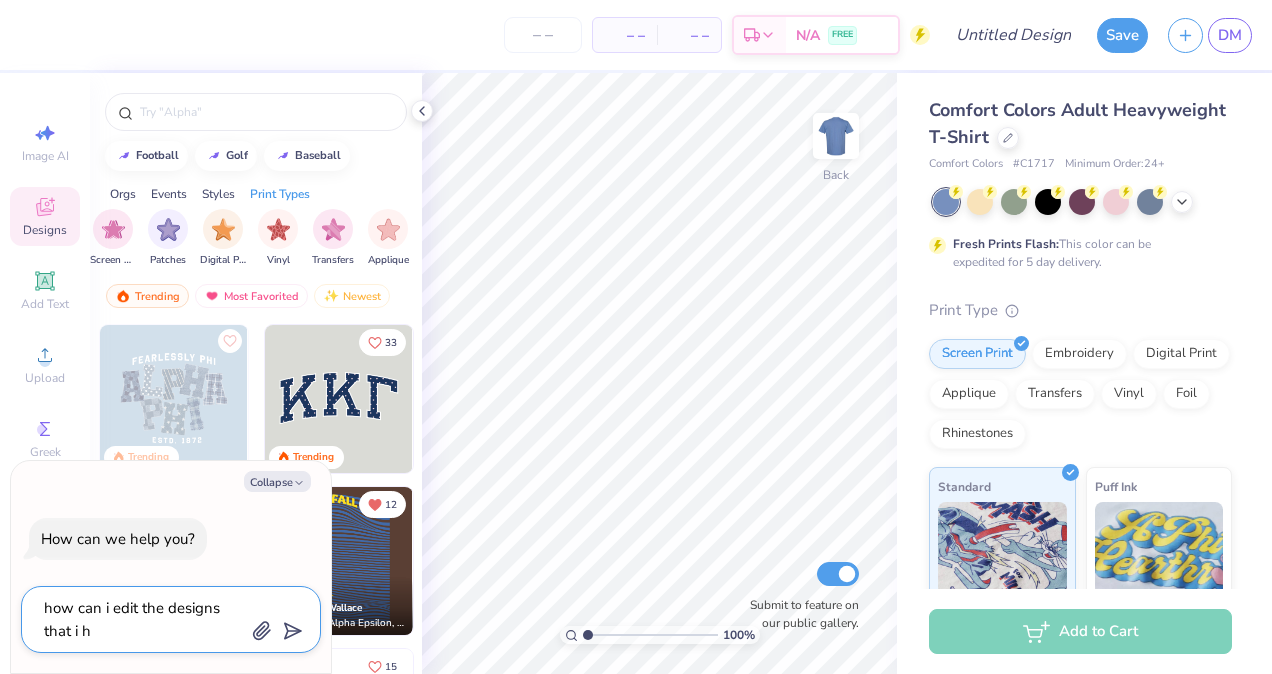 type on "how can i edit the designs that i ha" 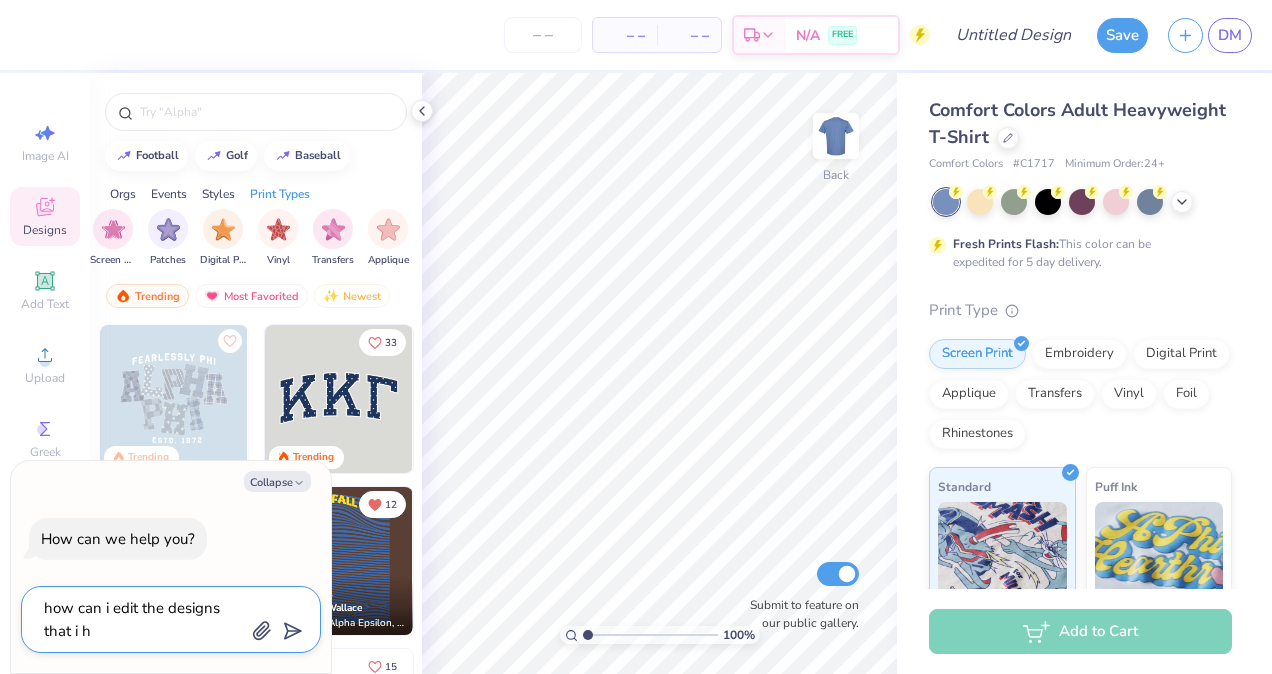 type on "x" 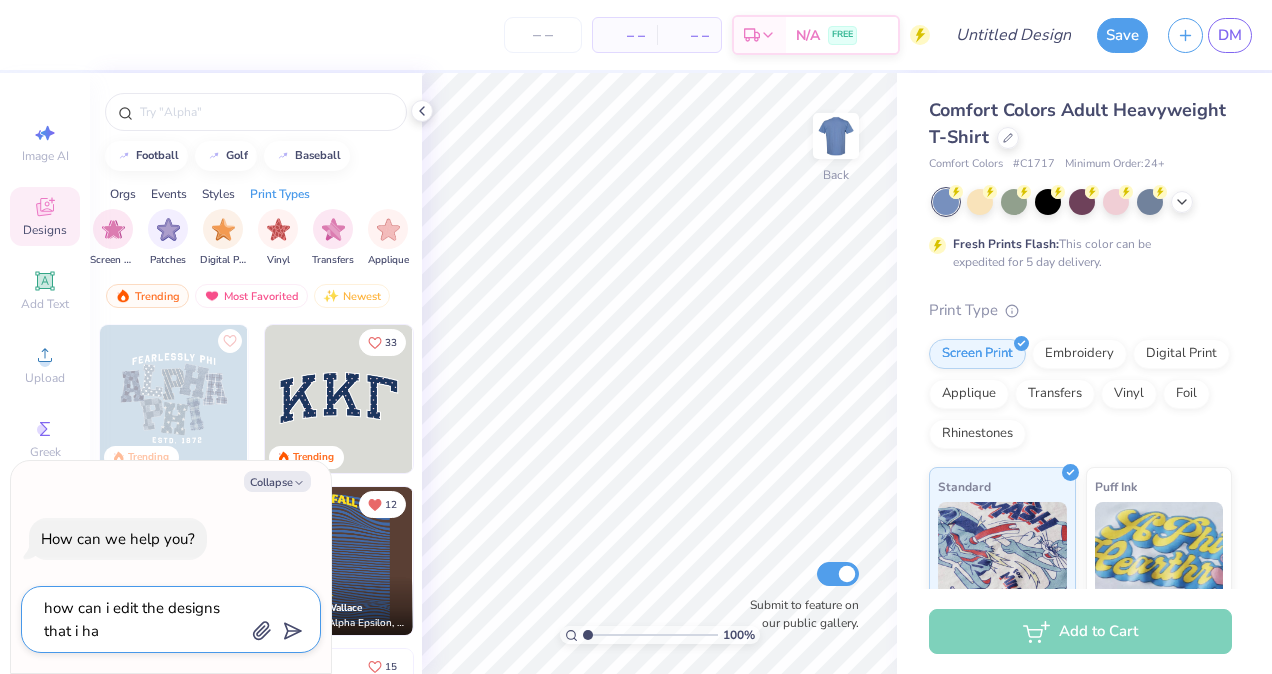 type on "how can i edit the designs that i hav" 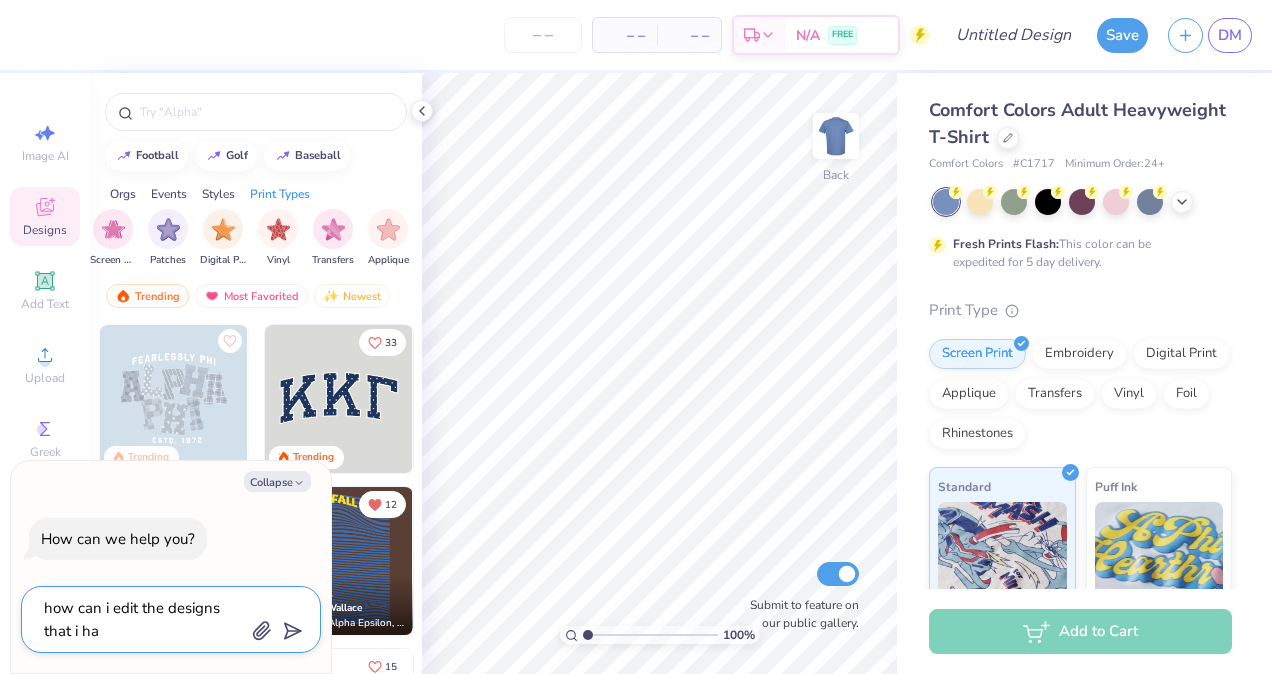 type on "x" 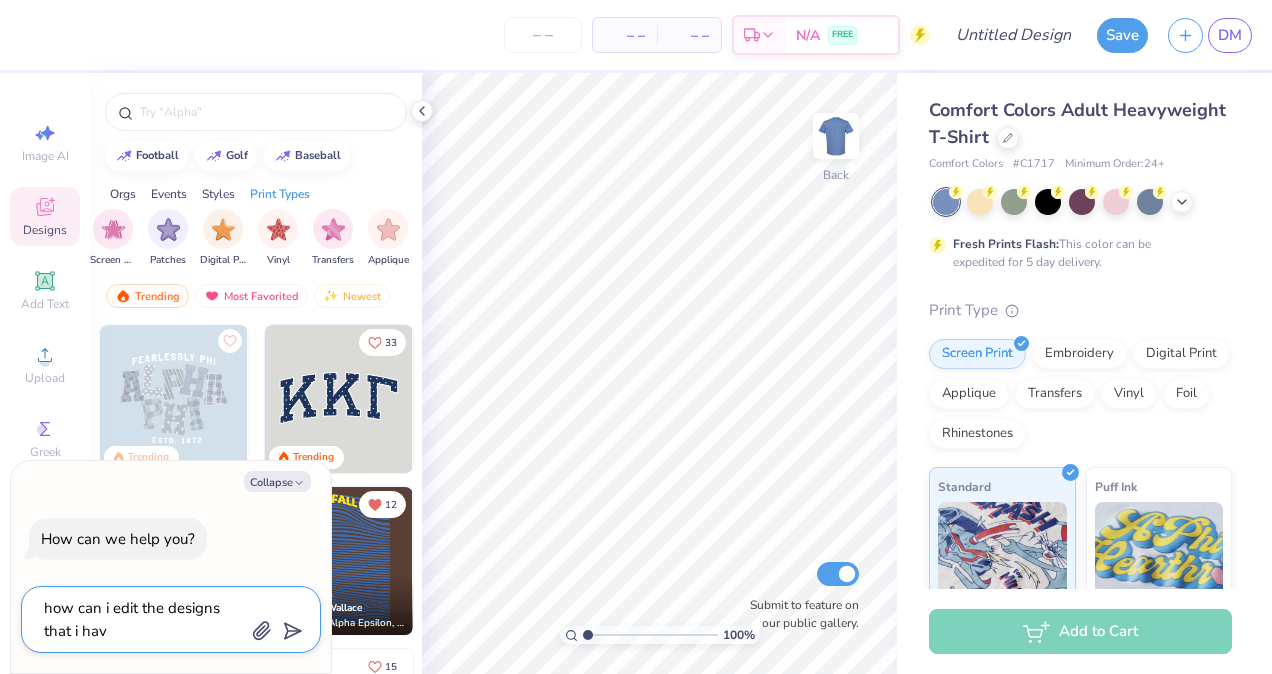 type on "how can i edit the designs that i have" 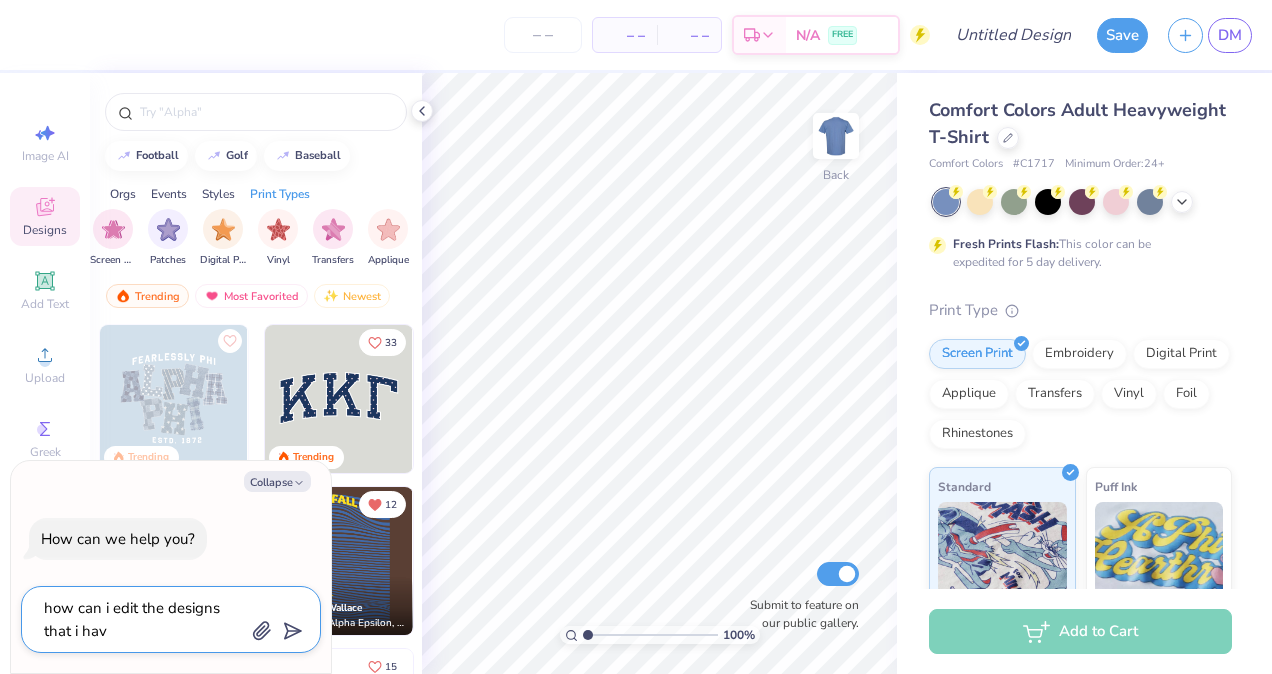 type on "x" 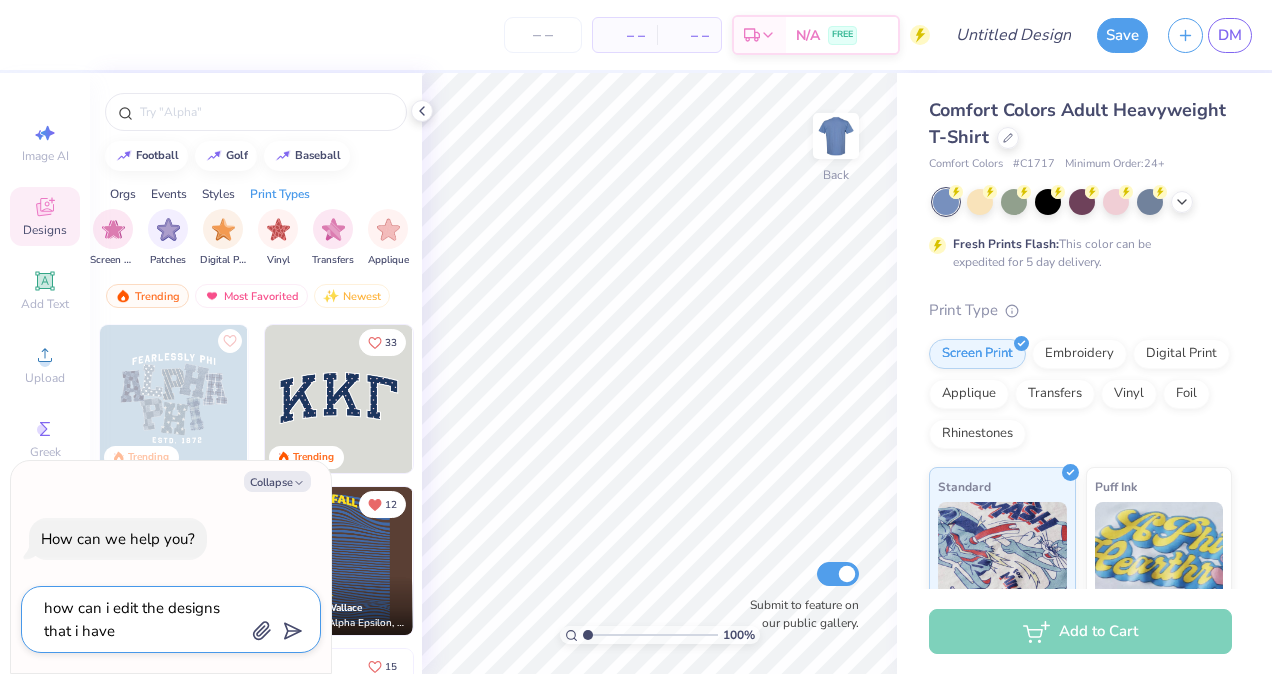 type on "how can i edit the designs that i have" 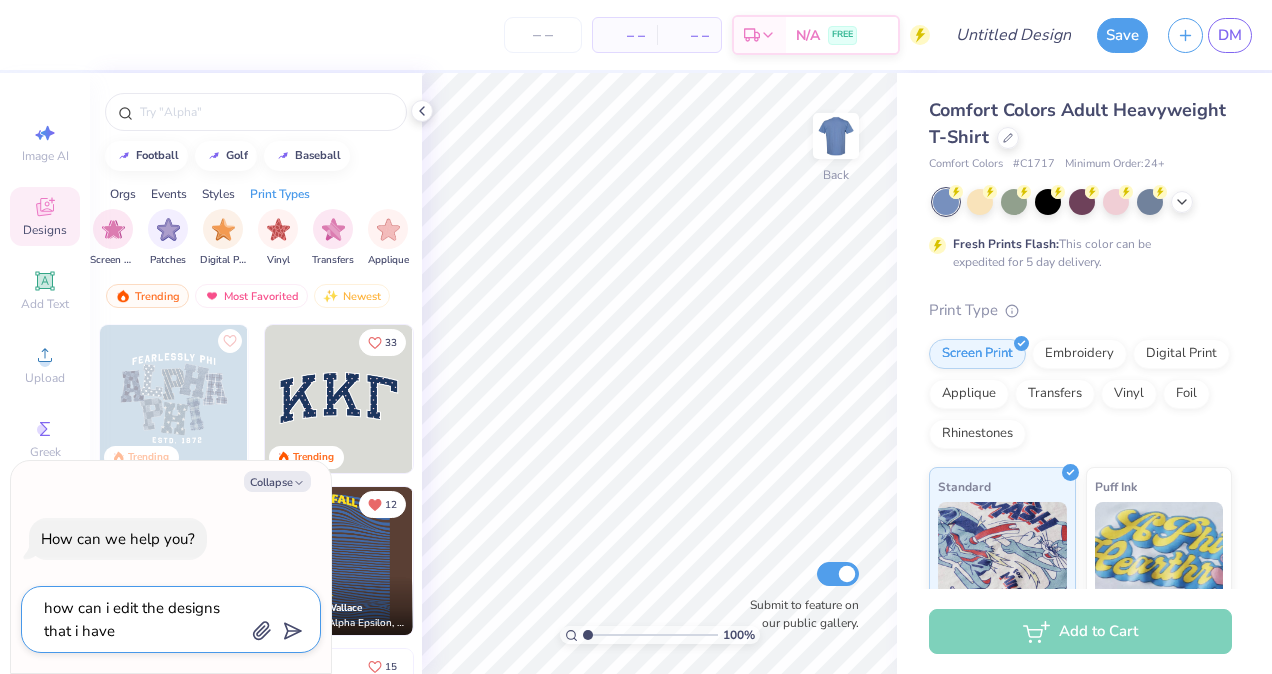 type on "x" 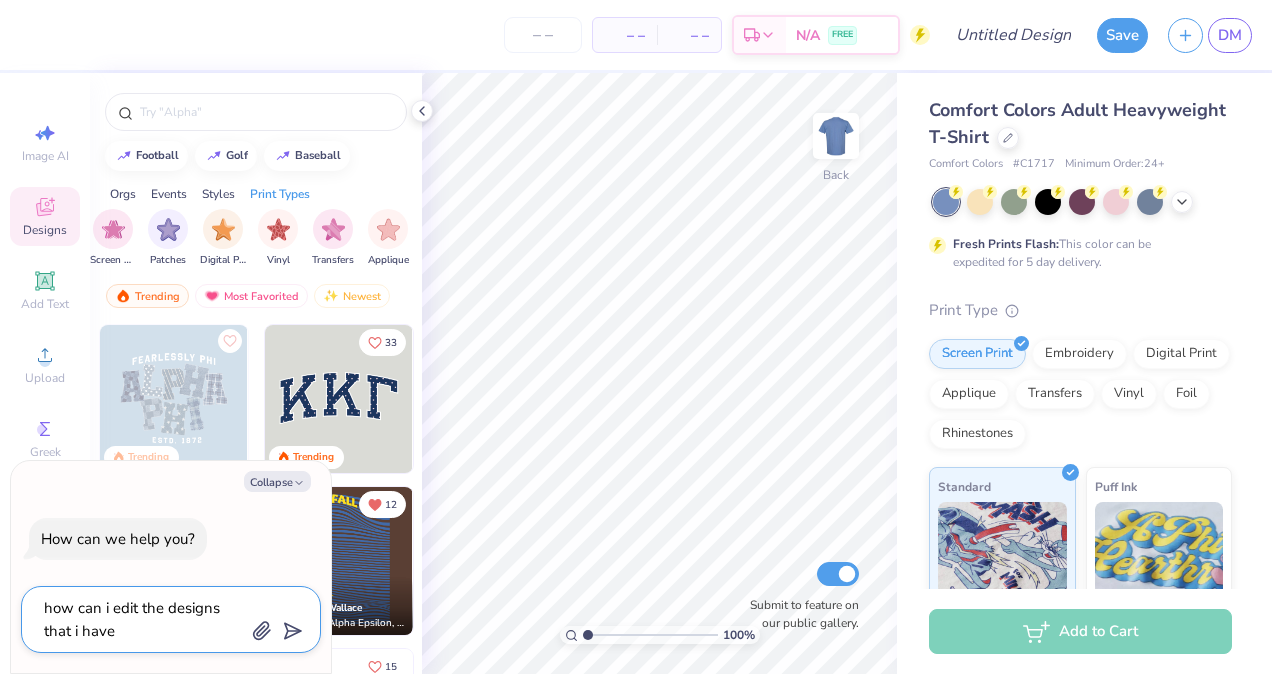type on "how can i edit the designs that i have l" 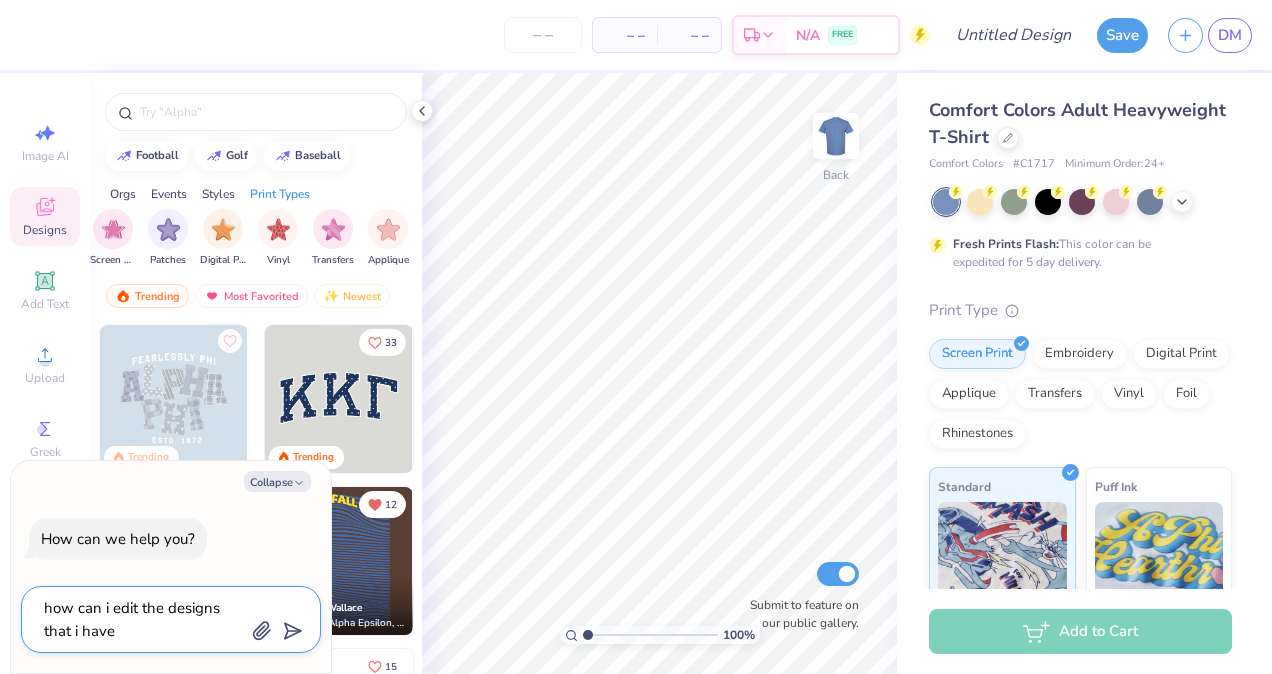 type on "x" 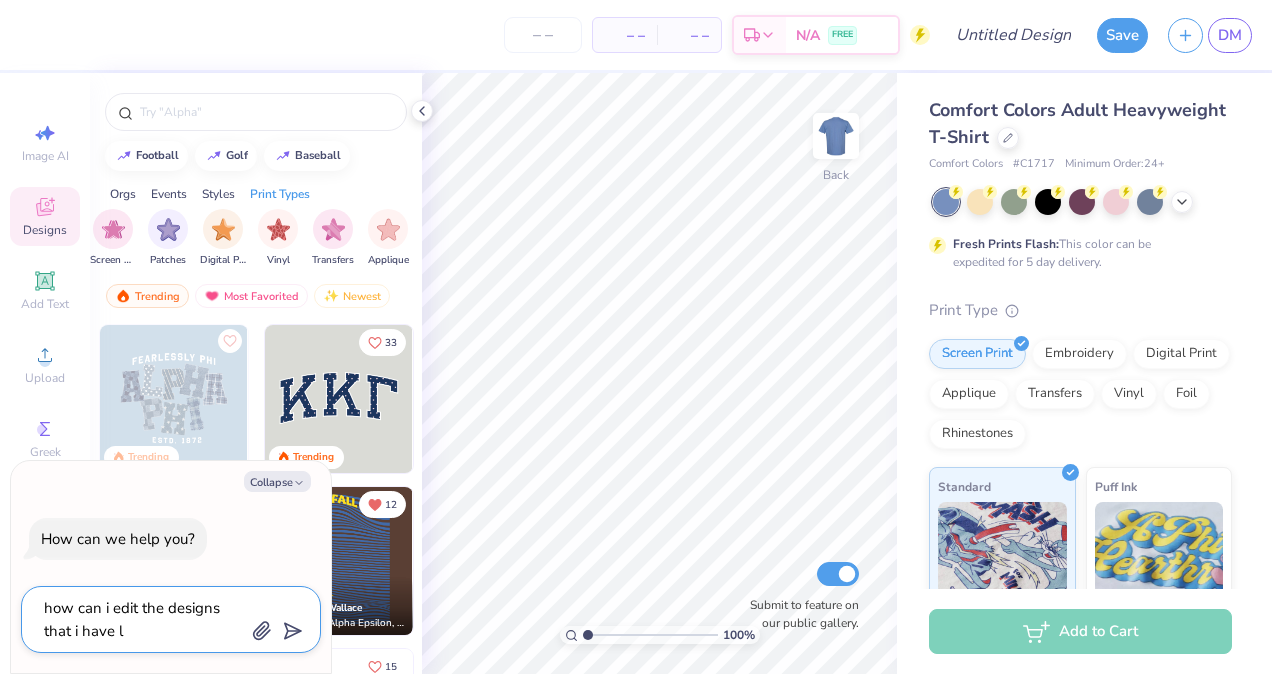 type on "how can i edit the designs that i have" 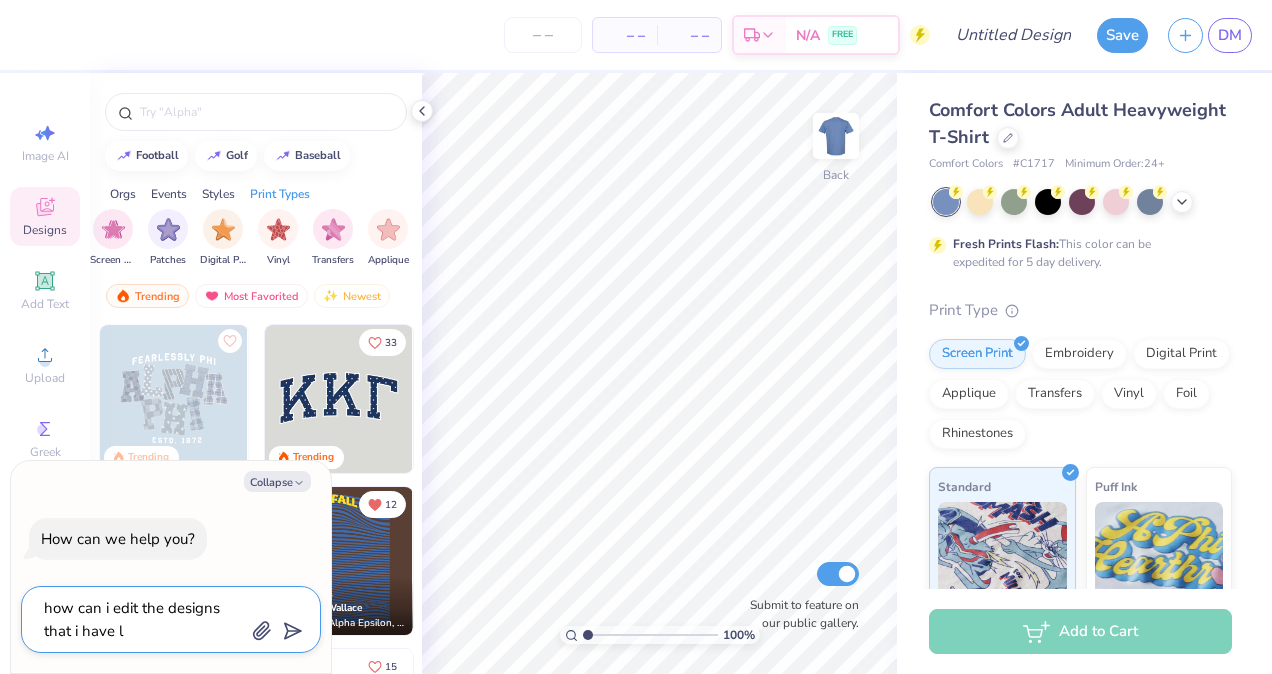 type on "x" 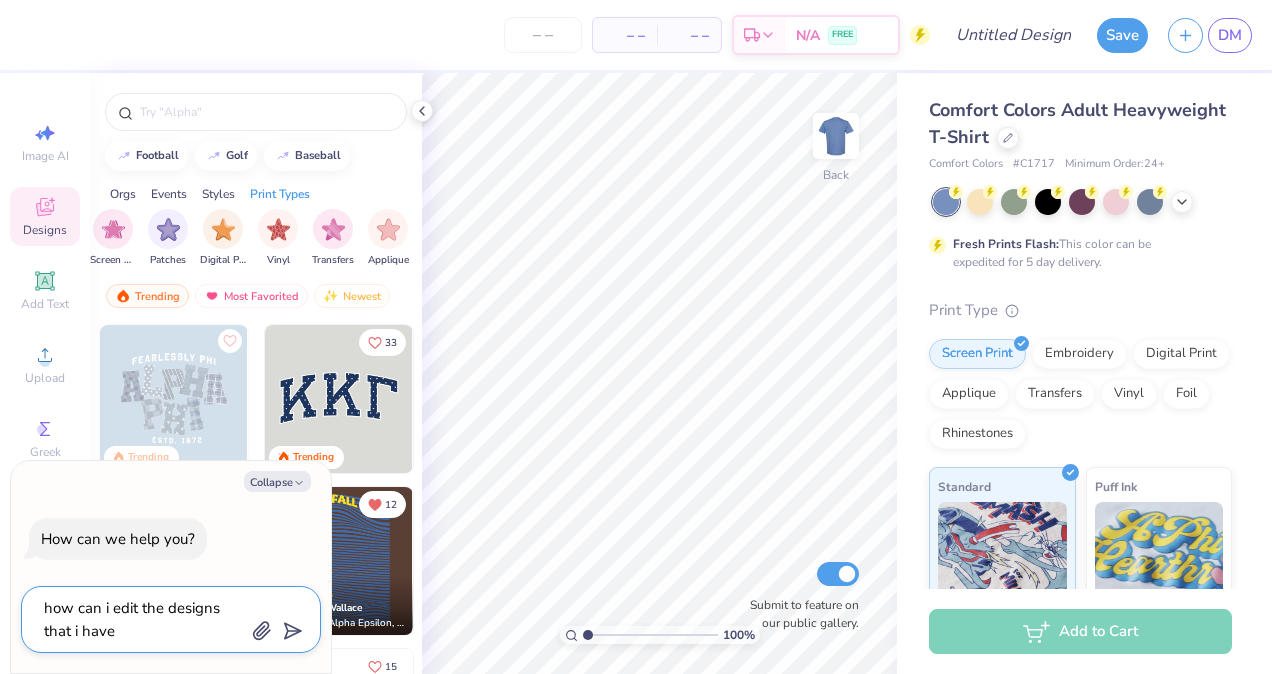 type on "how can i edit the designs that i have a" 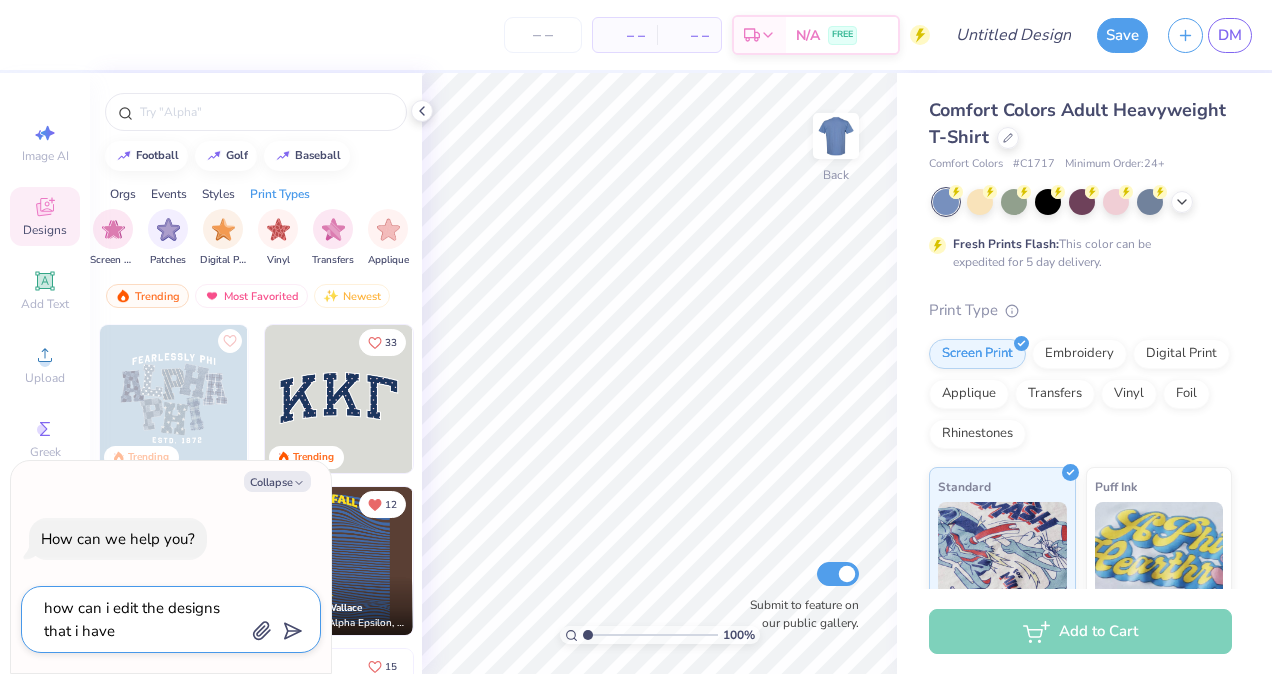 type on "x" 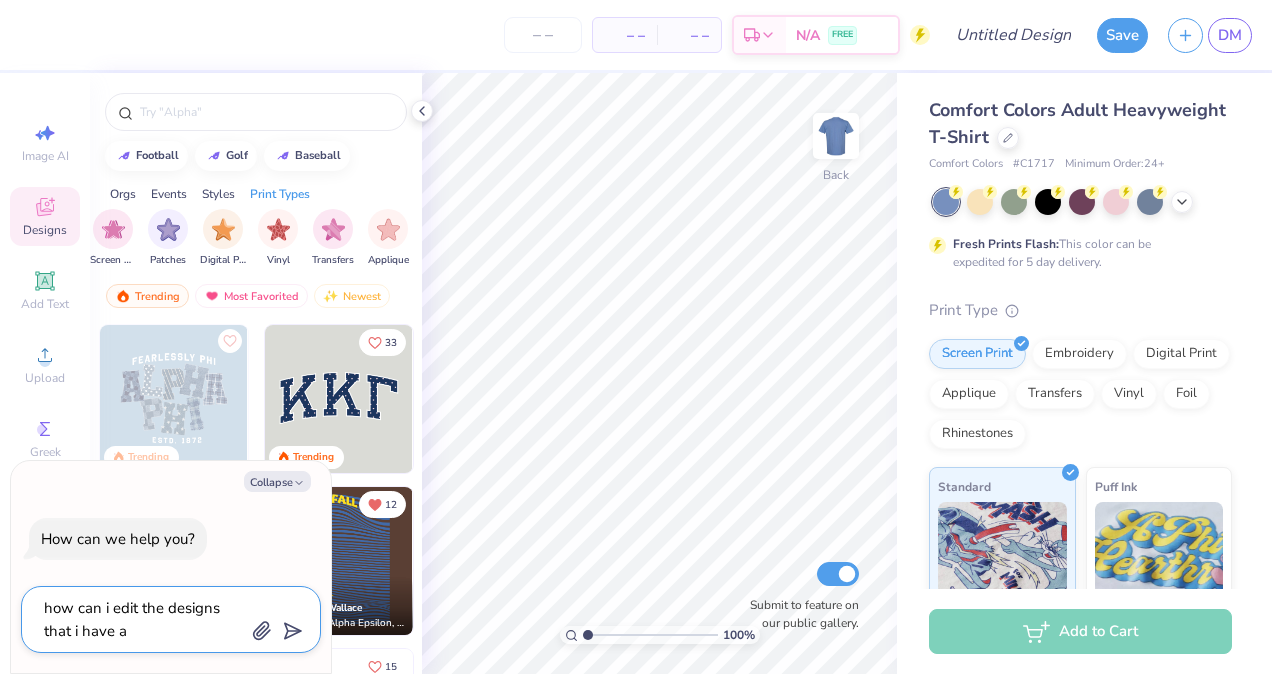 type on "how can i edit the designs that i have al" 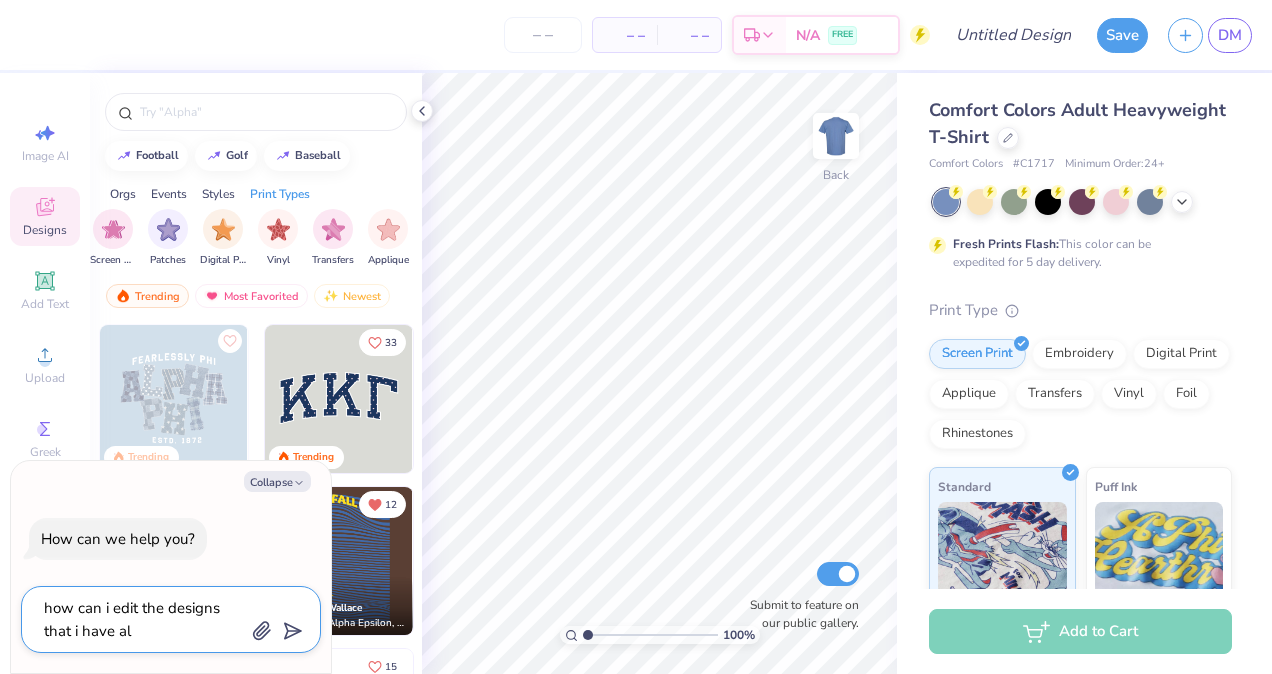 type on "x" 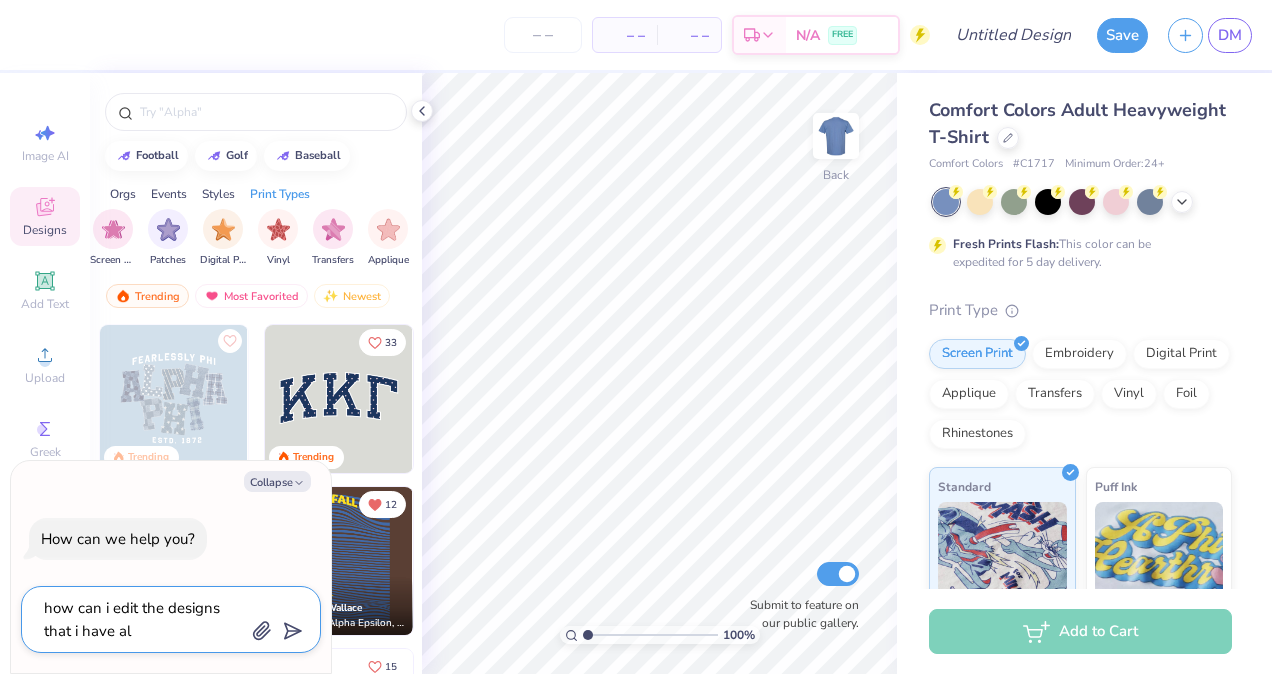 type on "how can i edit the designs that i have alr" 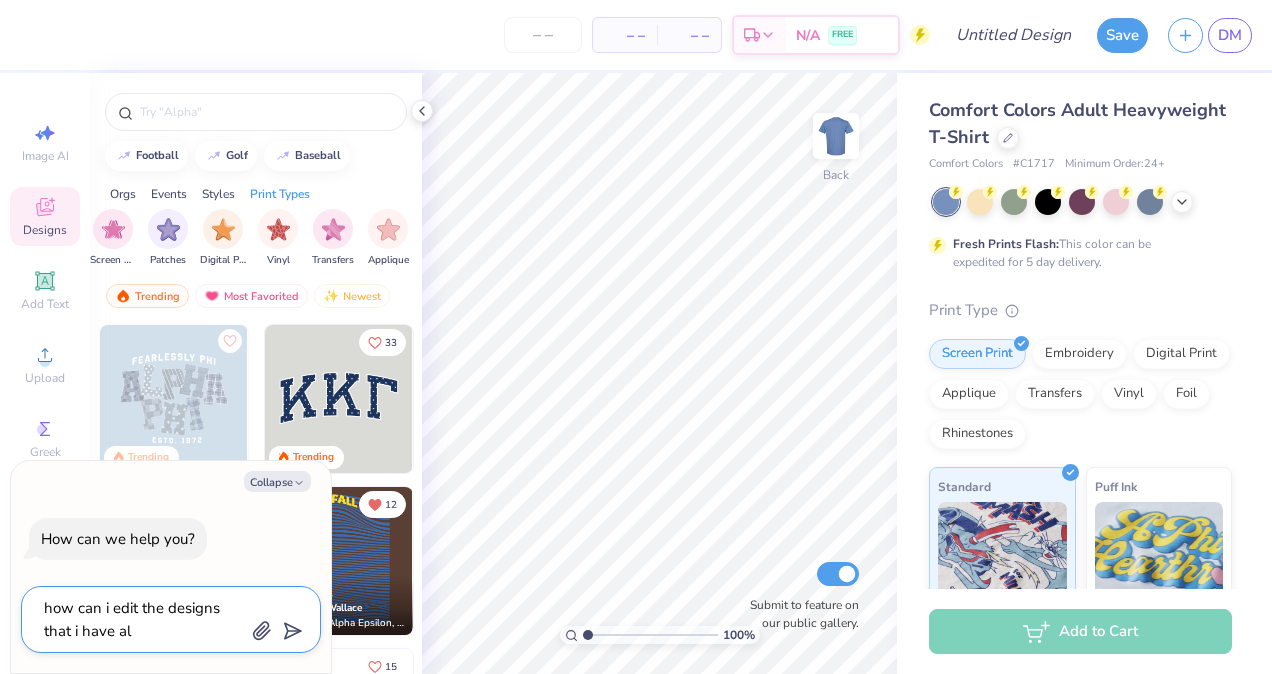 type on "x" 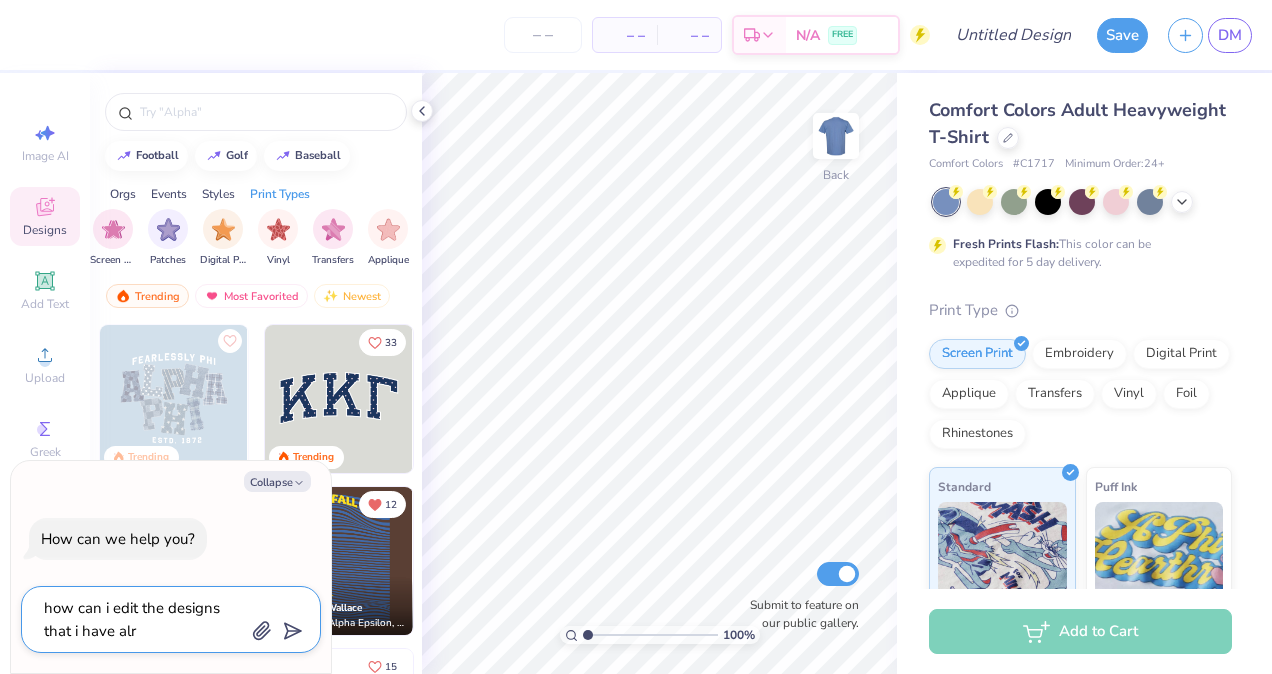 type on "how can i edit the designs that i have alra" 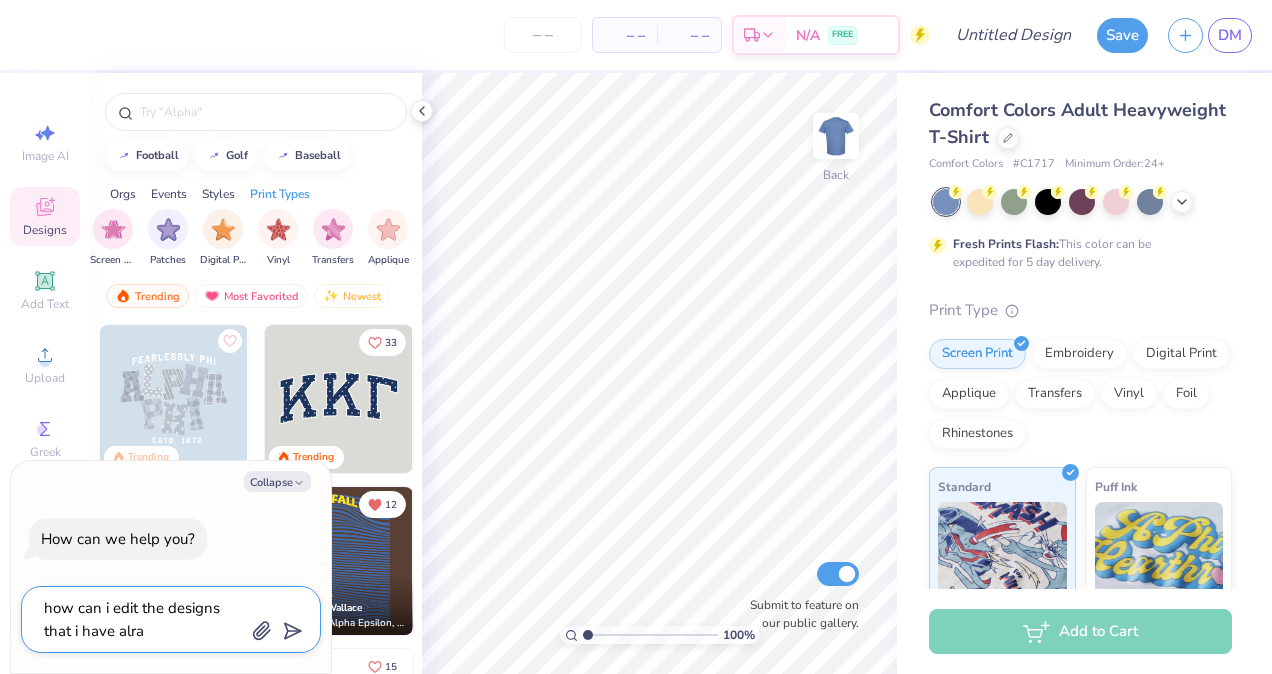 type on "x" 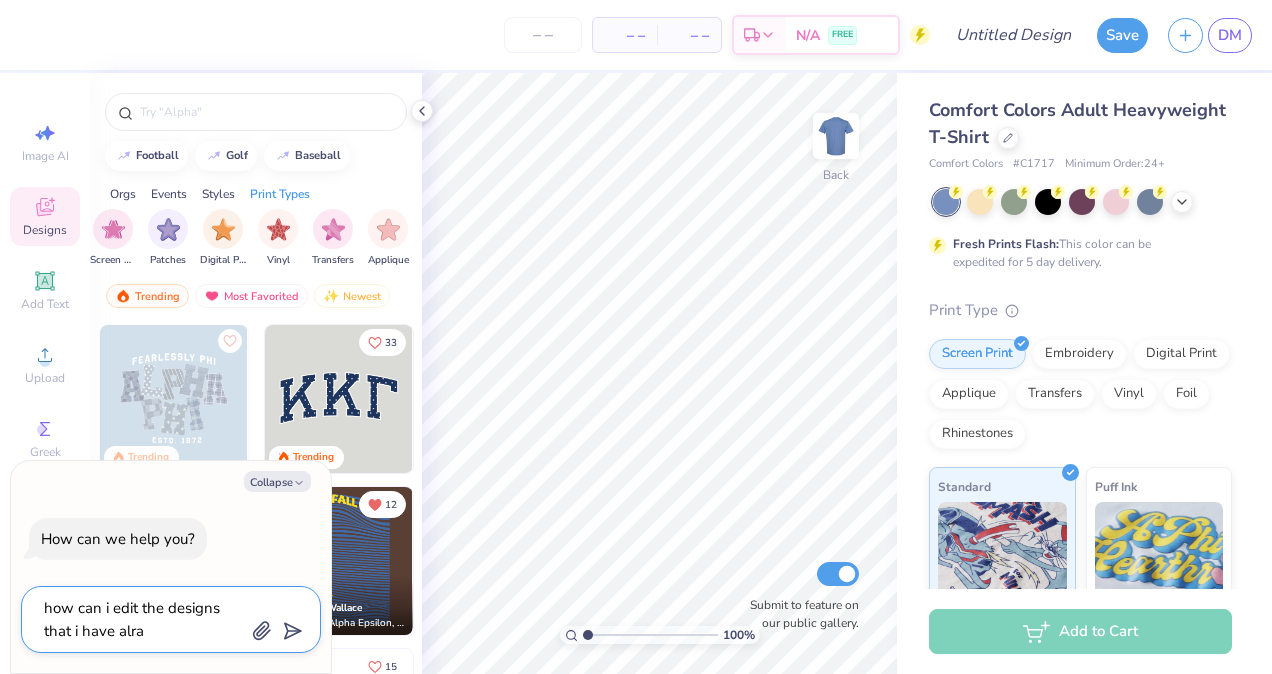 type on "how can i edit the designs that i have alr" 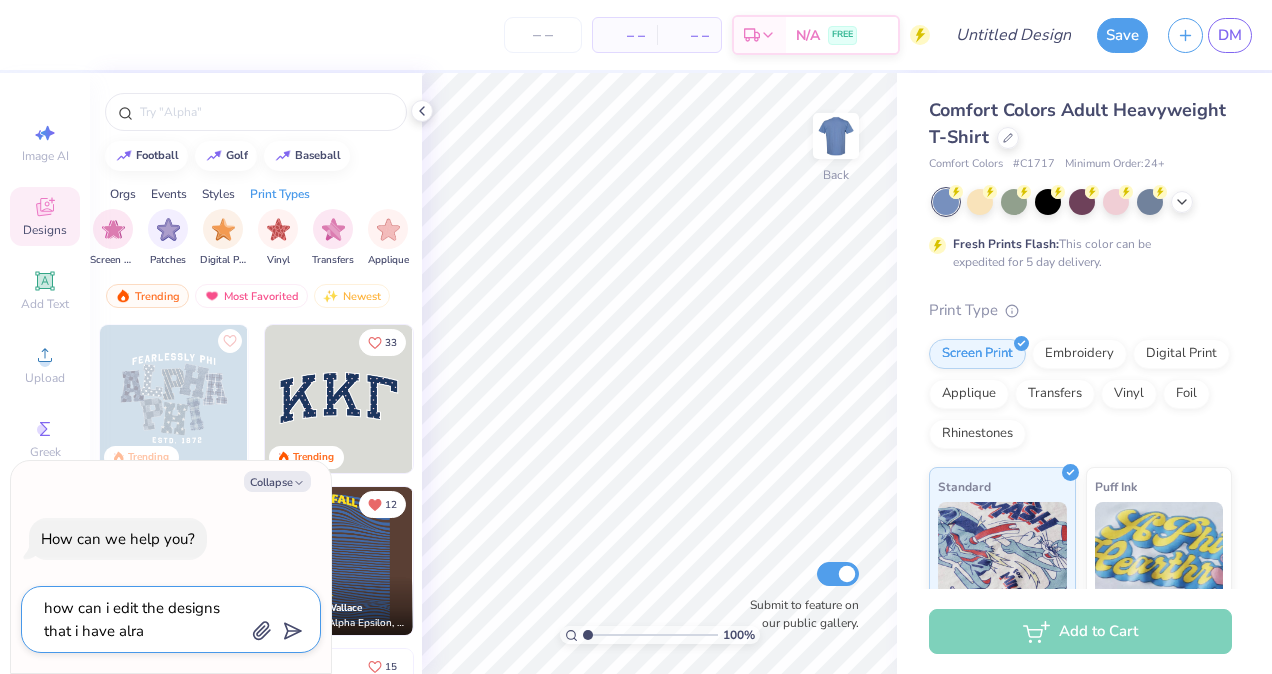 type on "x" 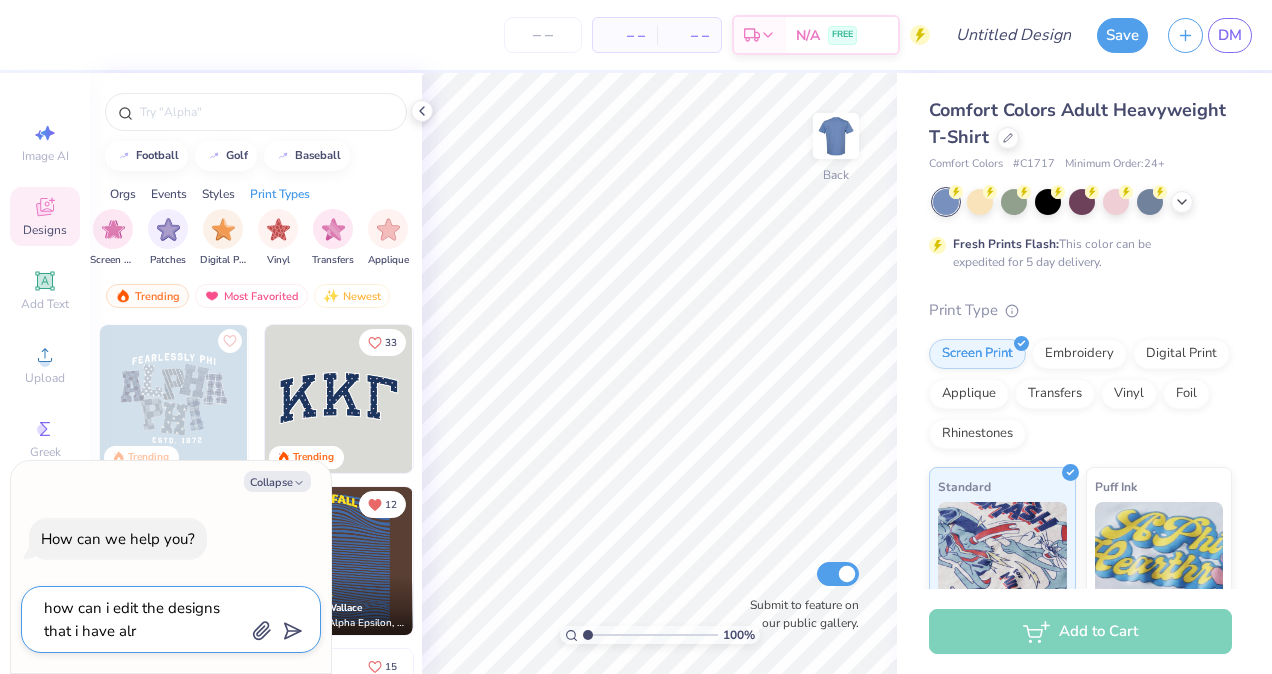 type on "how can i edit the designs that i have alre" 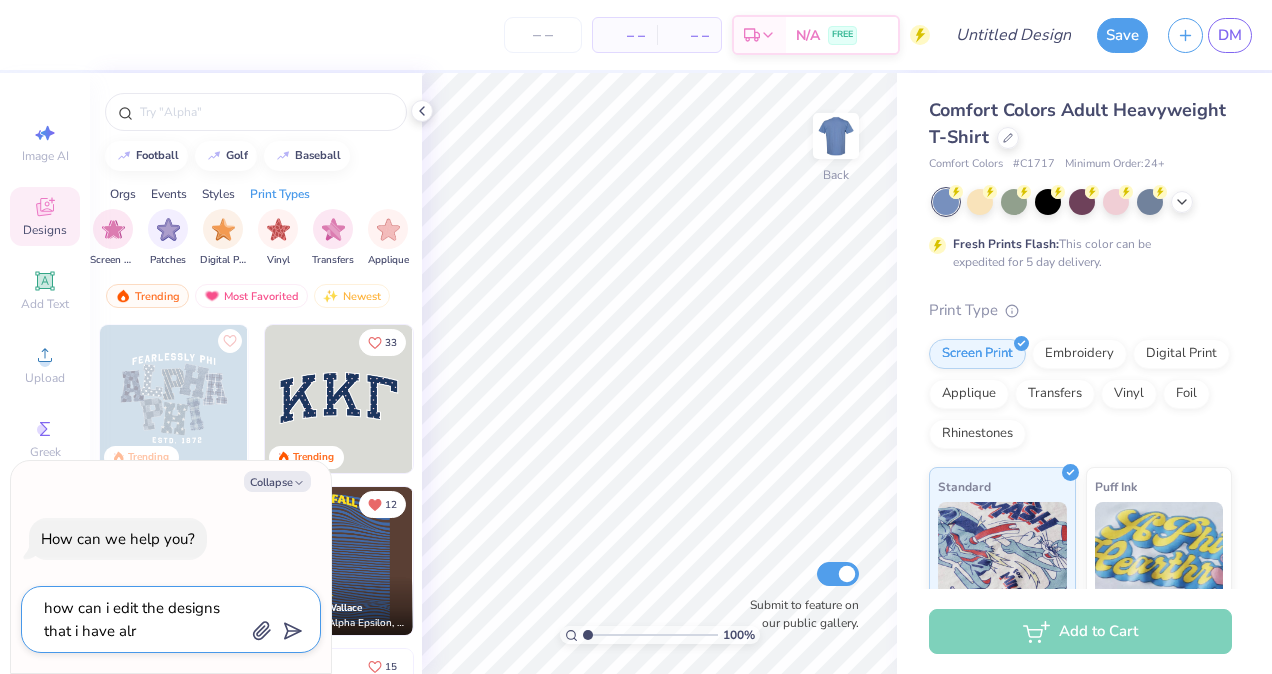 type on "x" 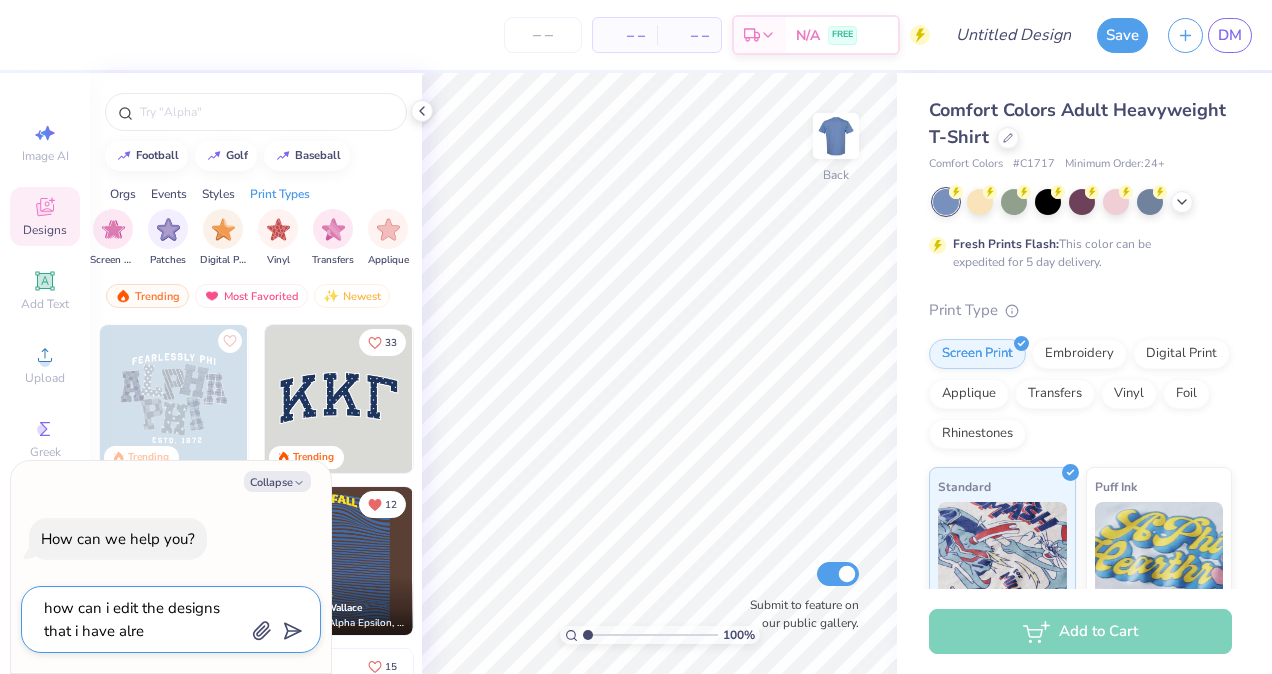 type on "how can i edit the designs that i have alrea" 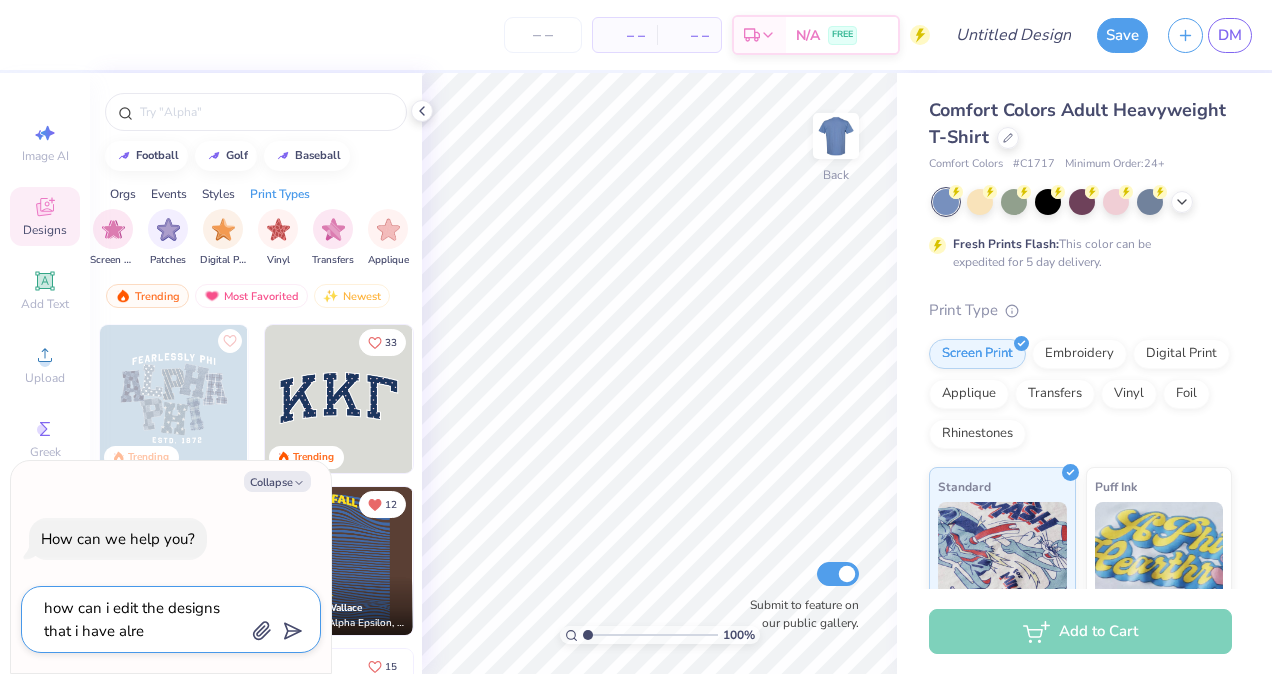type on "x" 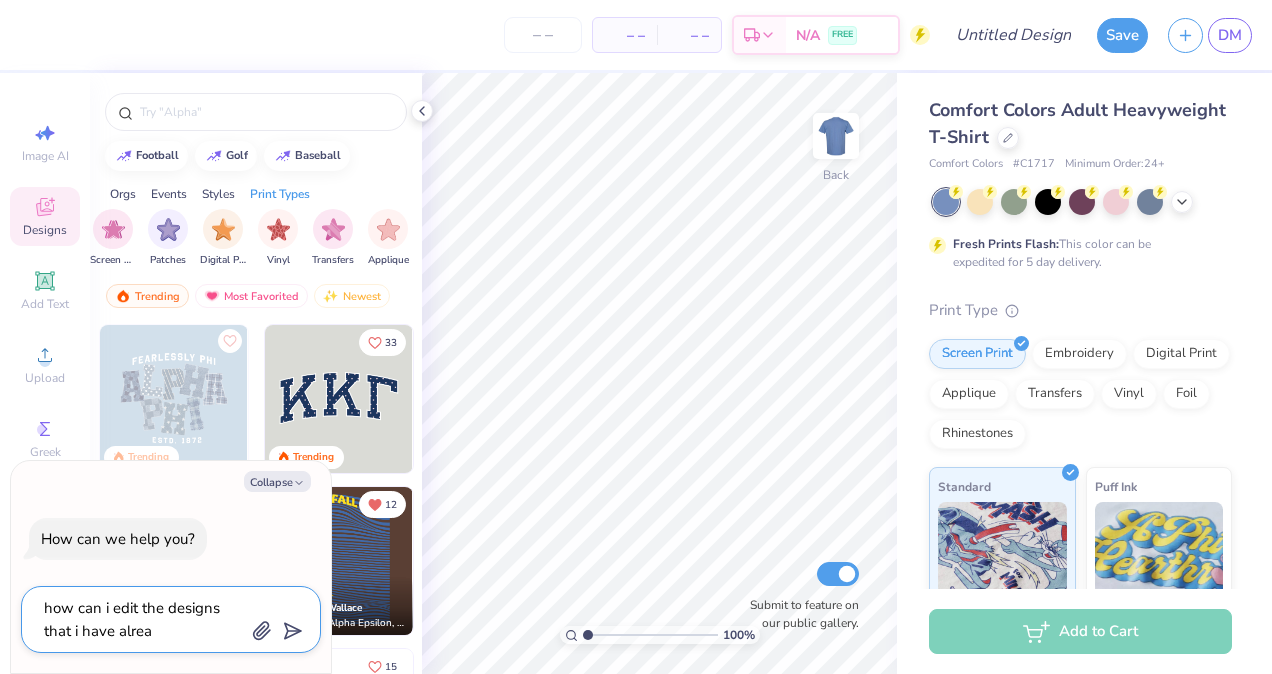 type on "how can i edit the designs that i have alread" 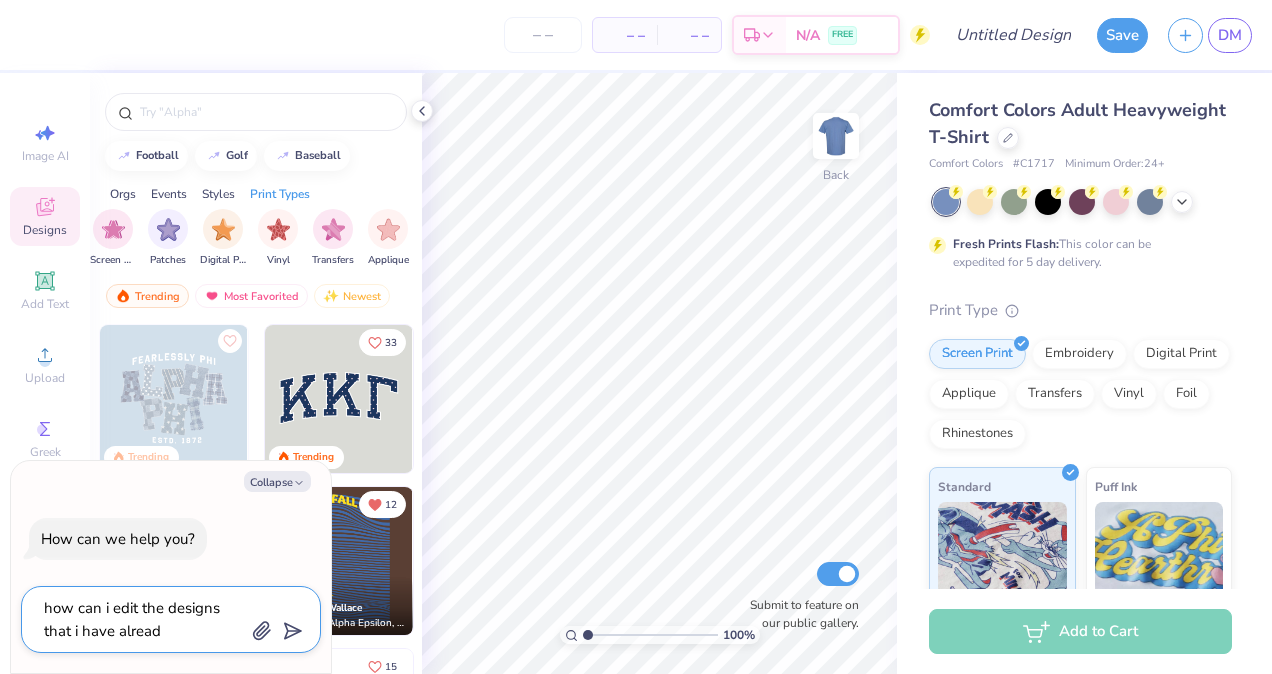 type on "x" 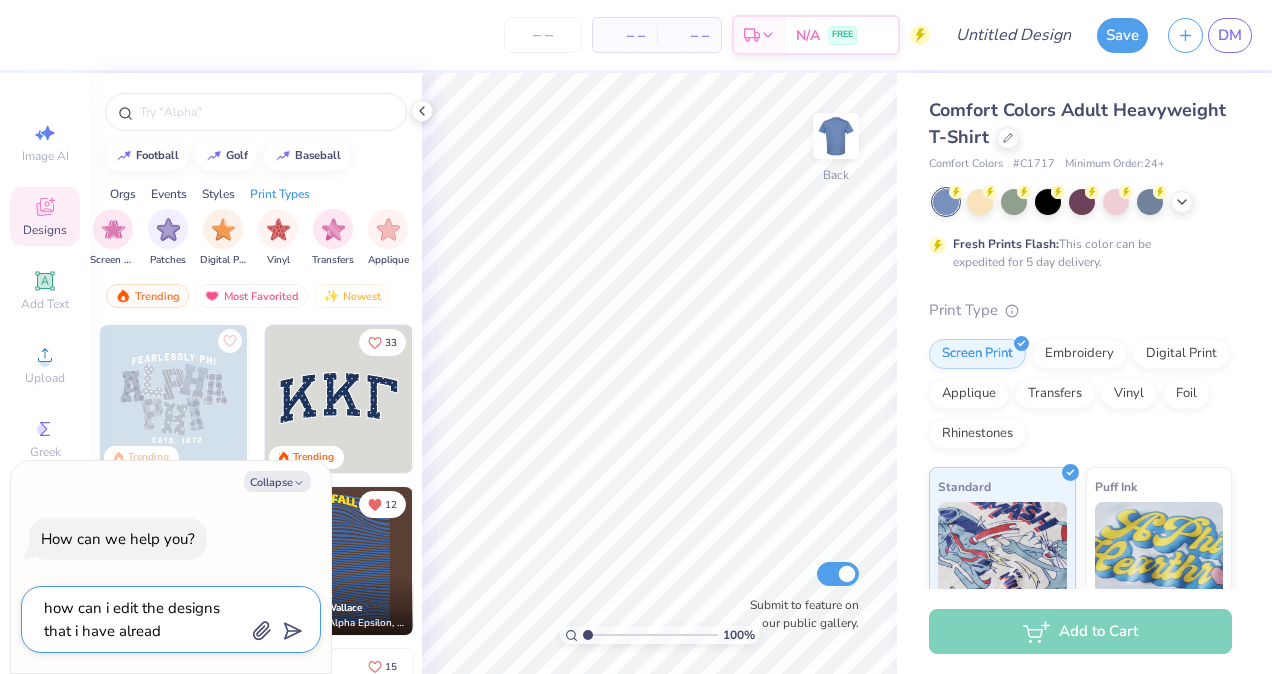 type on "how can i edit the designs that i have already" 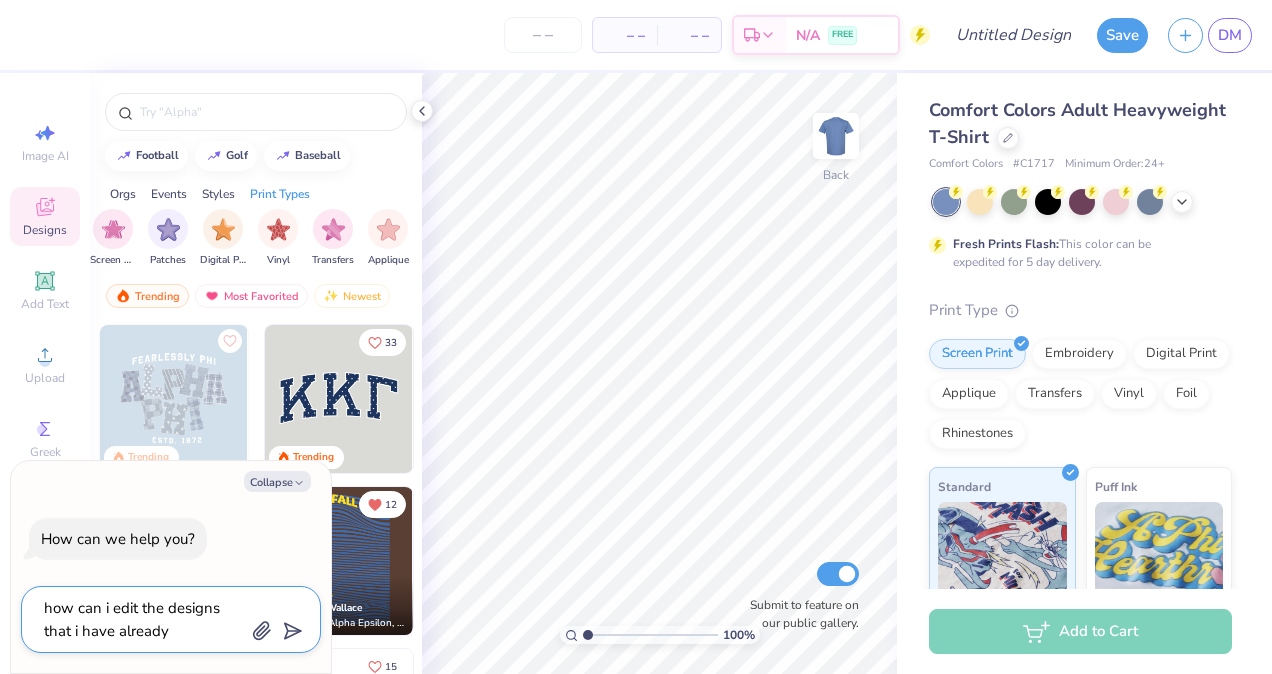 type on "x" 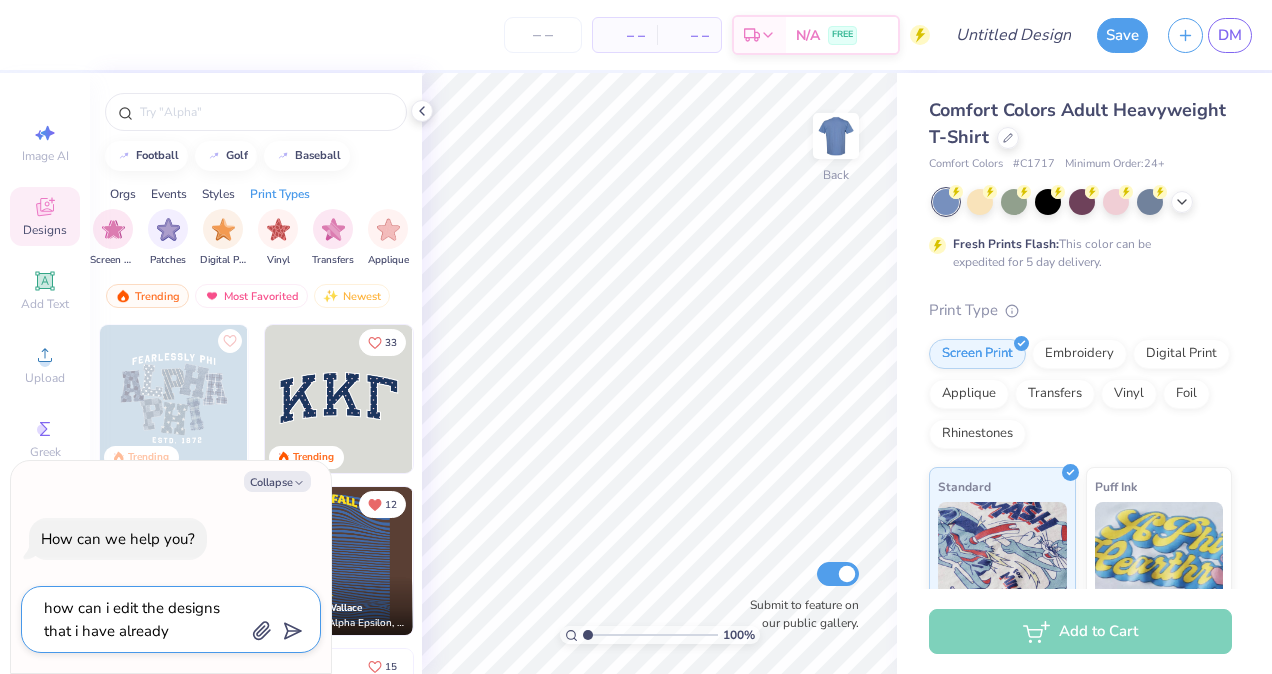type on "how can i edit the designs that i have already" 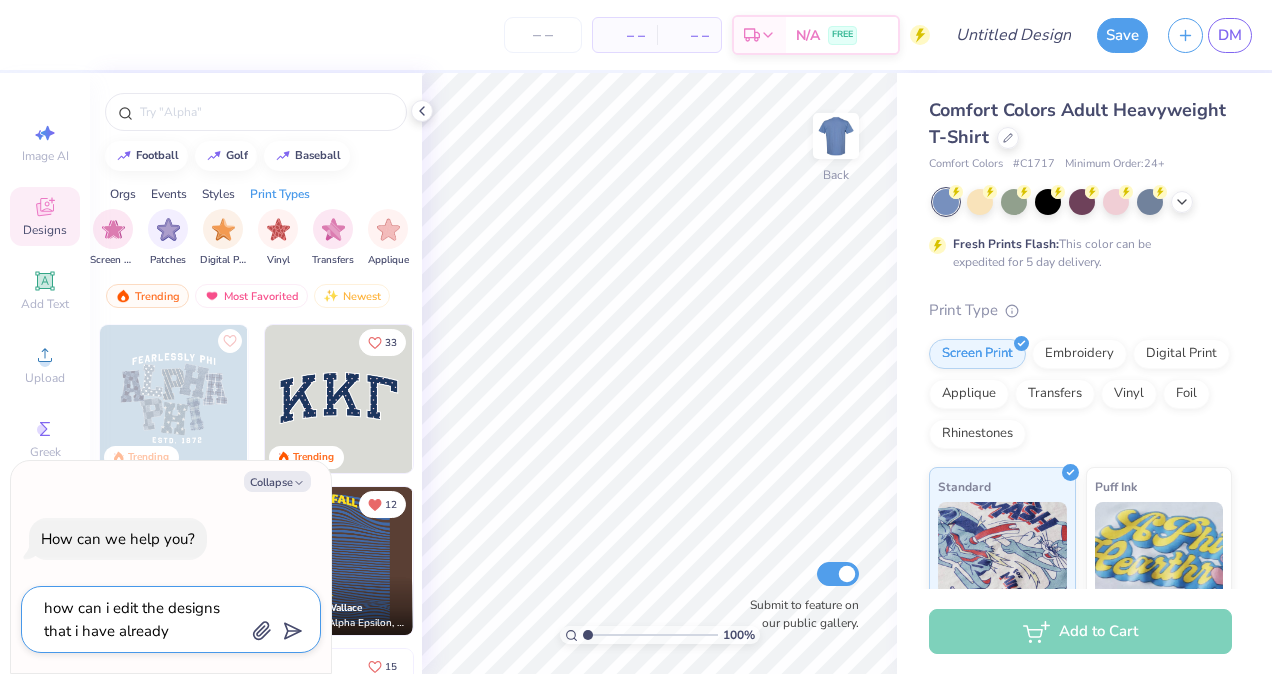 type on "x" 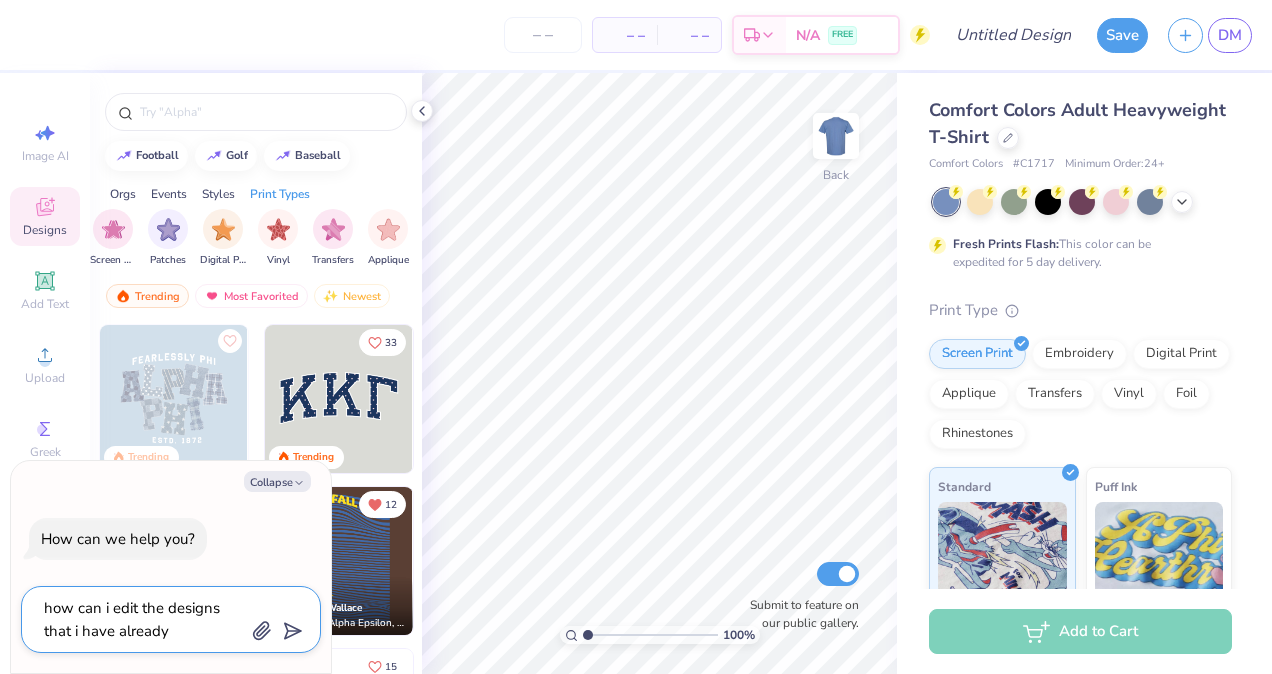 type on "how can i edit the designs that i have already s" 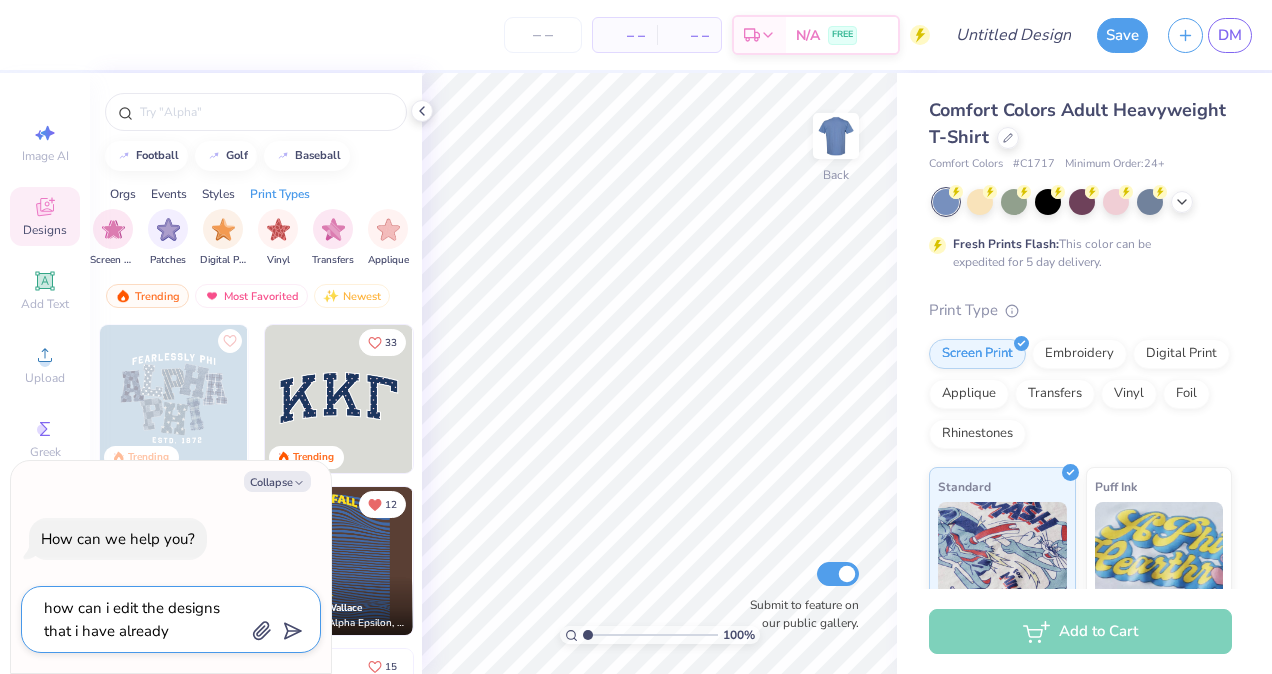 type on "x" 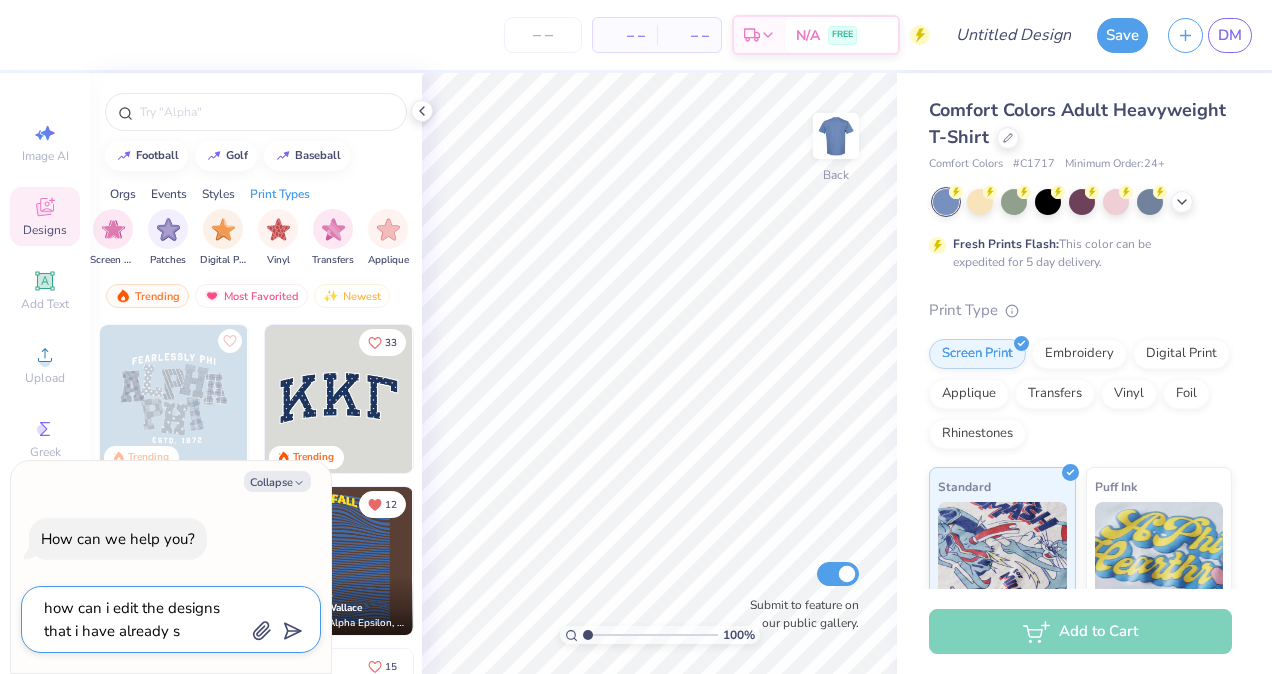 type on "how can i edit the designs that i have already sa" 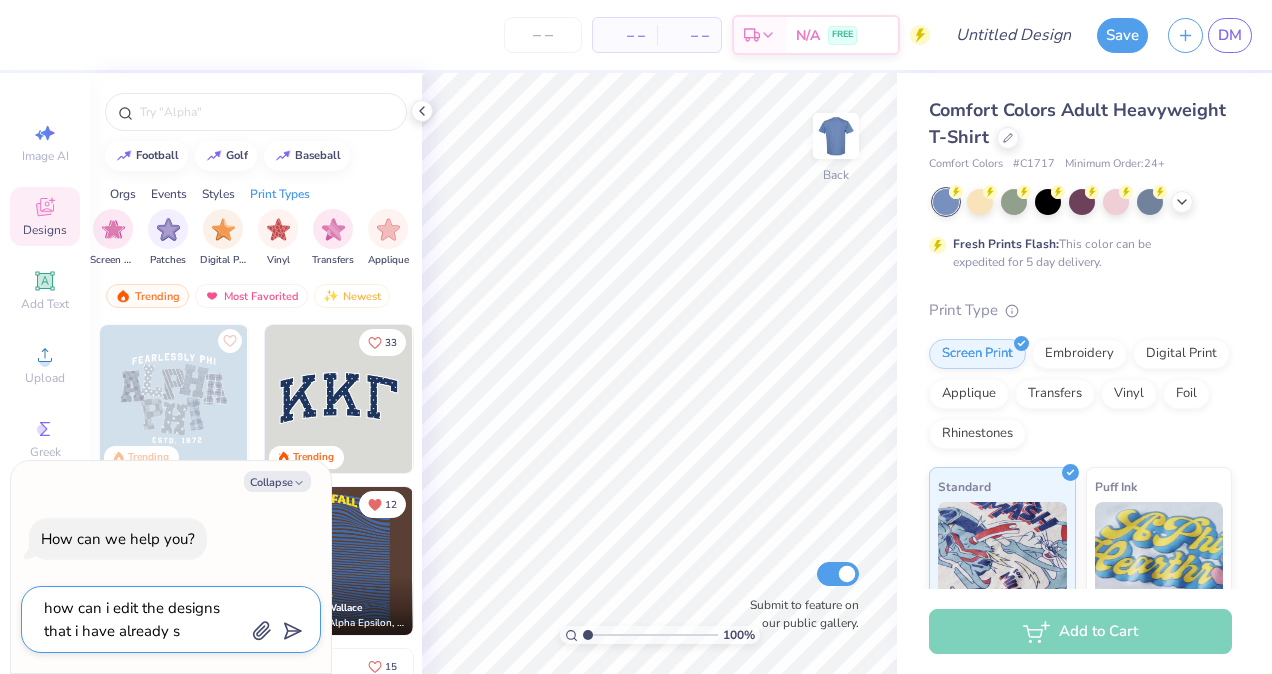 type on "x" 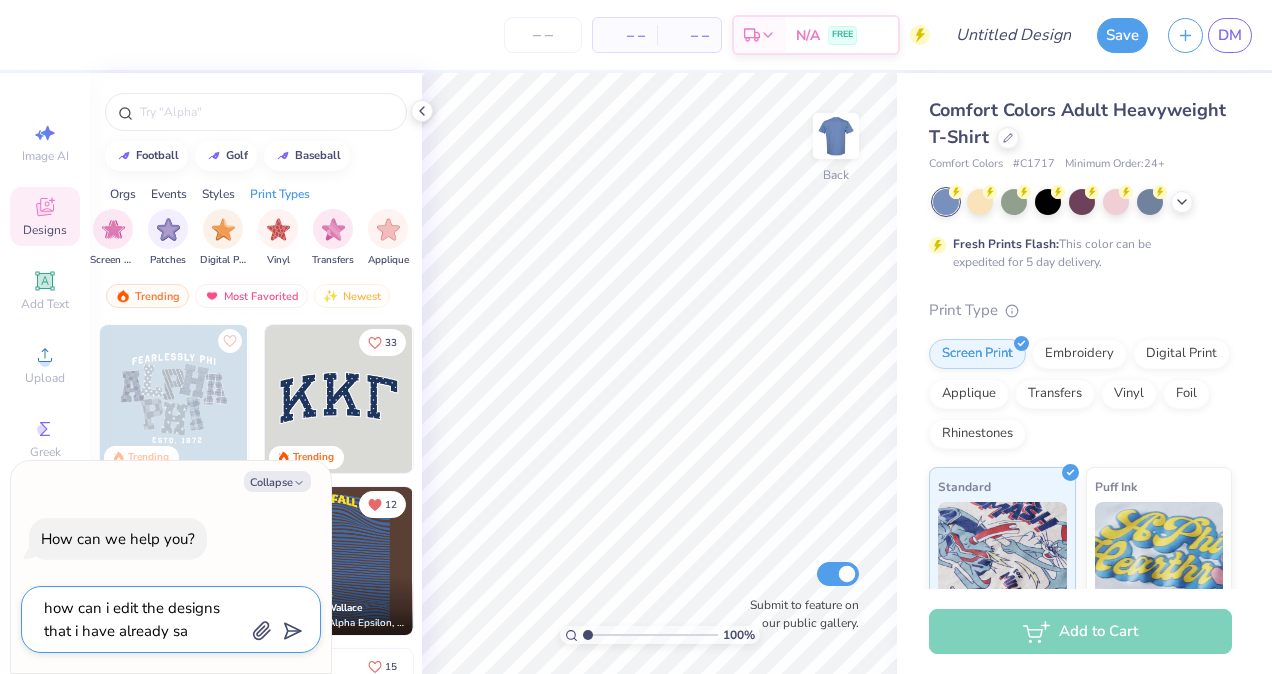 type on "how can i edit the designs that i have already sav" 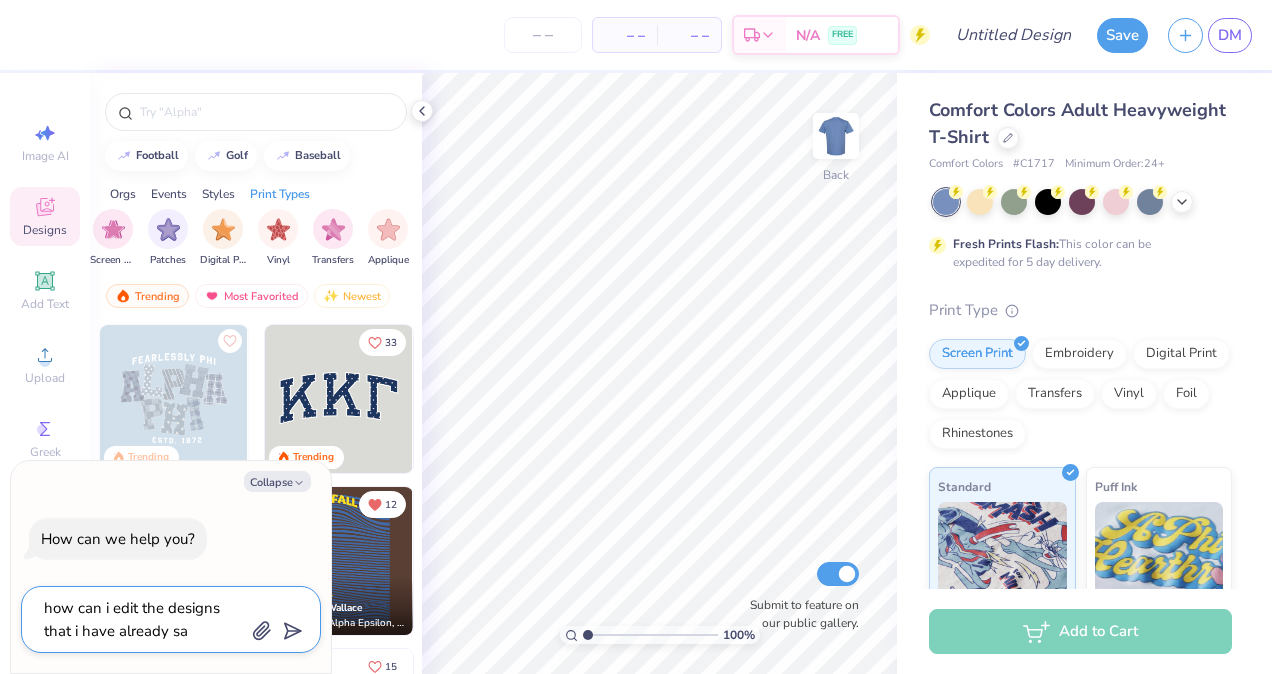 type on "x" 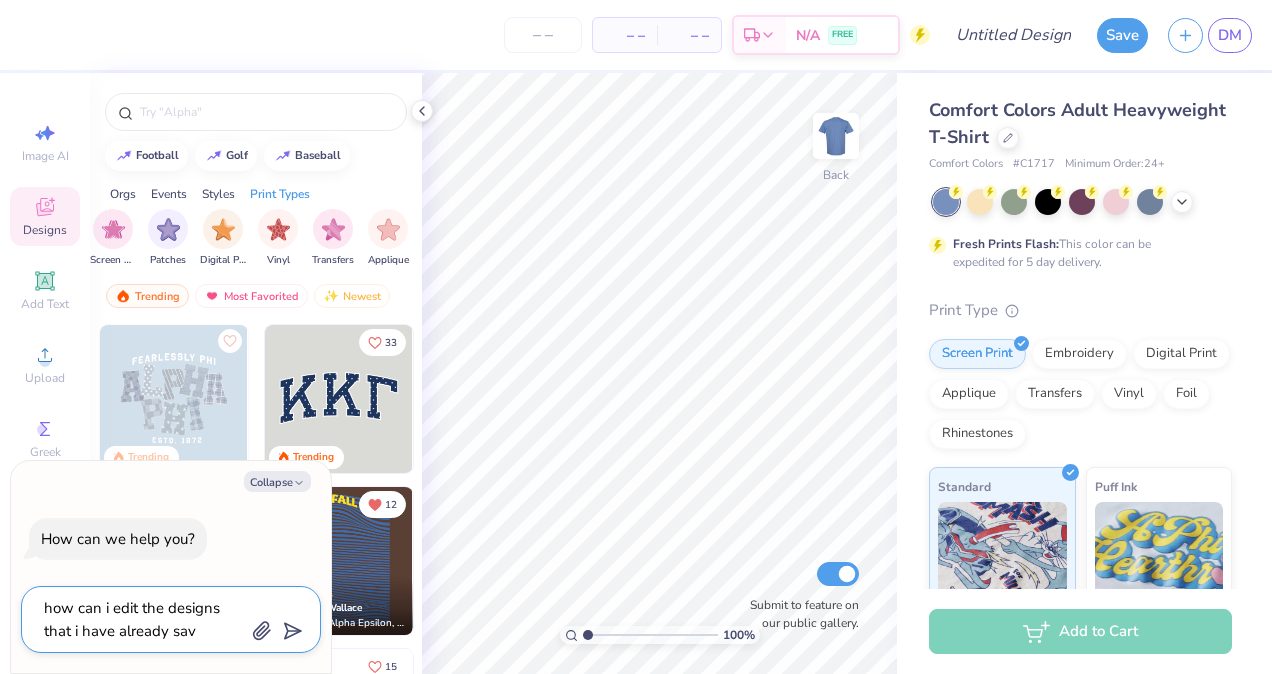 type on "how can i edit the designs that i have already save" 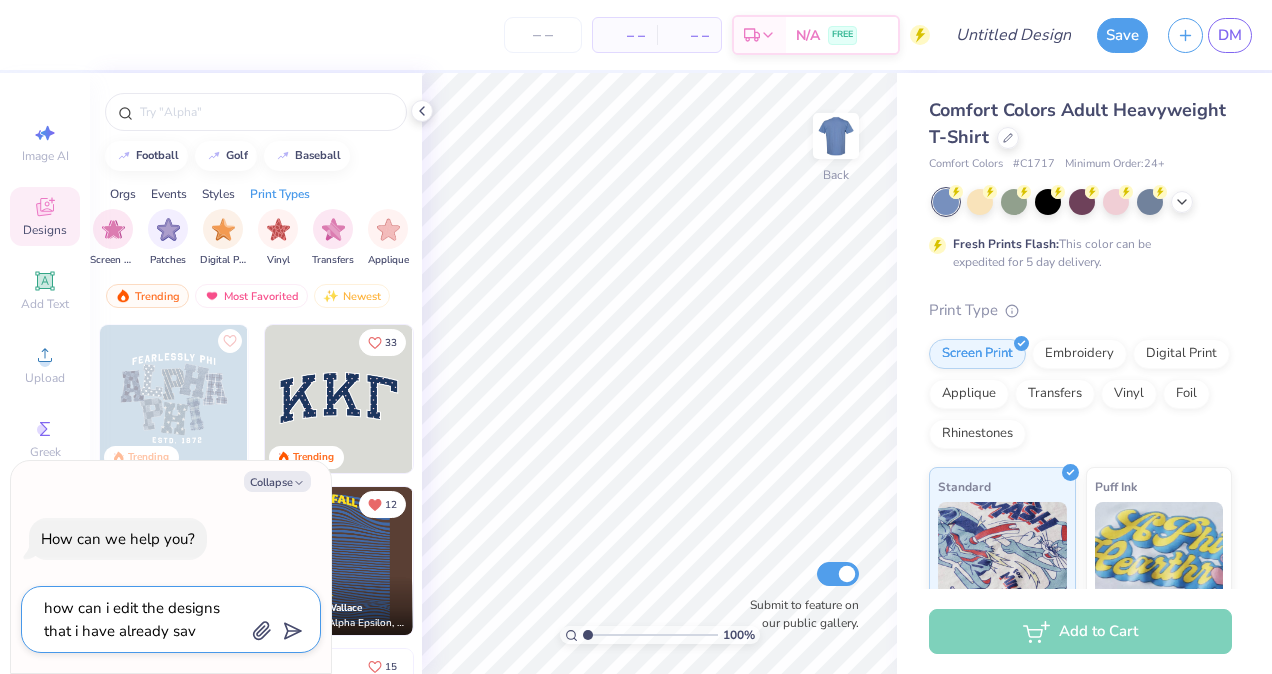 type on "x" 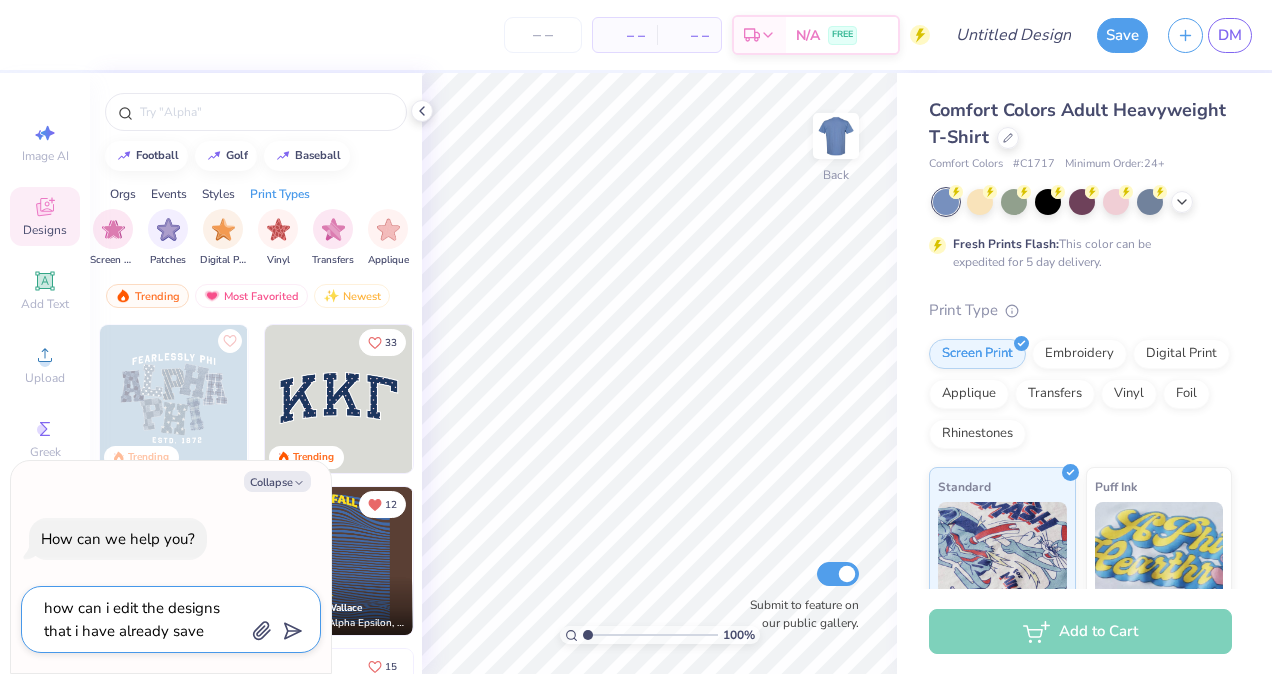 type on "how can i edit the designs that i have already saved" 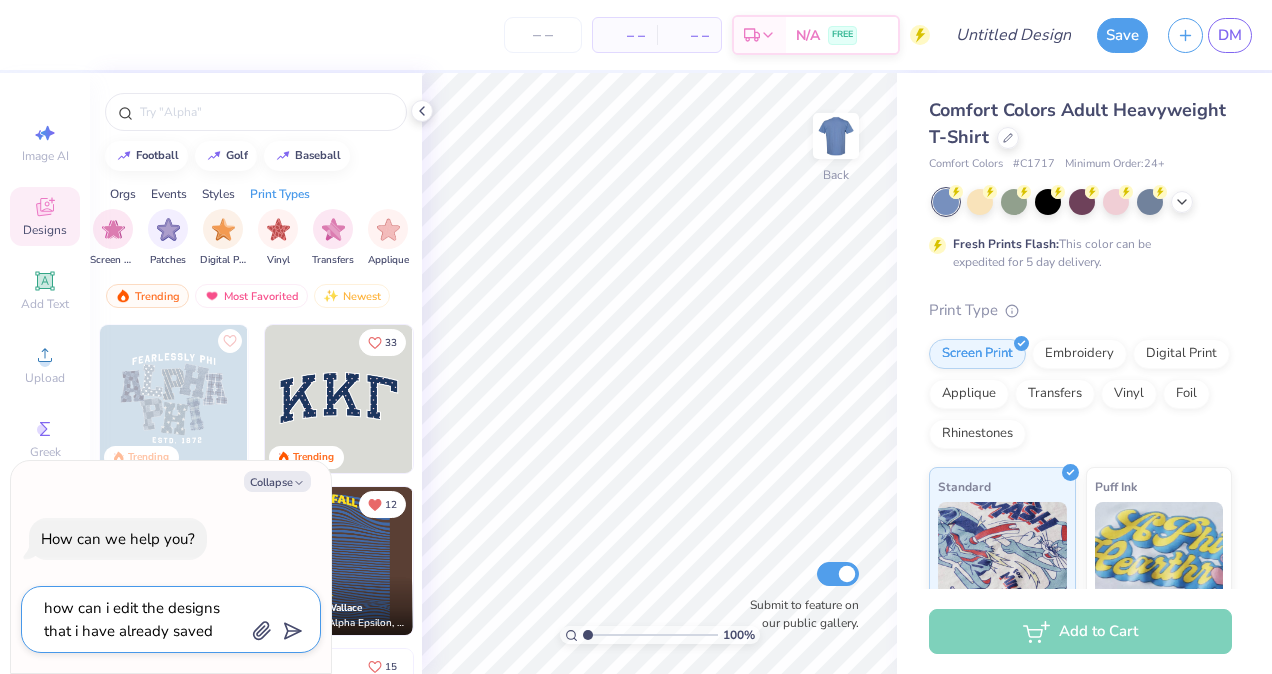 type on "x" 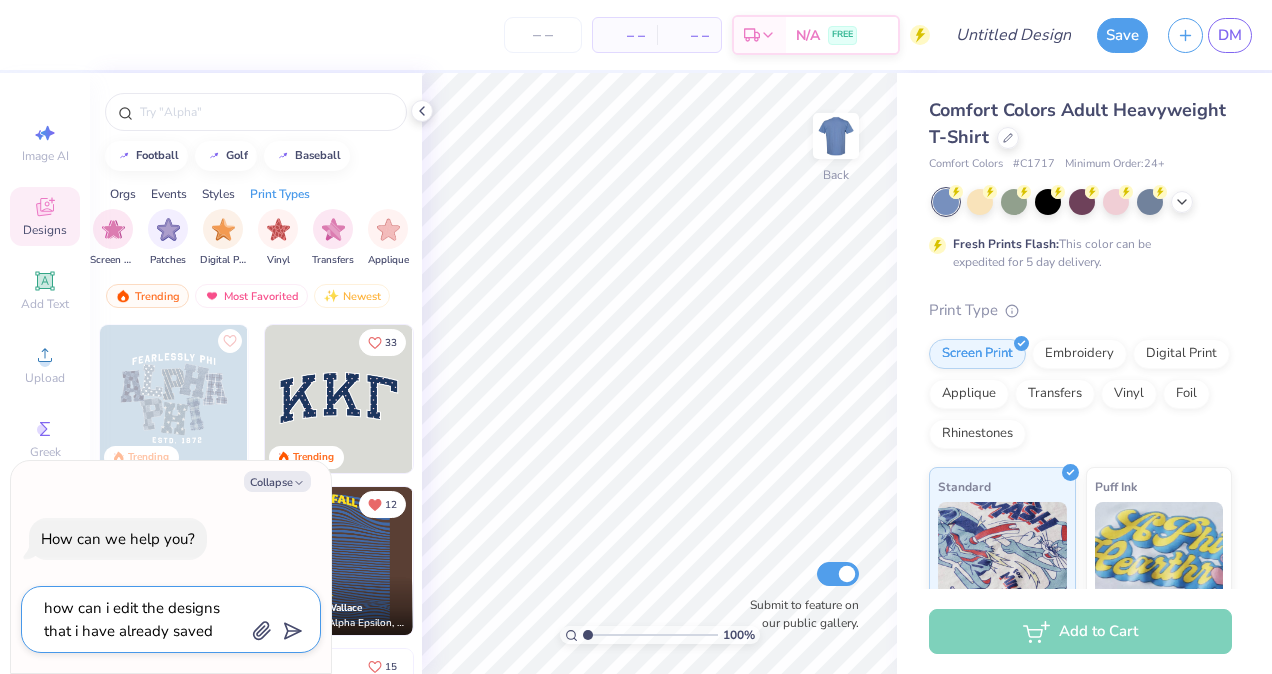 type on "how can i edit the designs that i have already saved?" 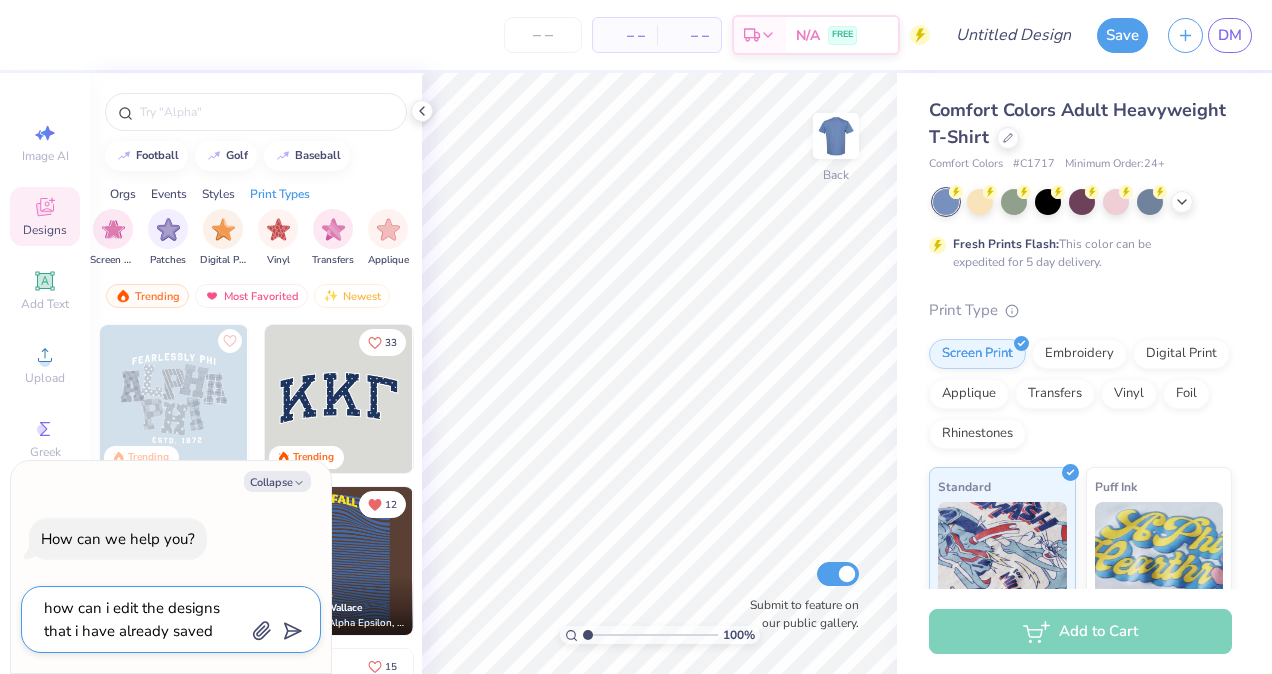 type on "x" 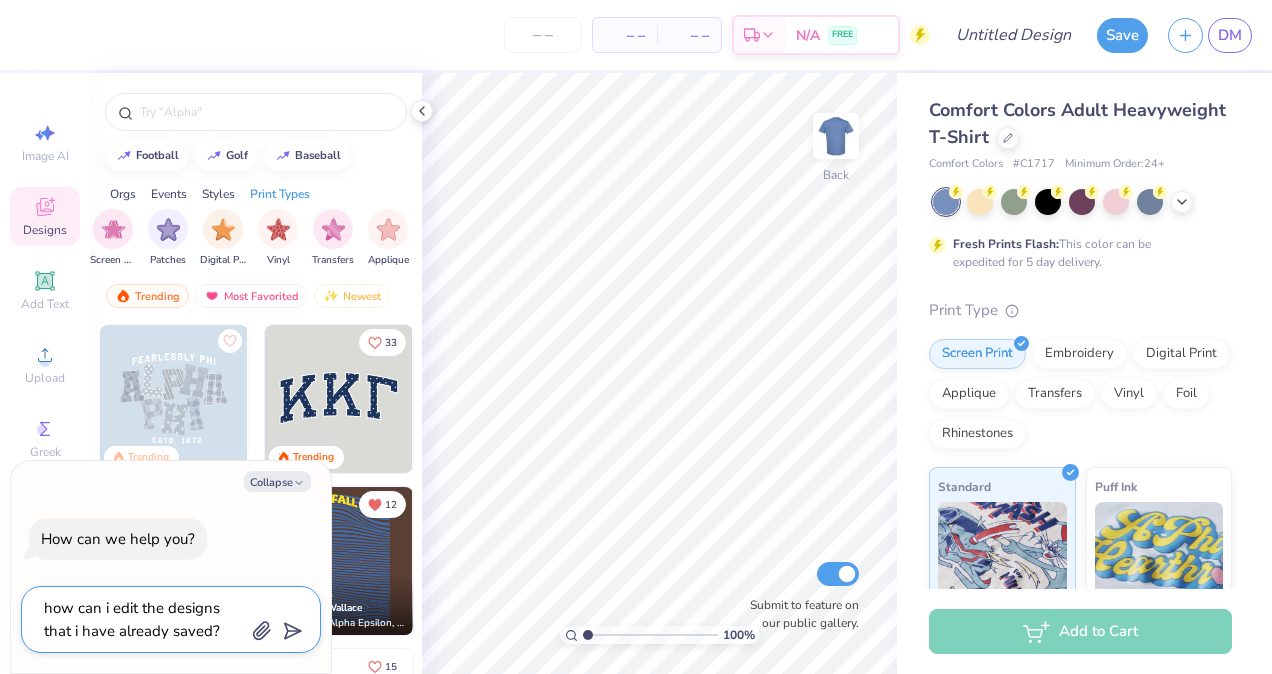 type on "how can i edit the designs that i have already saved?" 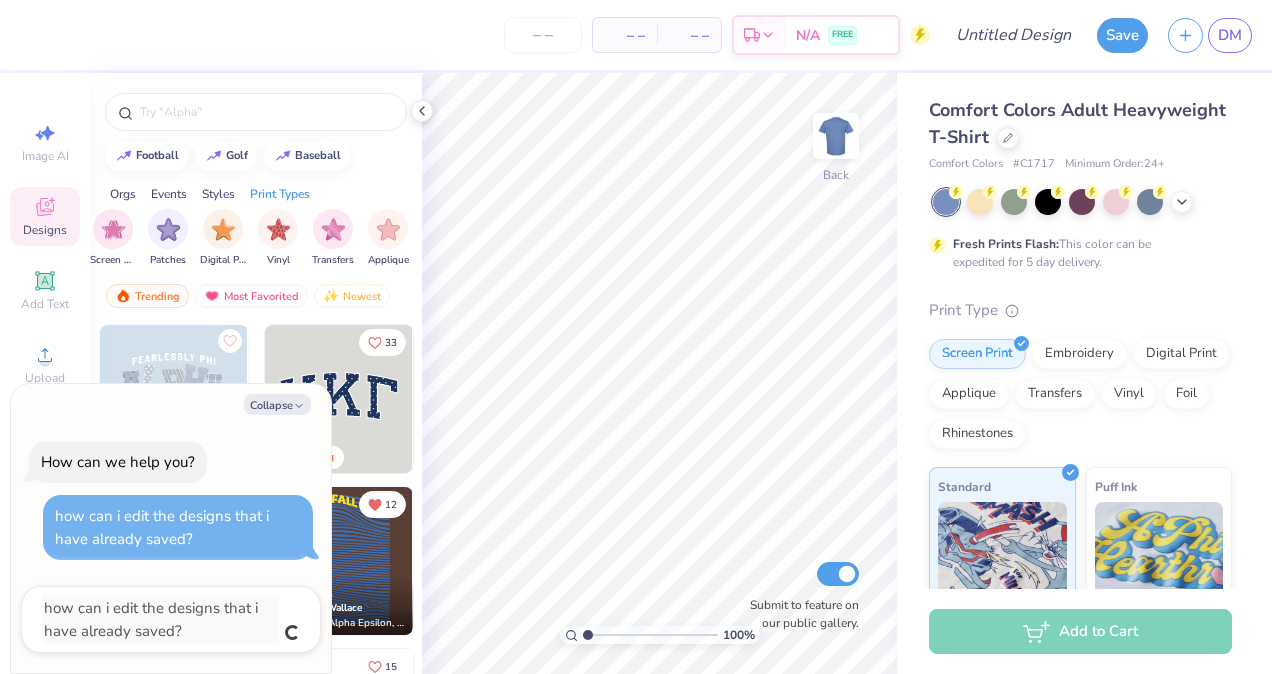 type on "x" 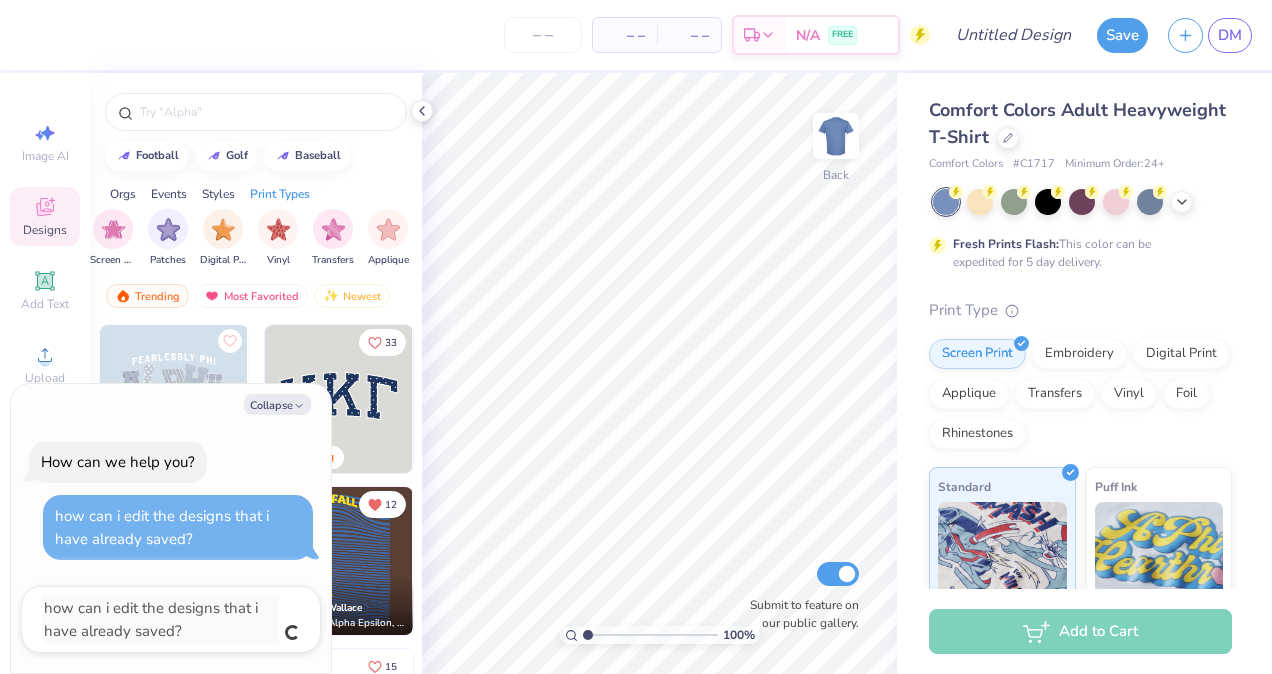 type 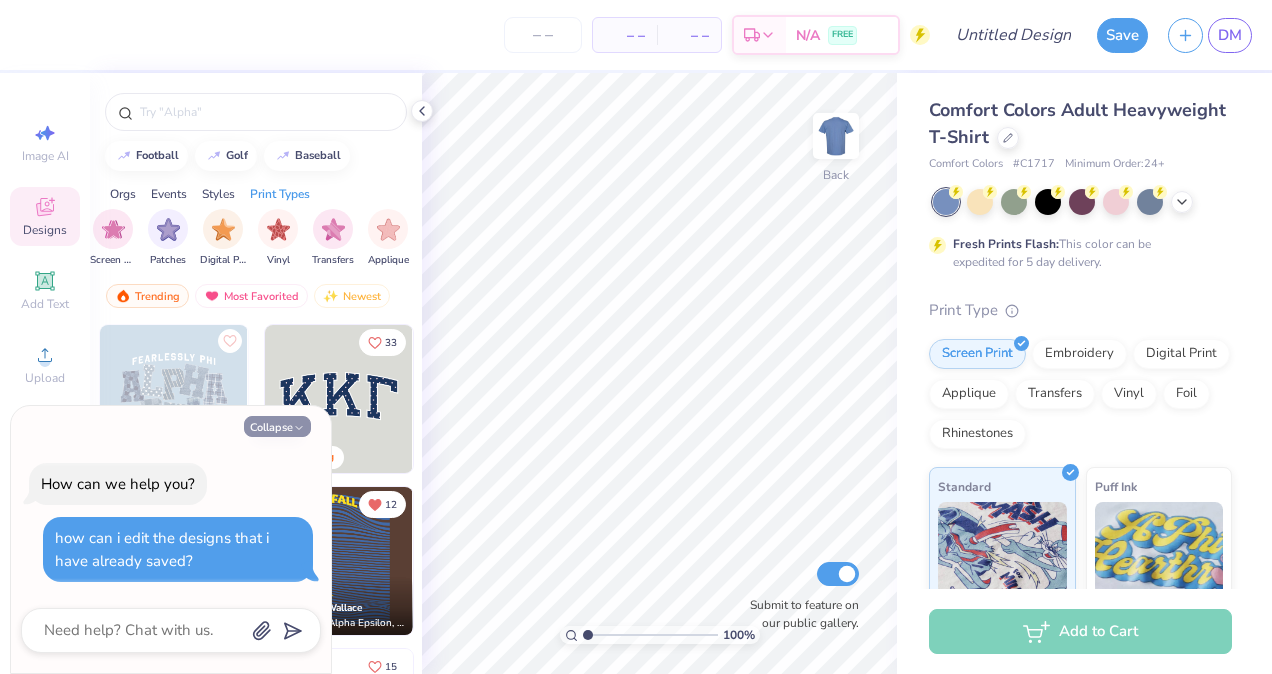 click on "Collapse" at bounding box center (277, 426) 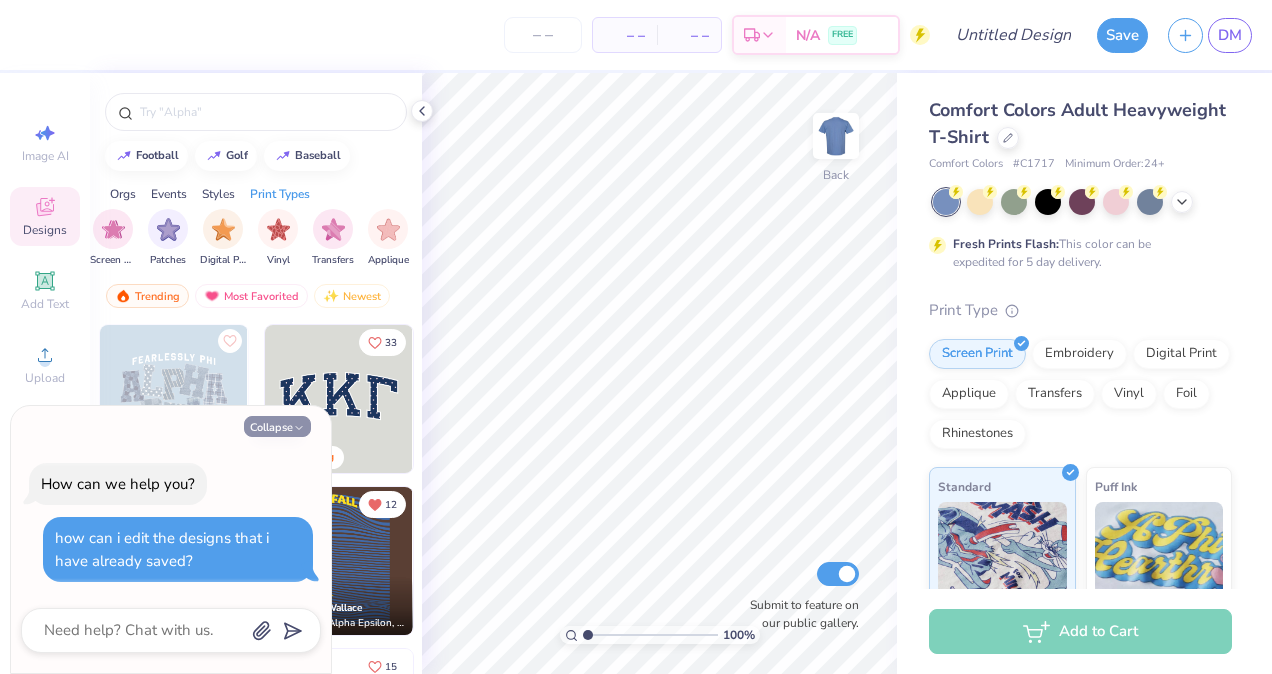 type on "x" 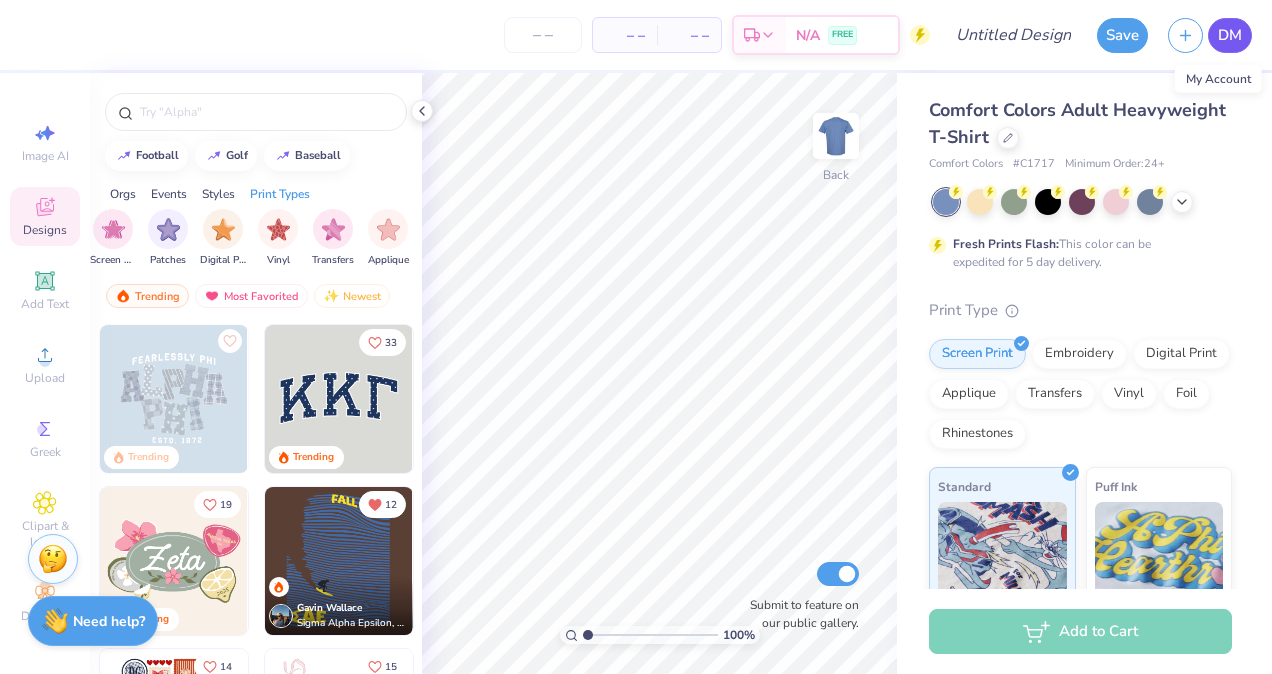 click on "DM" at bounding box center [1230, 35] 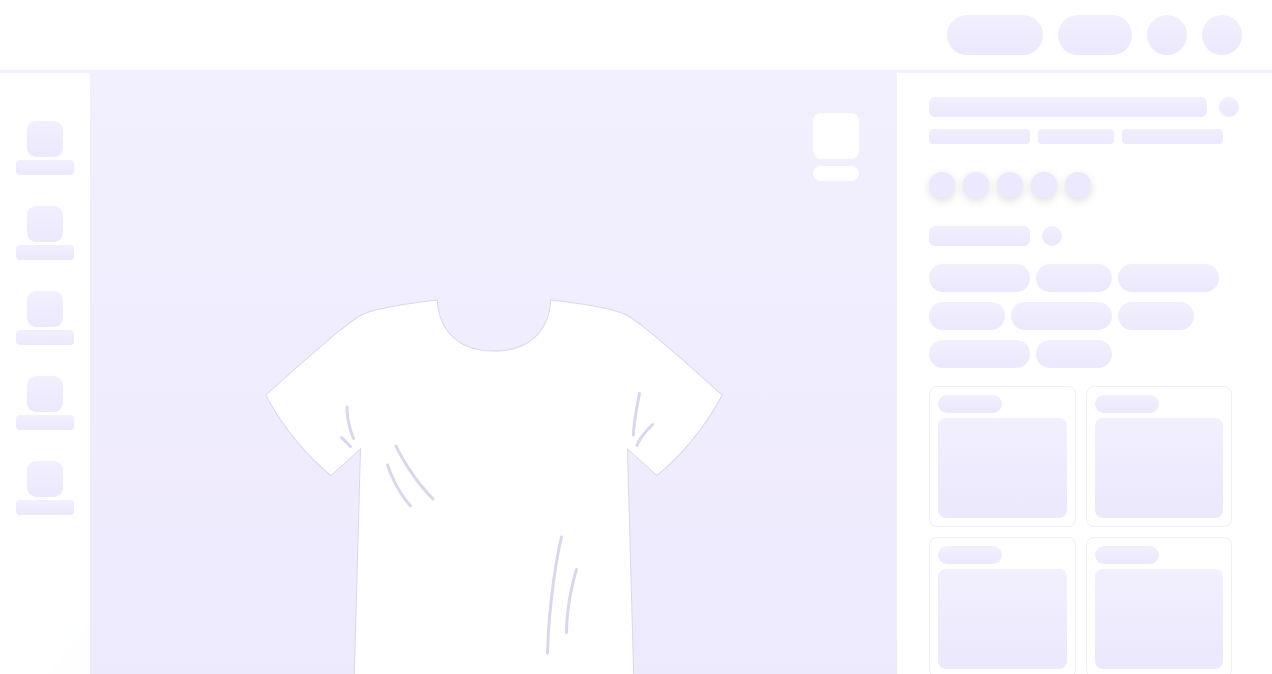 scroll, scrollTop: 0, scrollLeft: 0, axis: both 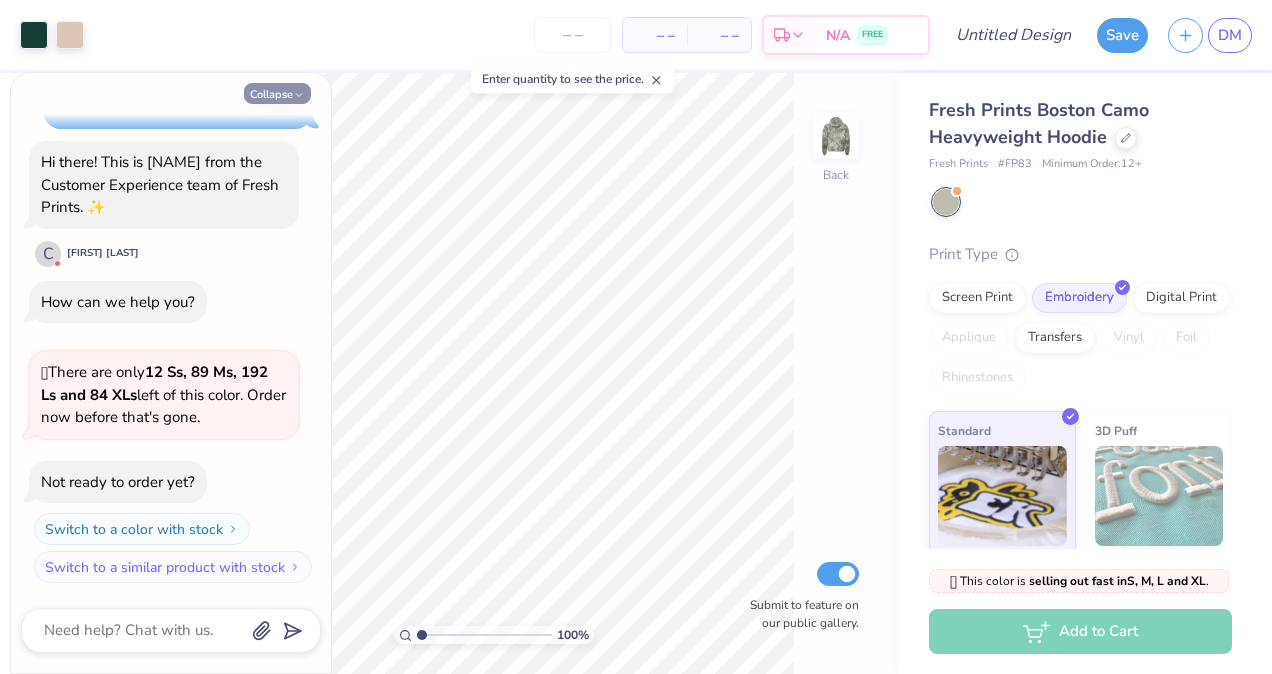 click on "Collapse" at bounding box center (277, 93) 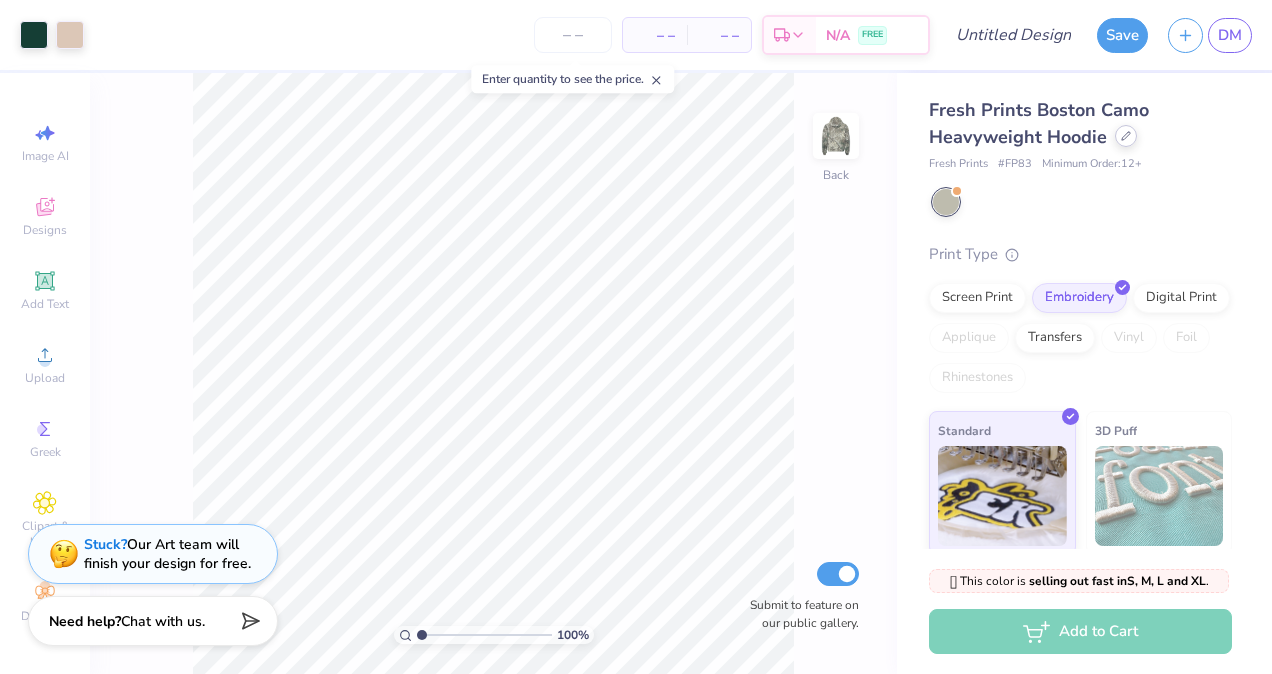click 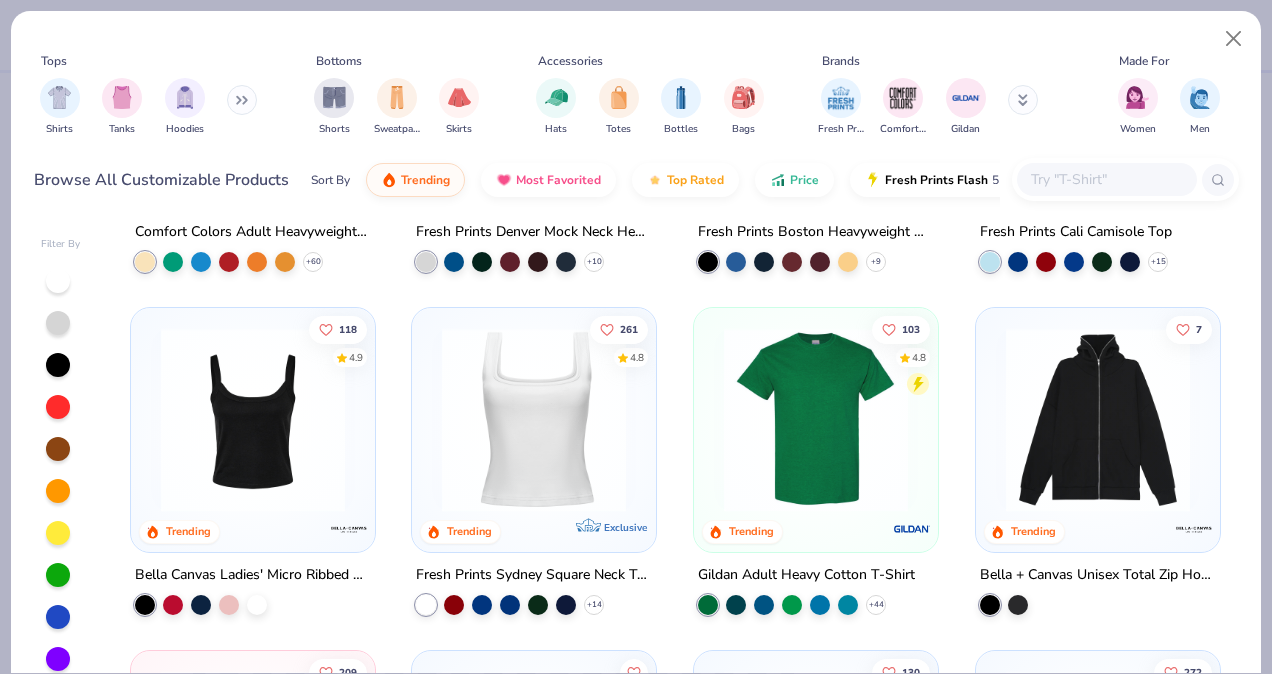 scroll, scrollTop: 268, scrollLeft: 0, axis: vertical 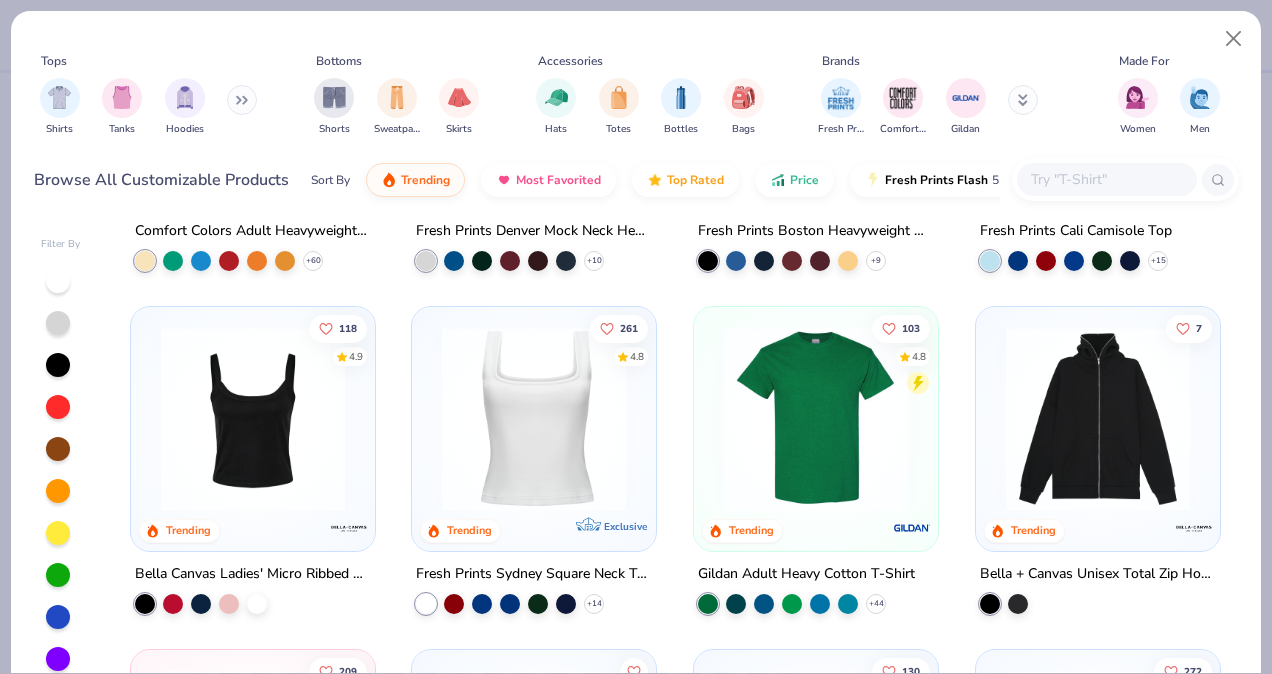click at bounding box center [1106, 179] 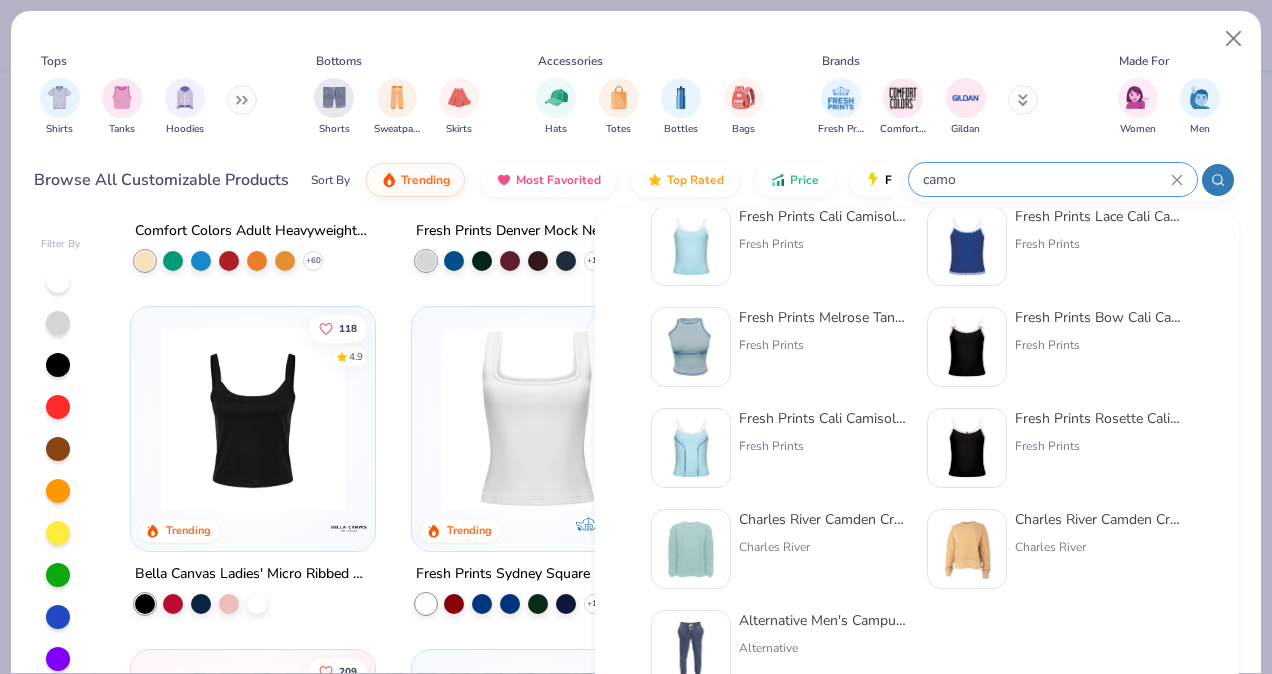 scroll, scrollTop: 0, scrollLeft: 0, axis: both 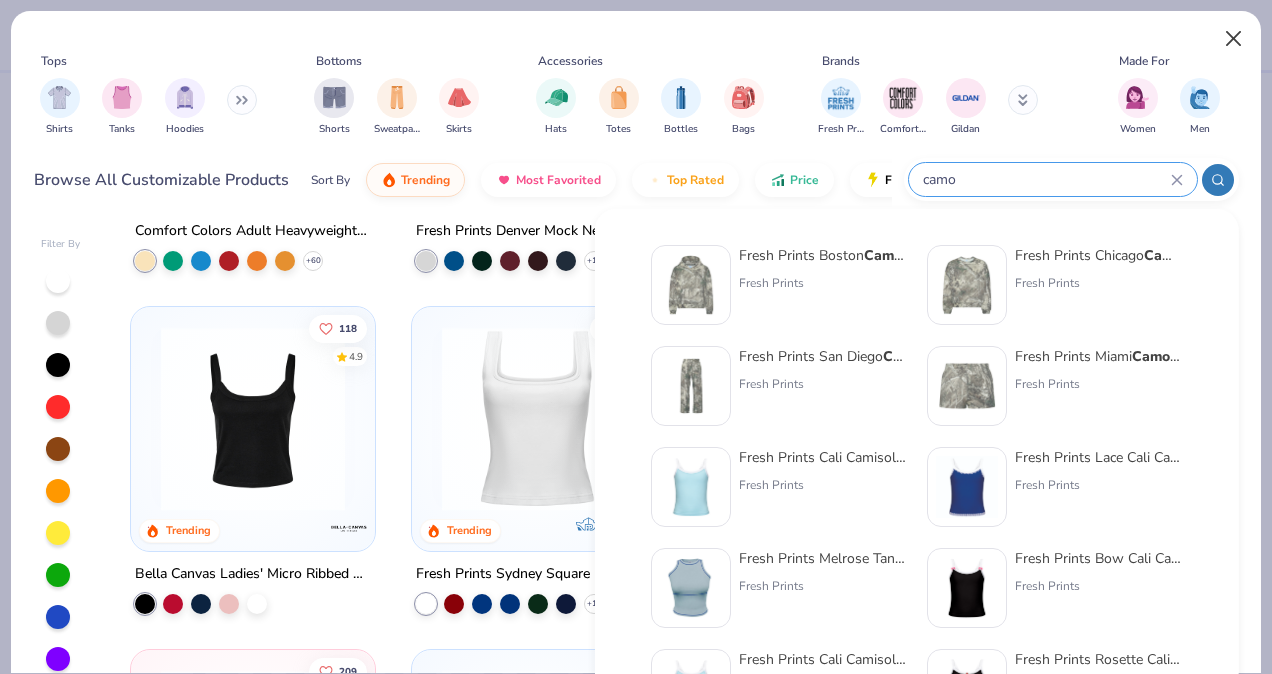 type on "camo" 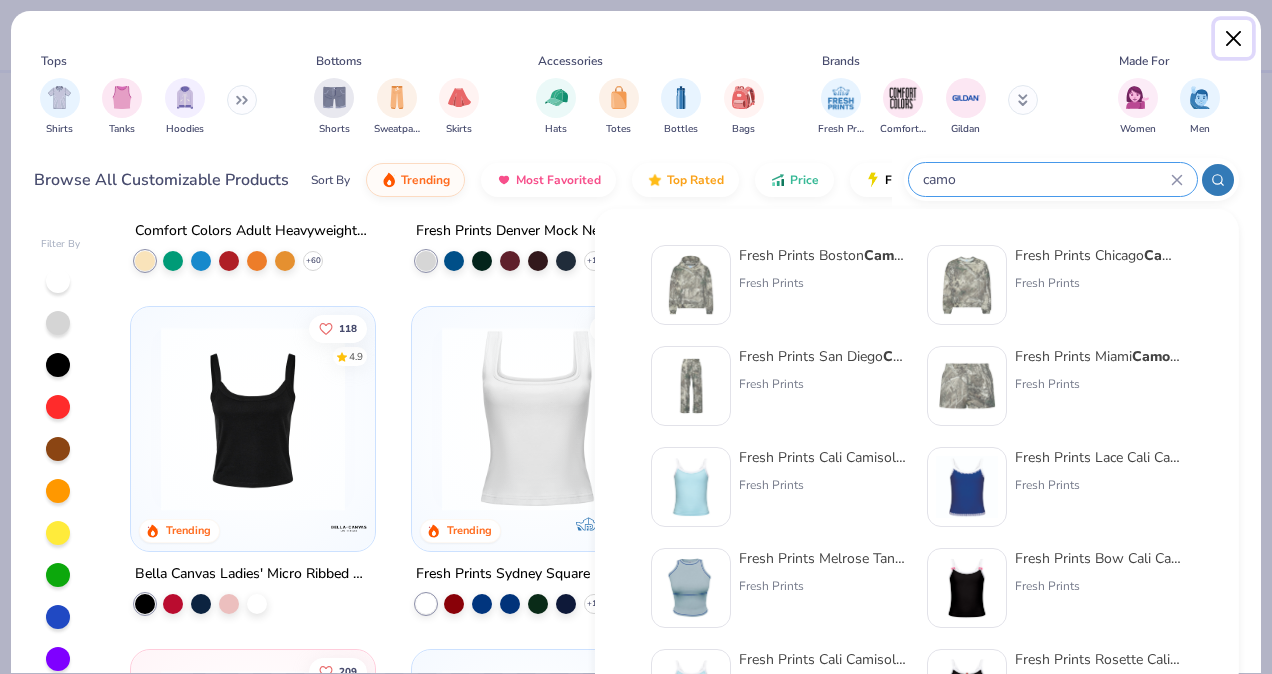 click at bounding box center [1234, 39] 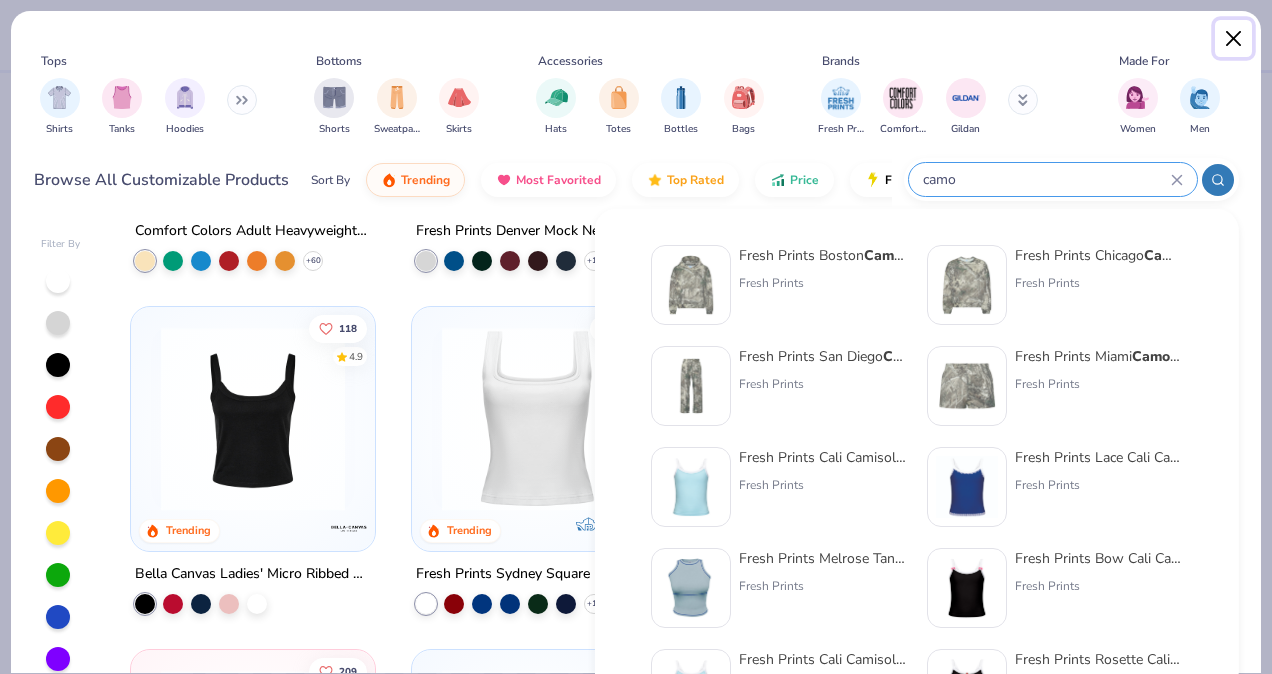 type 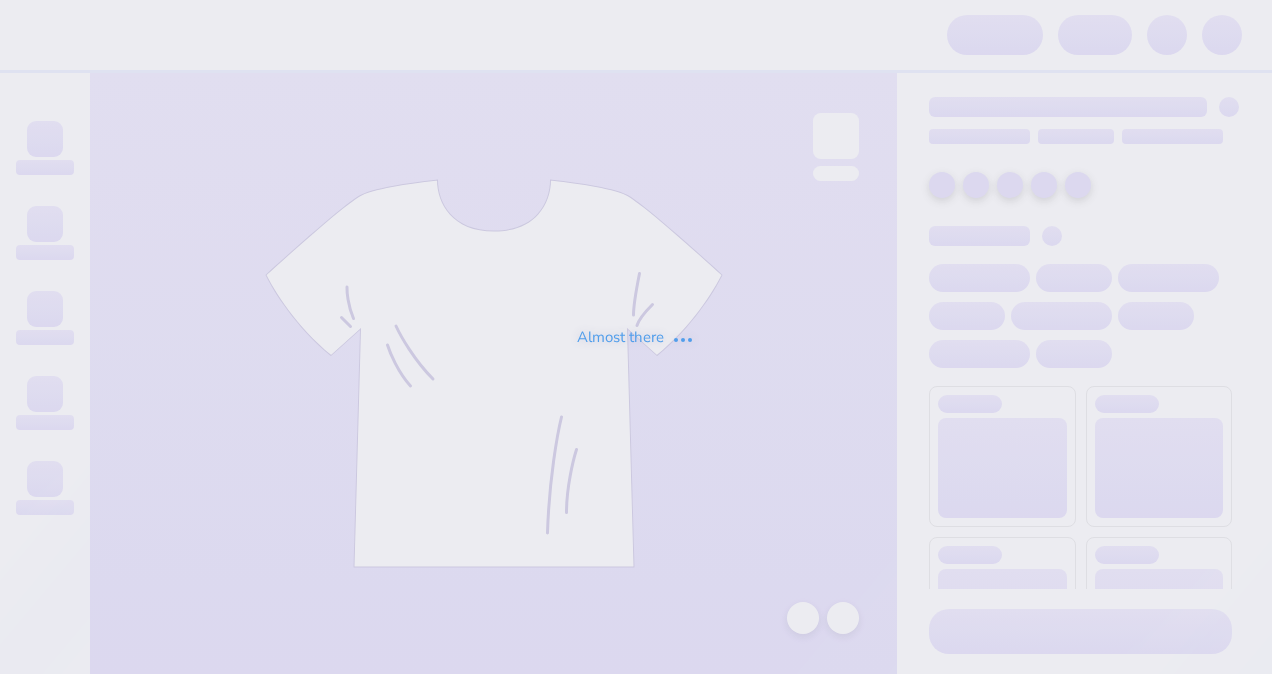 scroll, scrollTop: 0, scrollLeft: 0, axis: both 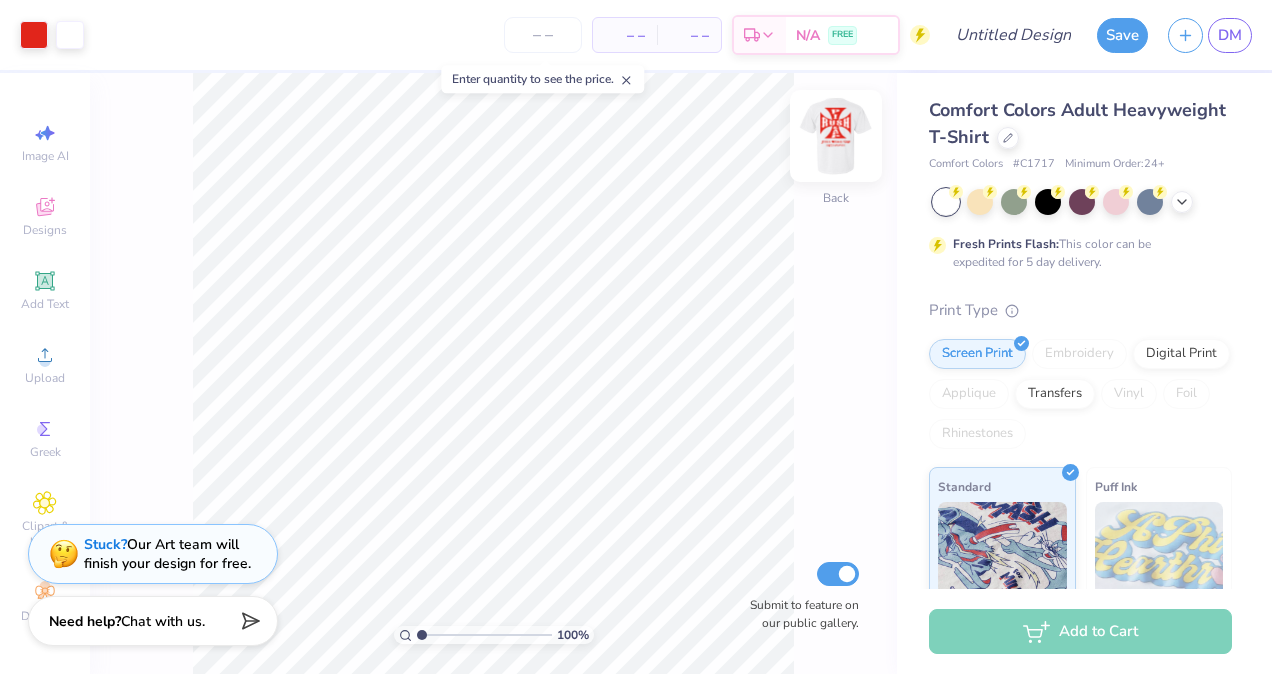 click at bounding box center [836, 136] 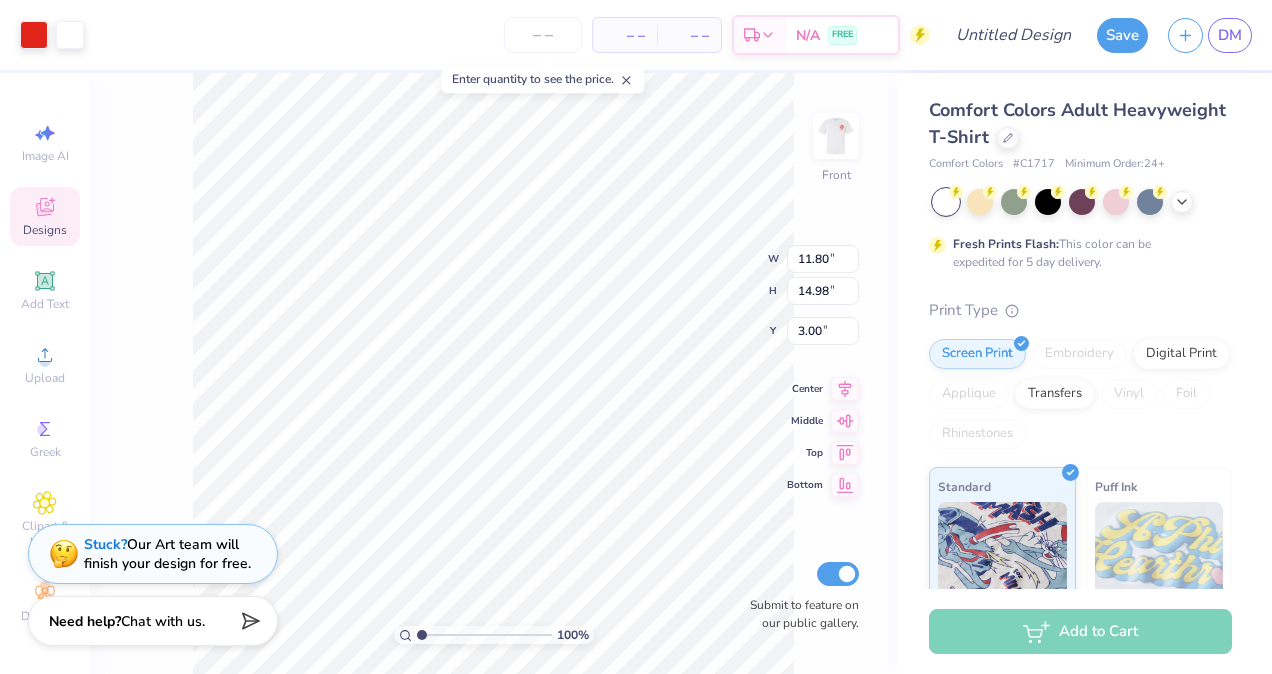 click 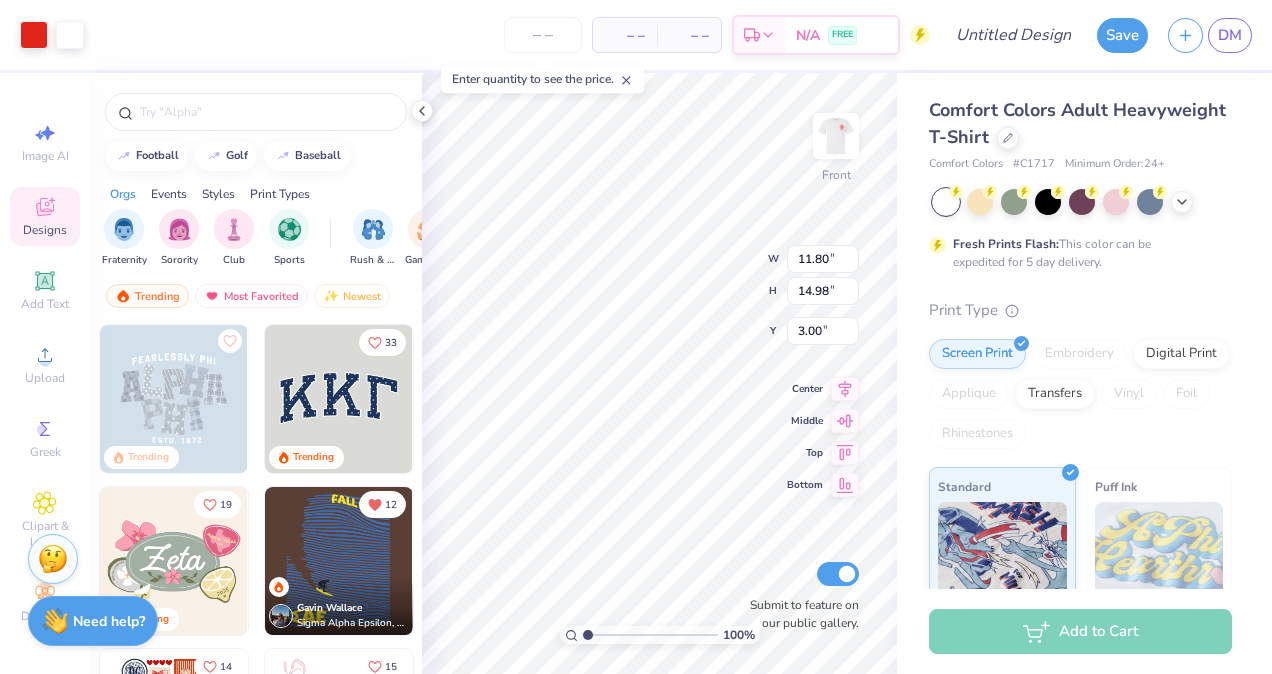 click on "Designs" at bounding box center [45, 216] 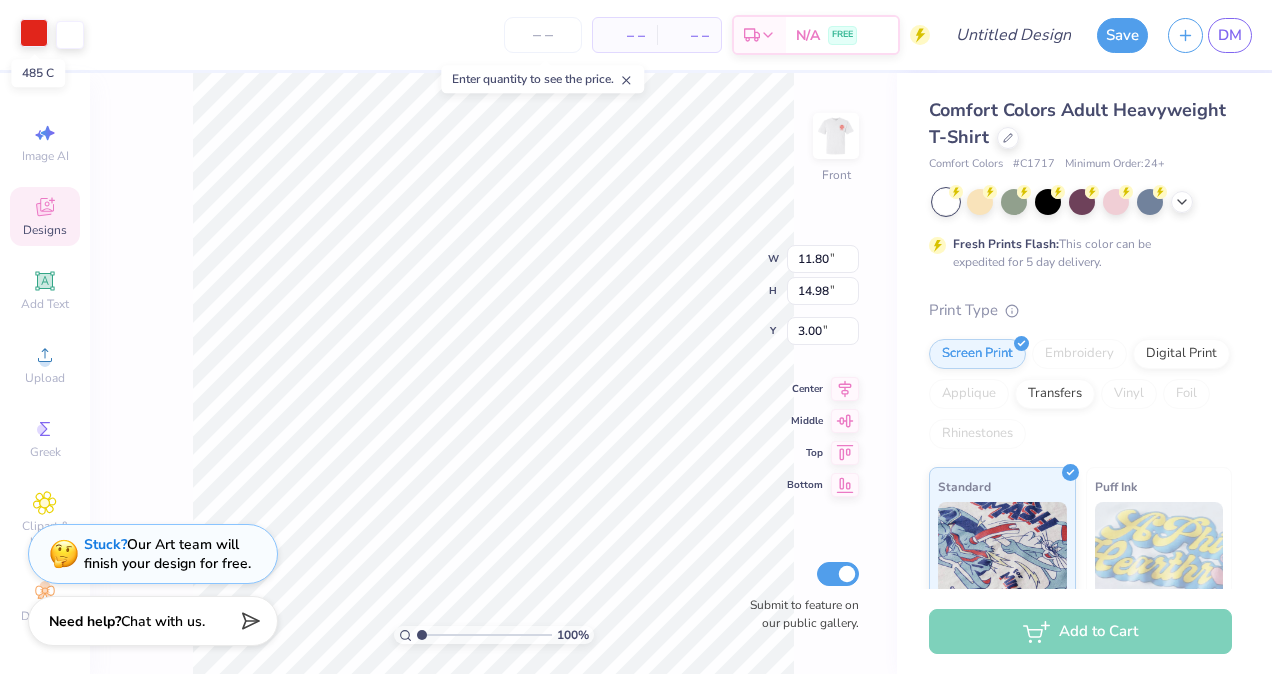 click at bounding box center [34, 33] 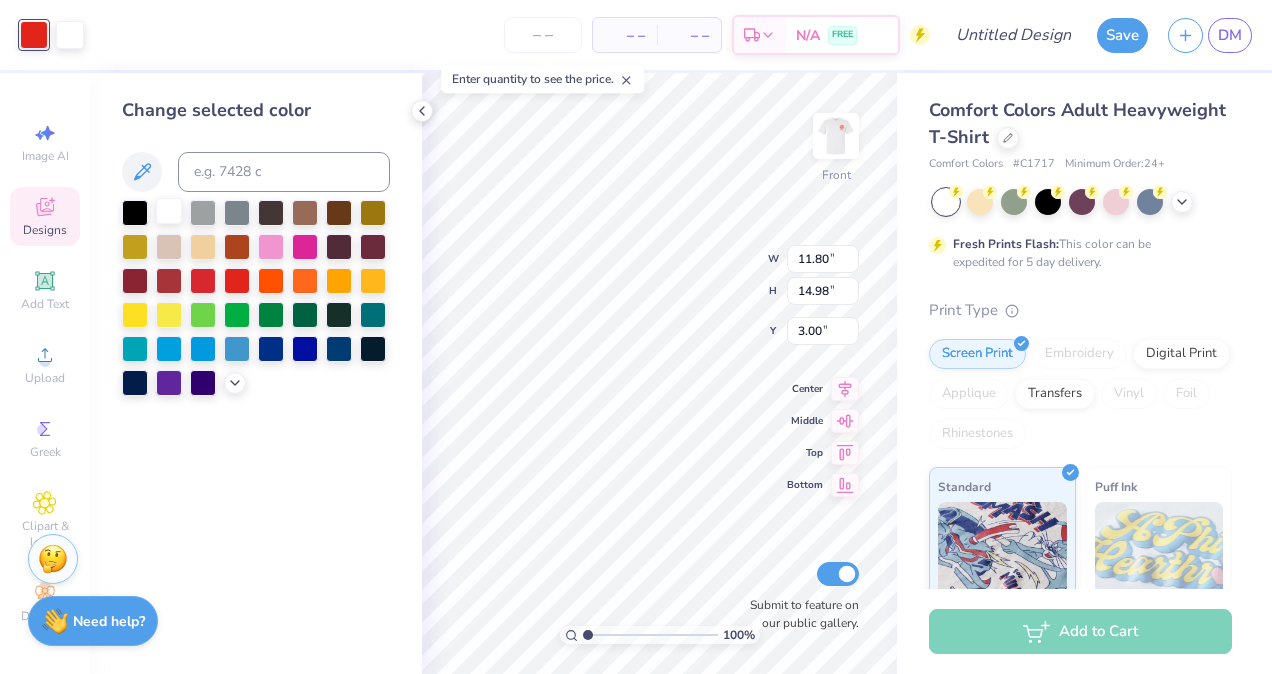 click at bounding box center [169, 211] 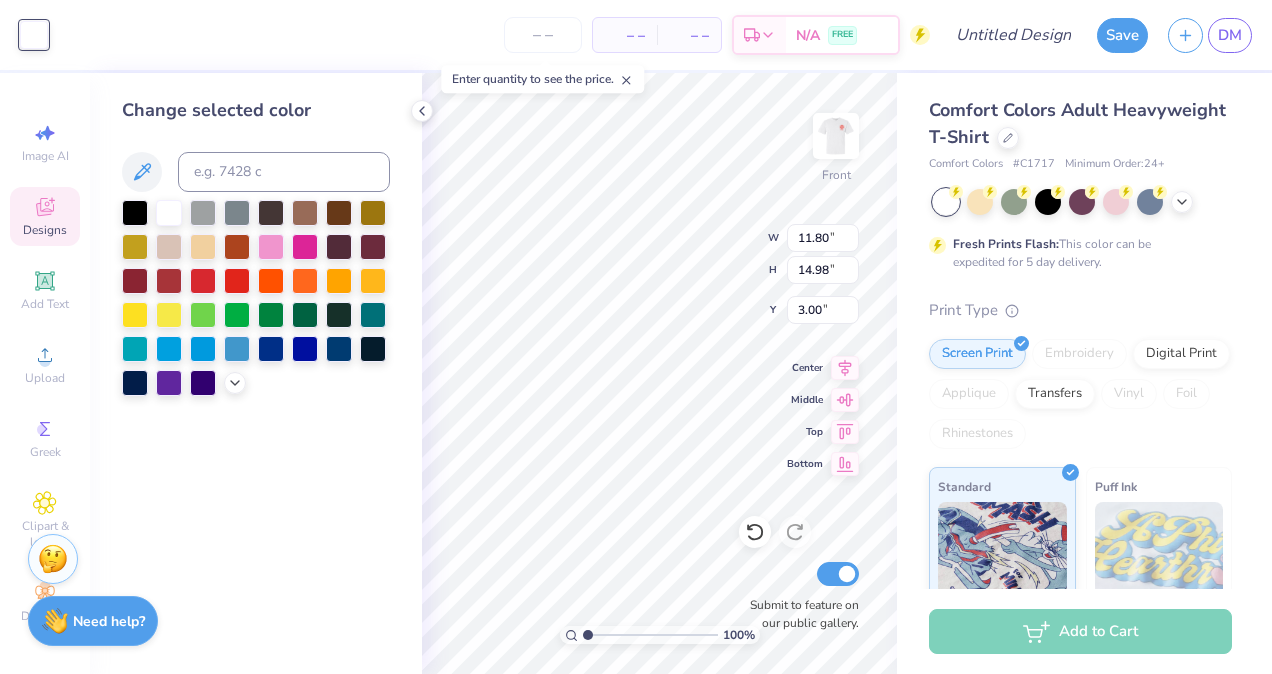 click on "– – Per Item – – Total Est.  Delivery N/A FREE" at bounding box center (494, 35) 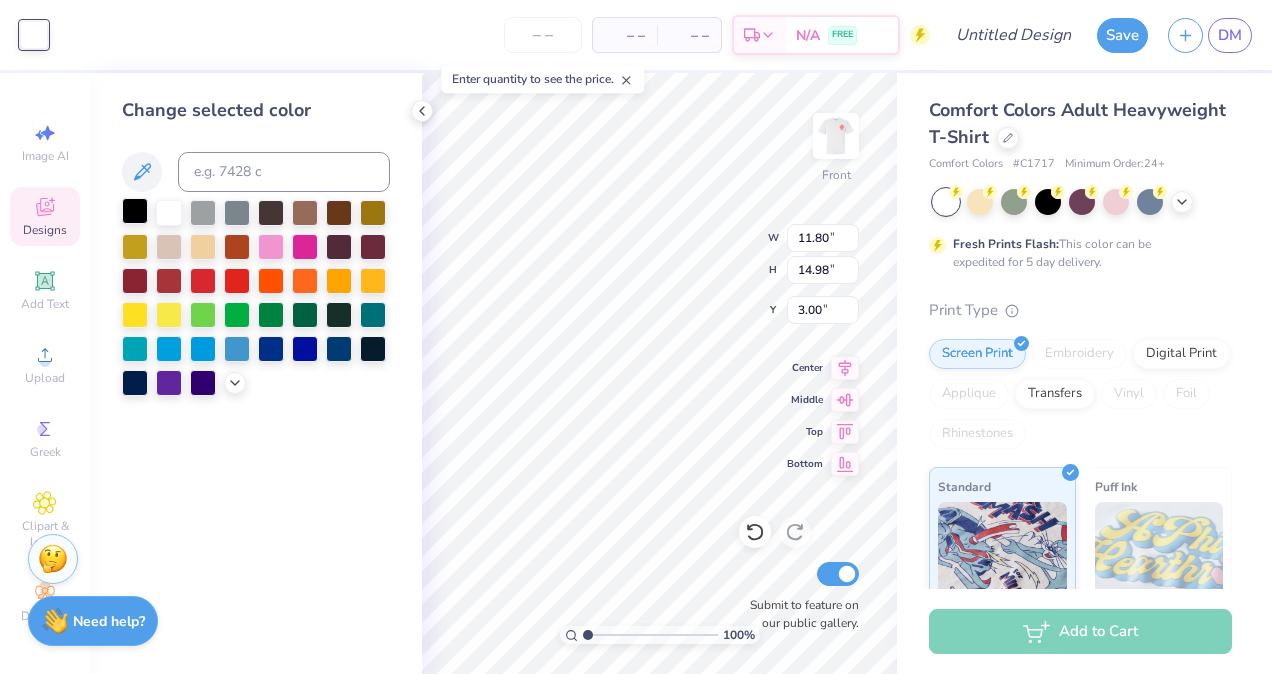 click at bounding box center [135, 211] 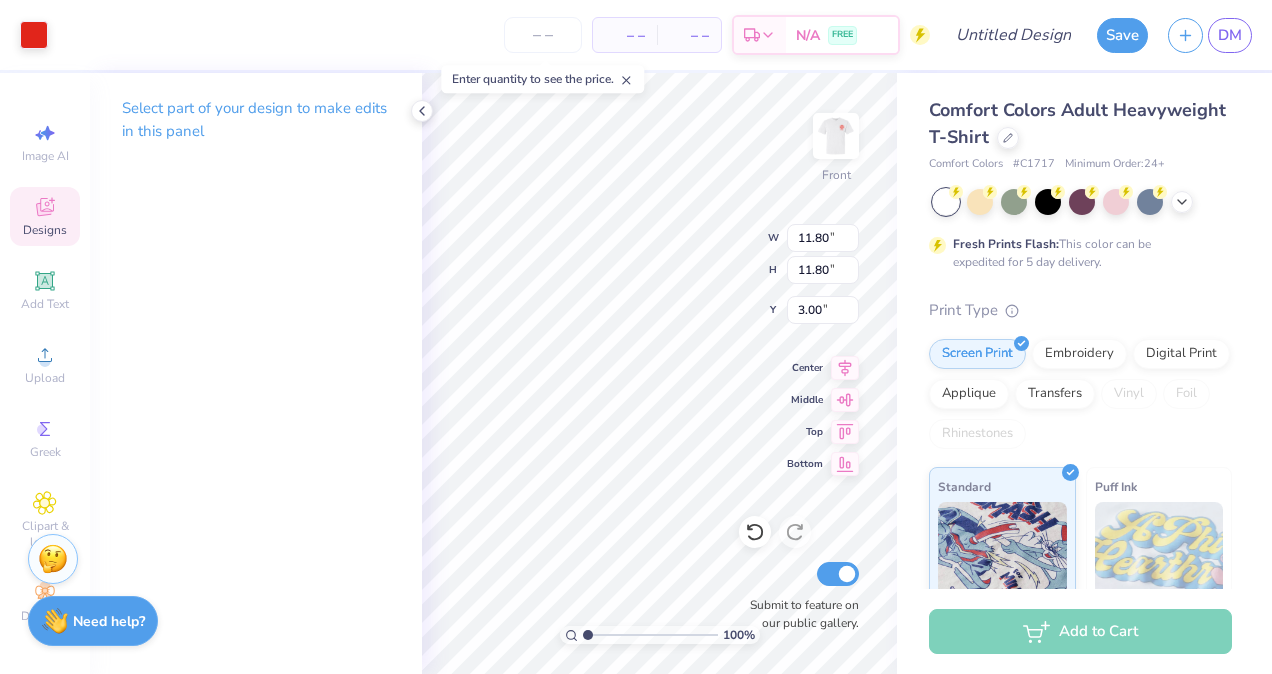 type on "11.80" 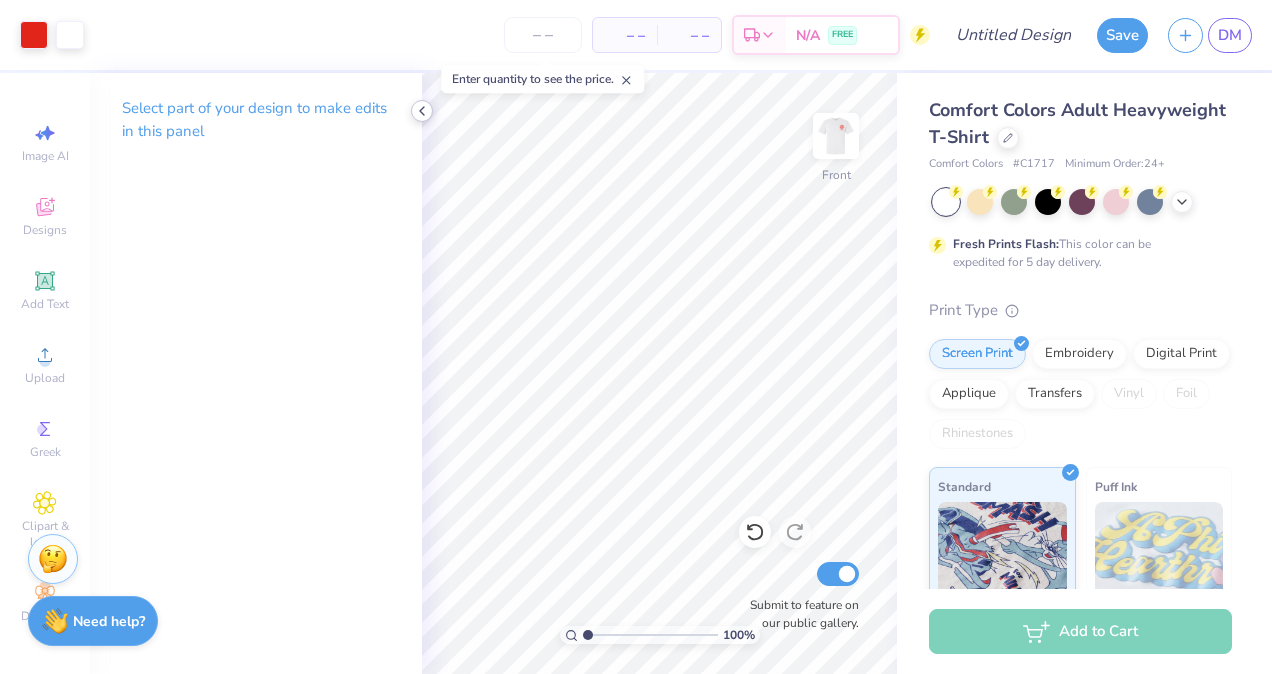 click 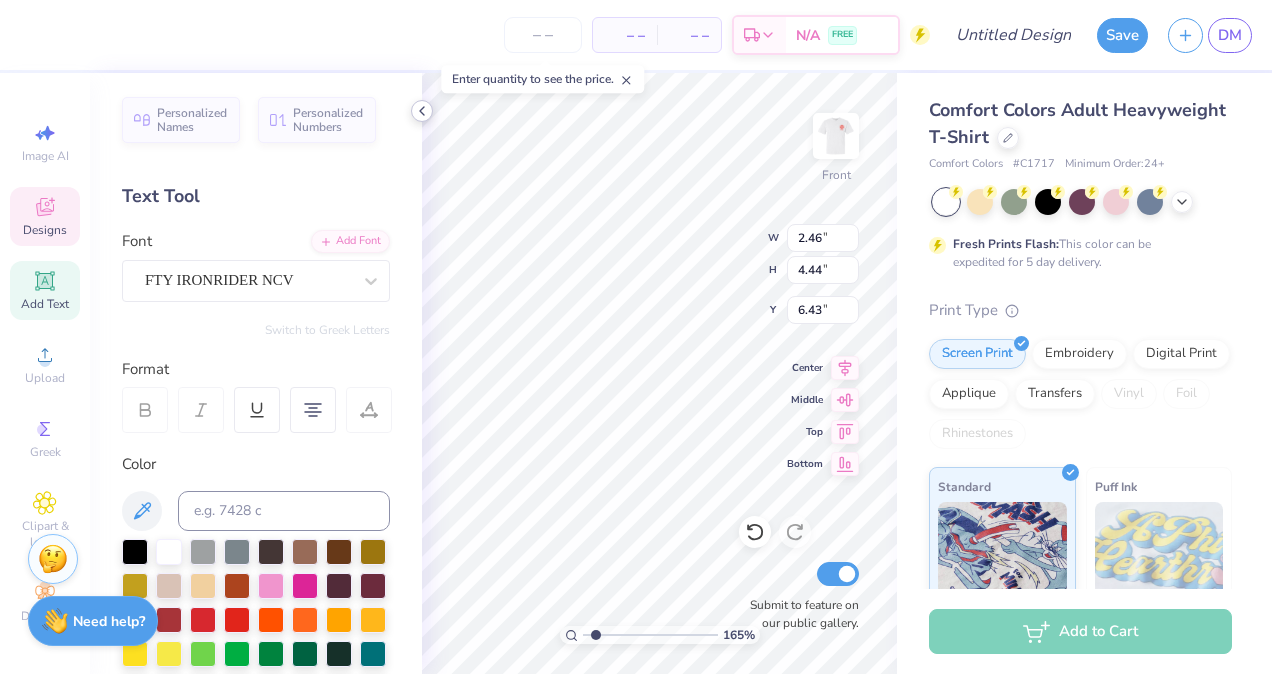 click on "[NUMBER] % Front W [NUMBER] [NUMBER] " H [NUMBER] [NUMBER] " Y [NUMBER] [NUMBER] " Center Middle Top Bottom Submit to feature on our public gallery. Comfort Colors Adult Heavyweight T-Shirt Comfort Colors # C1717 Minimum Order: 24 + Fresh Prints Flash: This color can be expedited for 5 day delivery. Print Type Screen Print Embroidery Digital Print Applique Transfers Vinyl Foil Rhinestones Standard Puff Ink Neon Ink Metallic & Glitter Ink Glow in the Dark Ink Water based Ink Add to Cart Stuck? Our Art team will finish your design for free. Need help? Chat with us." at bounding box center (636, 337) 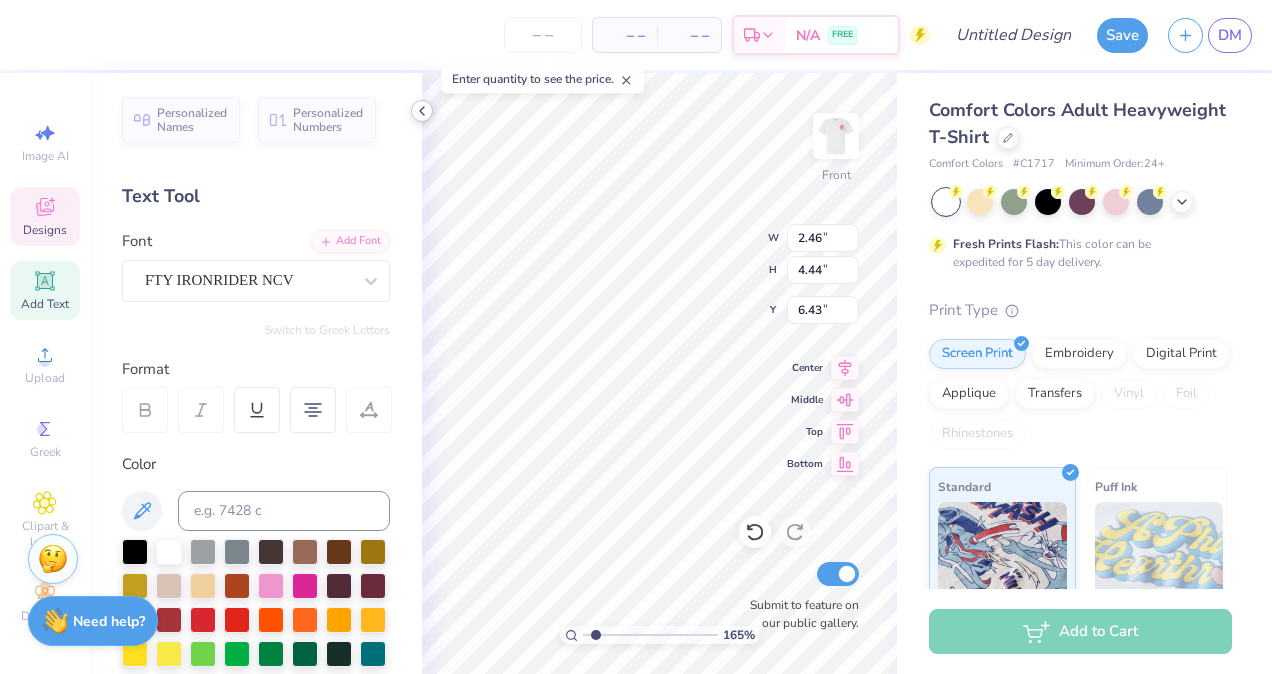 scroll, scrollTop: 16, scrollLeft: 2, axis: both 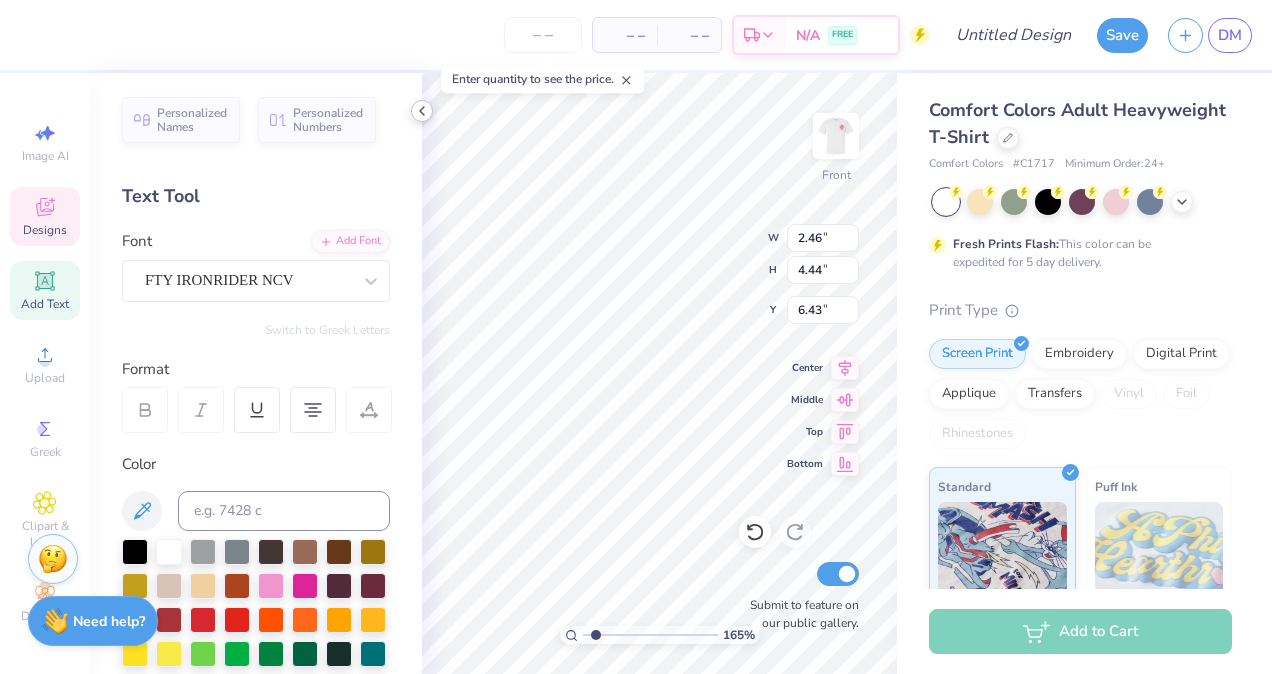 type on "[NUMBER]" 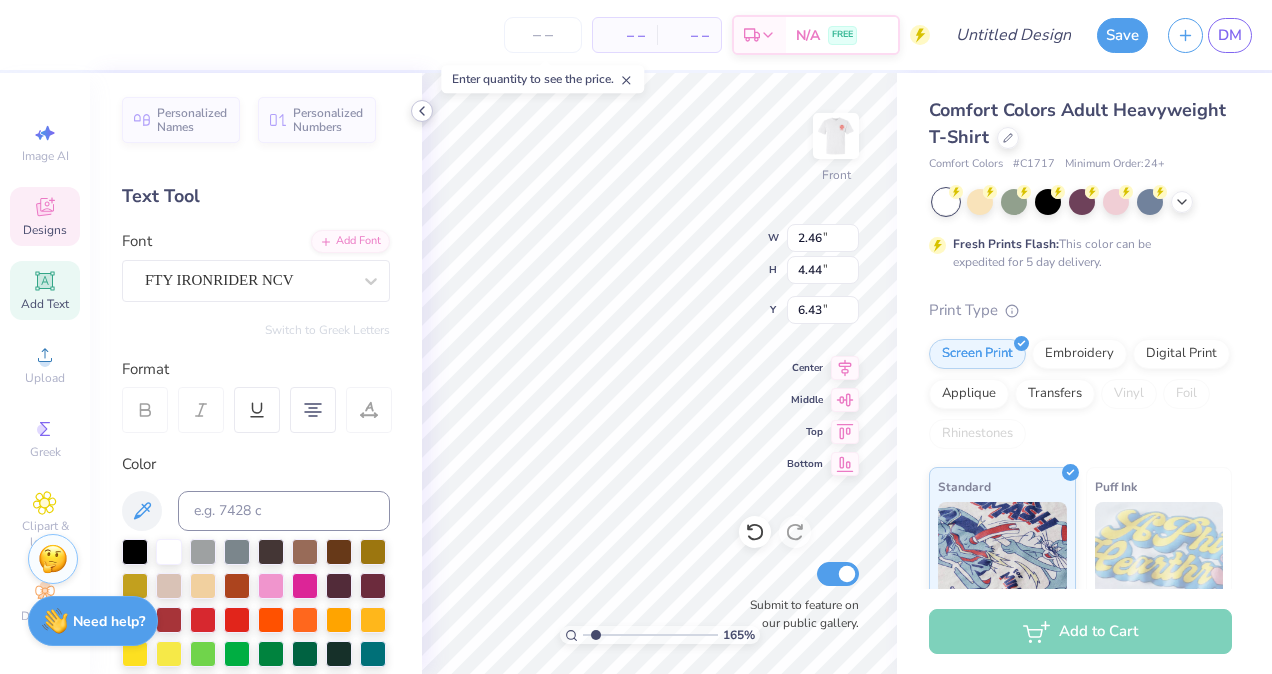 type on "[TITLE]" 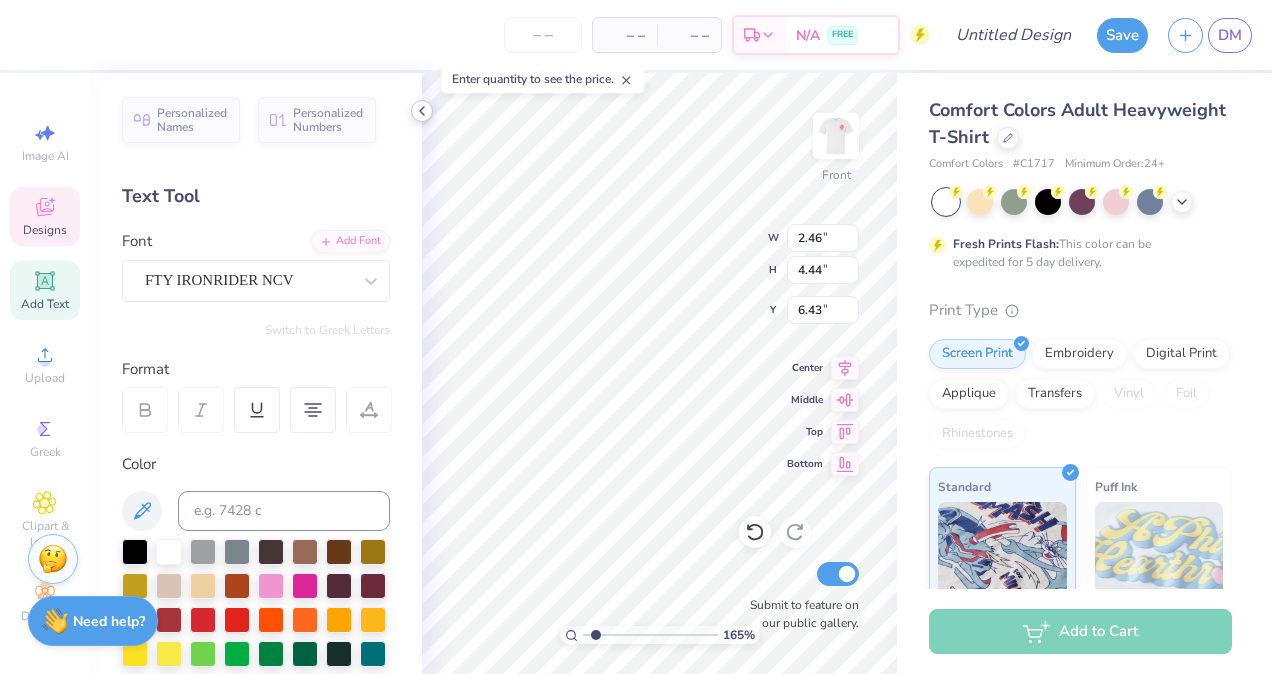 type on "[NUMBER]" 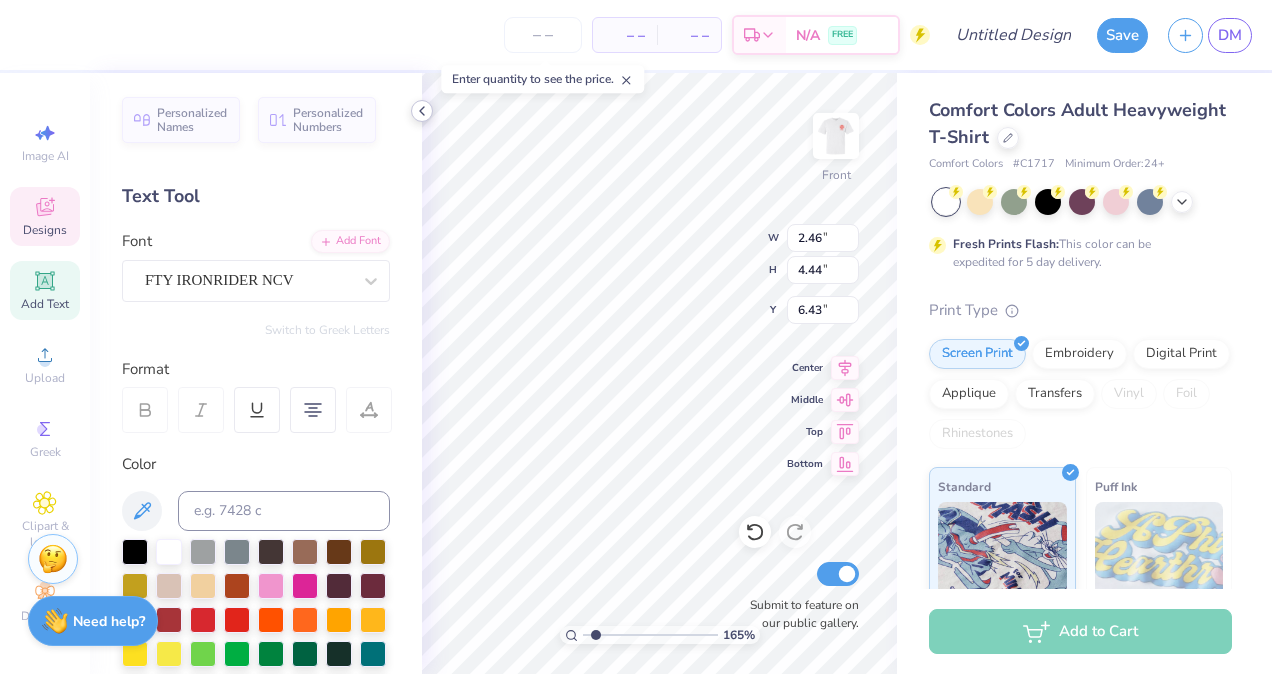 type on "2.52" 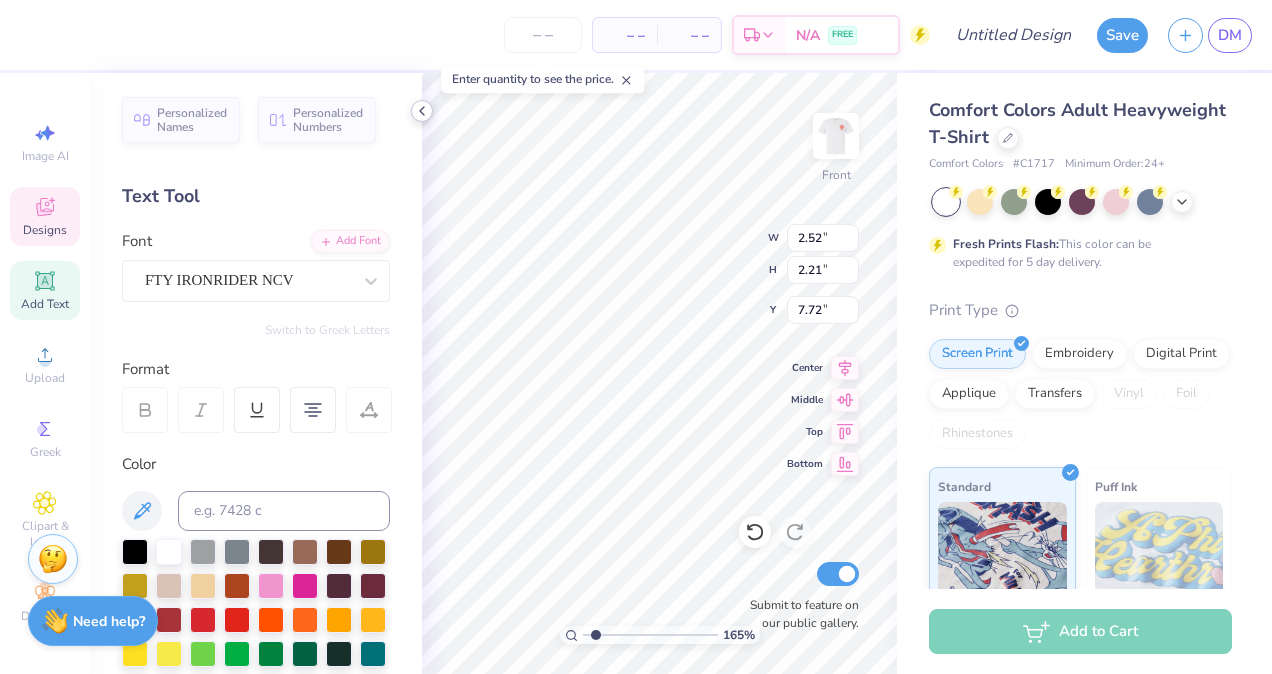type on "[NUMBER]" 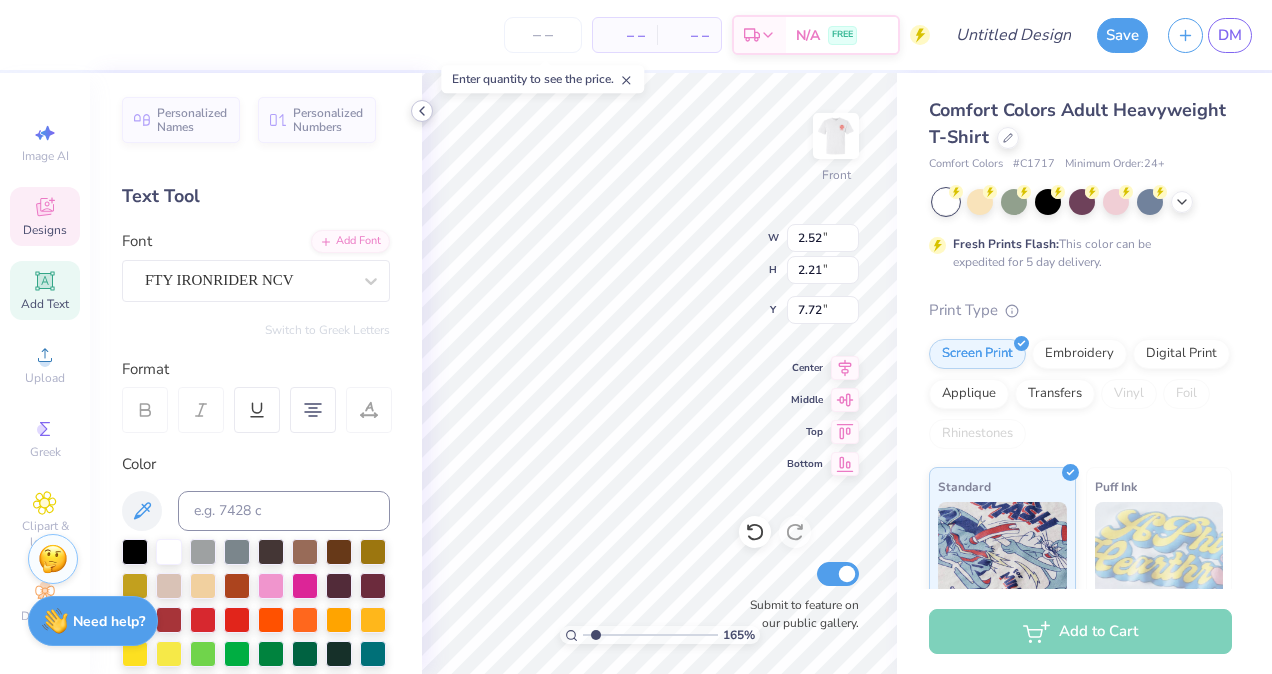 type on "2.46" 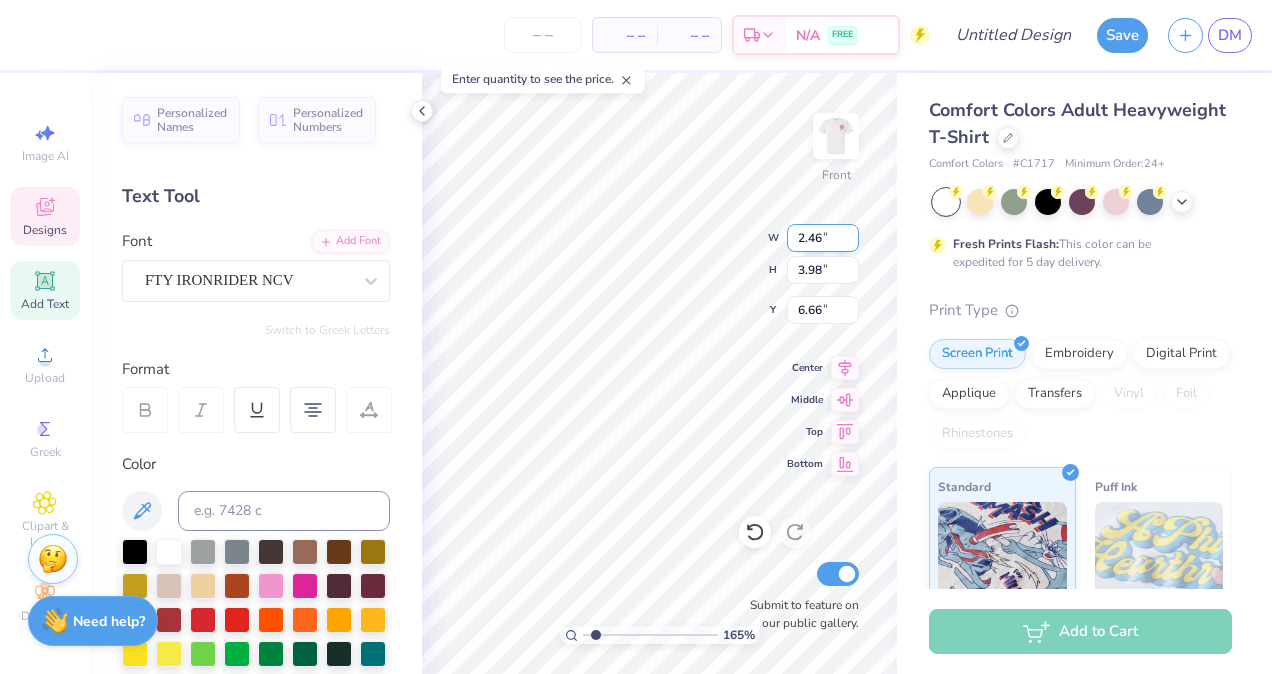 type on "[NUMBER]" 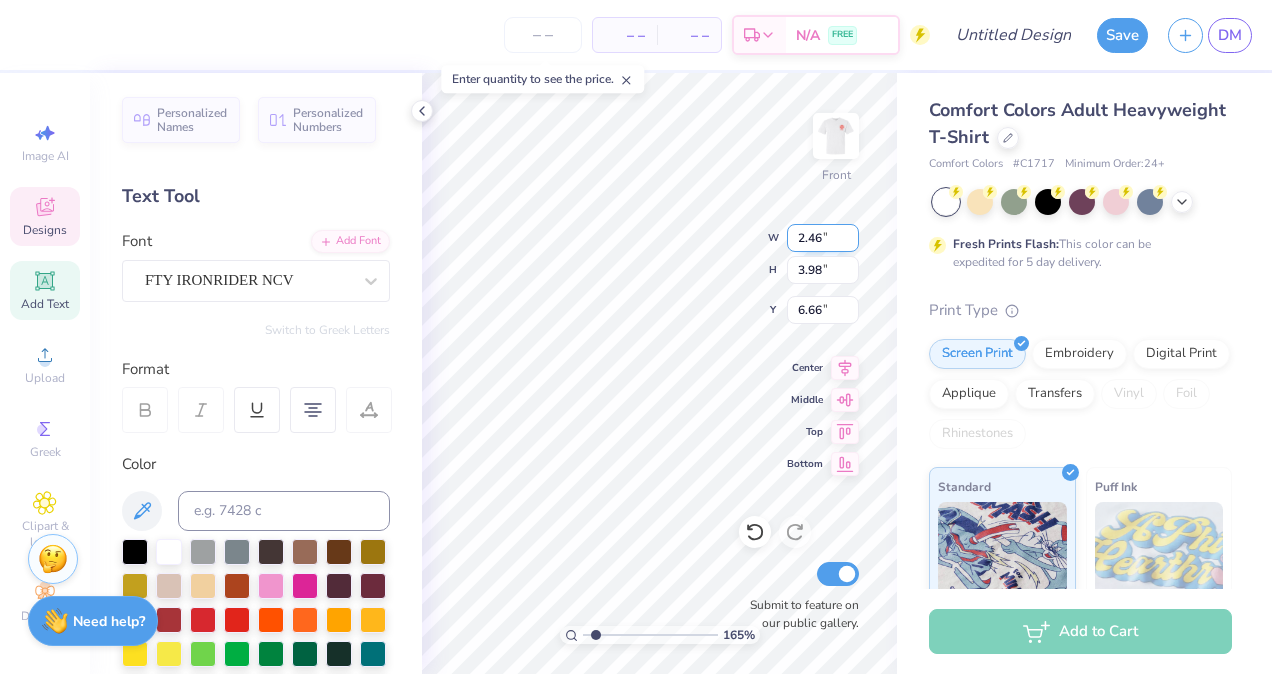 type on "3.61" 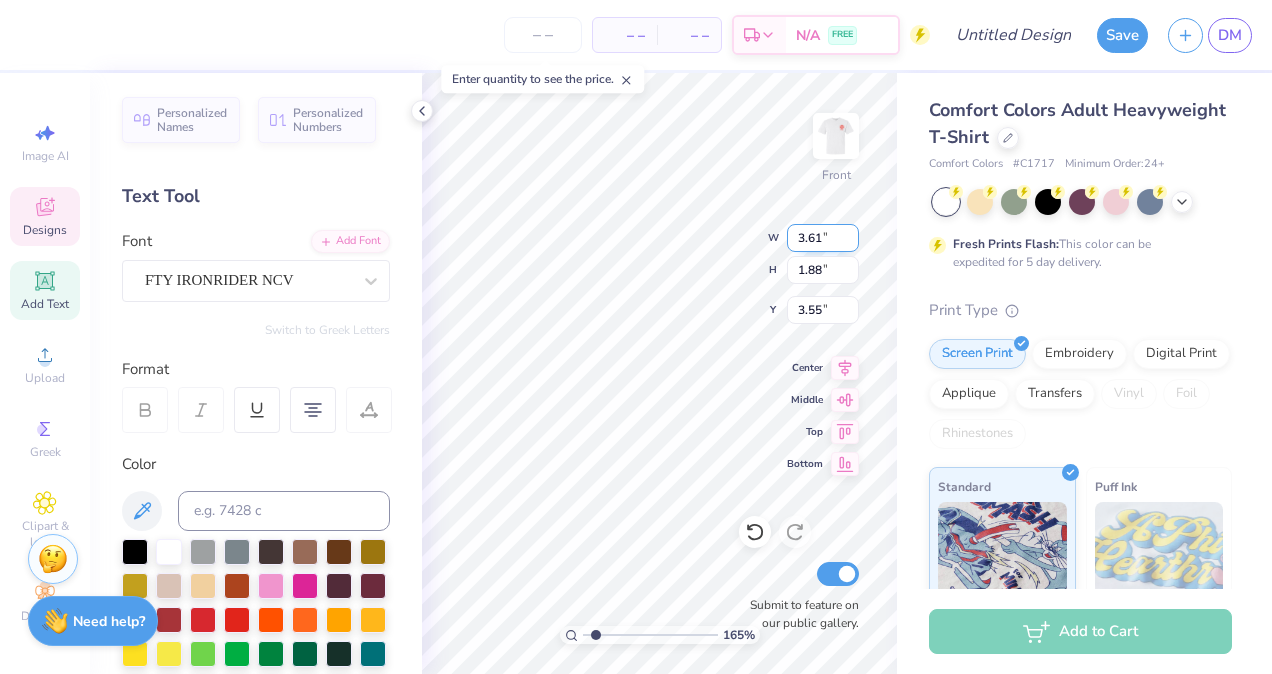 scroll, scrollTop: 16, scrollLeft: 2, axis: both 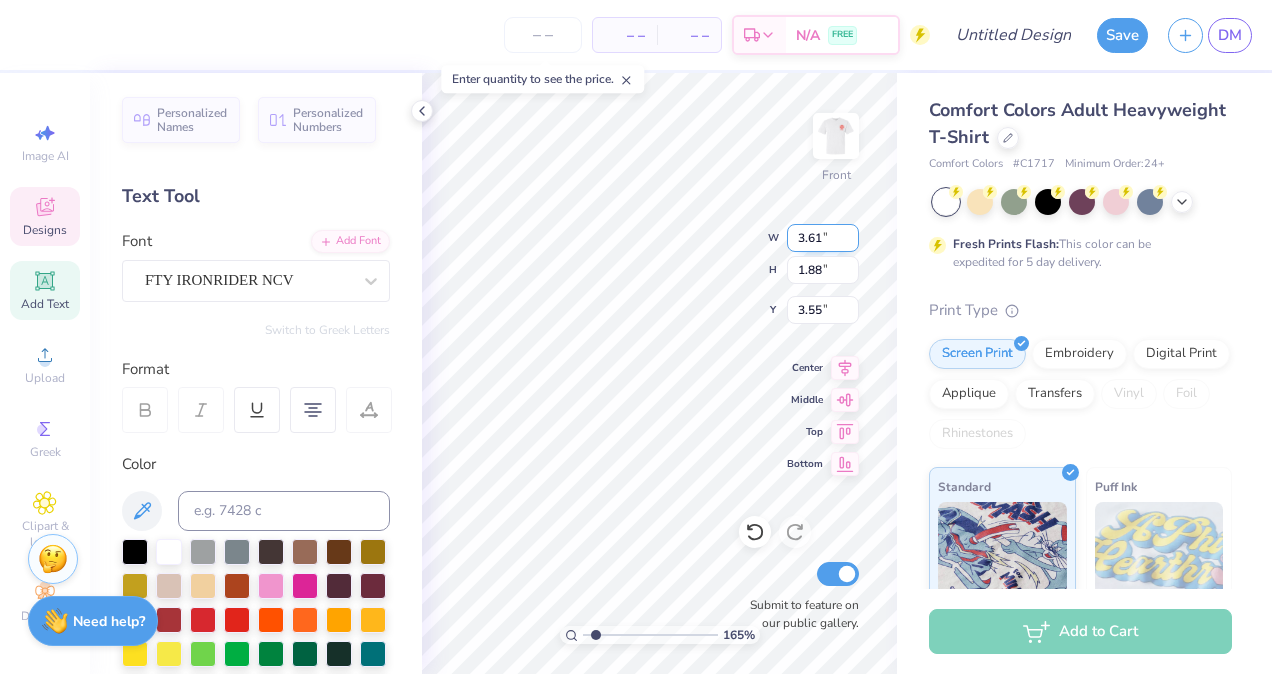 type on "[NUMBER]" 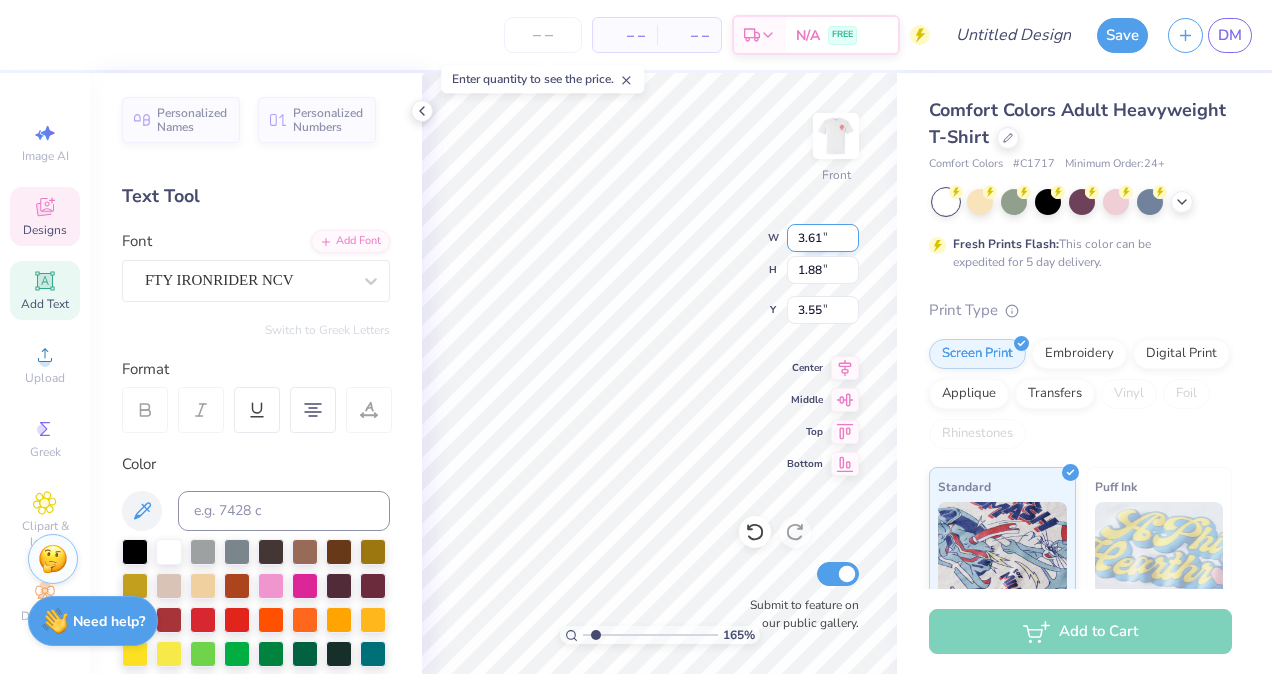type on "Sp" 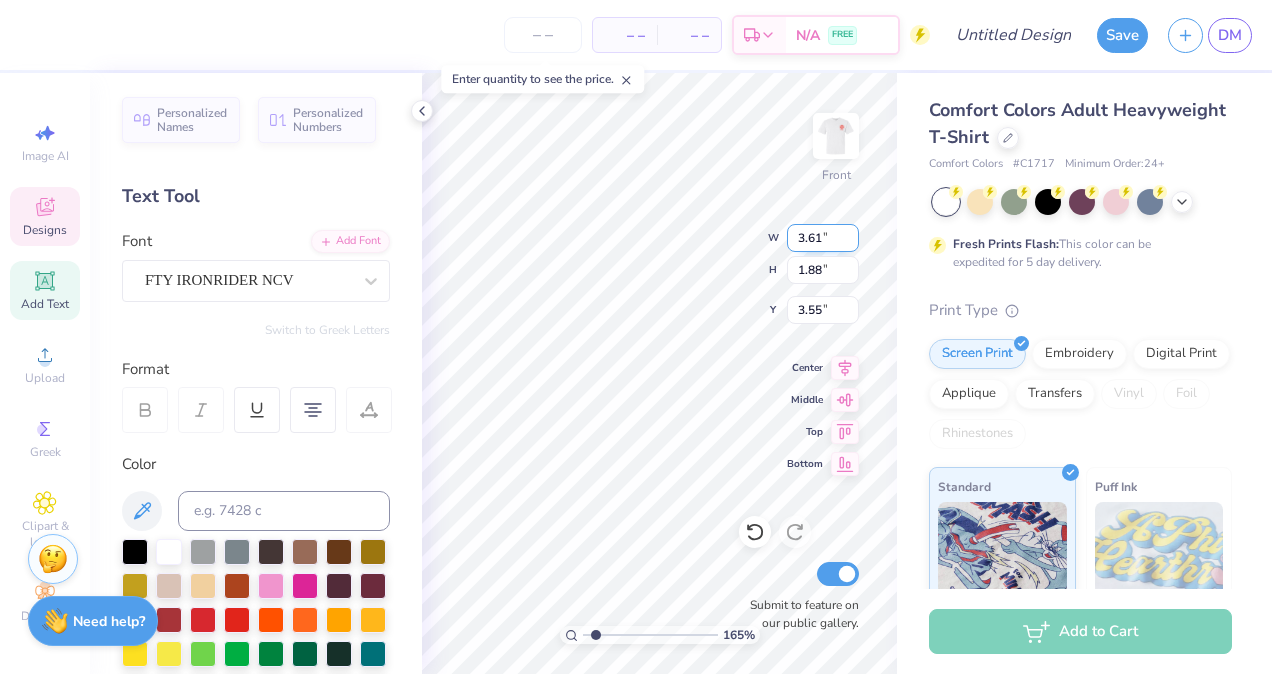 type on "p" 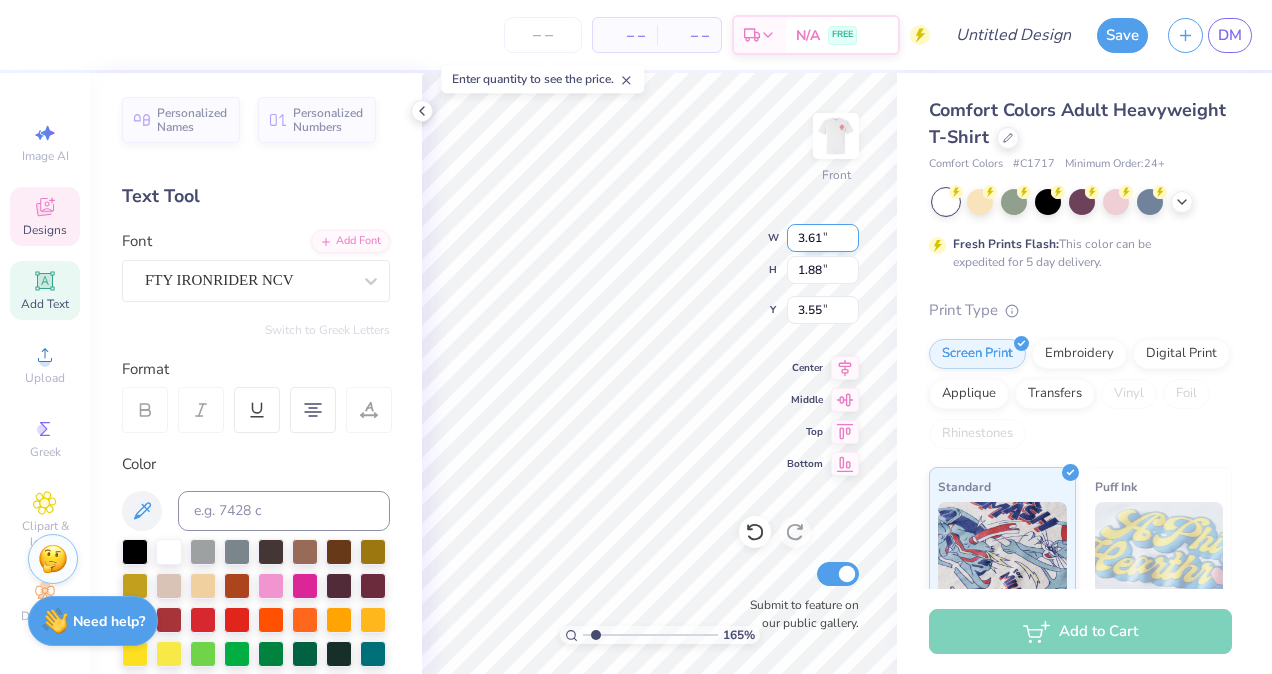 type on "[NUMBER]" 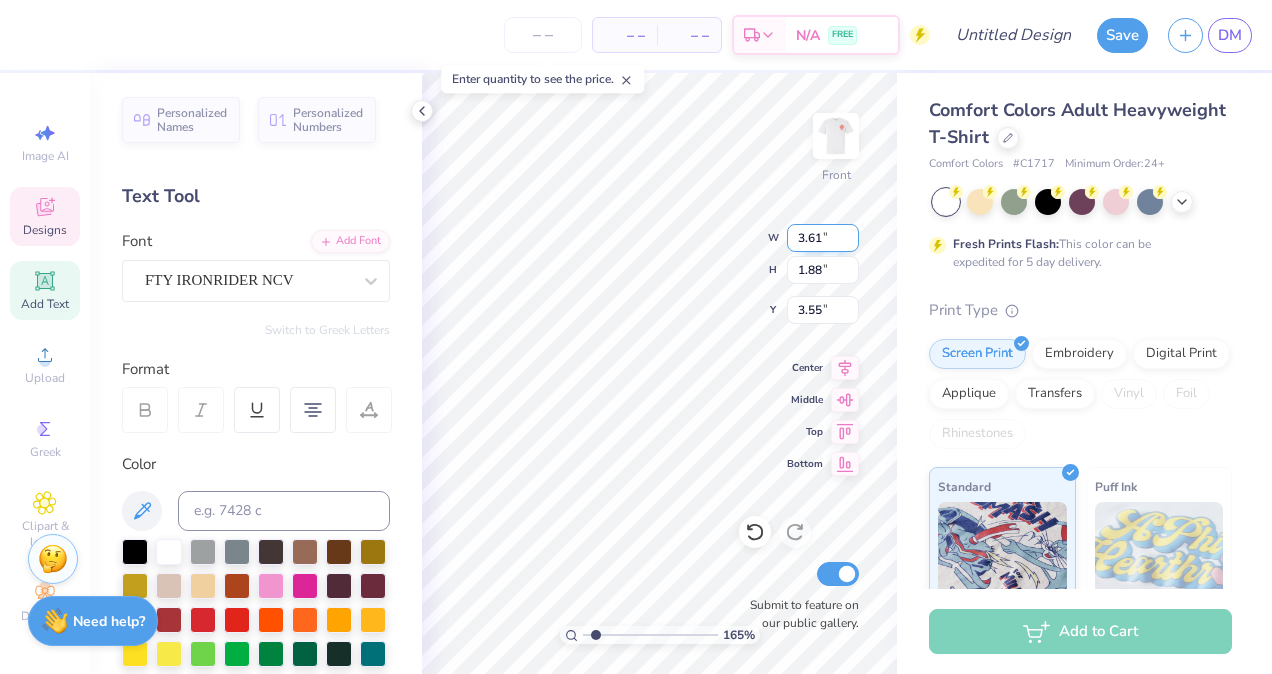 type on "[NUMBER]" 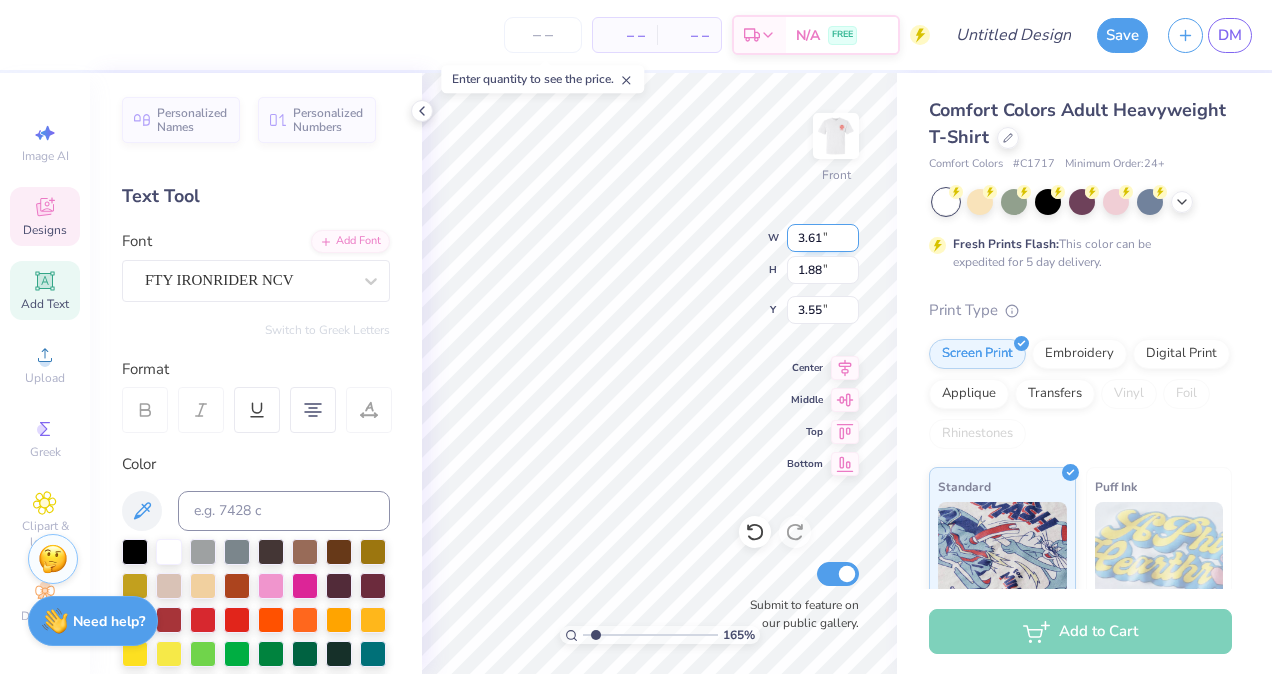 type on "2.46" 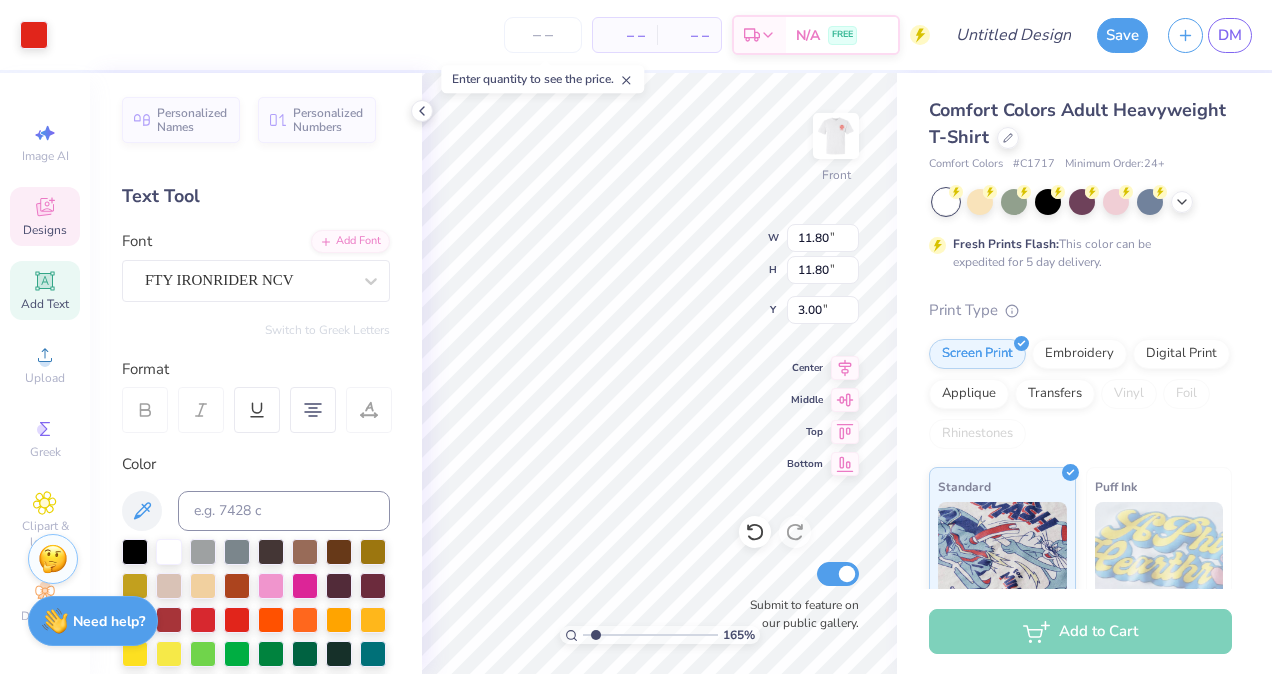 type on "[NUMBER]" 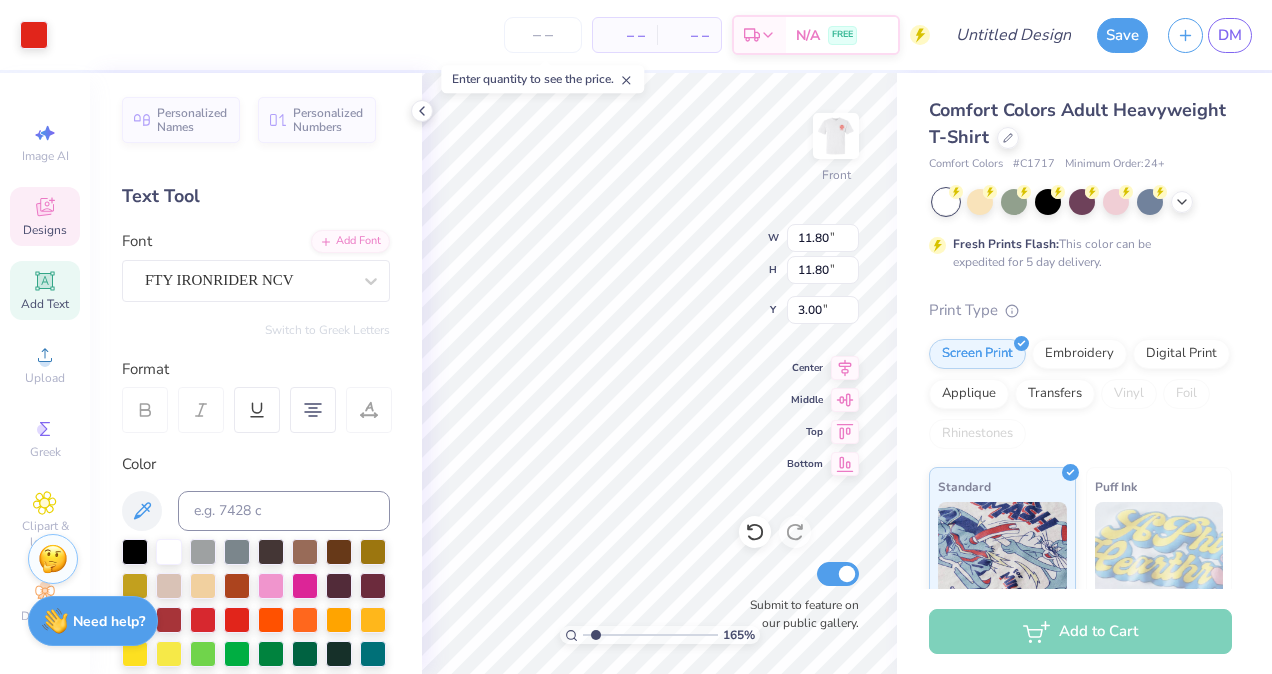 type on "2.52" 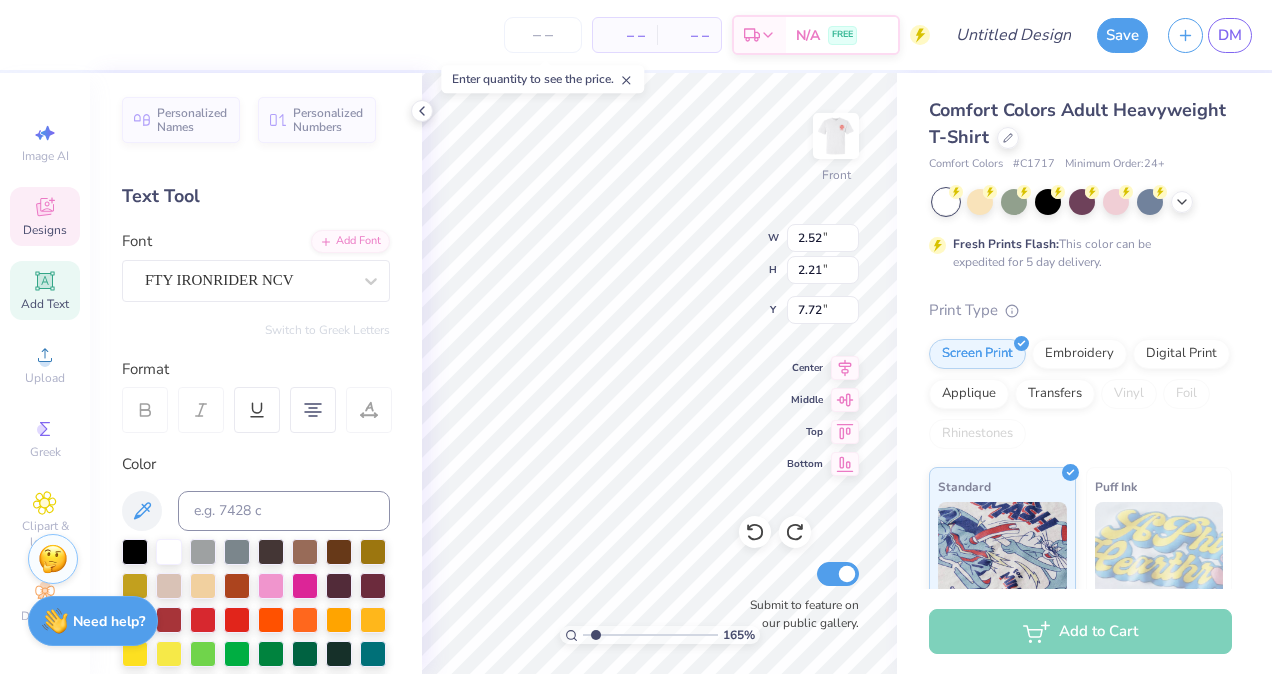 type on "[NUMBER]" 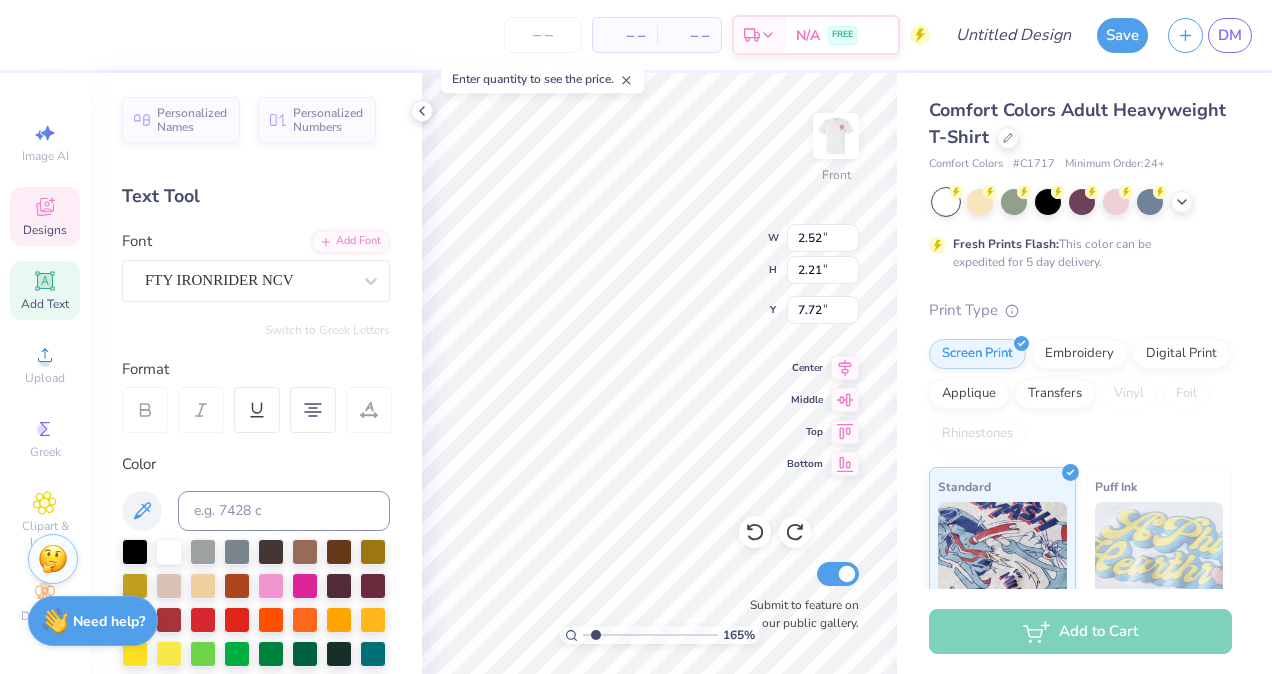 type on "2.46" 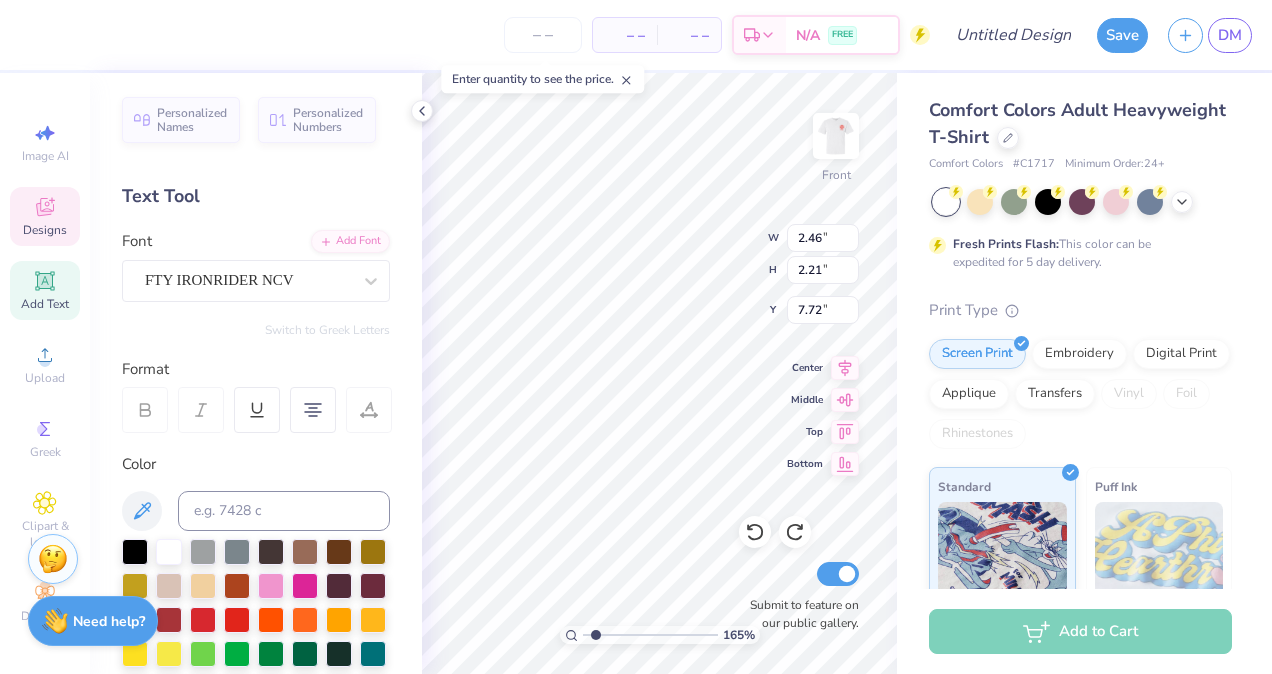 type on "3.98" 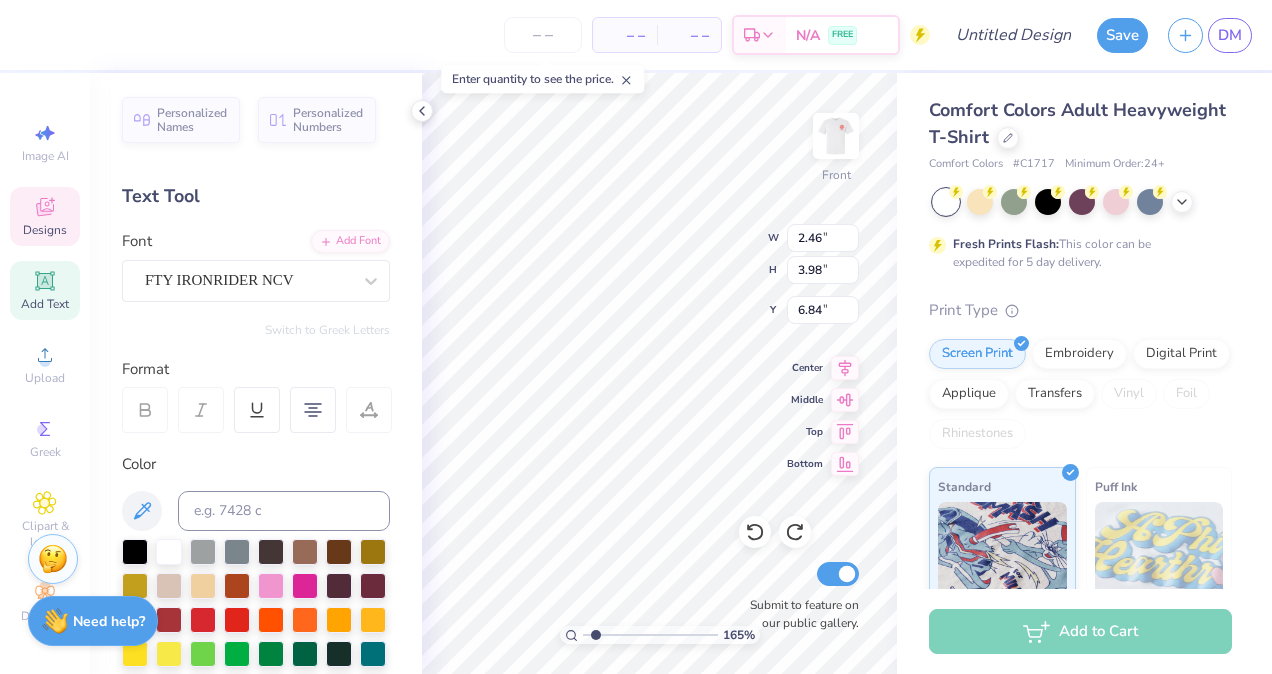 type on "[NUMBER]" 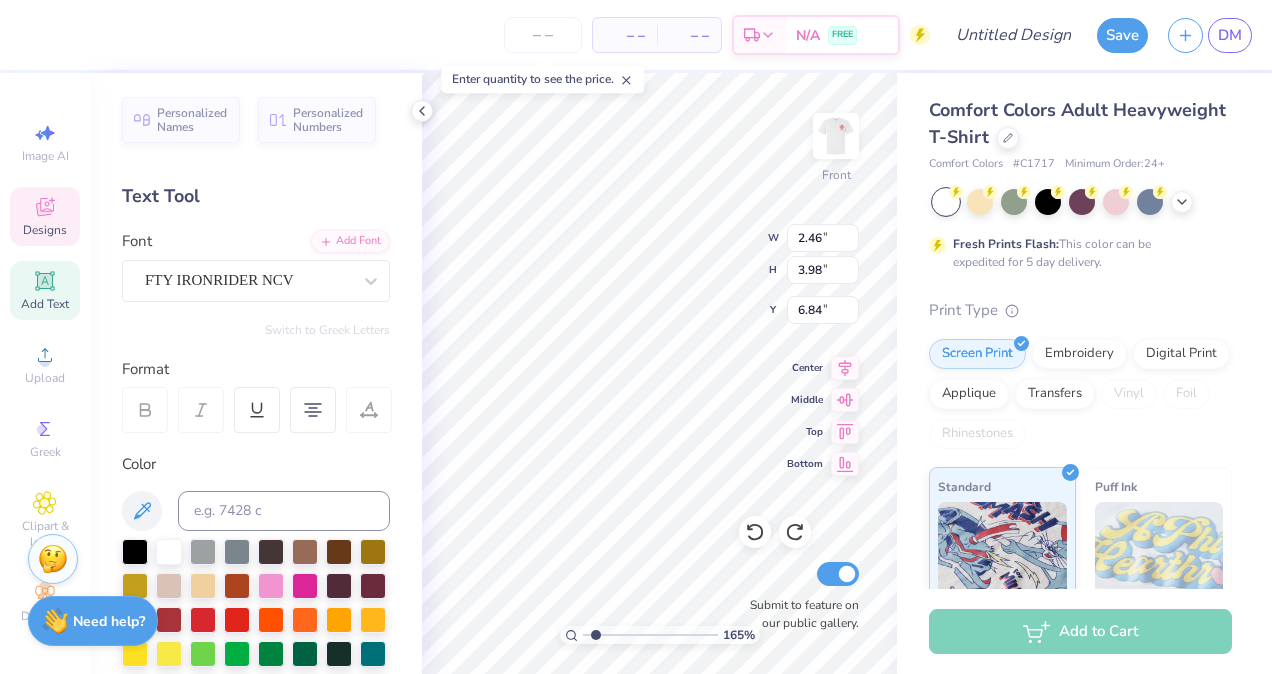 scroll, scrollTop: 16, scrollLeft: 2, axis: both 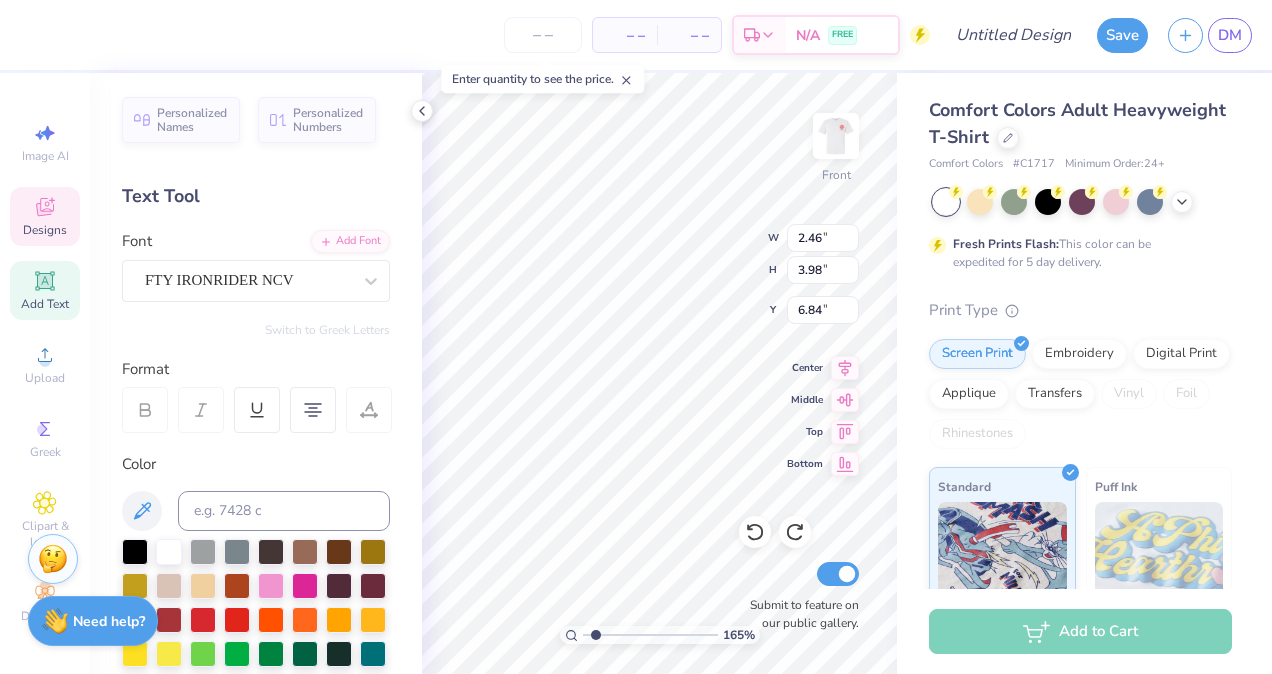 type 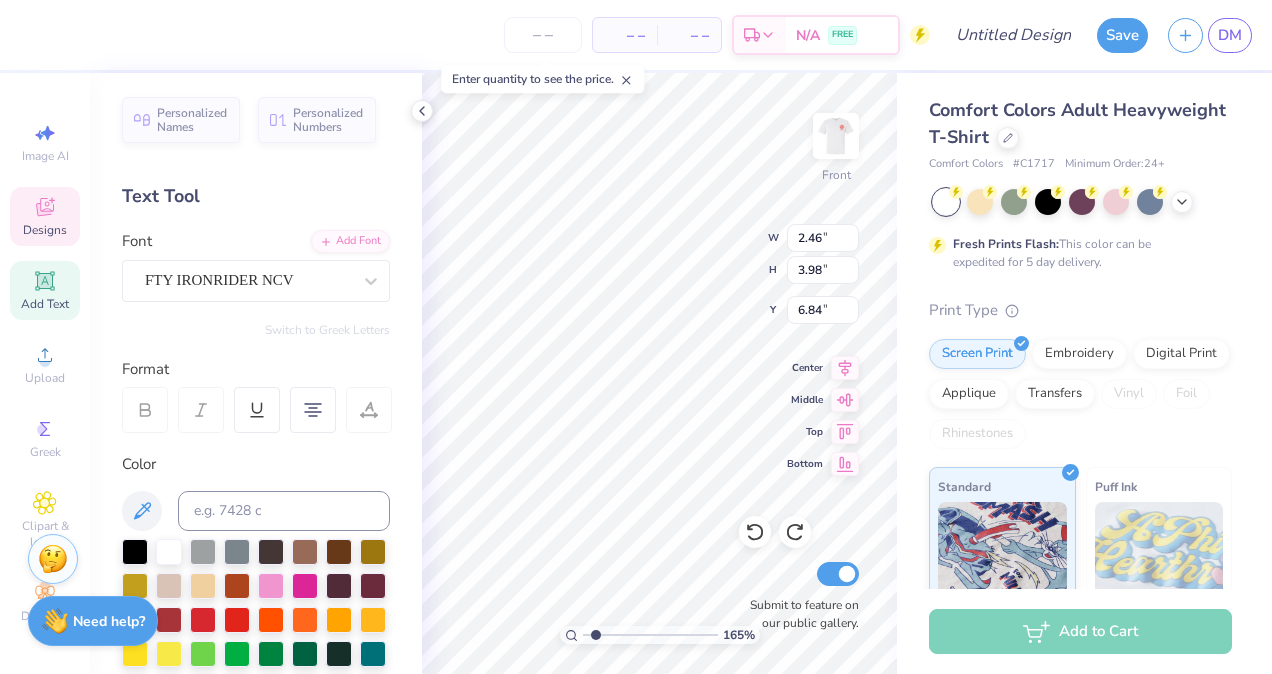 type on "[NUMBER]" 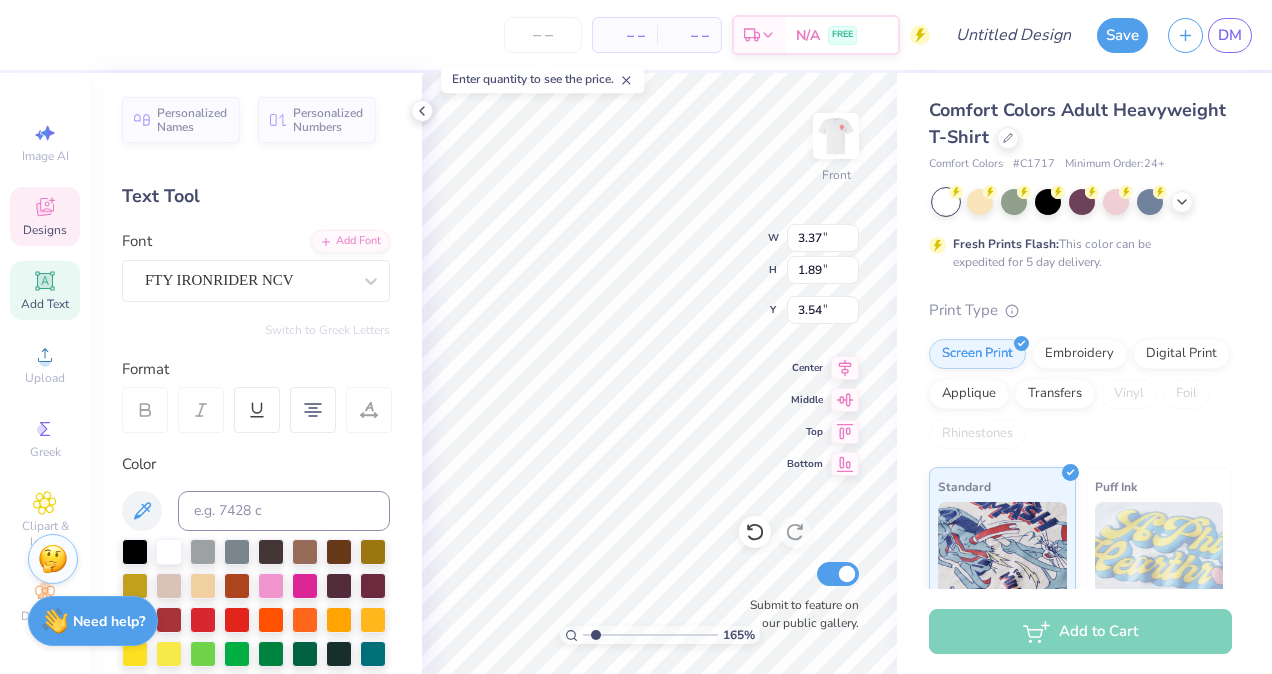 type on "[NUMBER]" 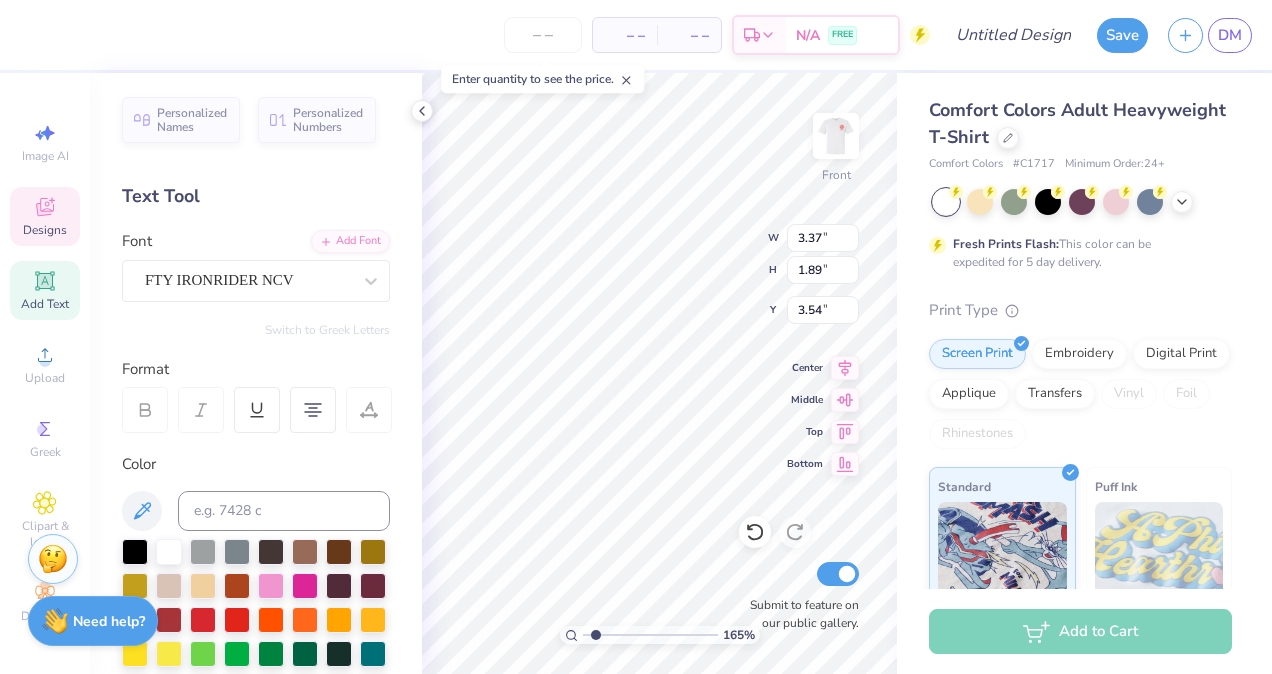 scroll, scrollTop: 16, scrollLeft: 2, axis: both 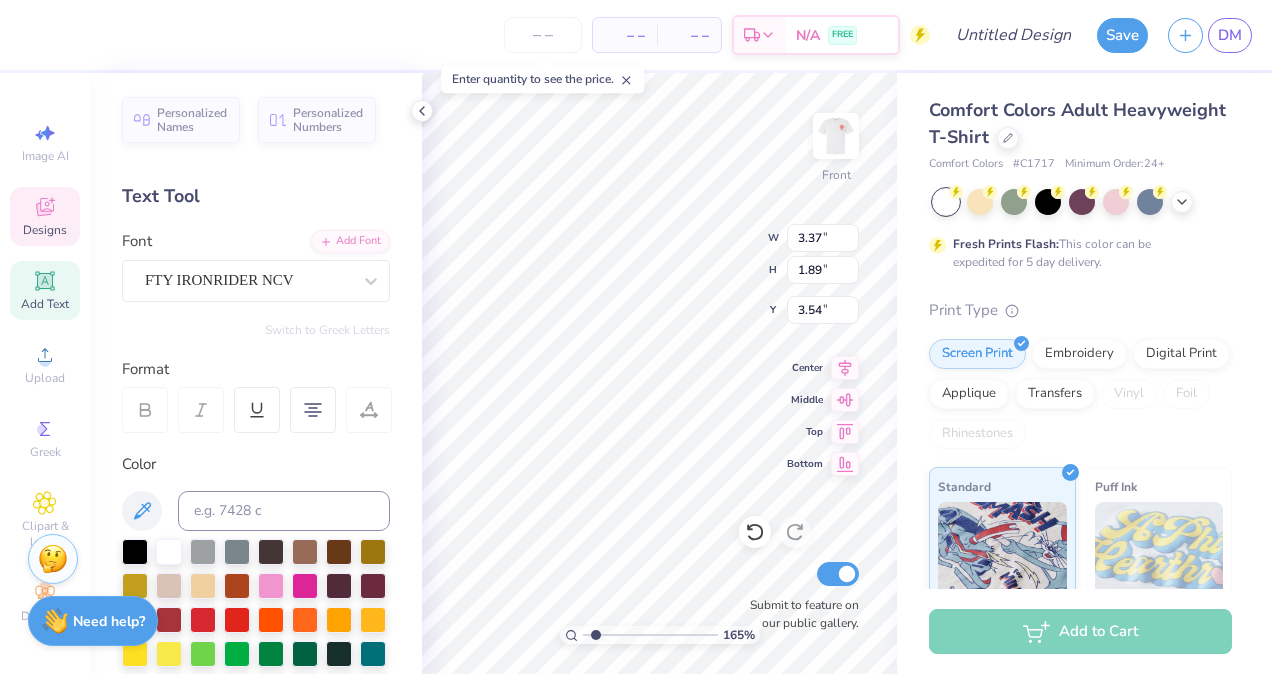 type 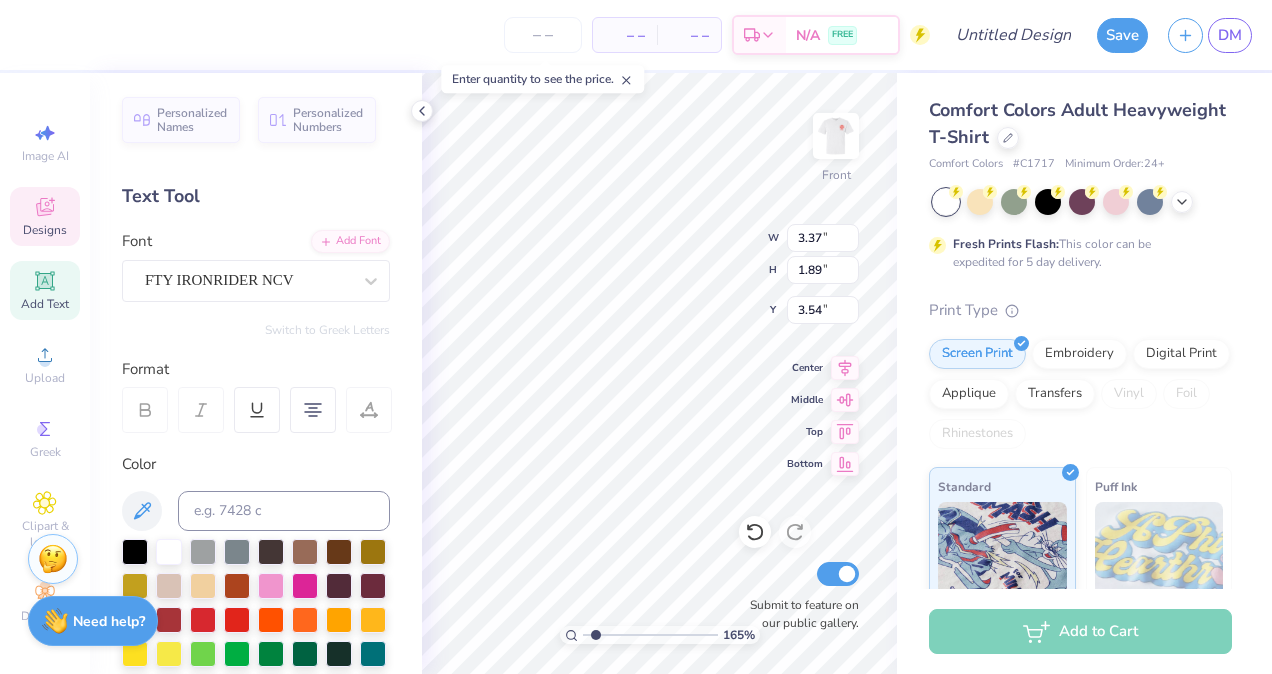 type 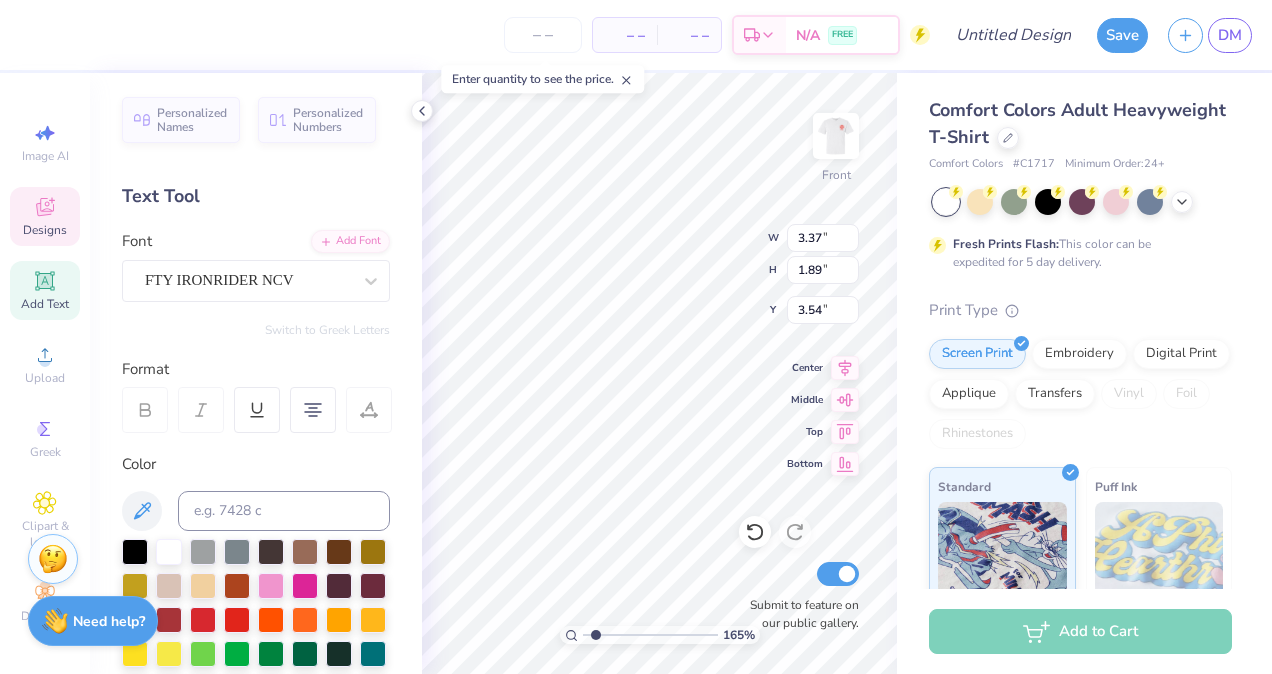 type on "[NUMBER]" 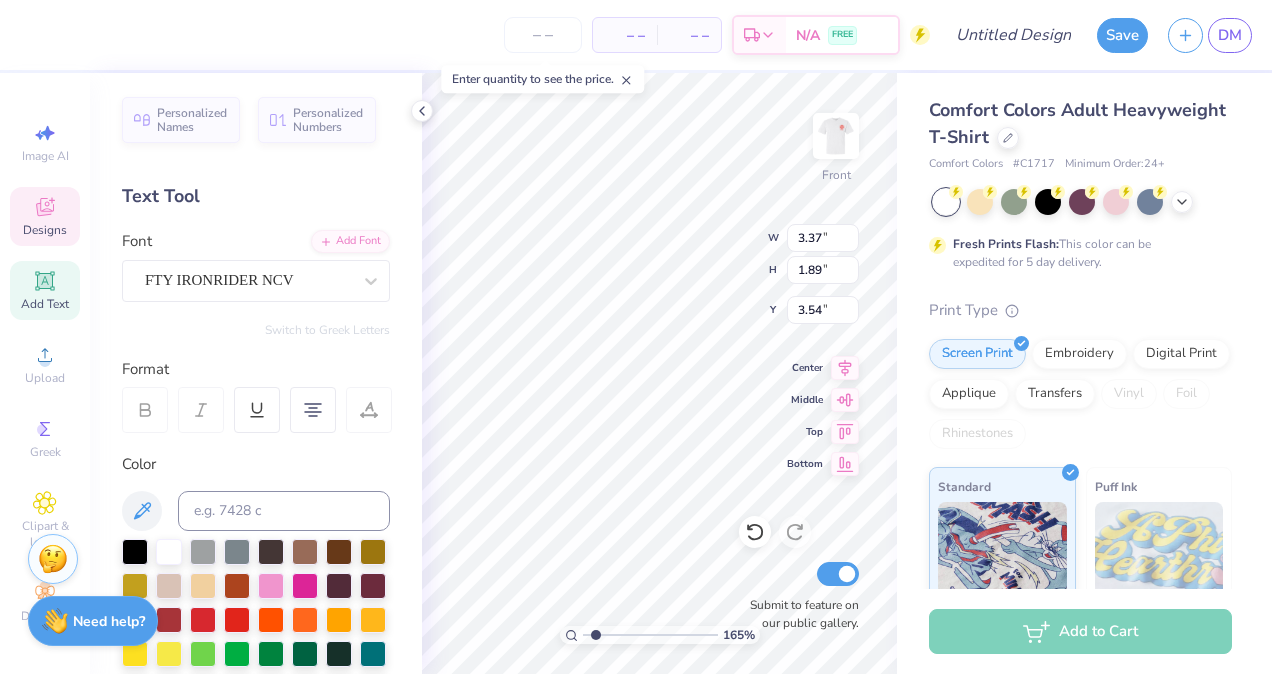 type on "[NUMBER]" 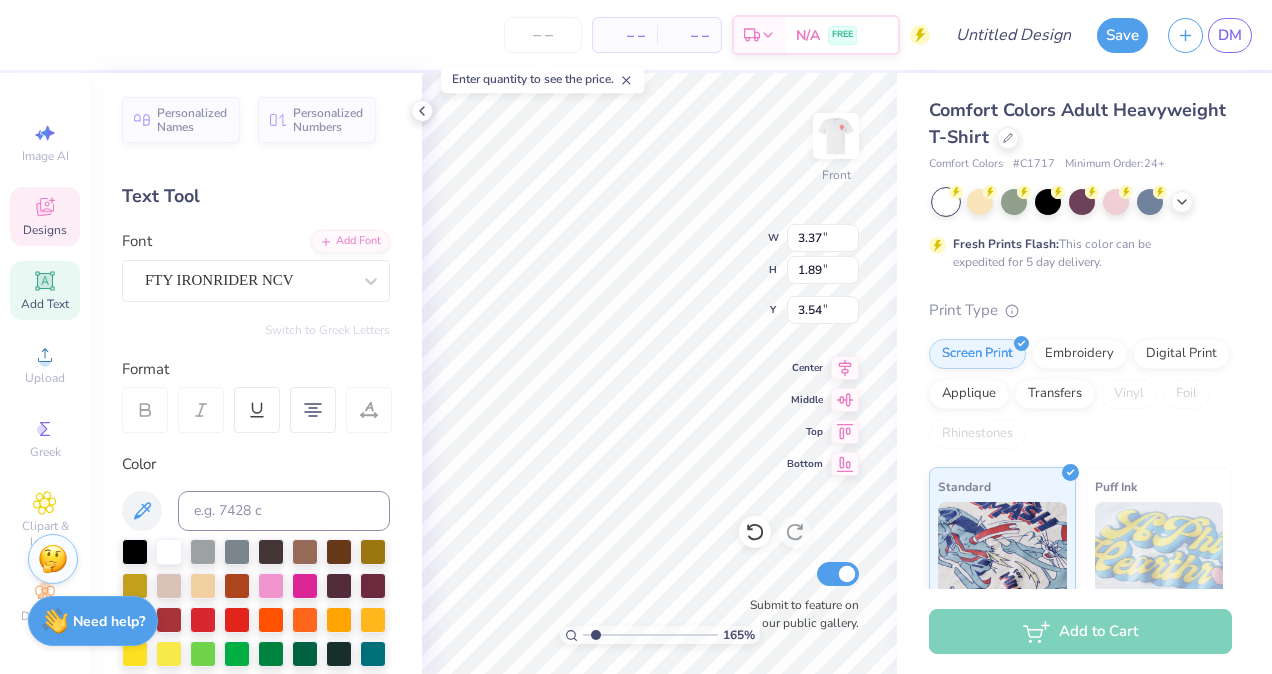 type 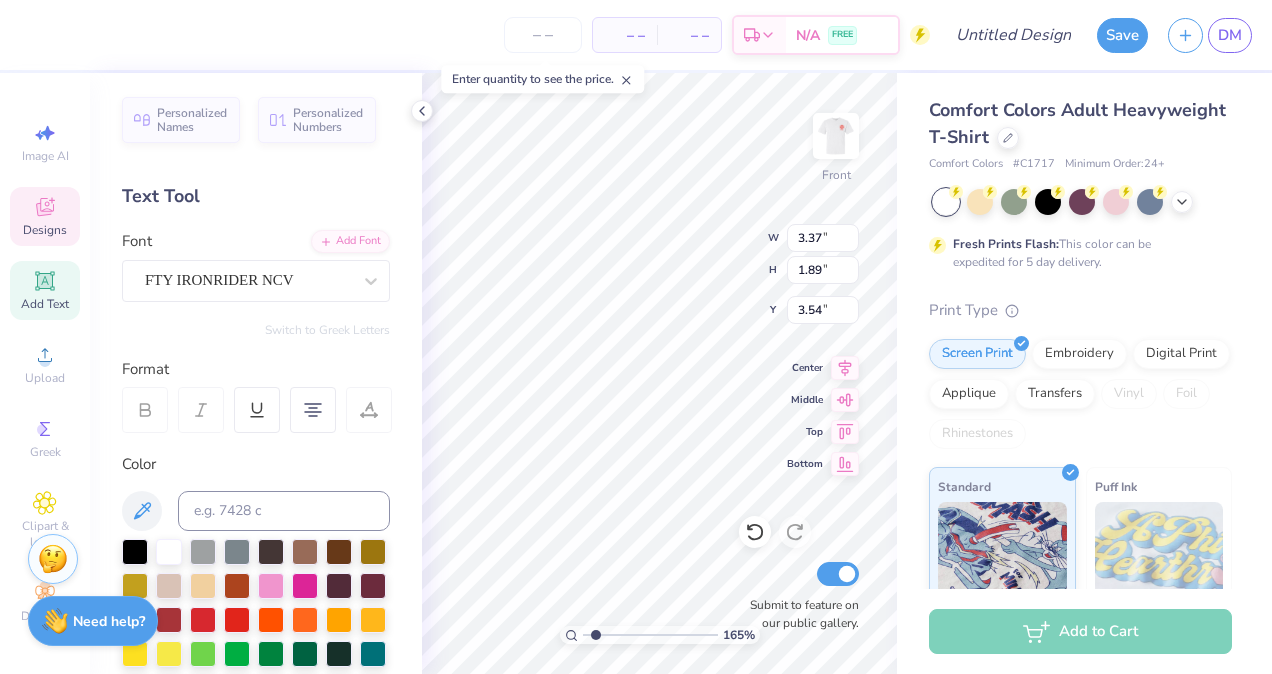 type on "[NUMBER]" 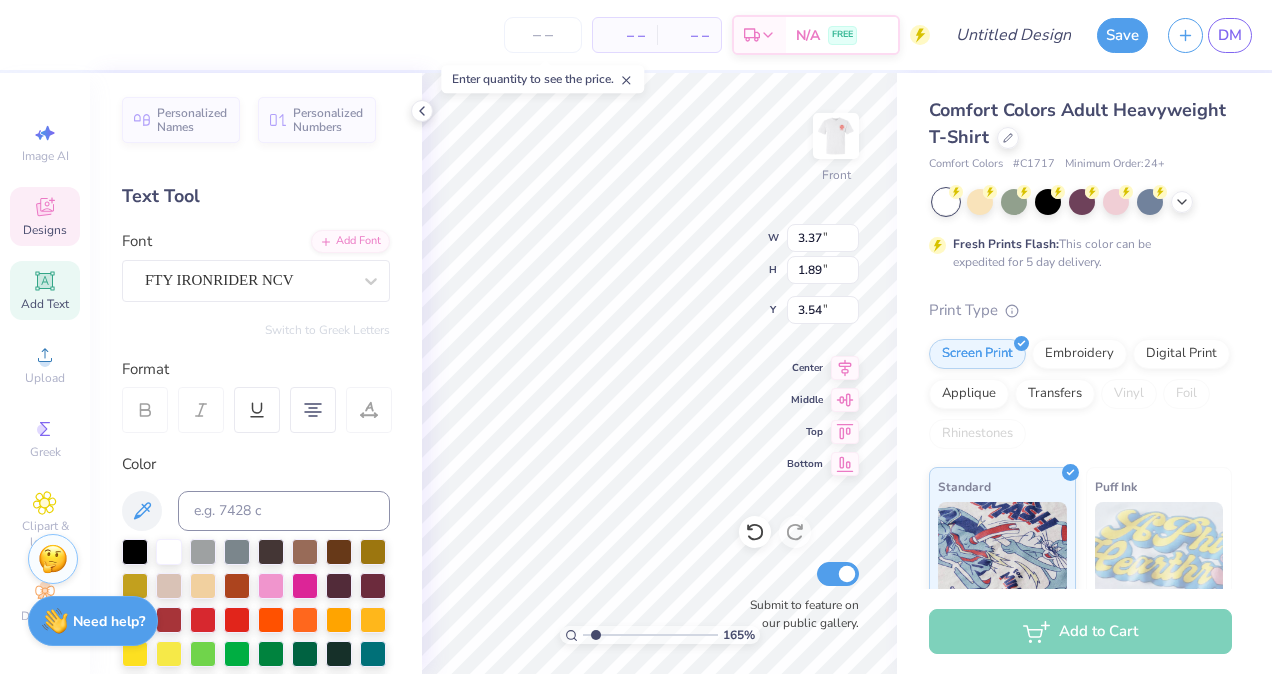 type on "11.80" 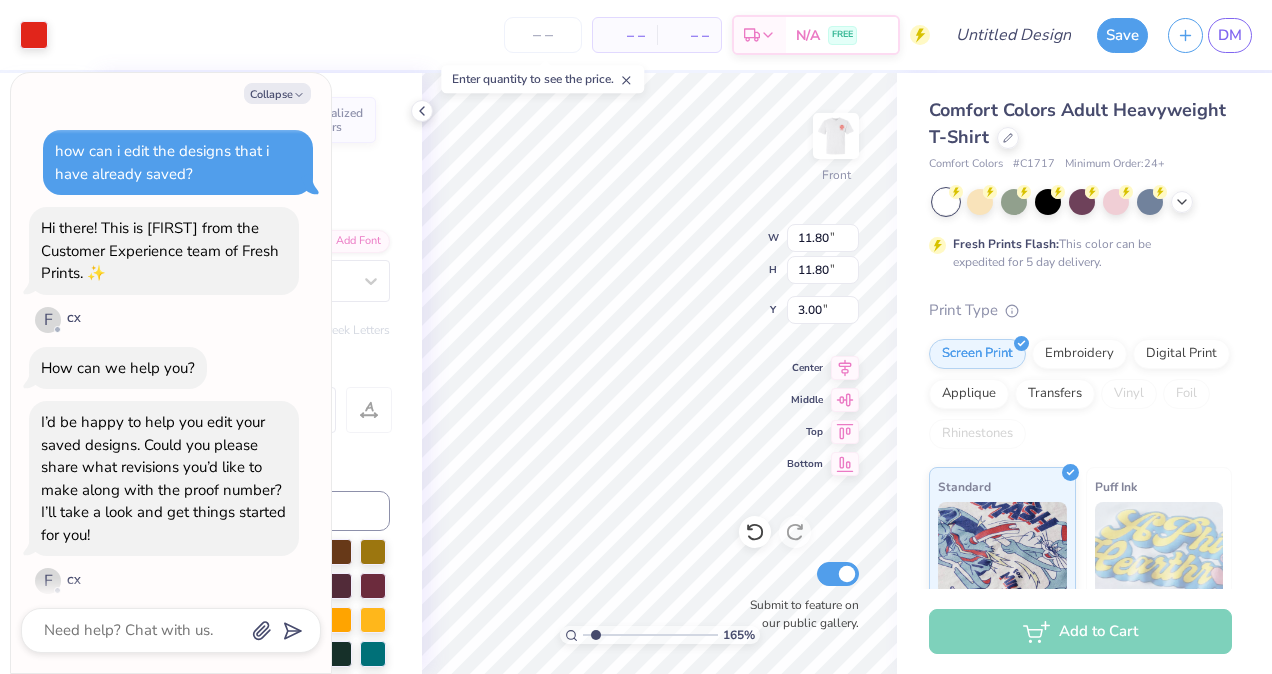 scroll, scrollTop: 13, scrollLeft: 0, axis: vertical 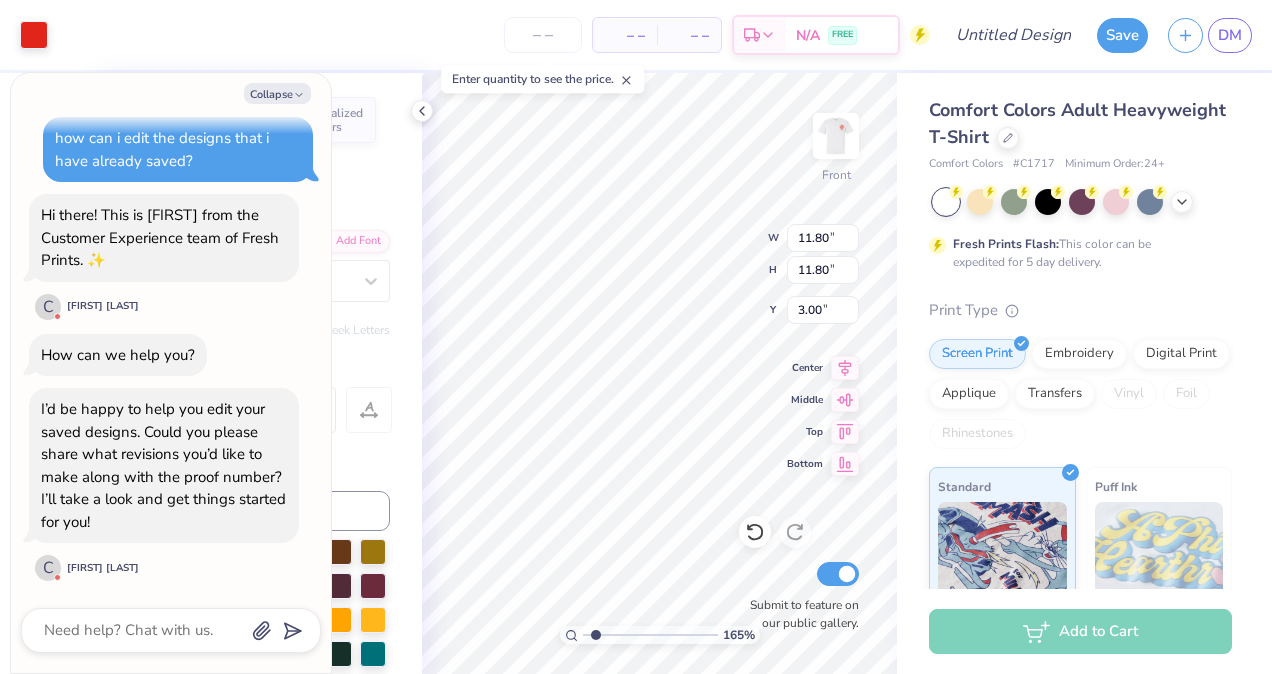 type on "[NUMBER]" 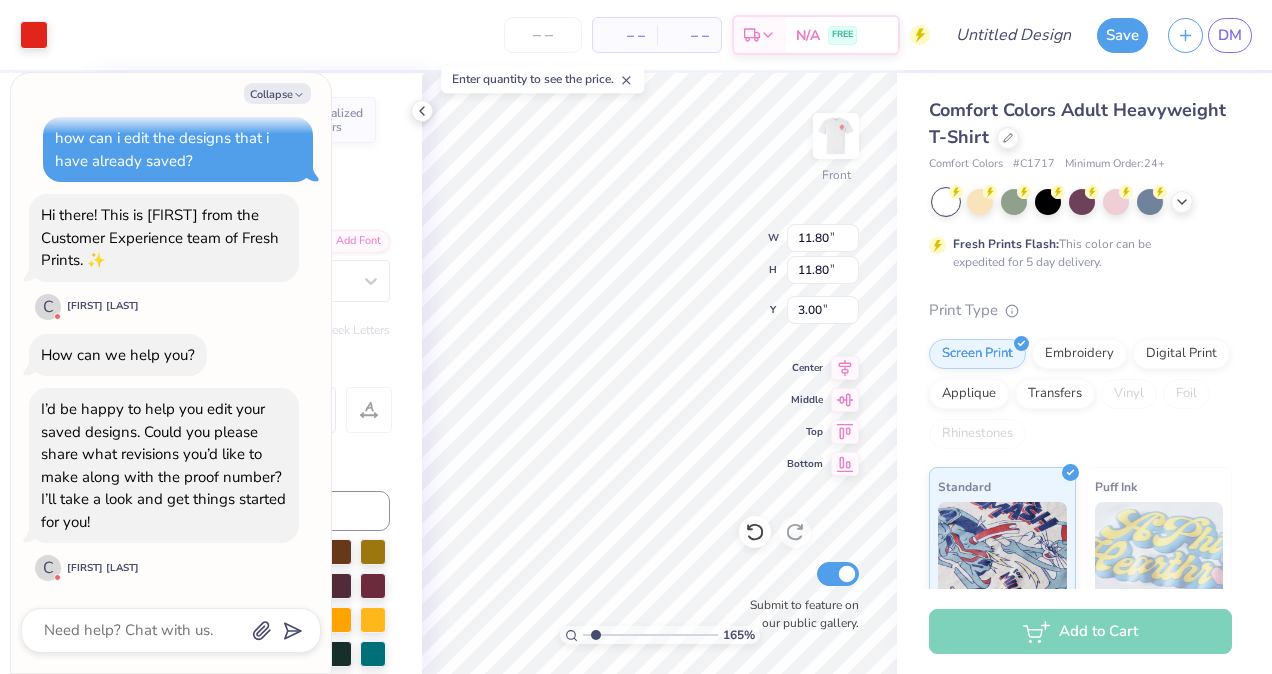 type on "x" 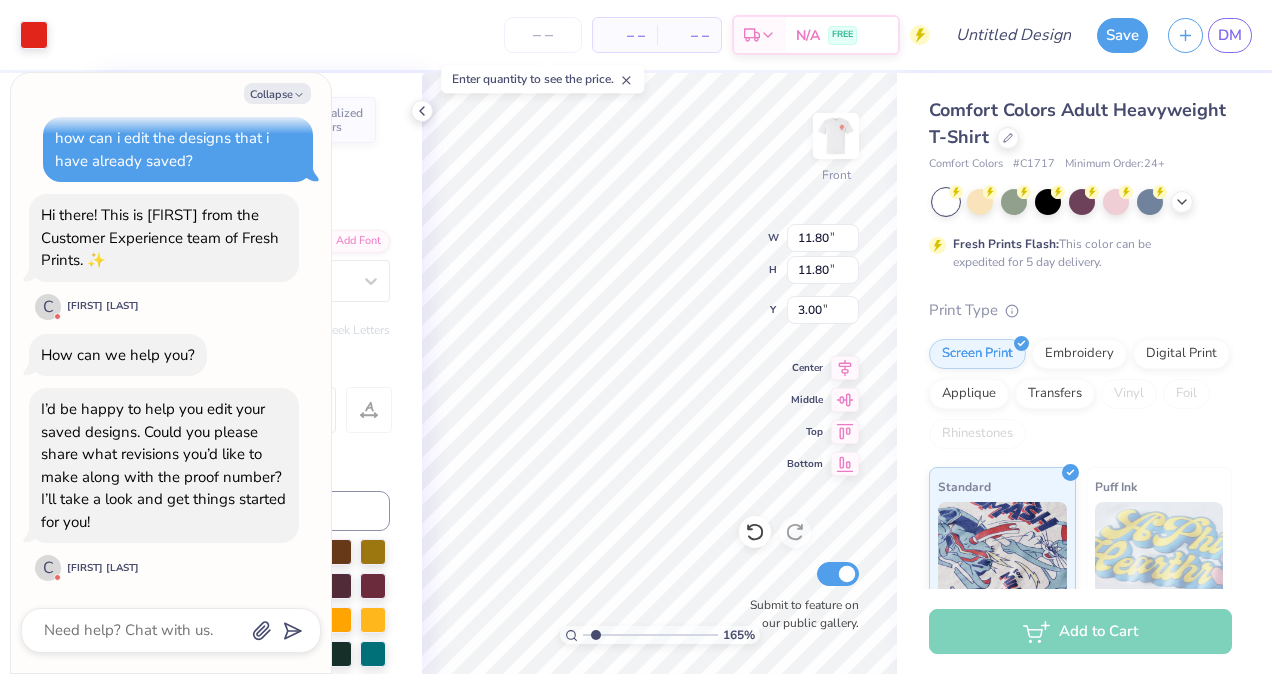 type on "[NUMBER]" 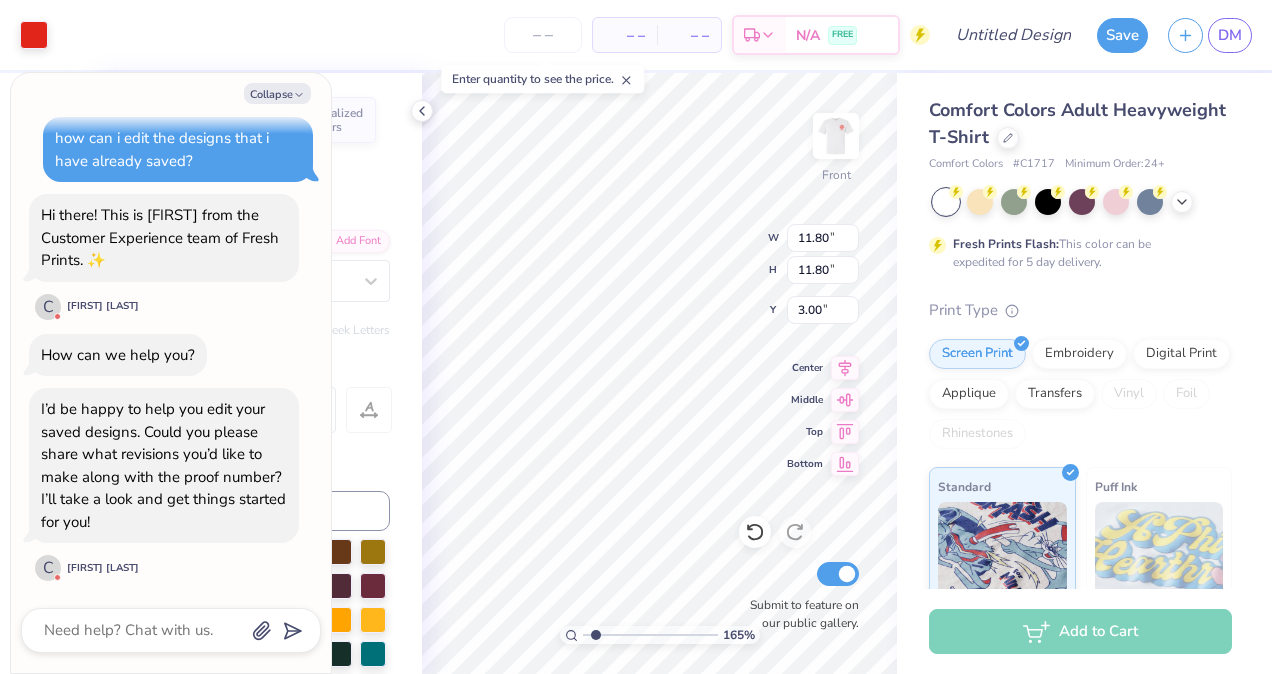 type on "1.63" 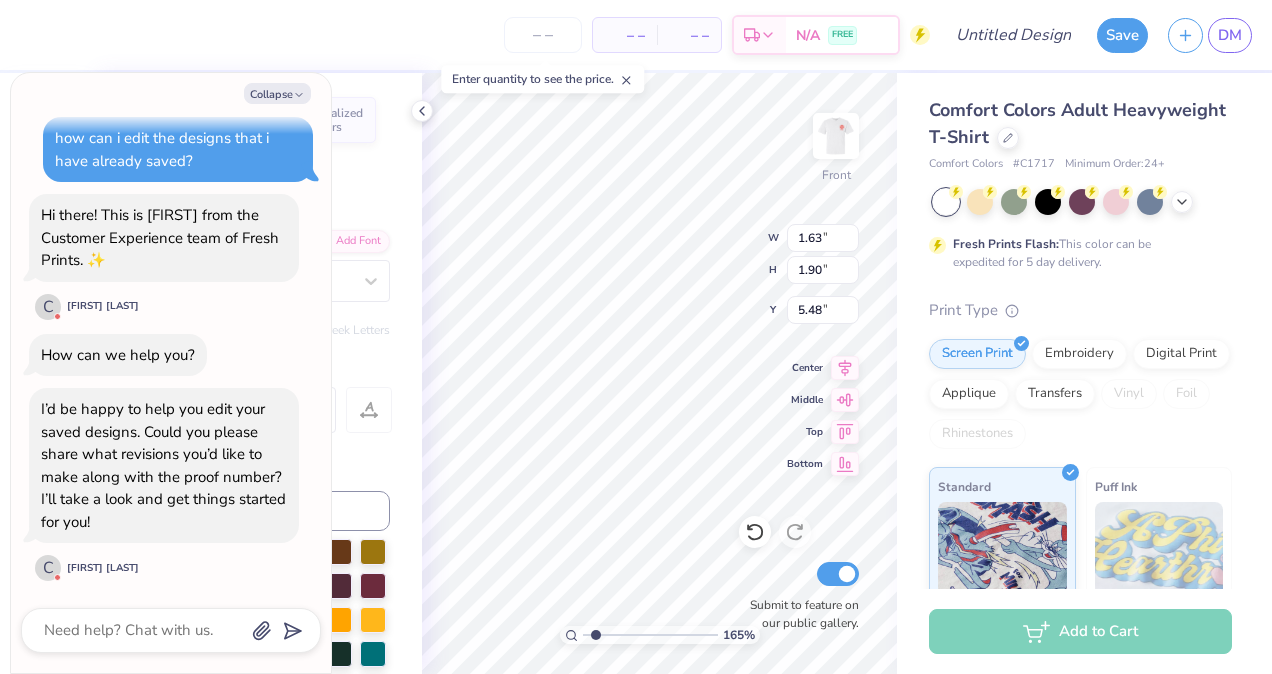 type on "[NUMBER]" 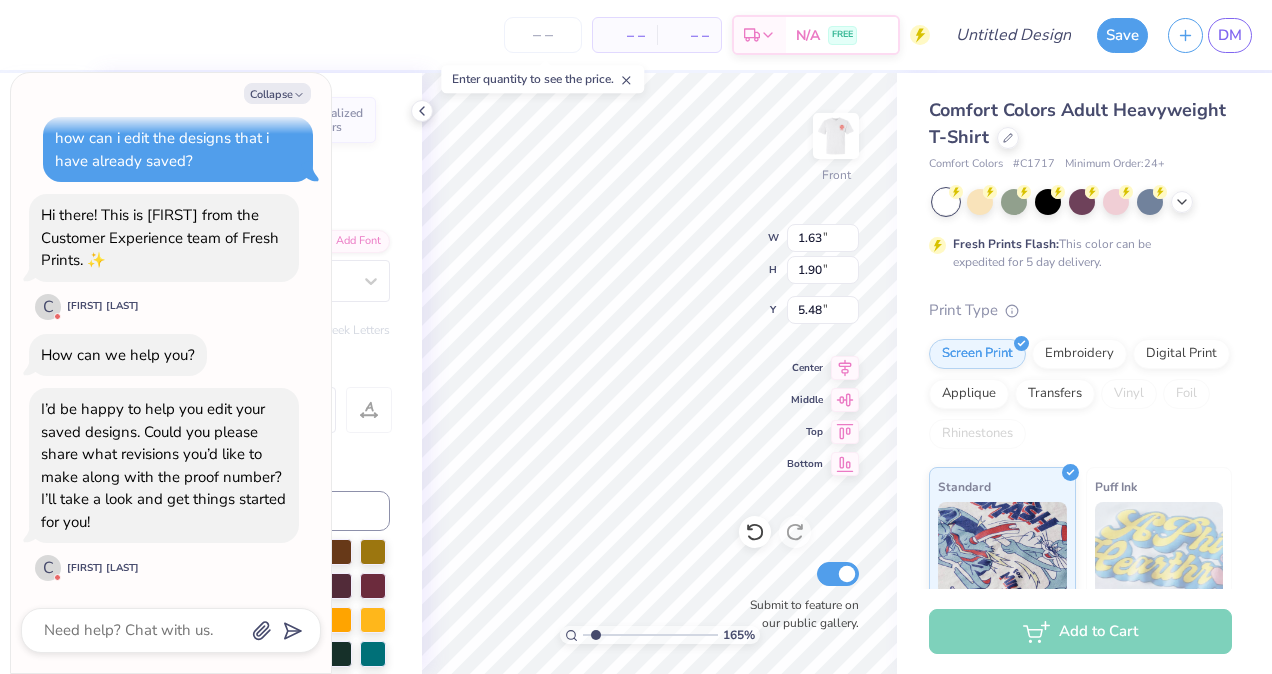 type on "[NUMBER]" 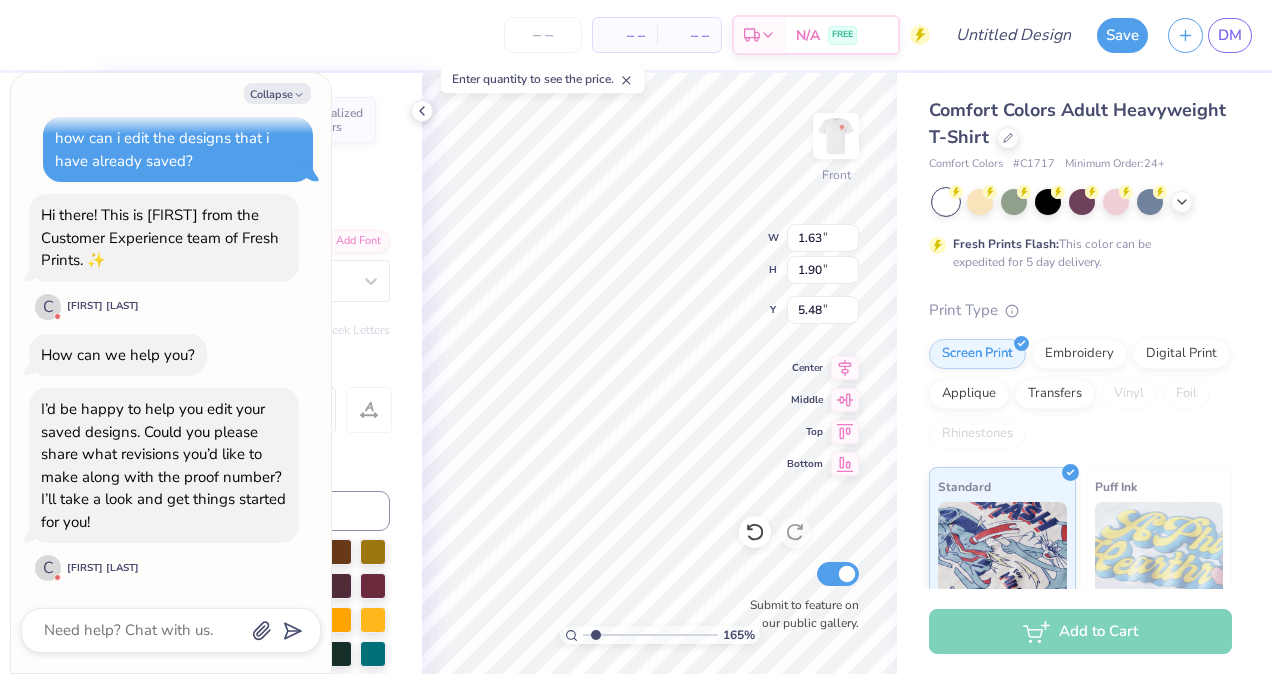 type on "x" 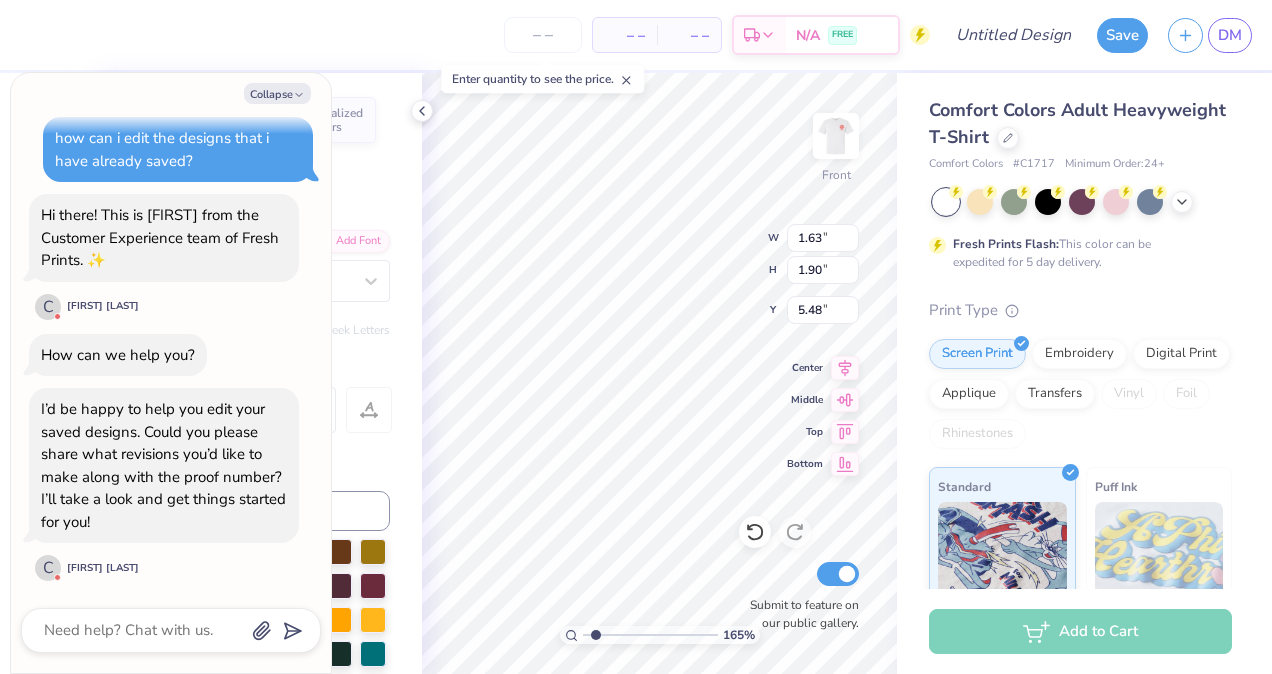 type on "[NUMBER]" 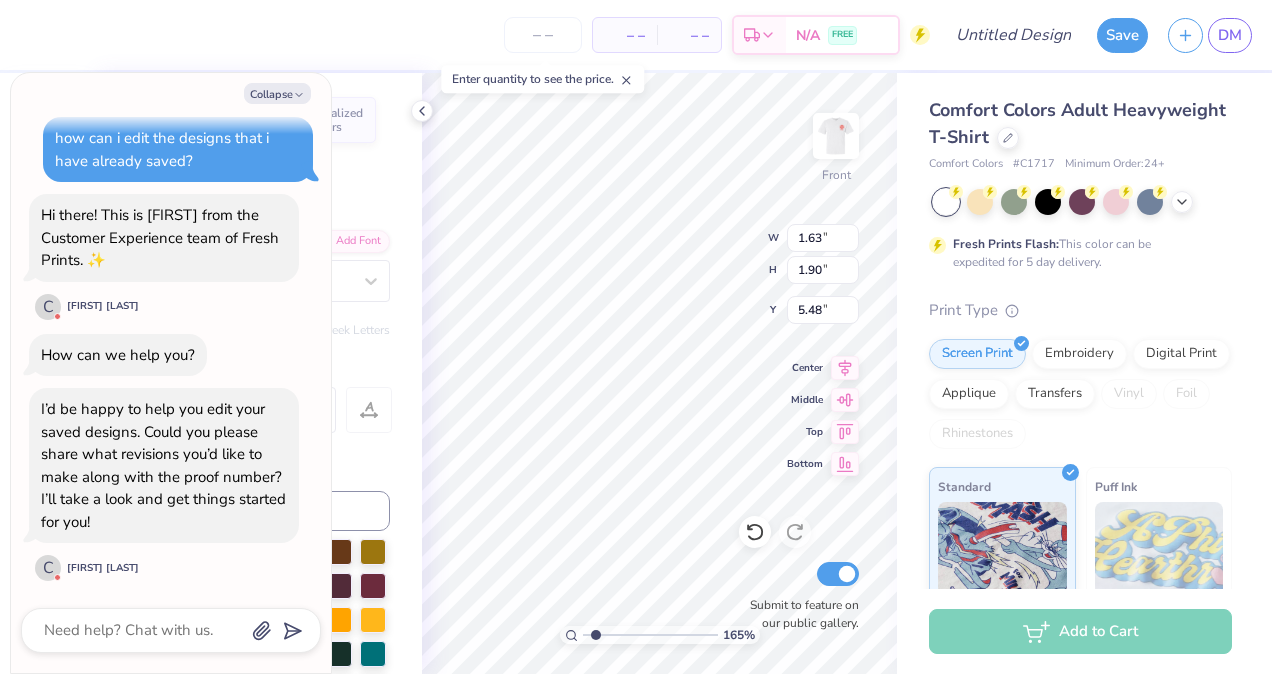 type on "x" 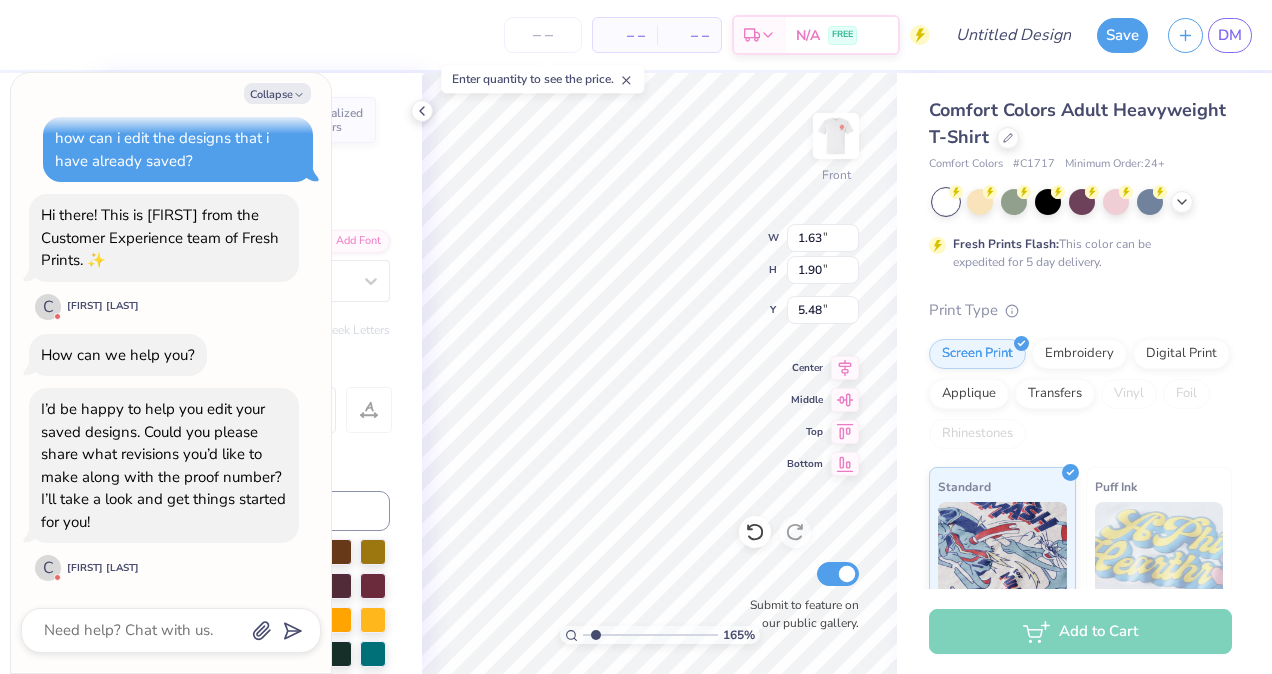 type 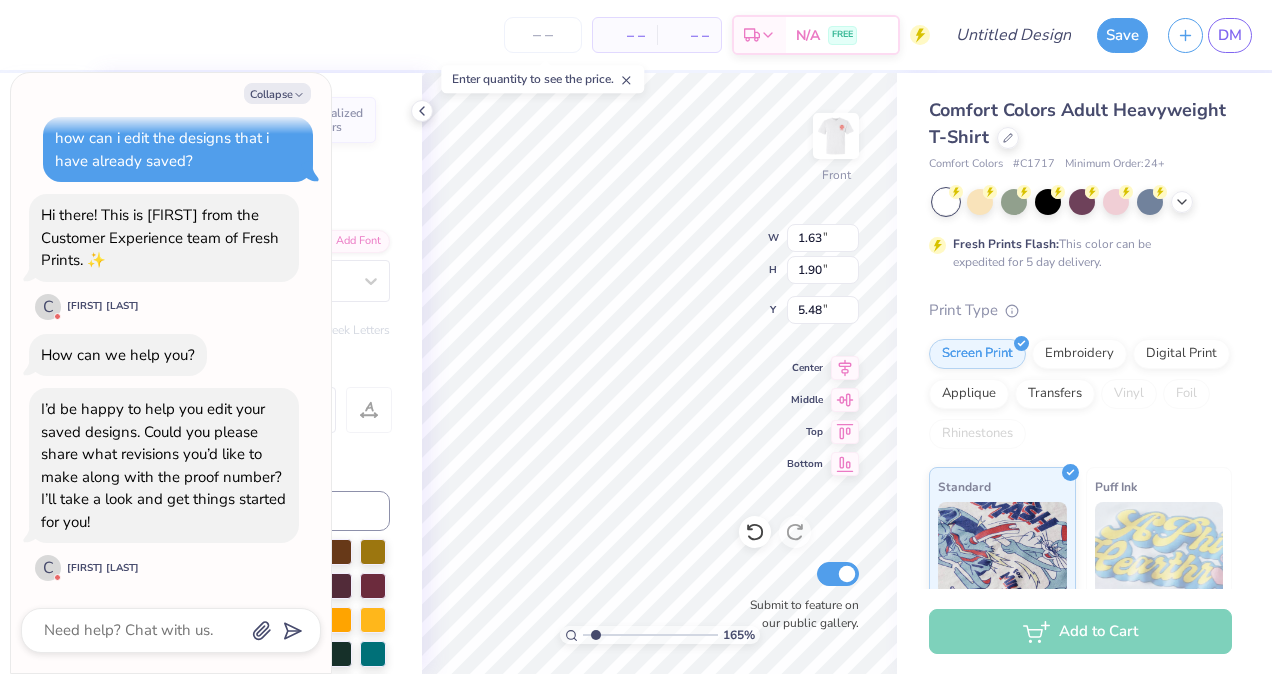 type on "[NUMBER]" 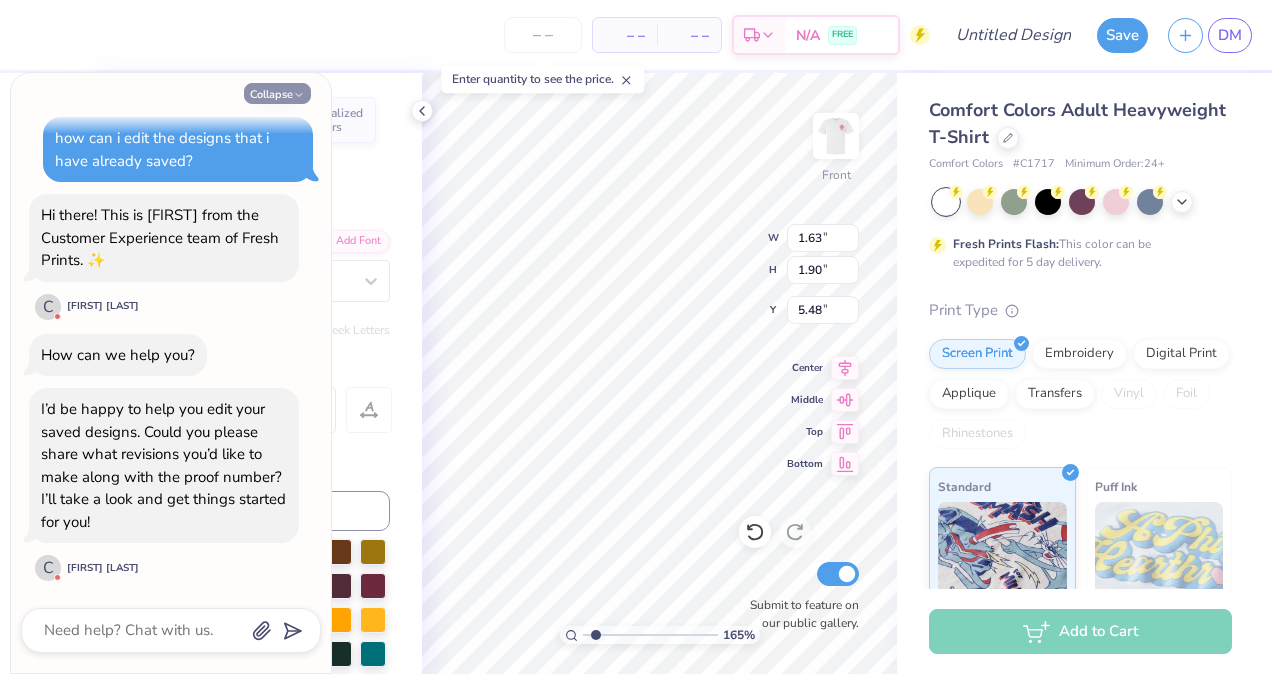 click on "Collapse" at bounding box center (277, 93) 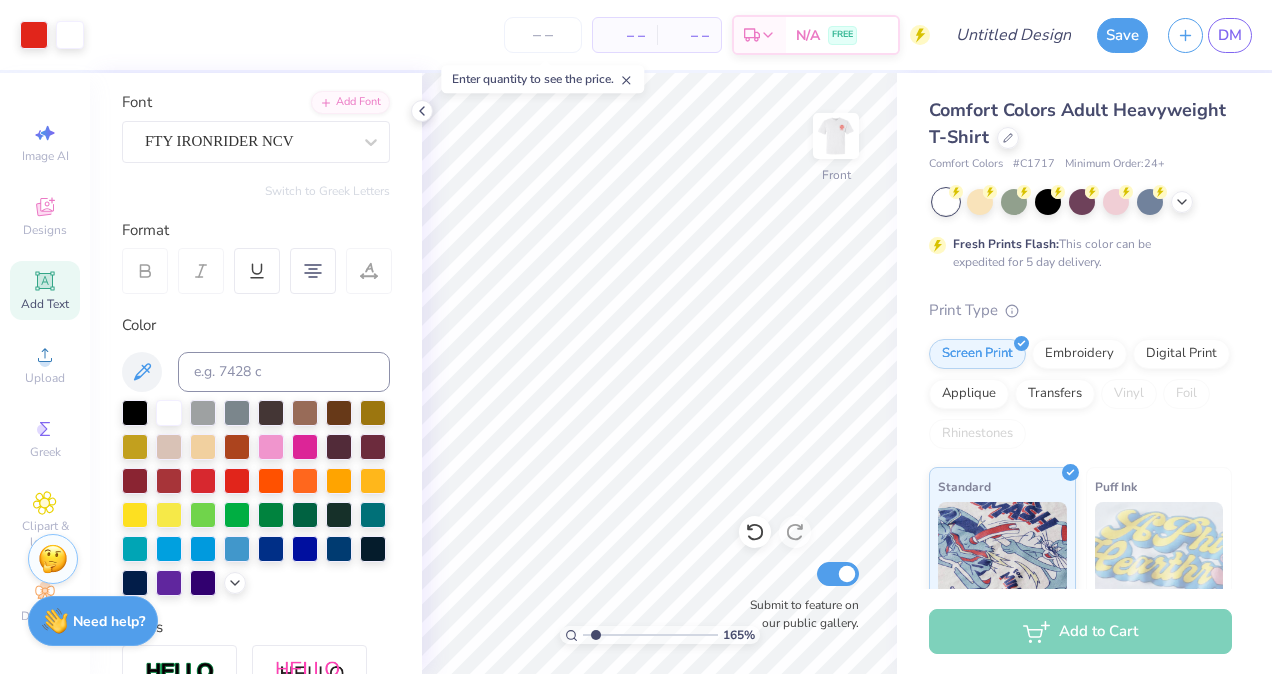 scroll, scrollTop: 140, scrollLeft: 0, axis: vertical 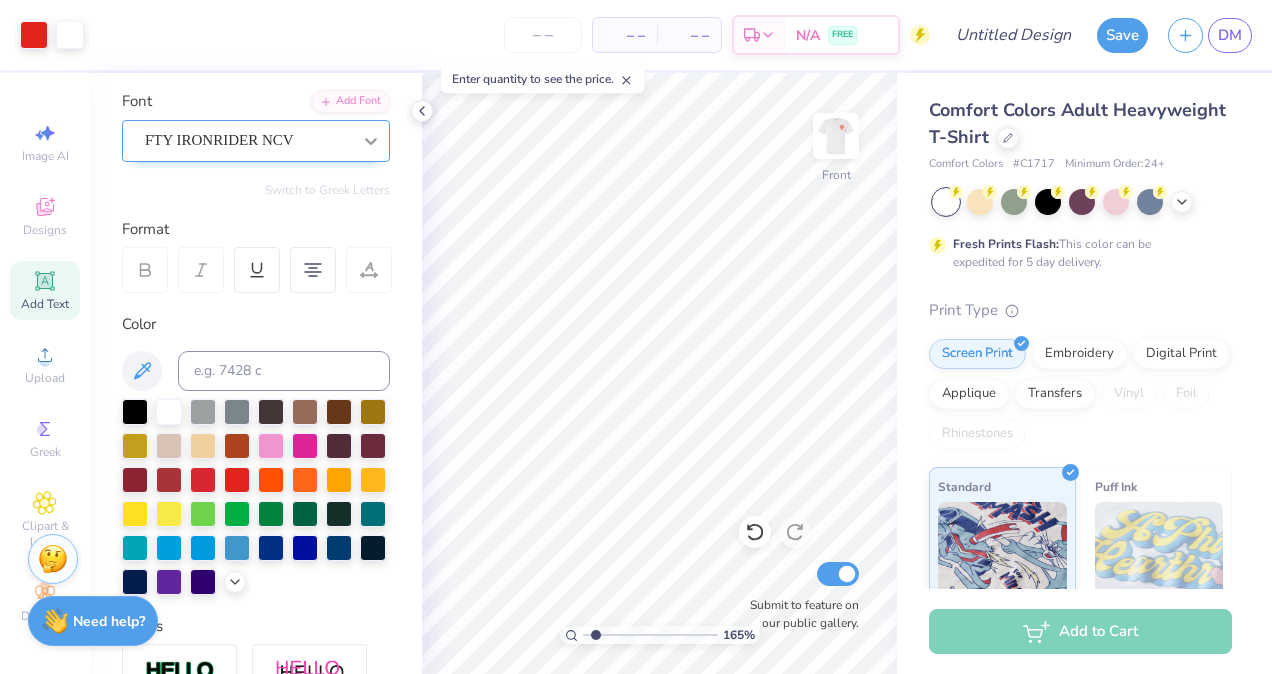 click at bounding box center (371, 141) 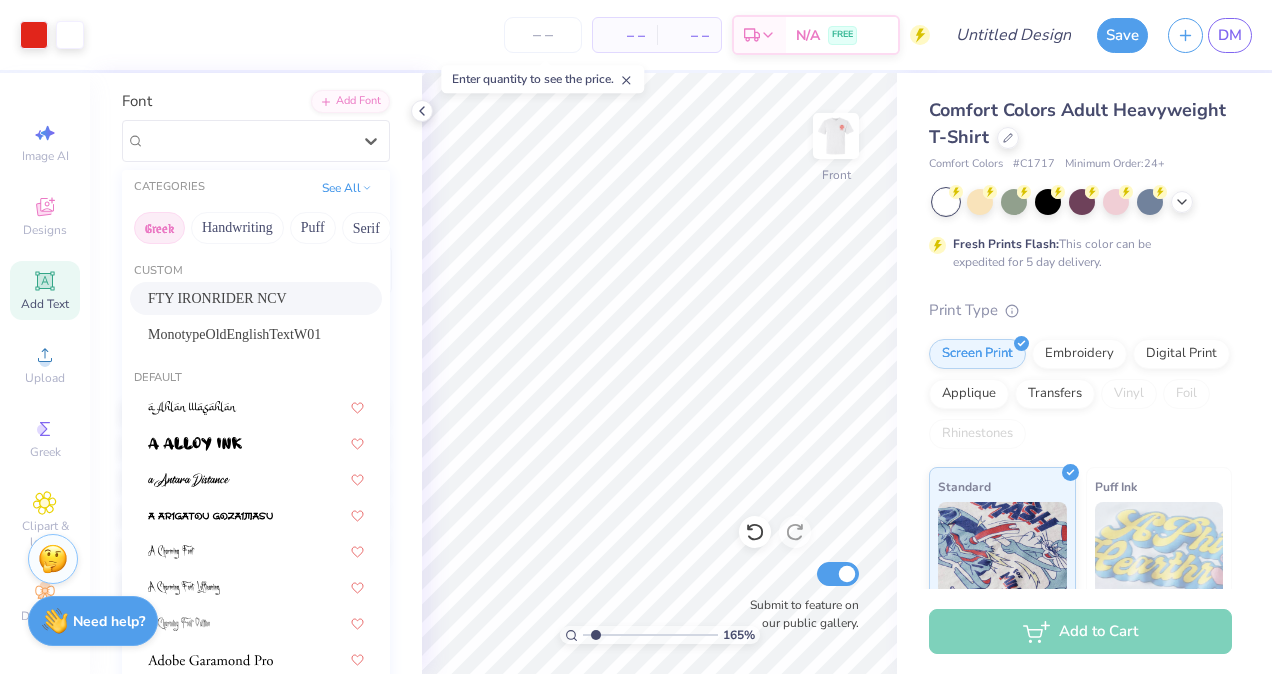 click on "Greek" at bounding box center [159, 228] 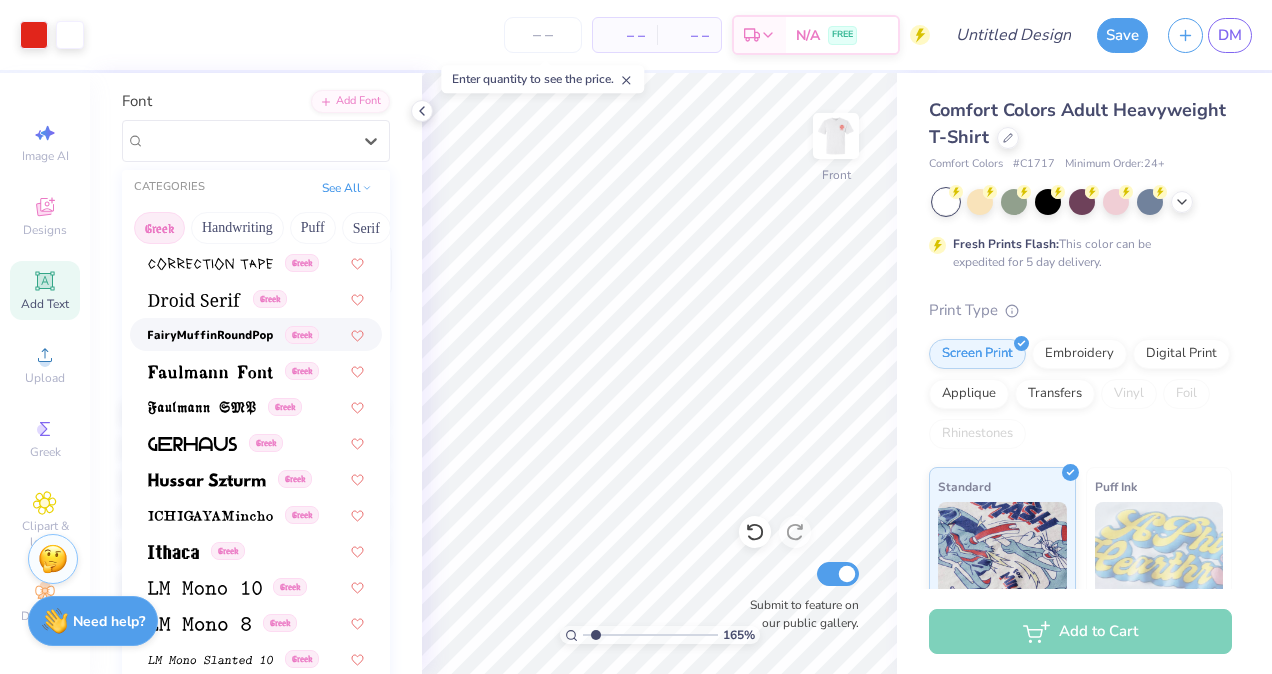 scroll, scrollTop: 577, scrollLeft: 0, axis: vertical 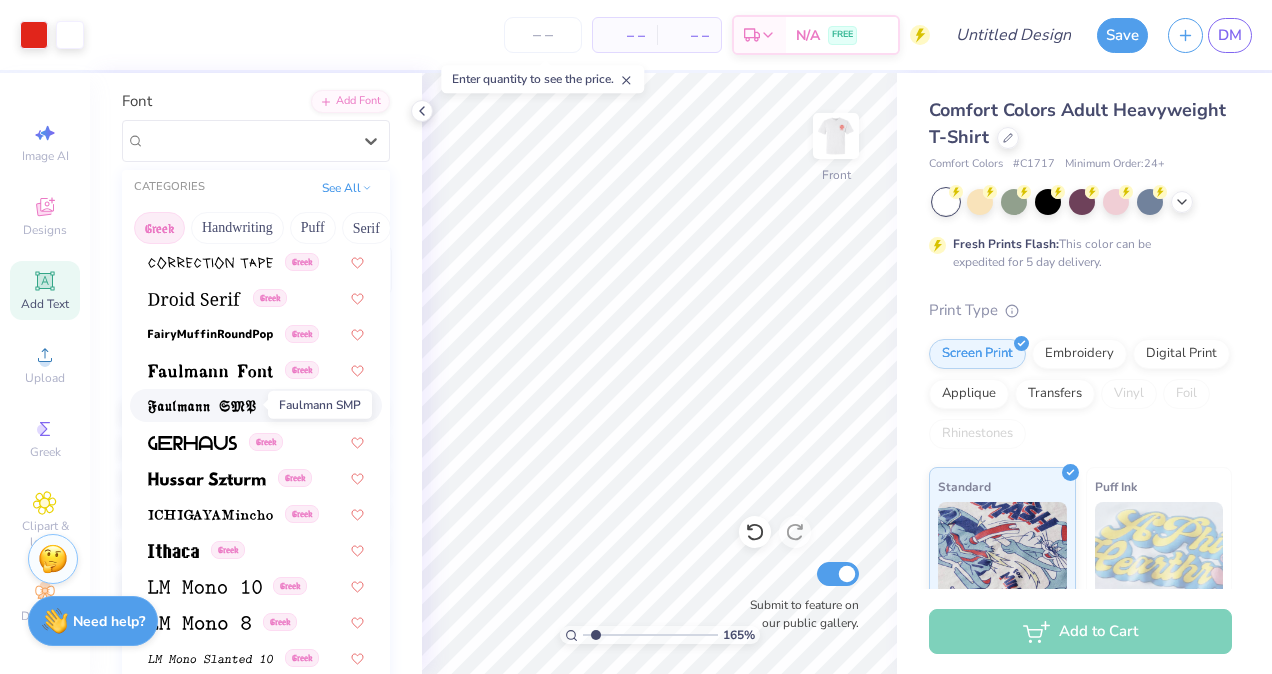 click at bounding box center [202, 407] 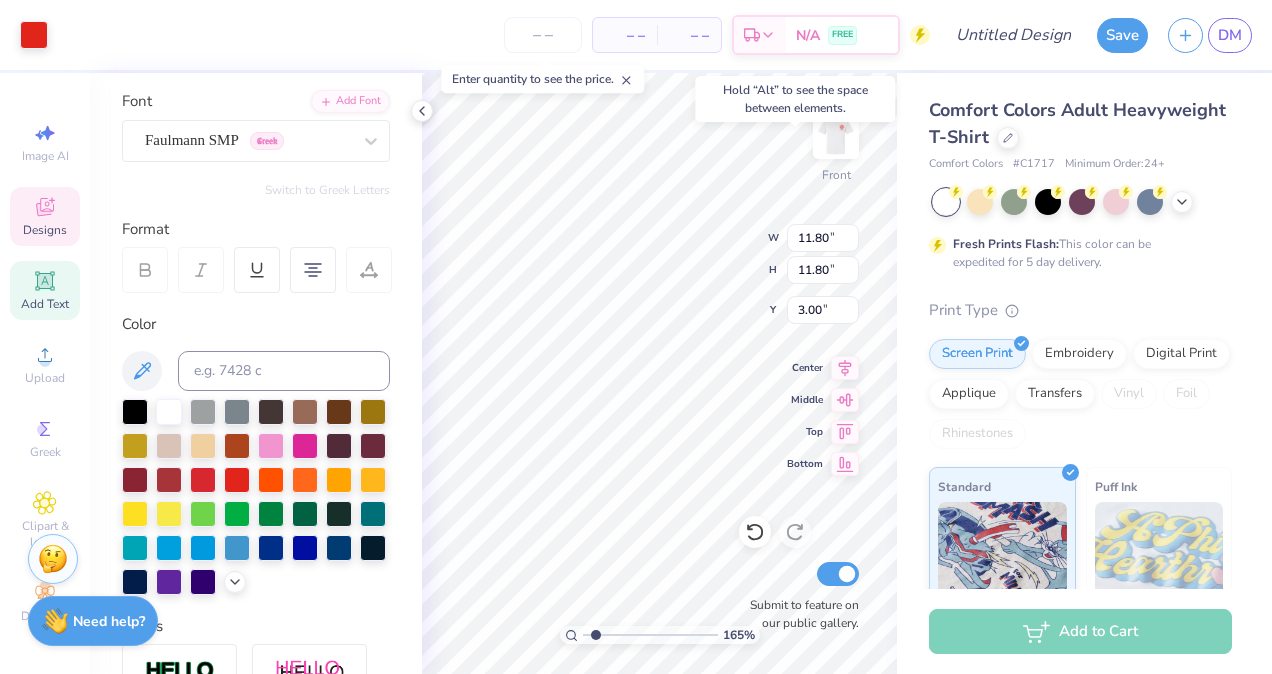 type on "[NUMBER]" 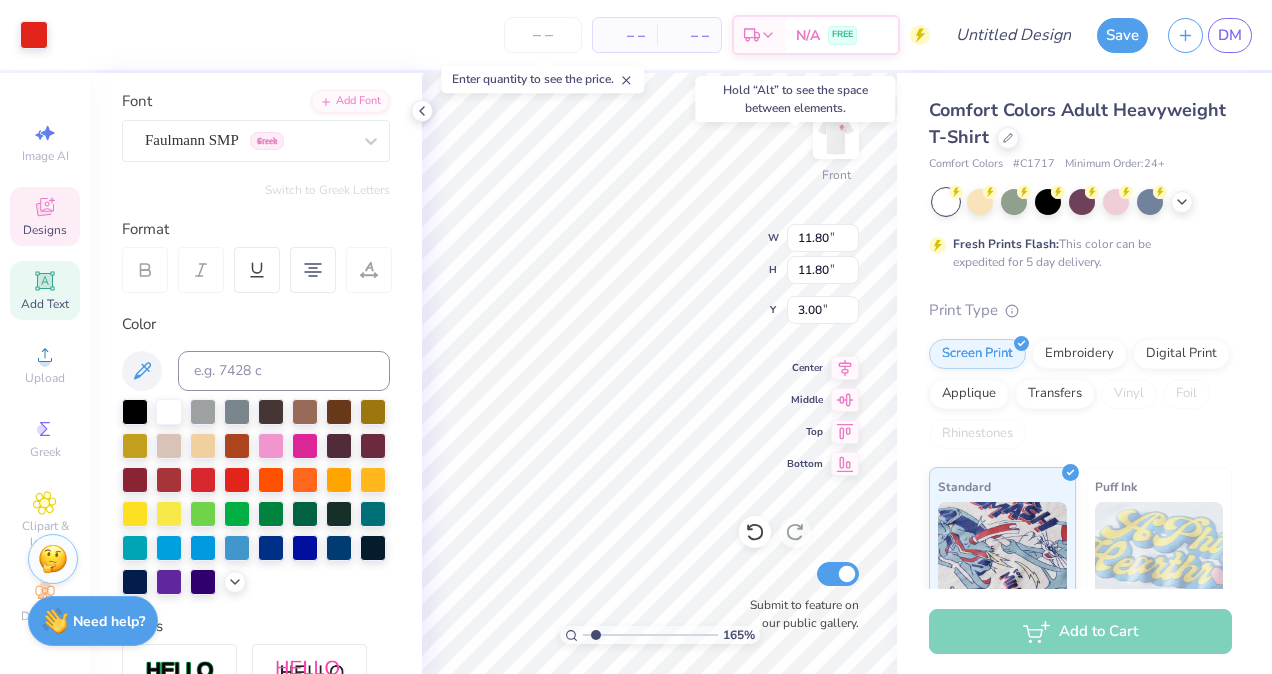 type on "3.89" 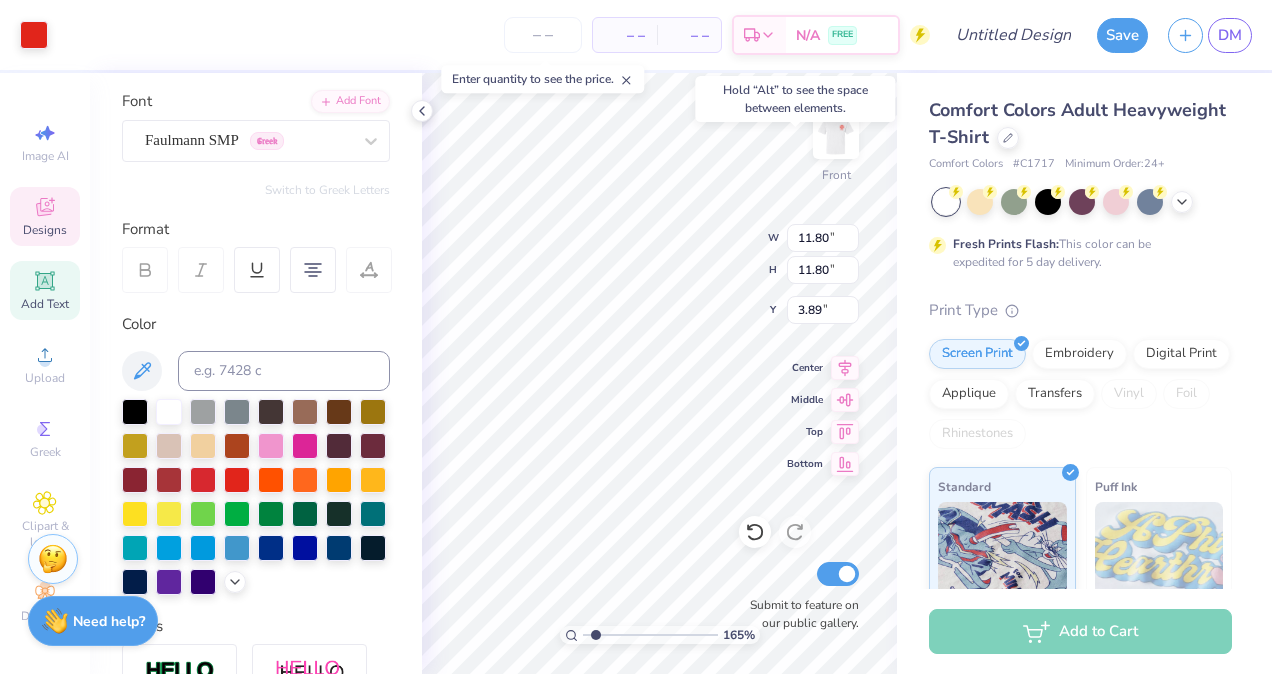 type on "[NUMBER]" 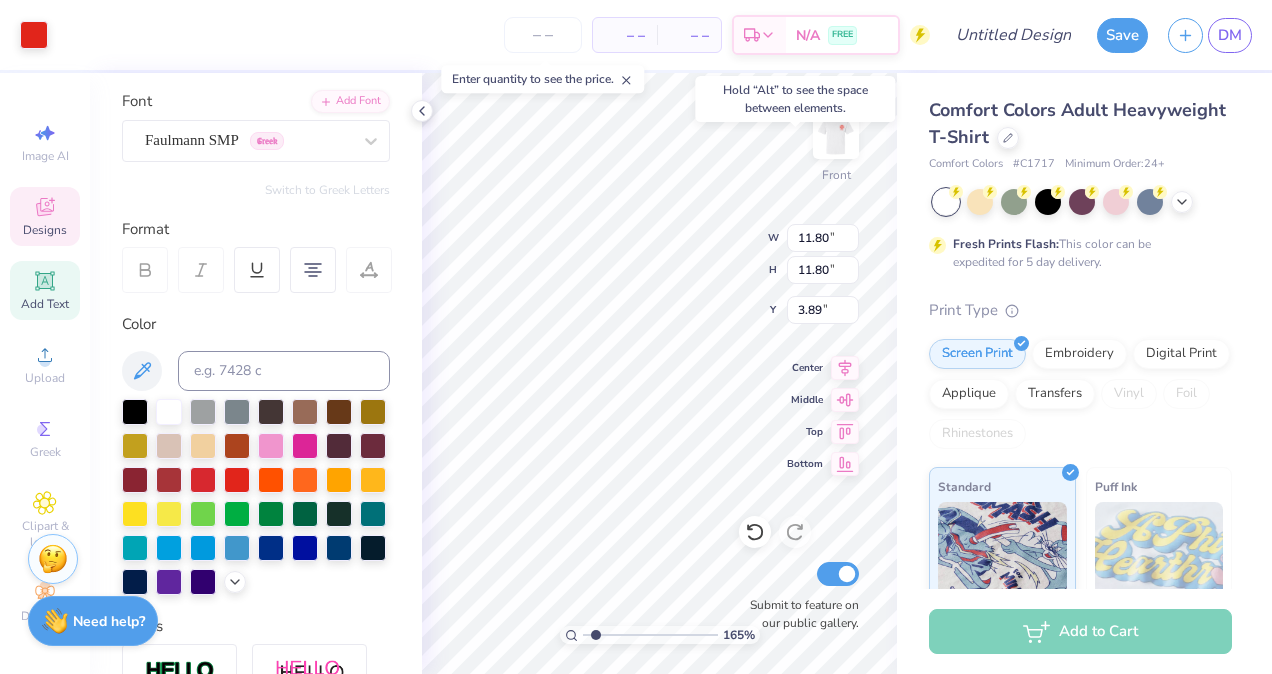 type on "3.00" 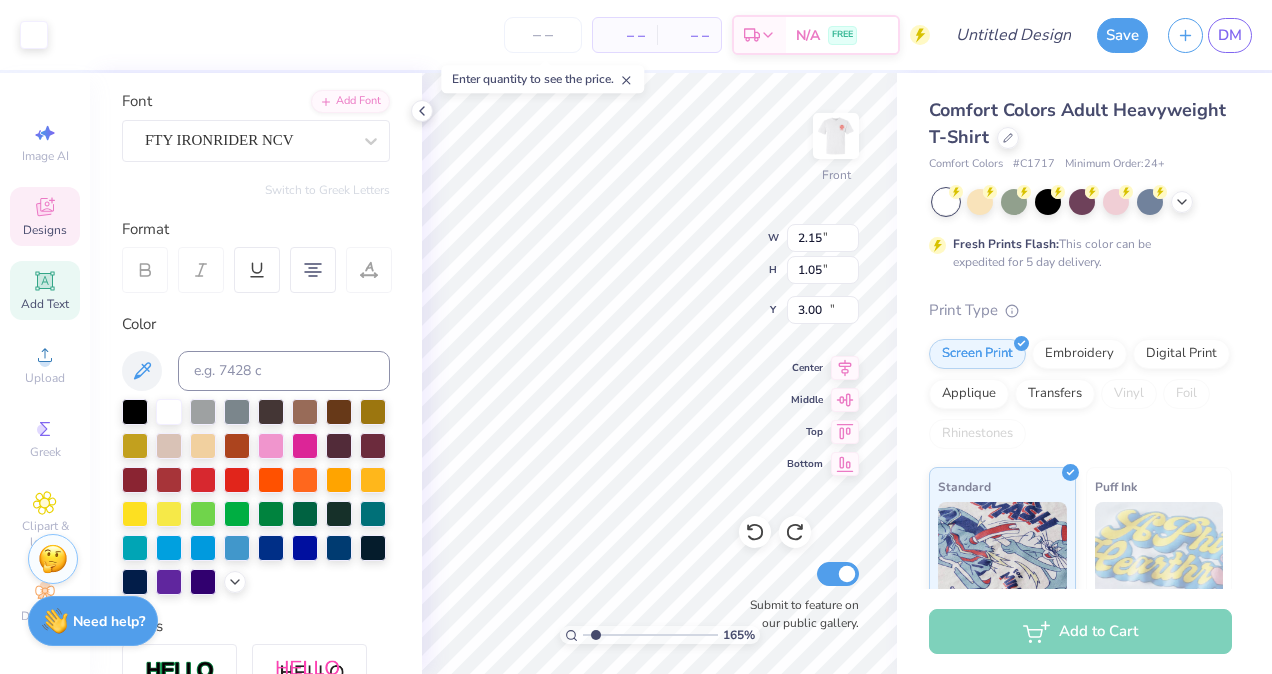 type on "[NUMBER]" 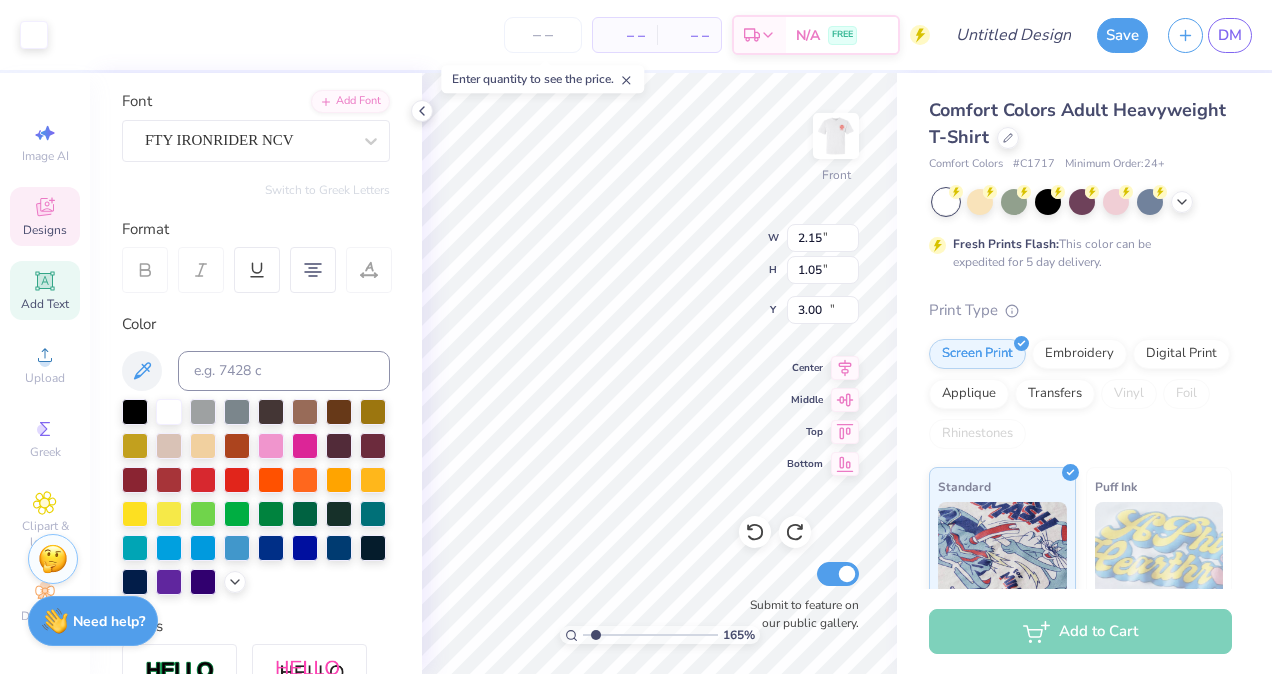 type on "2.15" 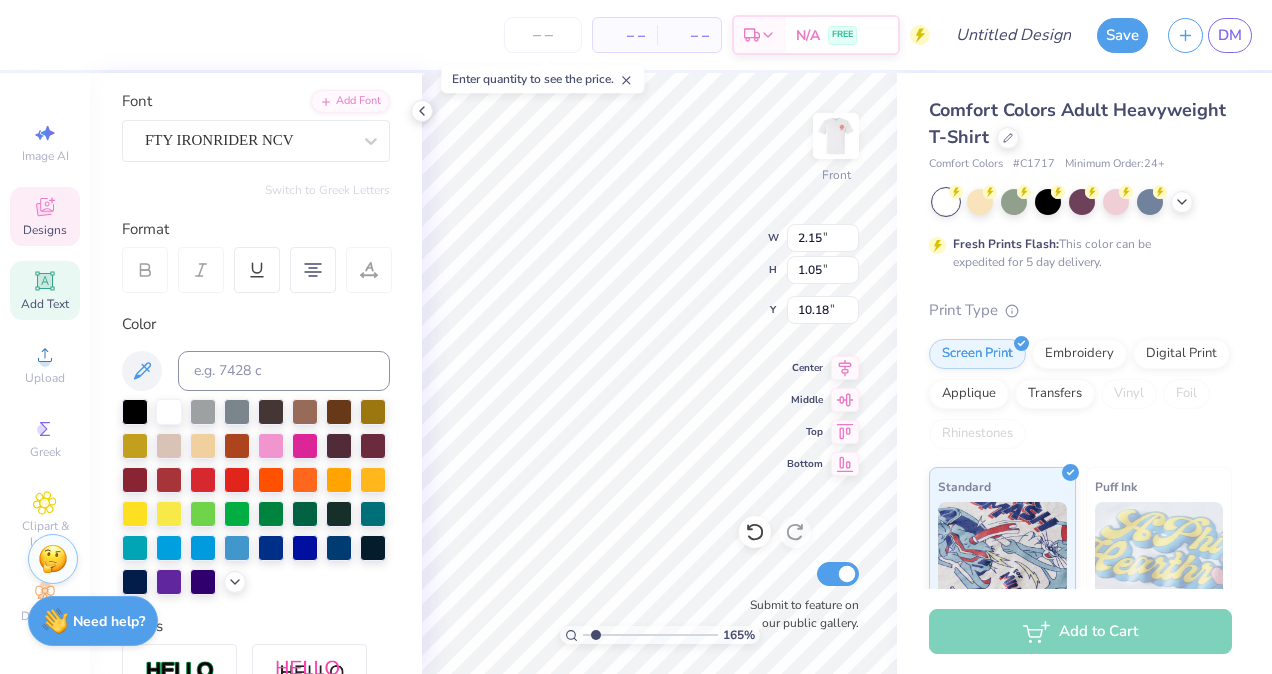 type on "[NUMBER]" 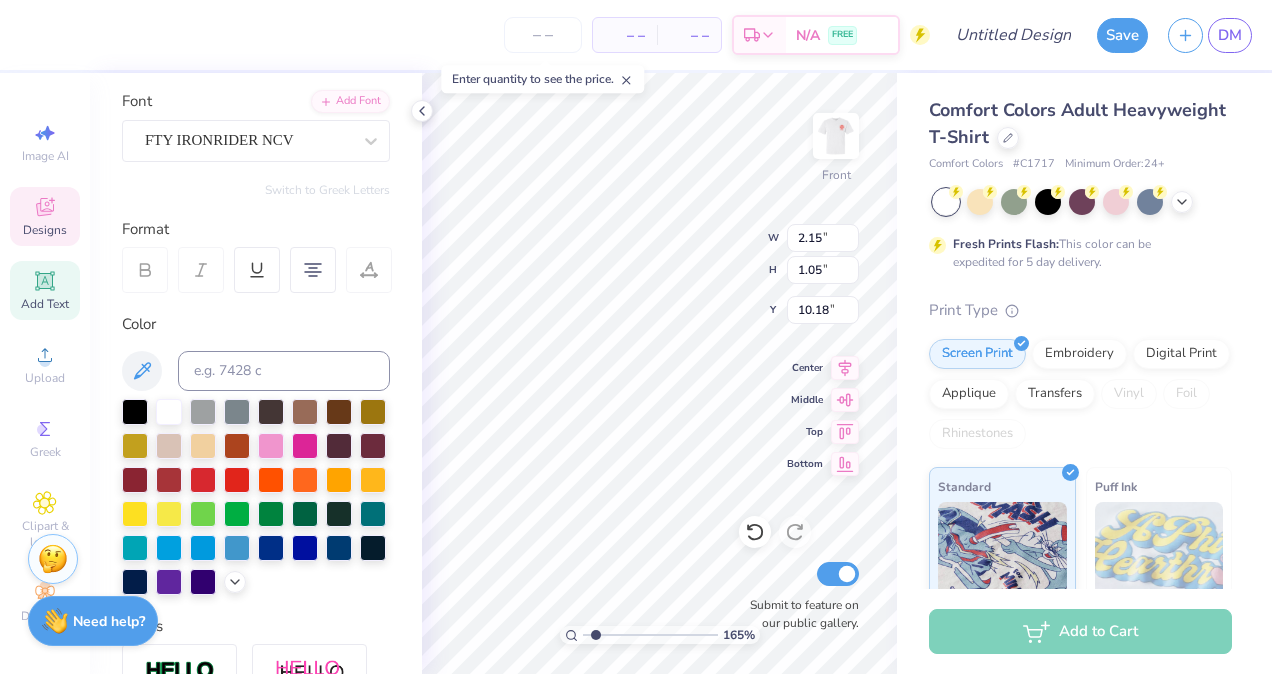 type on "4.53" 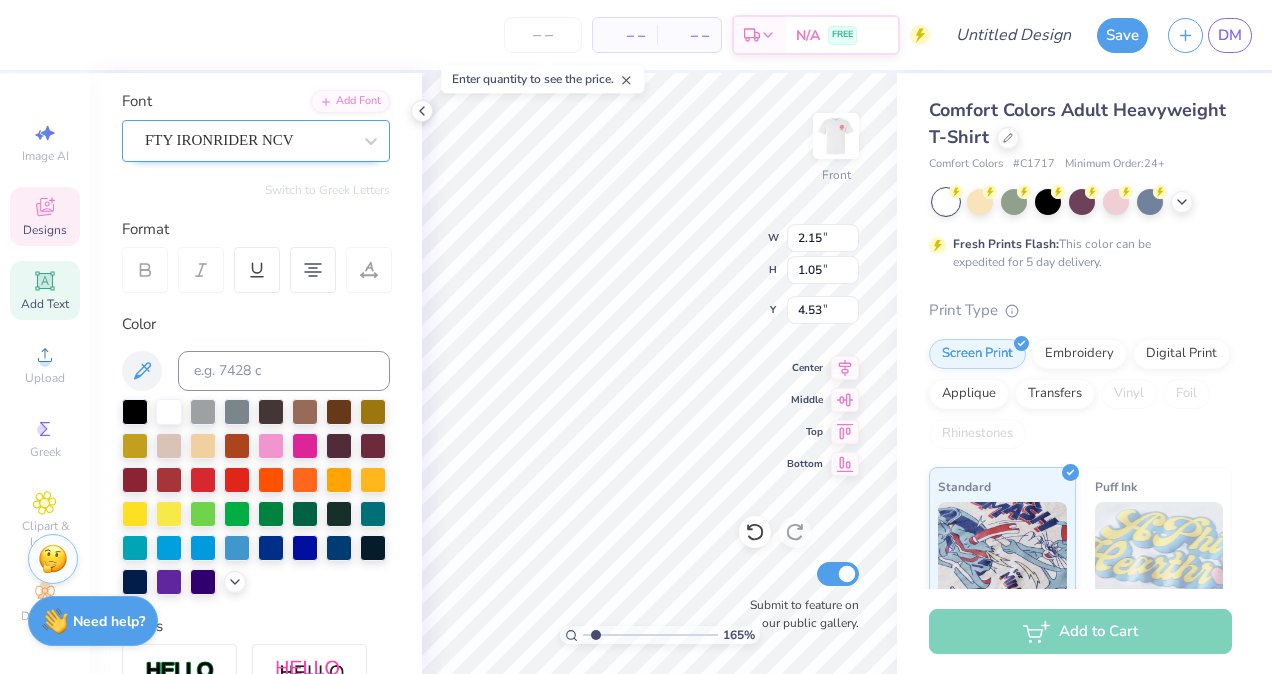 click on "FTY IRONRIDER NCV" at bounding box center [248, 140] 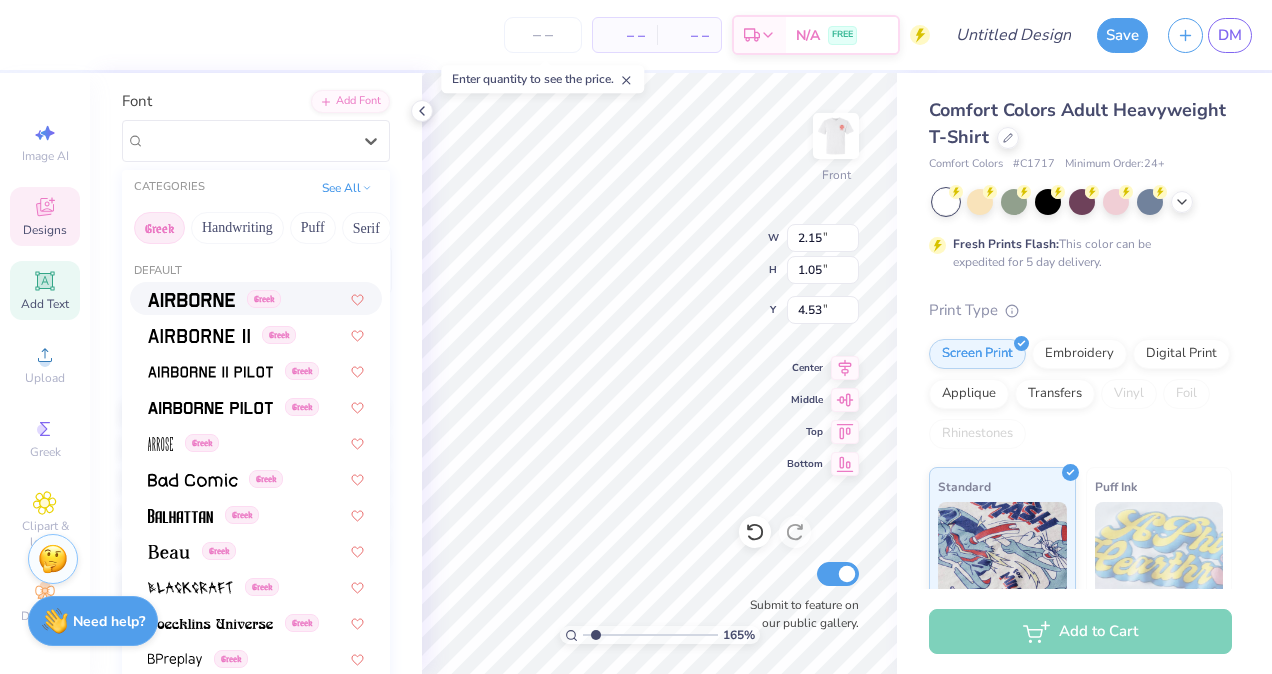 click on "Greek" at bounding box center [159, 228] 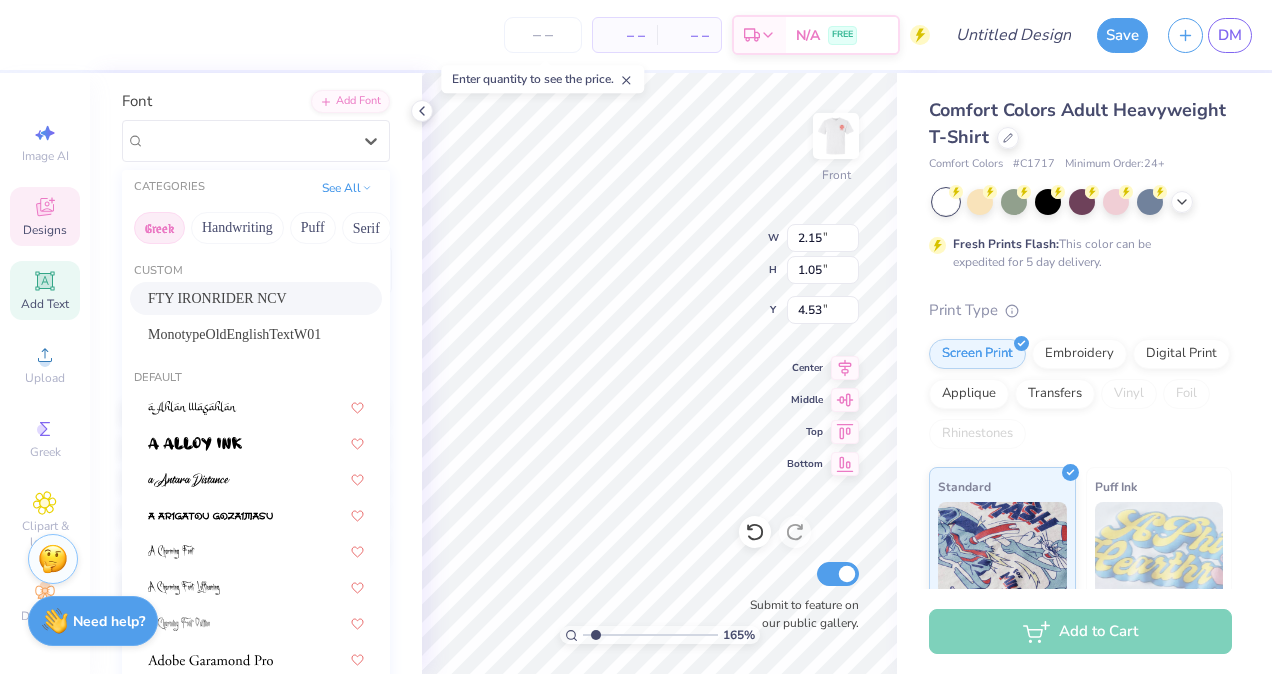 click on "Greek" at bounding box center [159, 228] 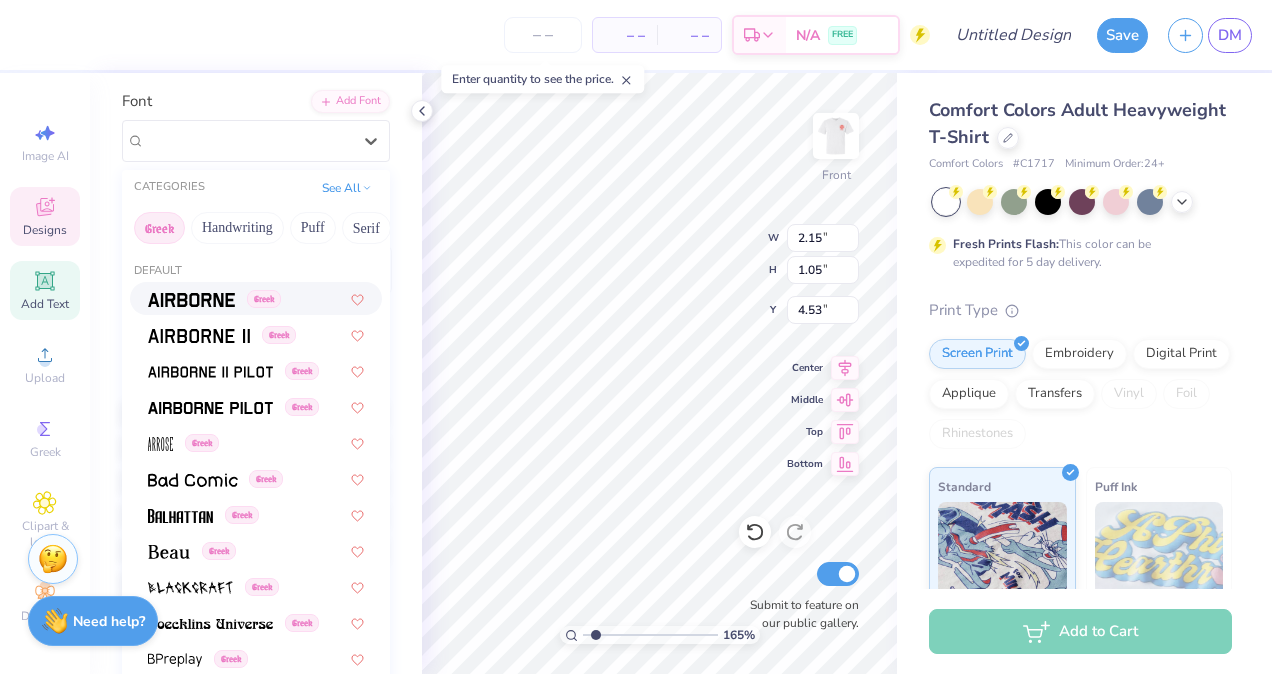 click on "Greek" at bounding box center [159, 228] 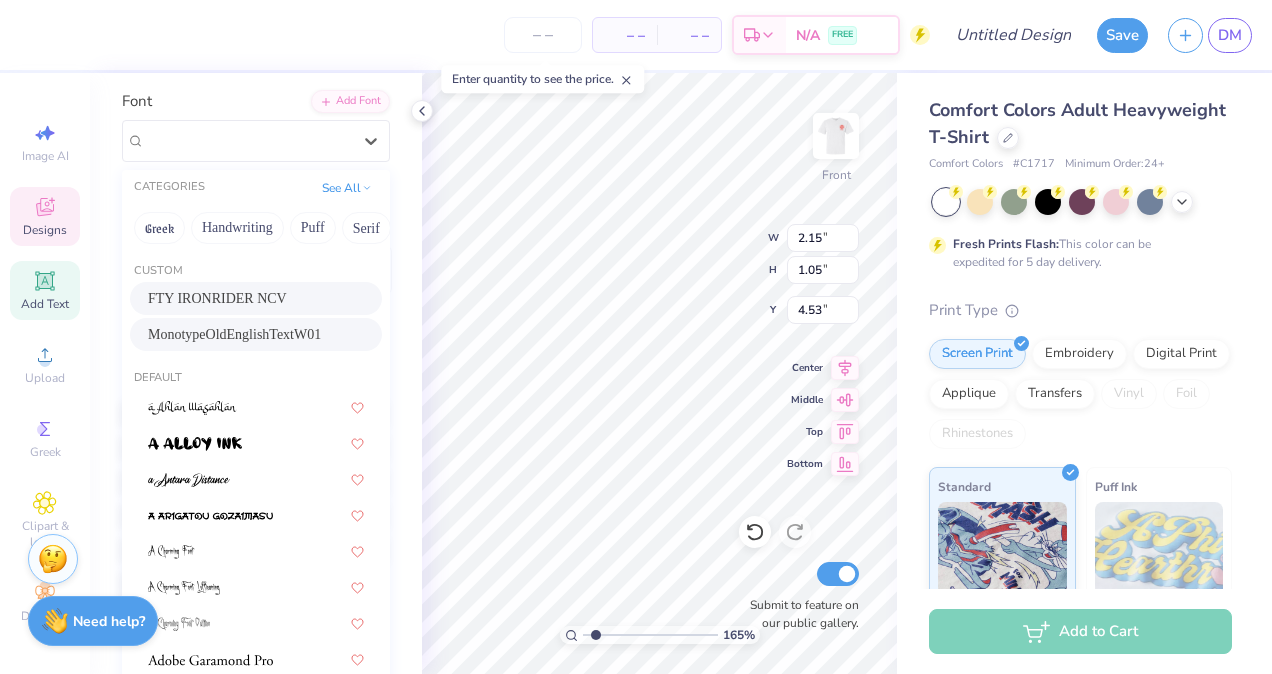 click on "MonotypeOldEnglishTextW01" at bounding box center (234, 334) 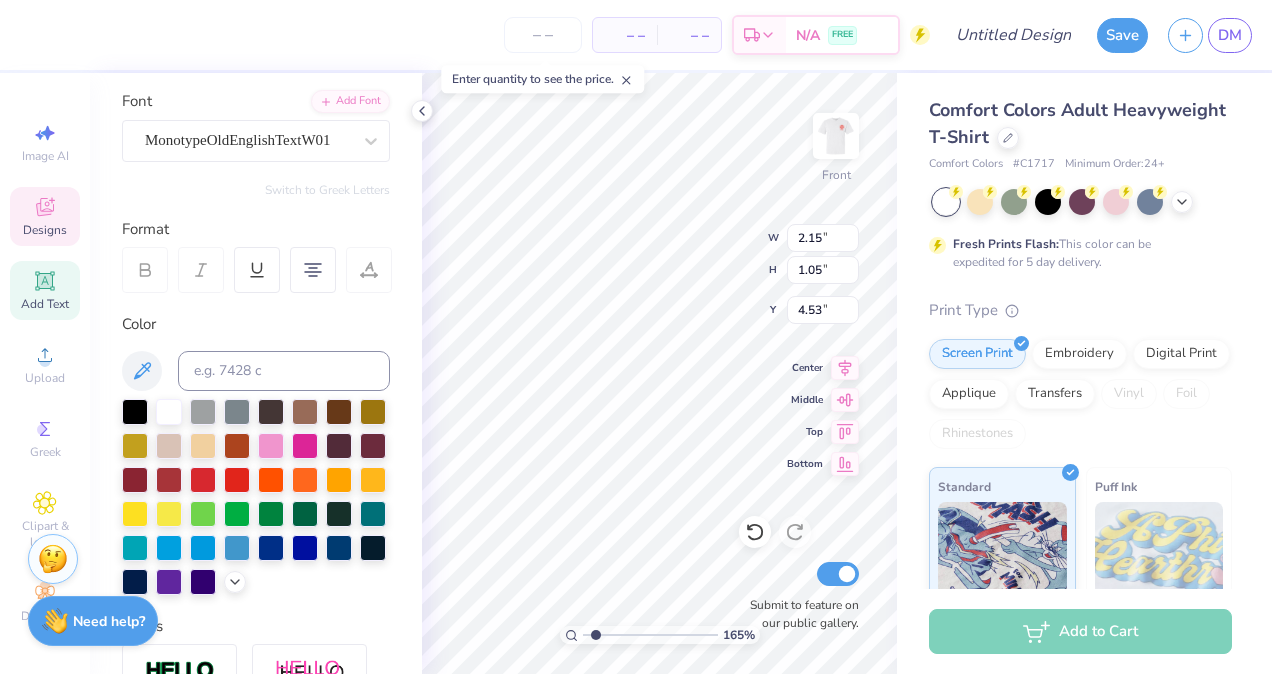 click on "Color" at bounding box center [256, 324] 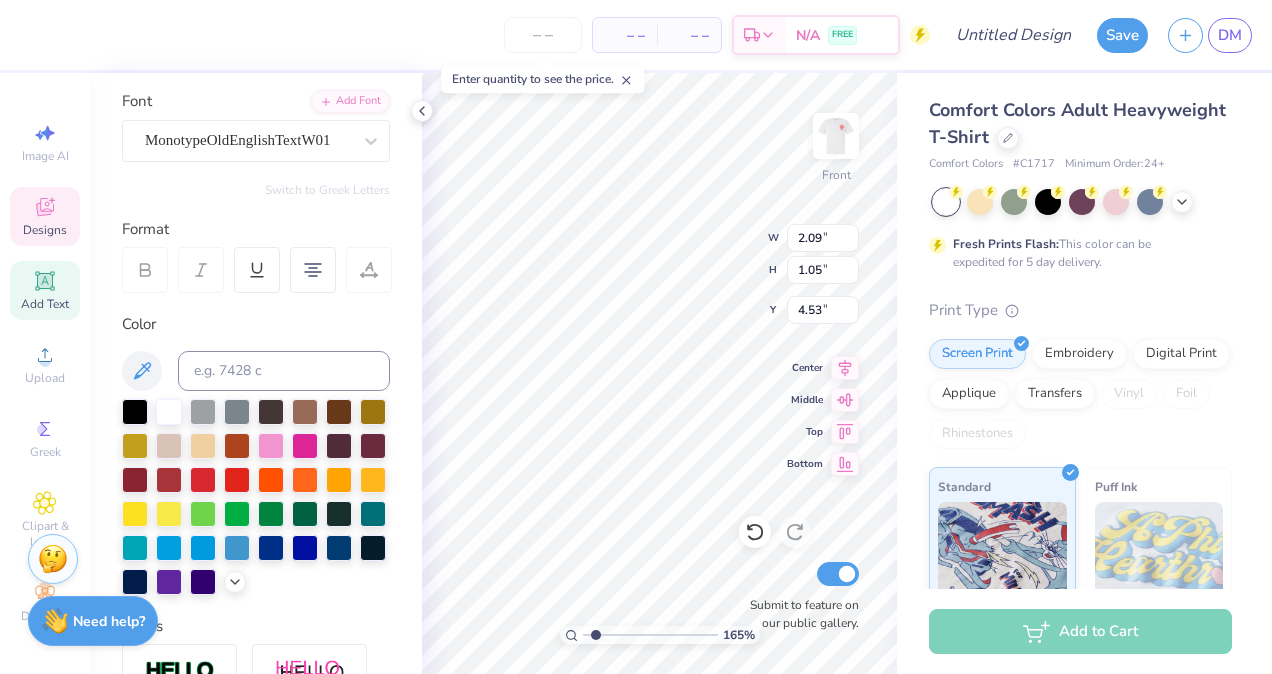 click on "Color" at bounding box center (256, 324) 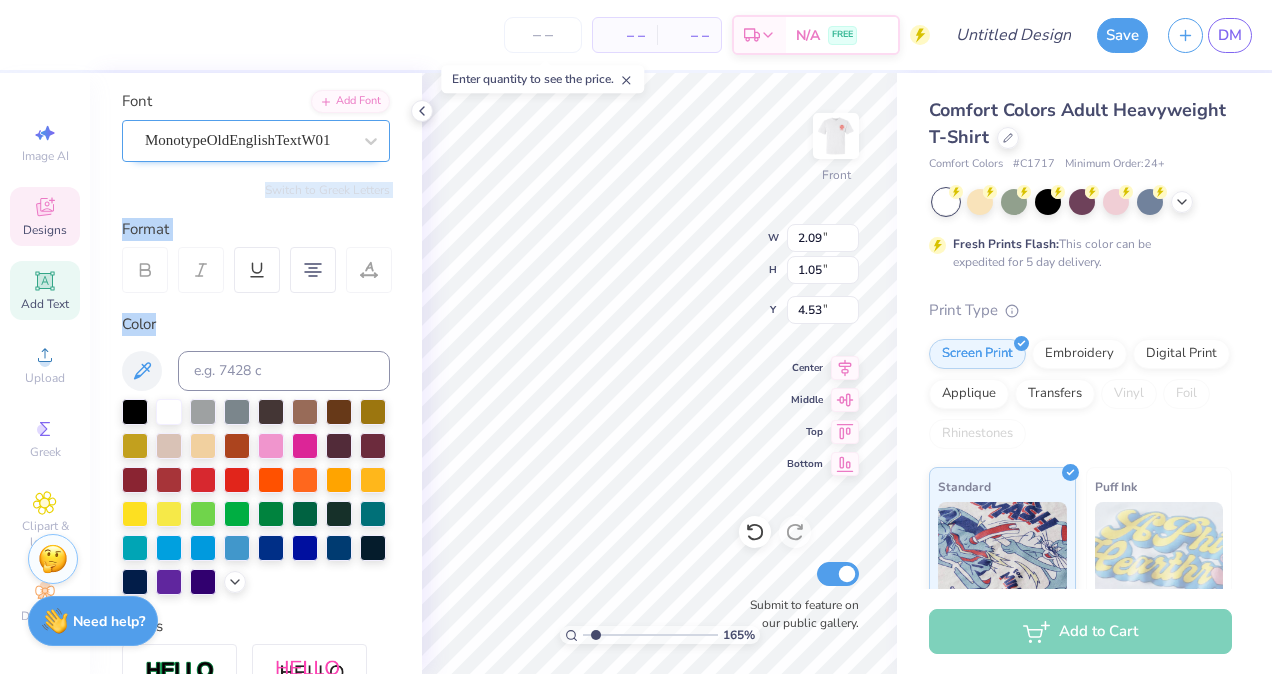 drag, startPoint x: 271, startPoint y: 331, endPoint x: 260, endPoint y: 142, distance: 189.31984 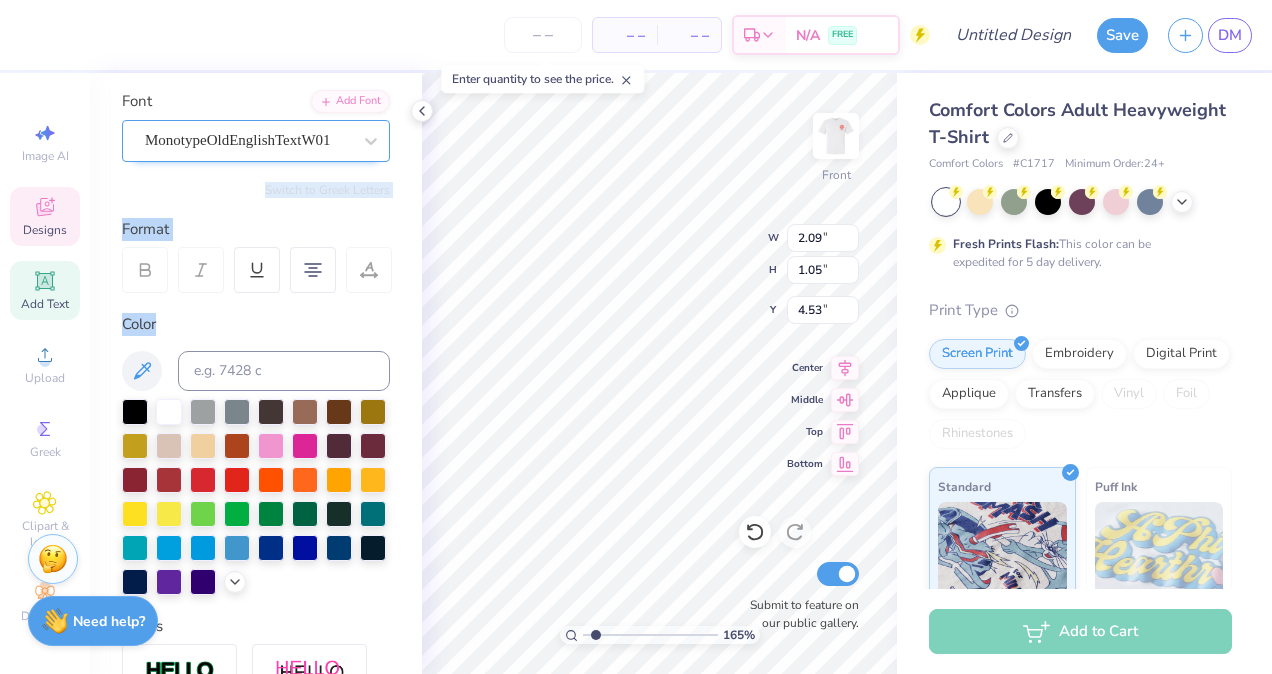 click on "Personalized Names Personalized Numbers Text Tool  Add Font Font MonotypeOldEnglishTextW01 Switch to Greek Letters Format Color Styles Text Shape" at bounding box center (256, 373) 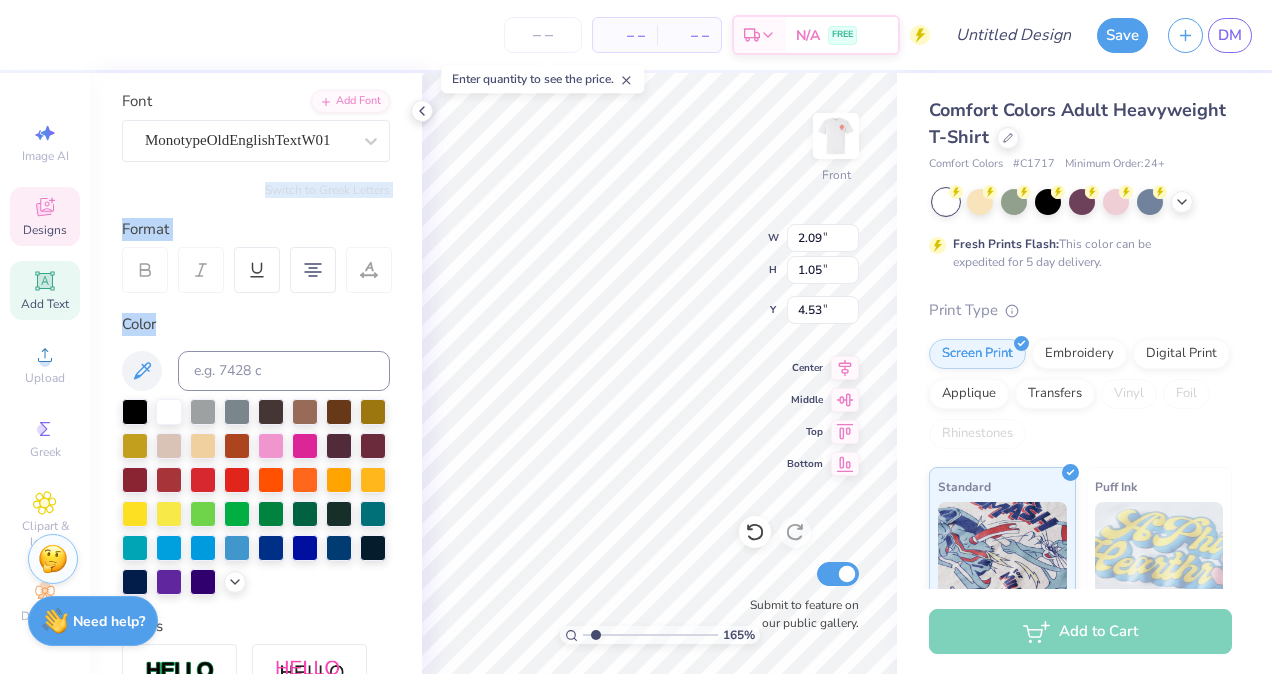 type on "[NUMBER]" 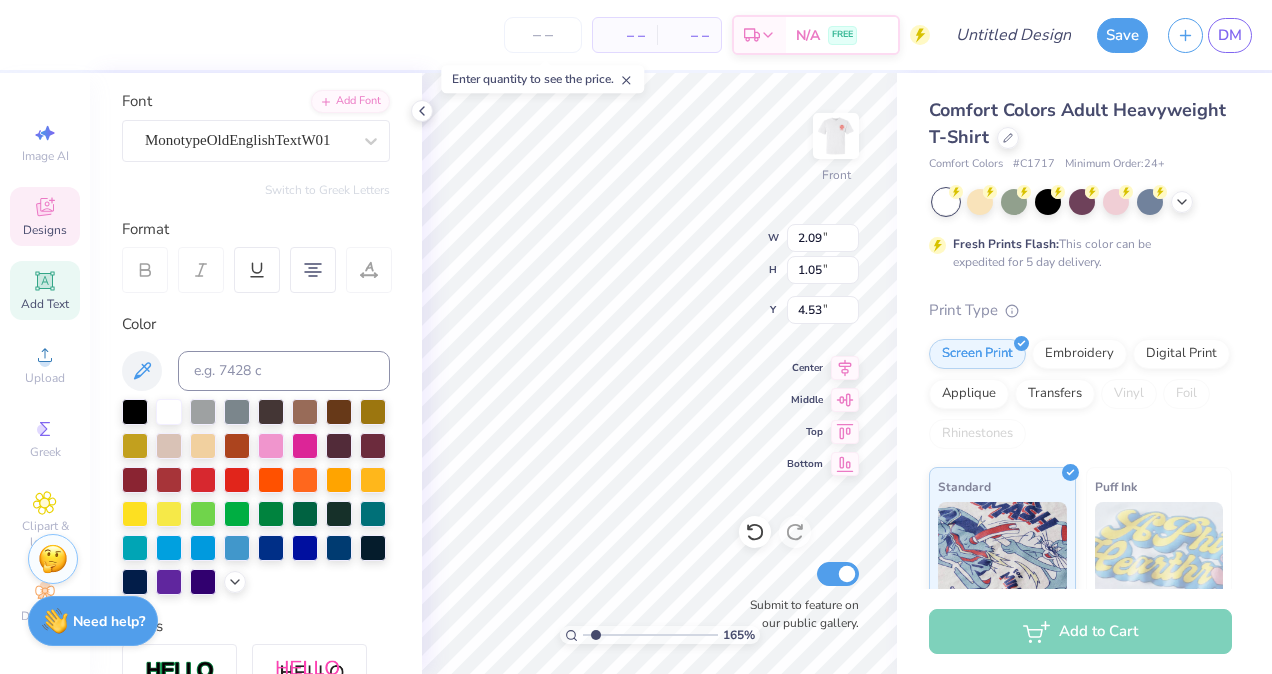 scroll, scrollTop: 16, scrollLeft: 2, axis: both 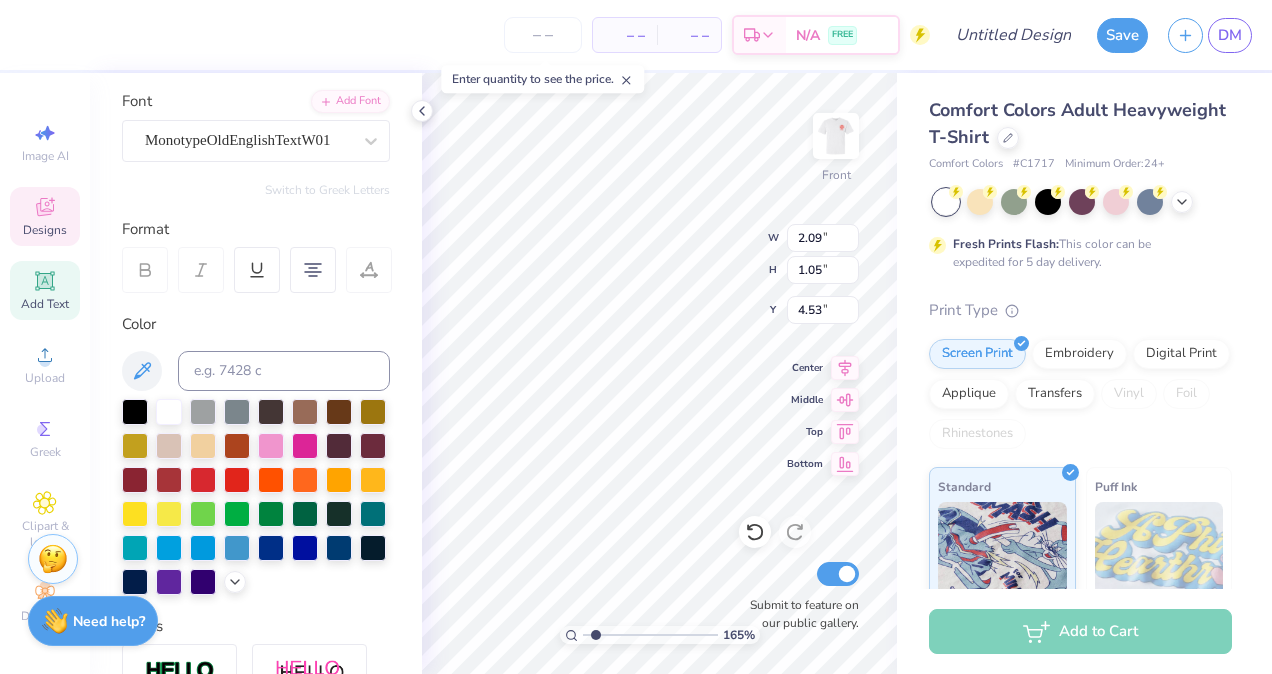type 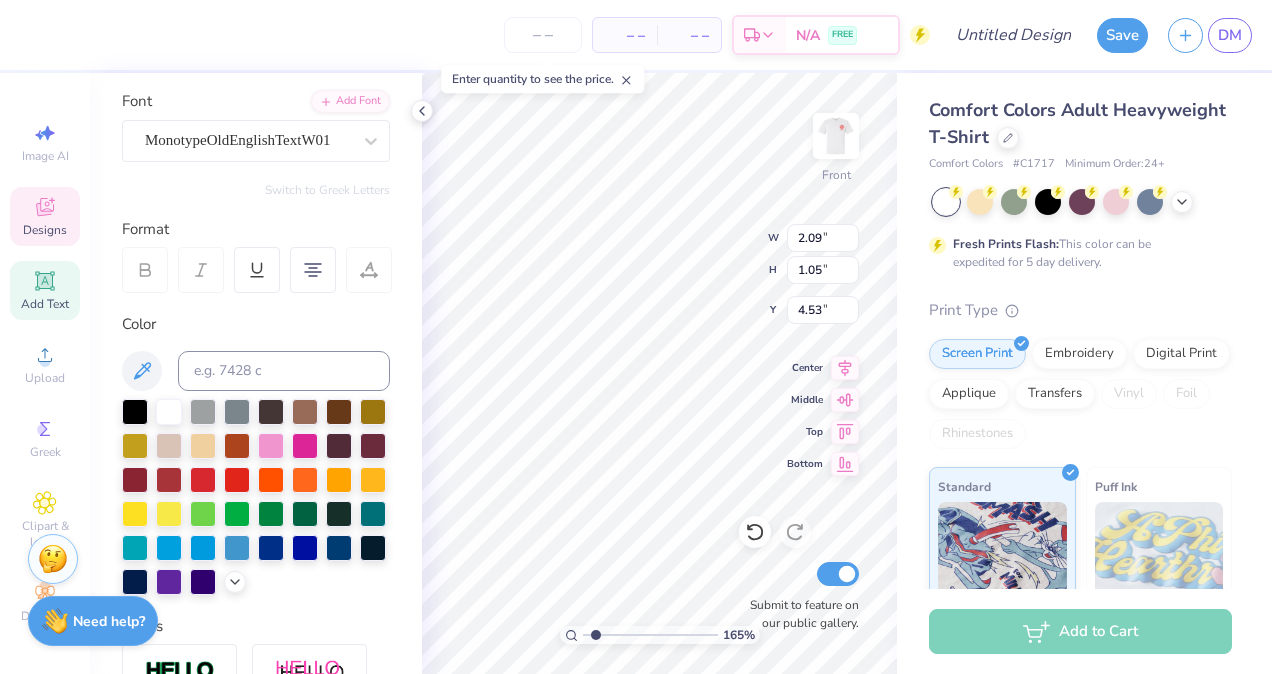 type on "[NUMBER]" 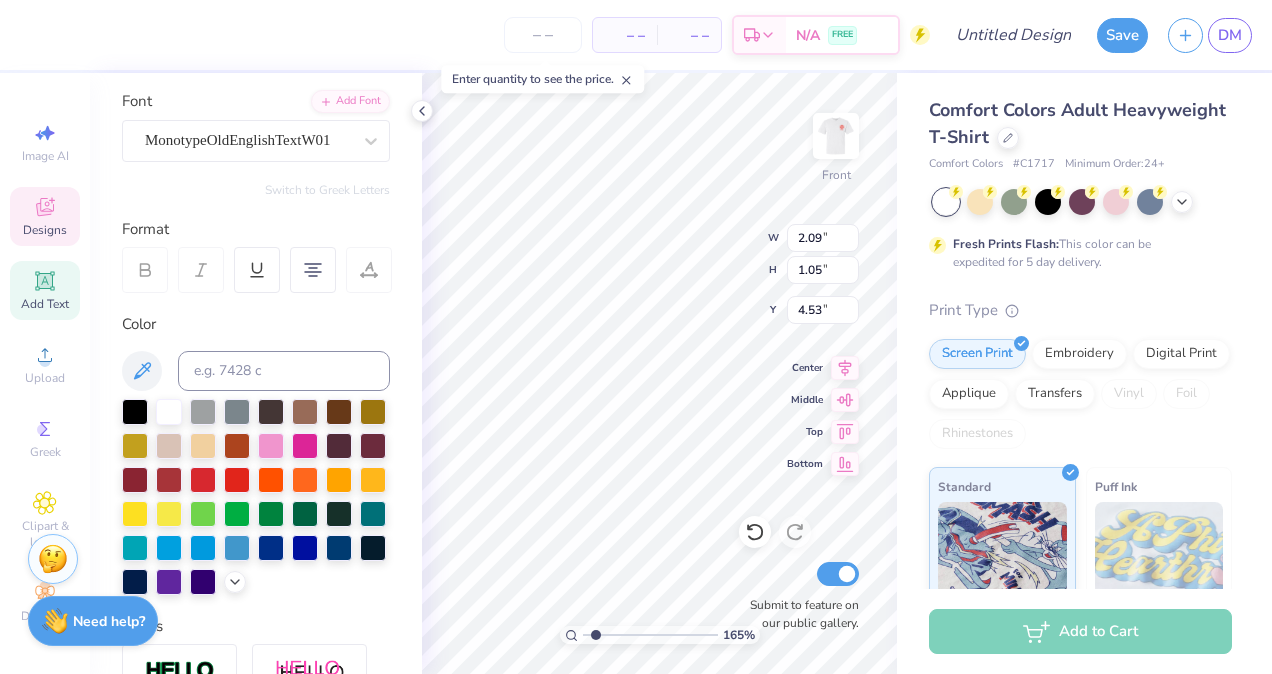 type on "s" 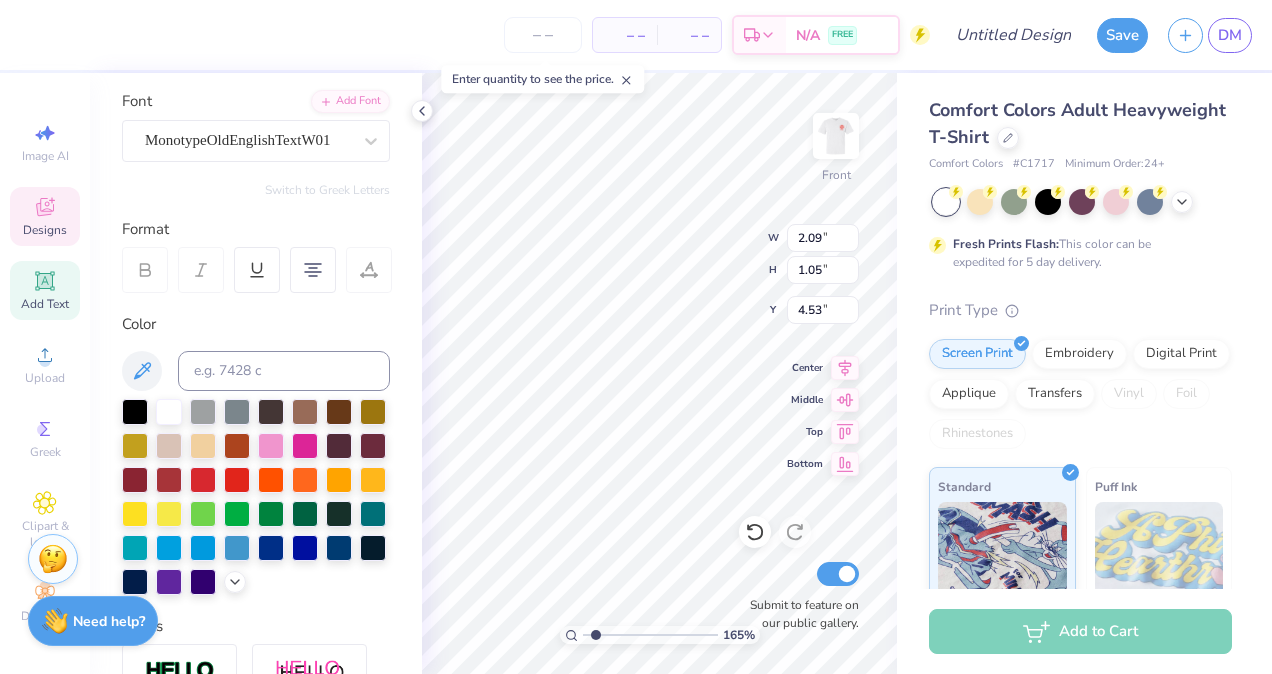 type on "[NUMBER]" 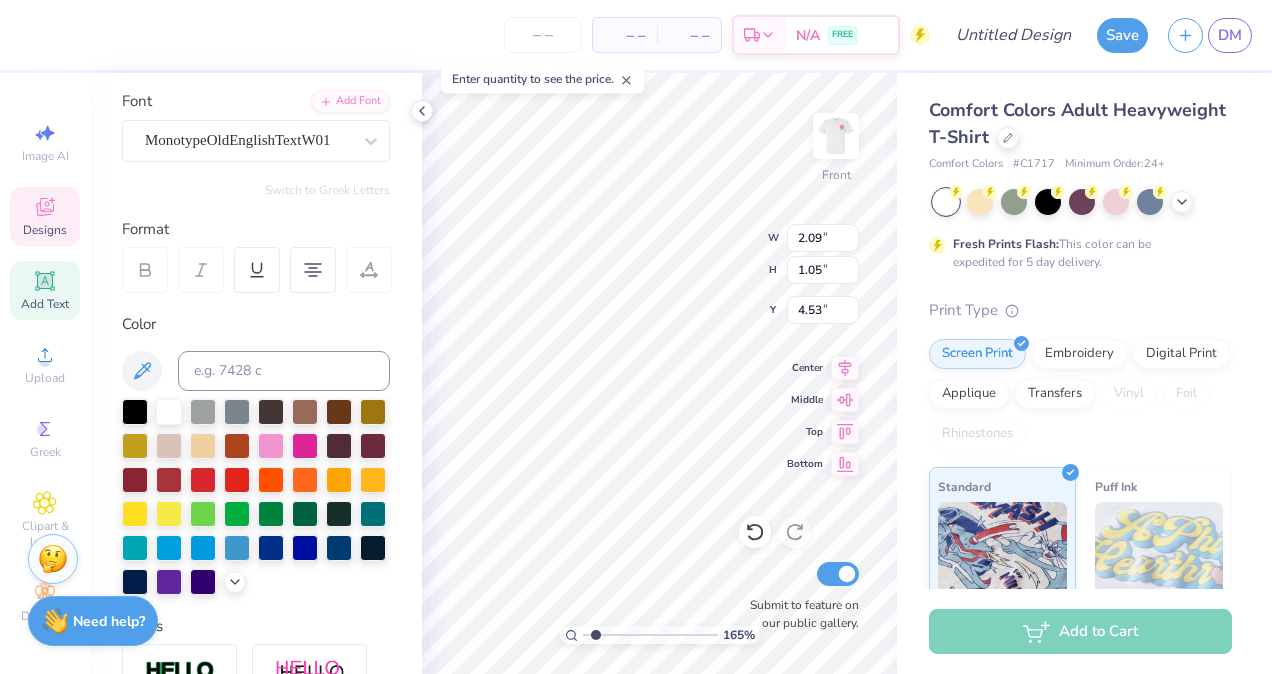 type on "z" 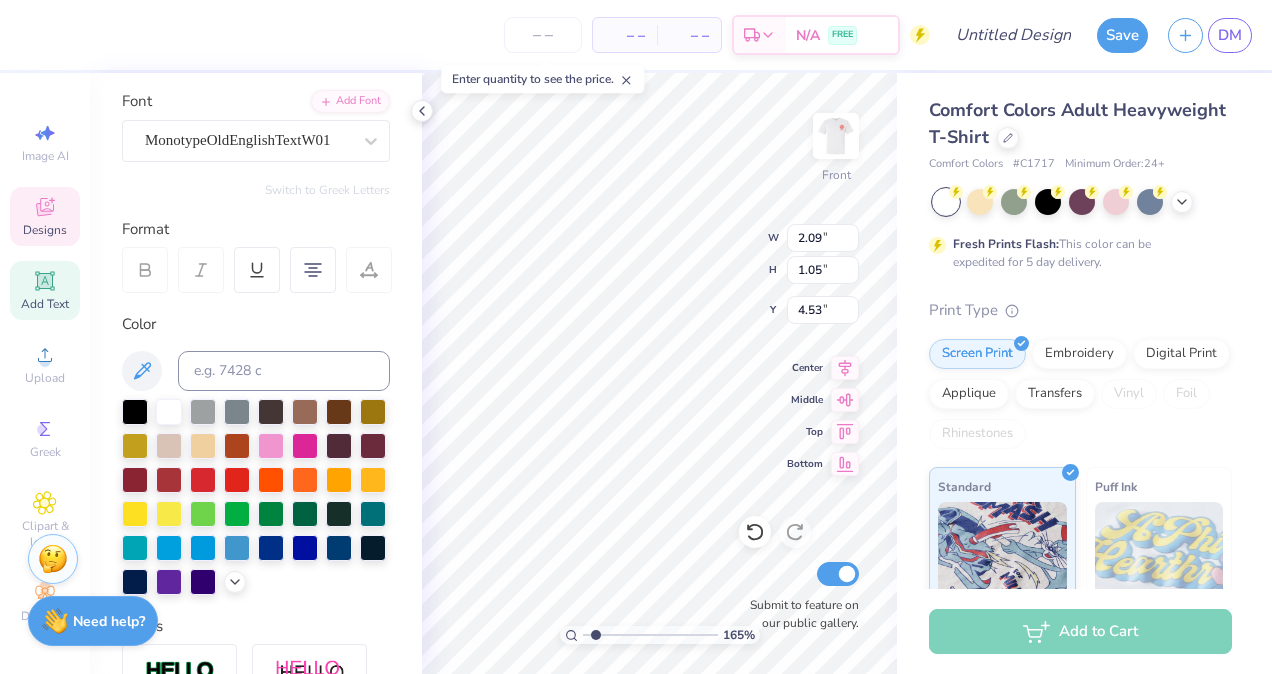type on "[NUMBER]" 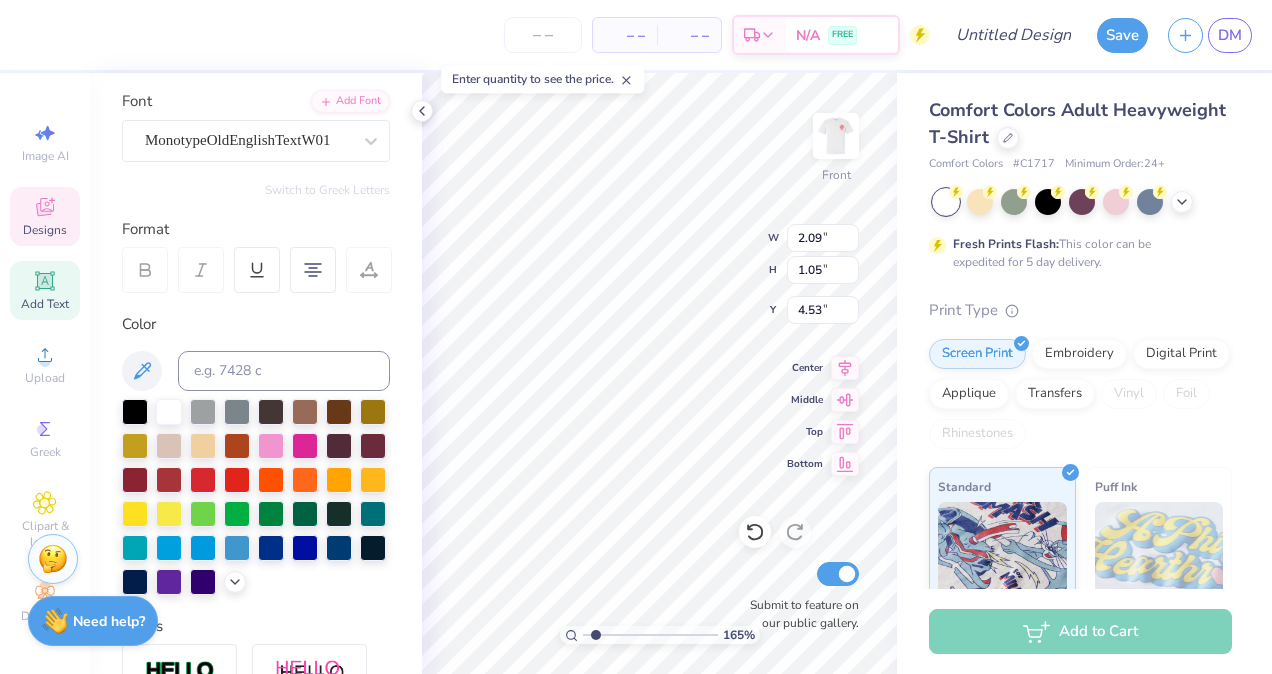type 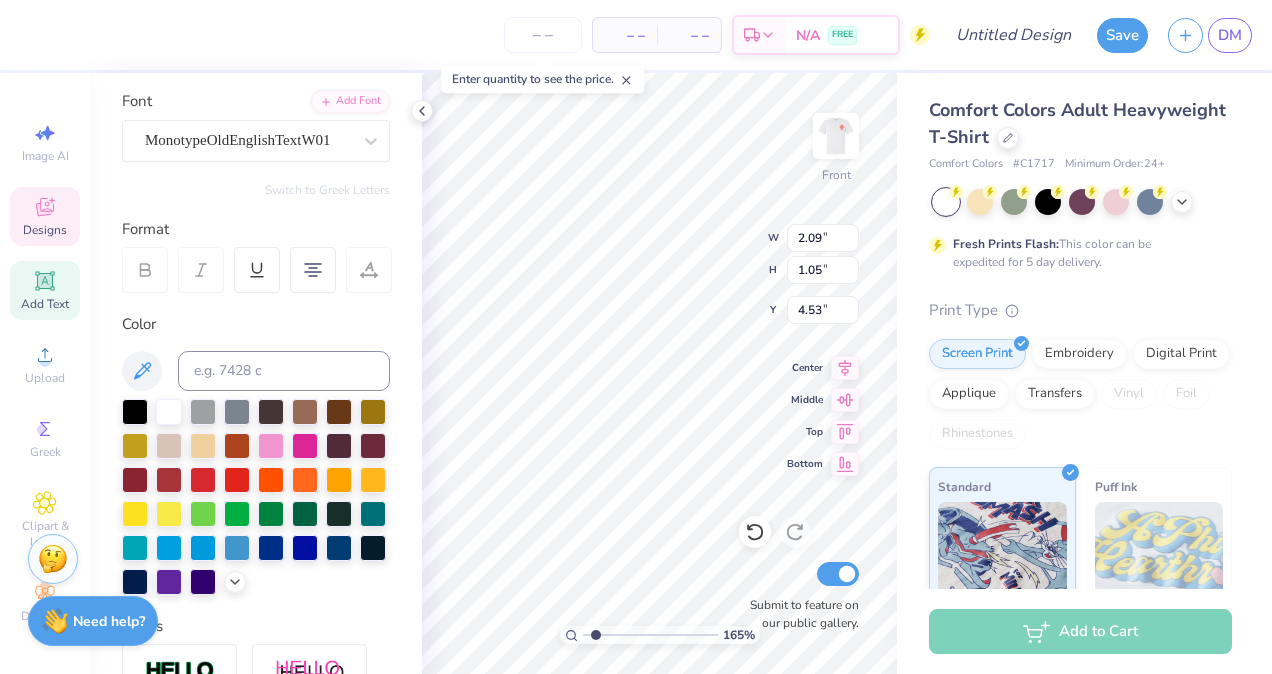 type on "[NUMBER]" 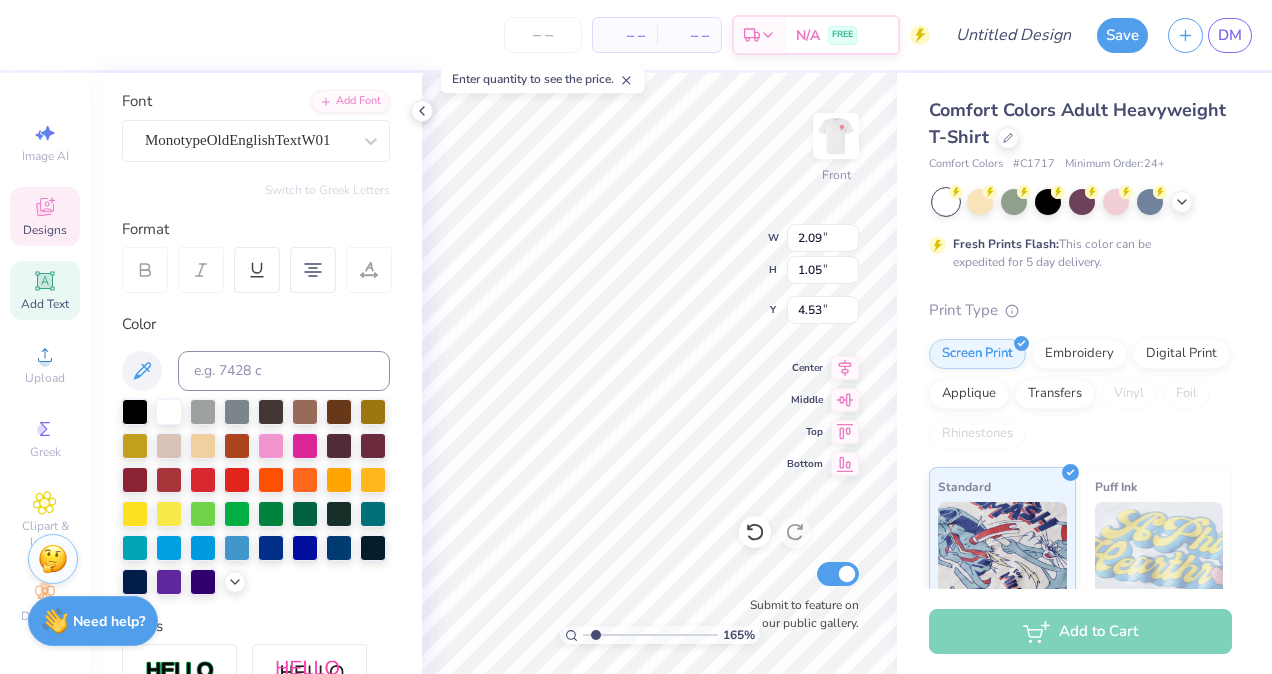 type on "w" 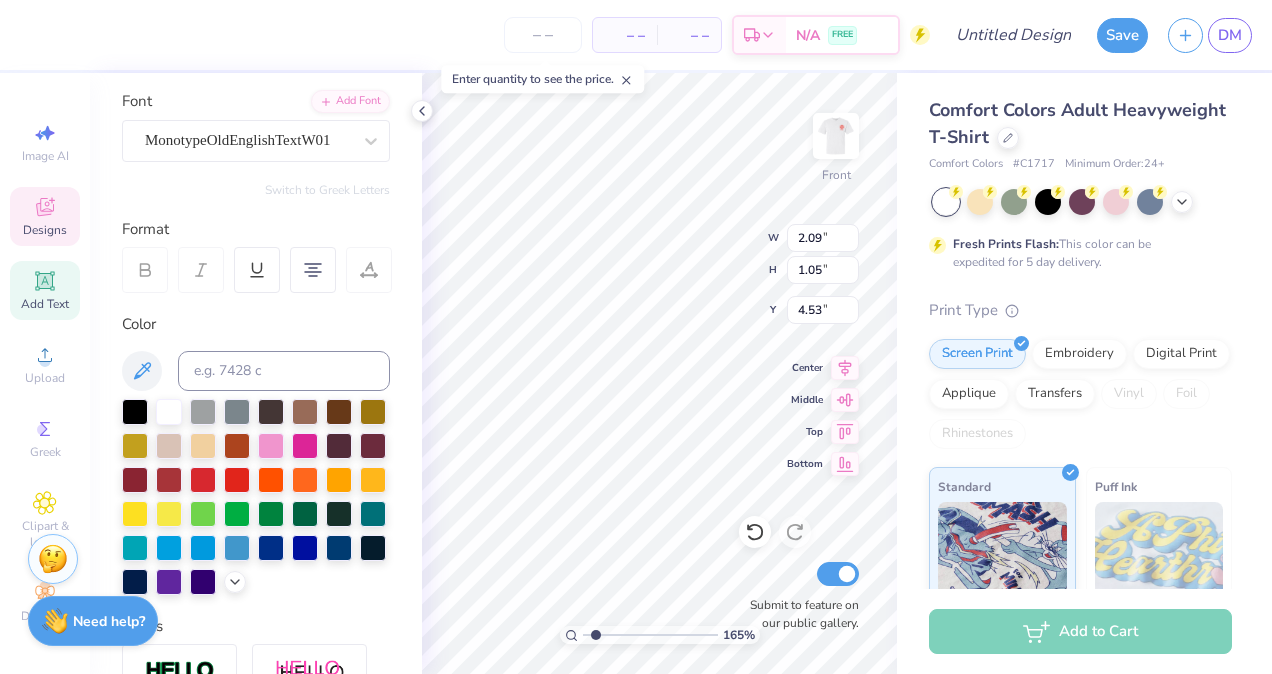 type on "[NUMBER]" 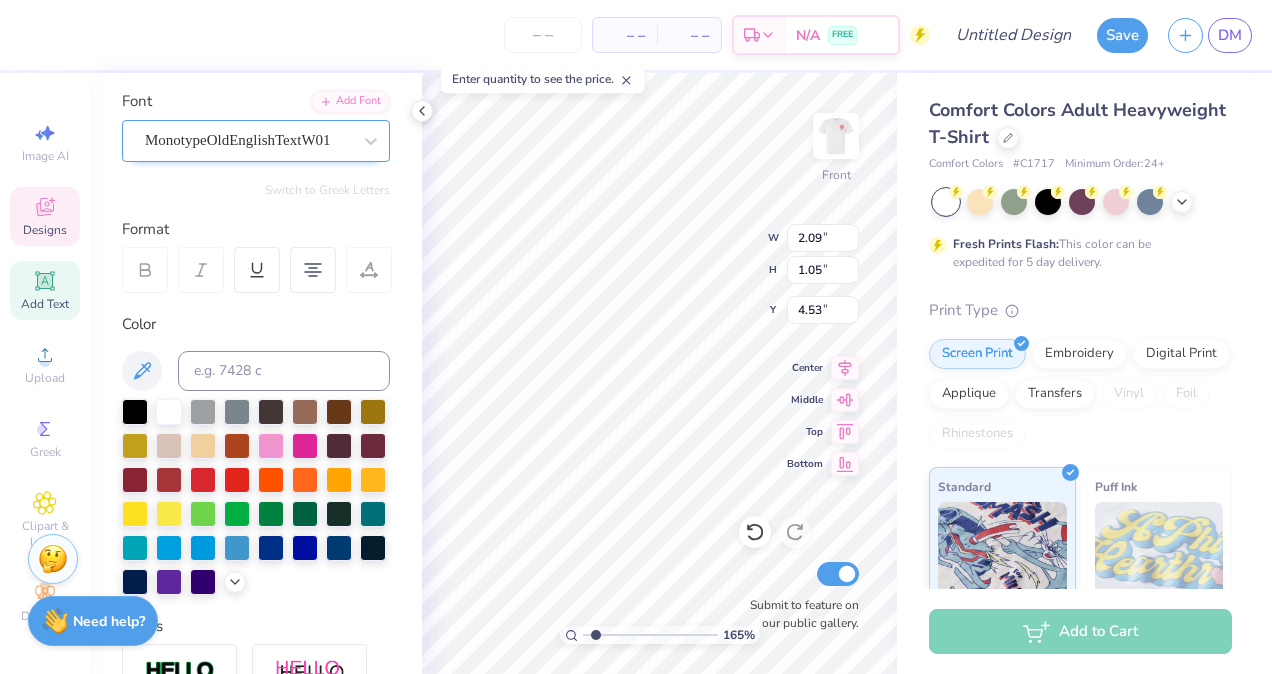 type 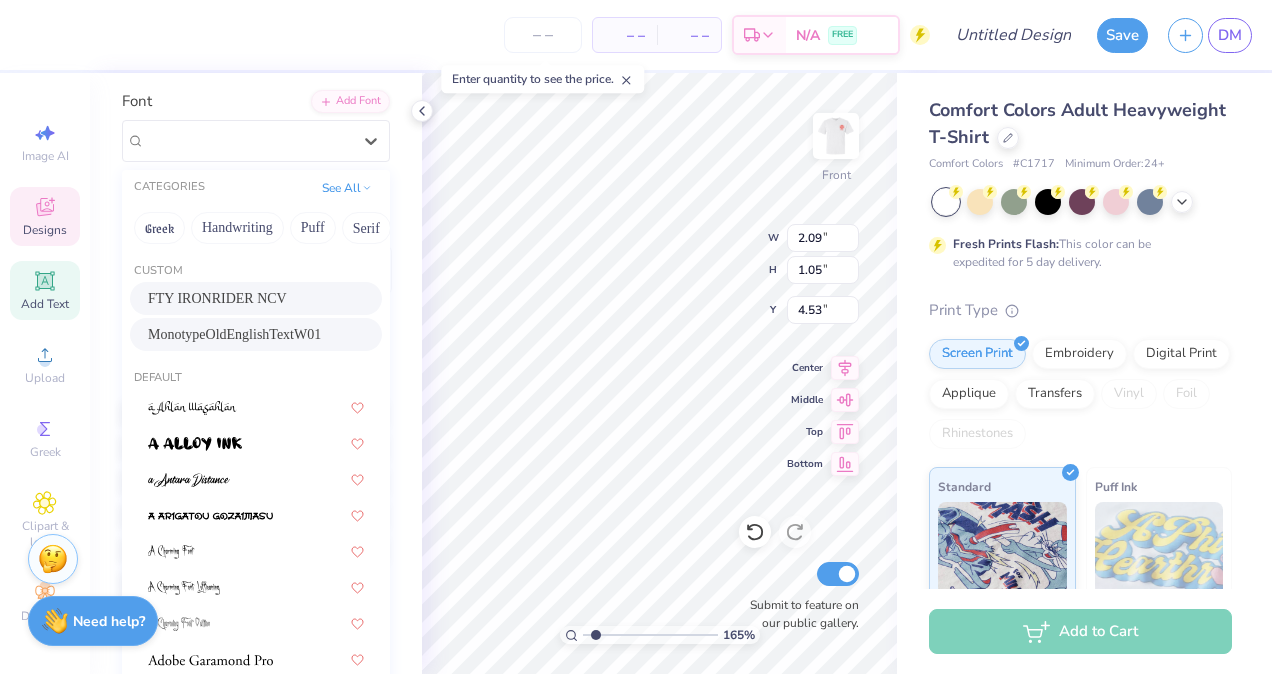 click on "FTY IRONRIDER NCV" at bounding box center (256, 298) 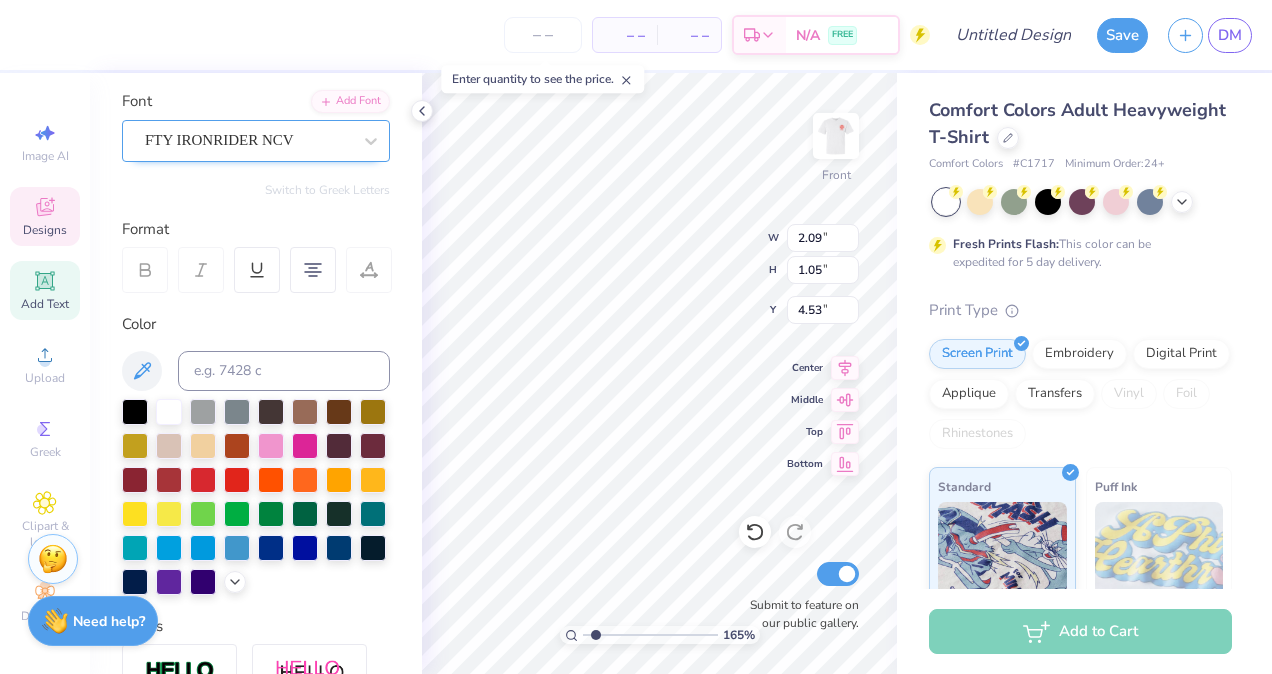 click on "FTY IRONRIDER NCV" at bounding box center [248, 140] 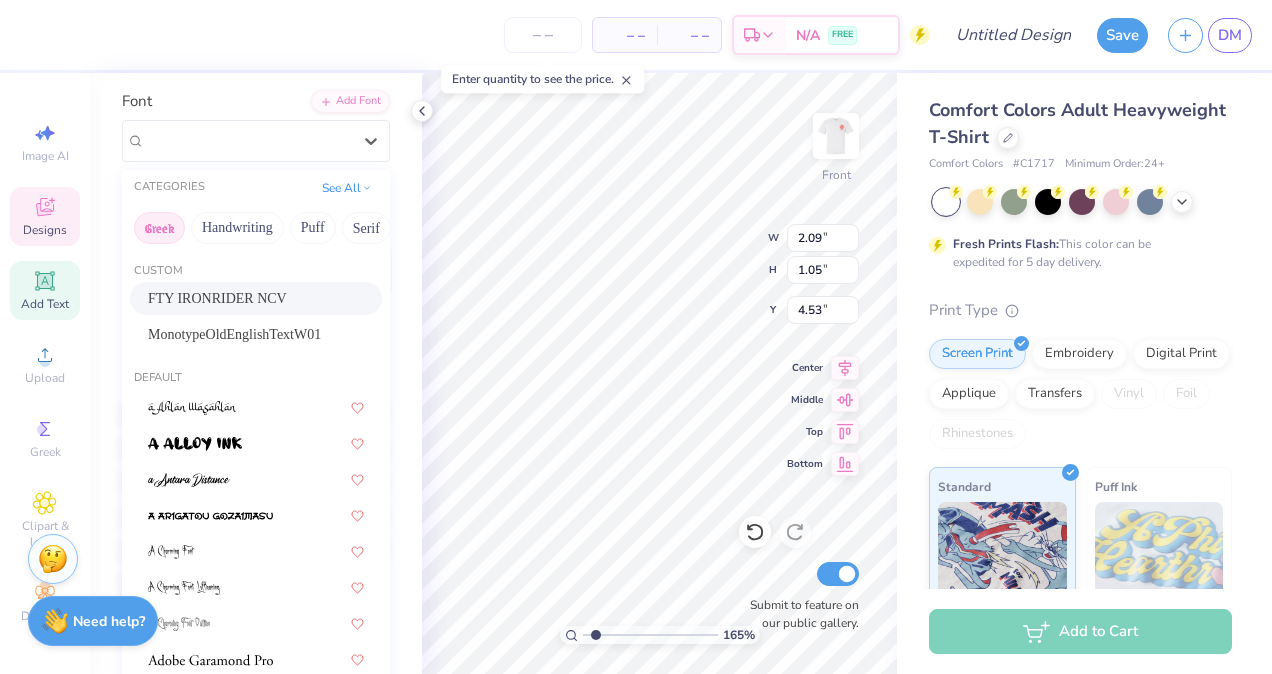 click on "Greek" at bounding box center [159, 228] 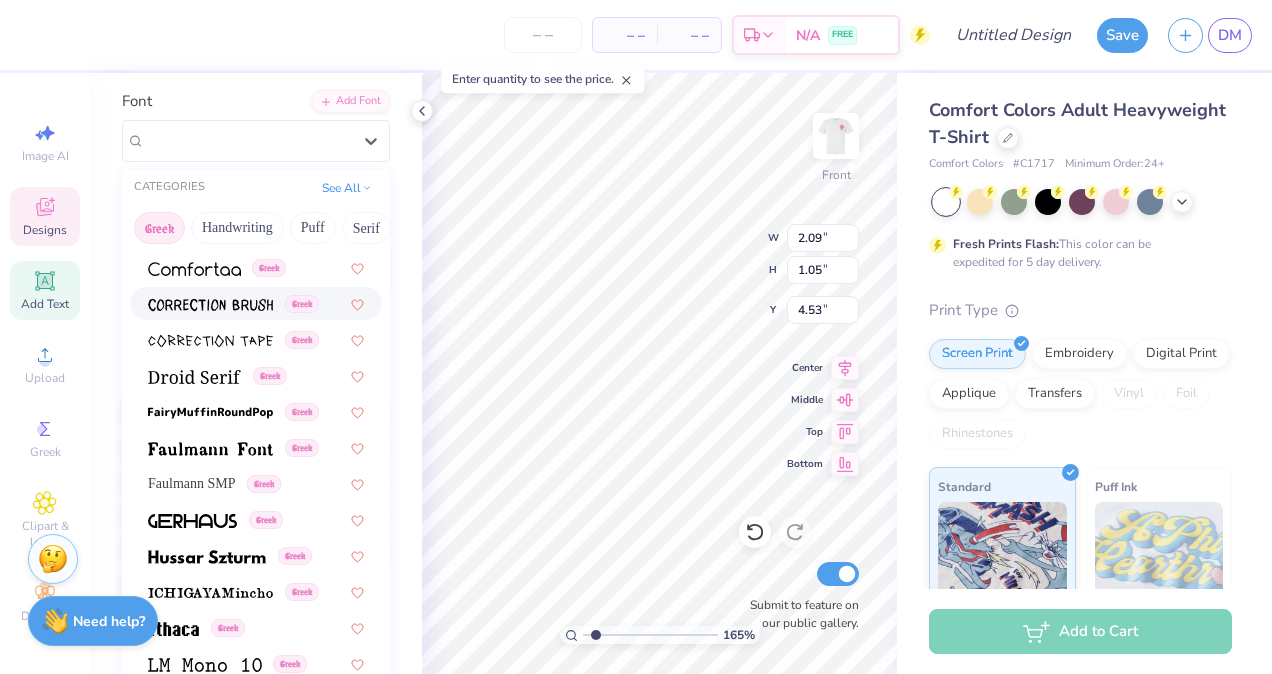 scroll, scrollTop: 501, scrollLeft: 0, axis: vertical 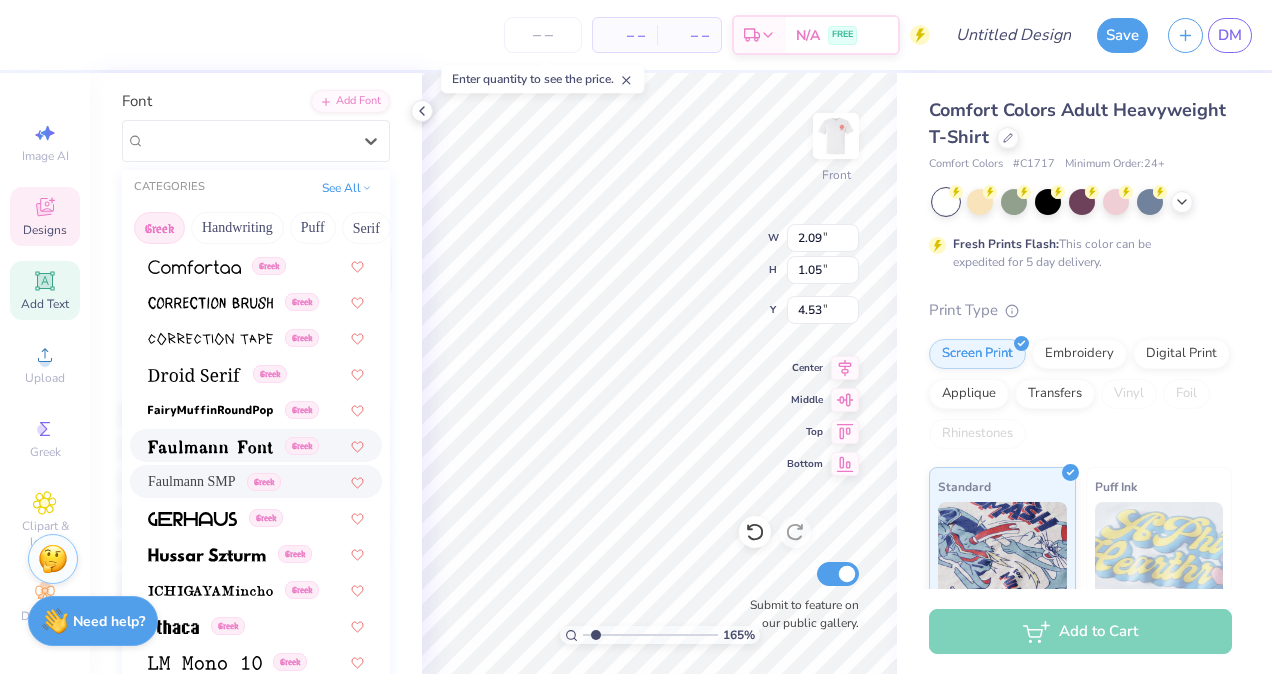 drag, startPoint x: 249, startPoint y: 432, endPoint x: 249, endPoint y: 477, distance: 45 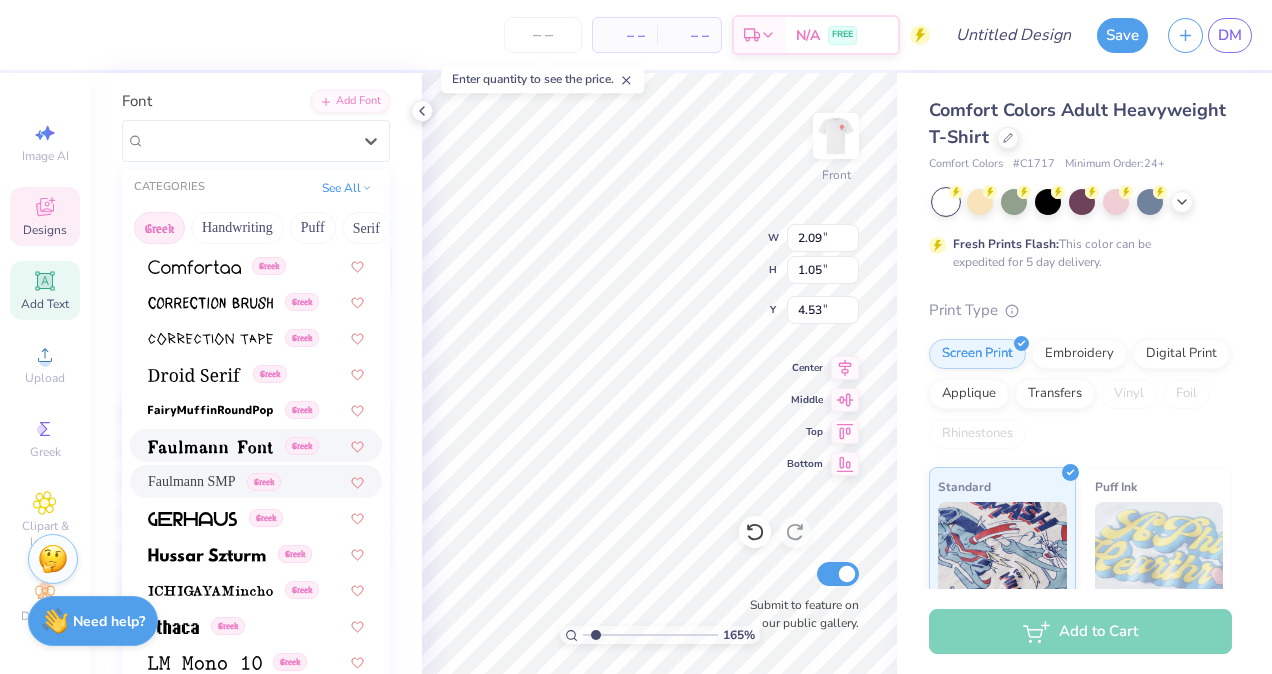 click on "Greek Greek Greek Greek Greek Greek Greek Greek Greek Greek Greek Greek Greek Greek Greek Greek Greek Greek Greek Faulmann SMP Greek Greek Greek Greek Greek Greek Greek Greek Greek Greek Greek Greek Greek Greek Greek Greek Greek Greek Greek Greek Greek Greek Greek Greek Greek Greek Greek Greek Greek Greek" at bounding box center [256, 661] 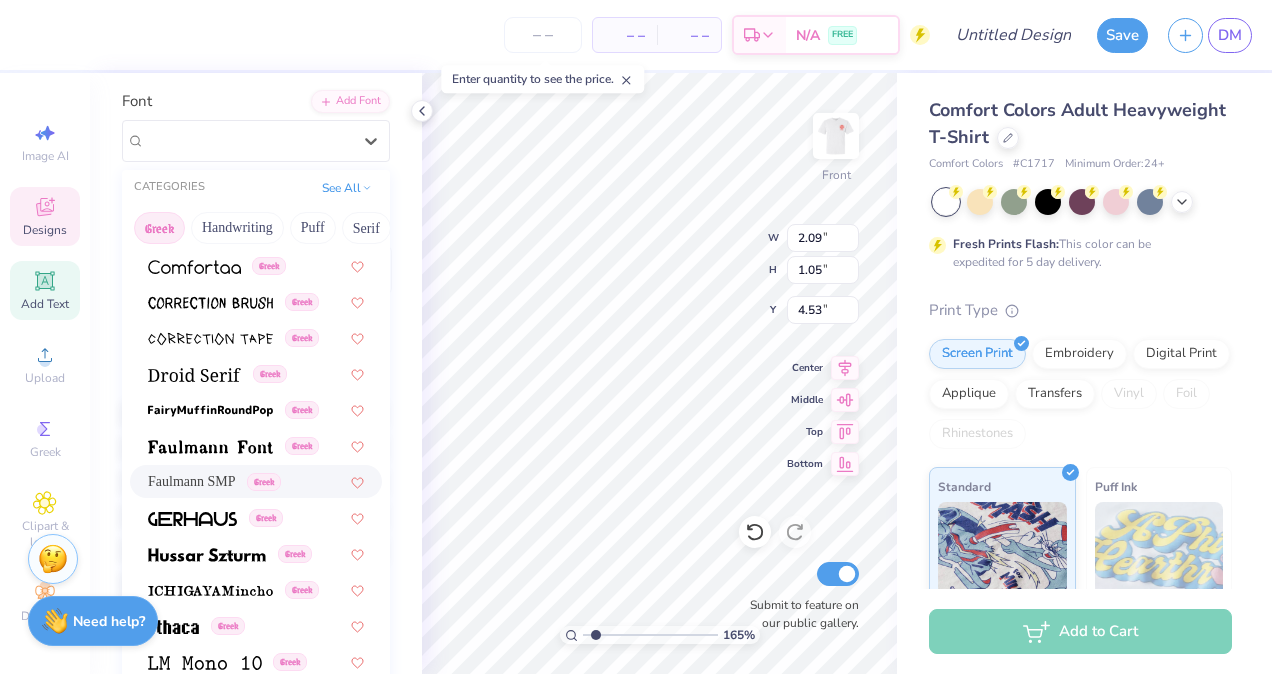 click on "Greek" at bounding box center (264, 482) 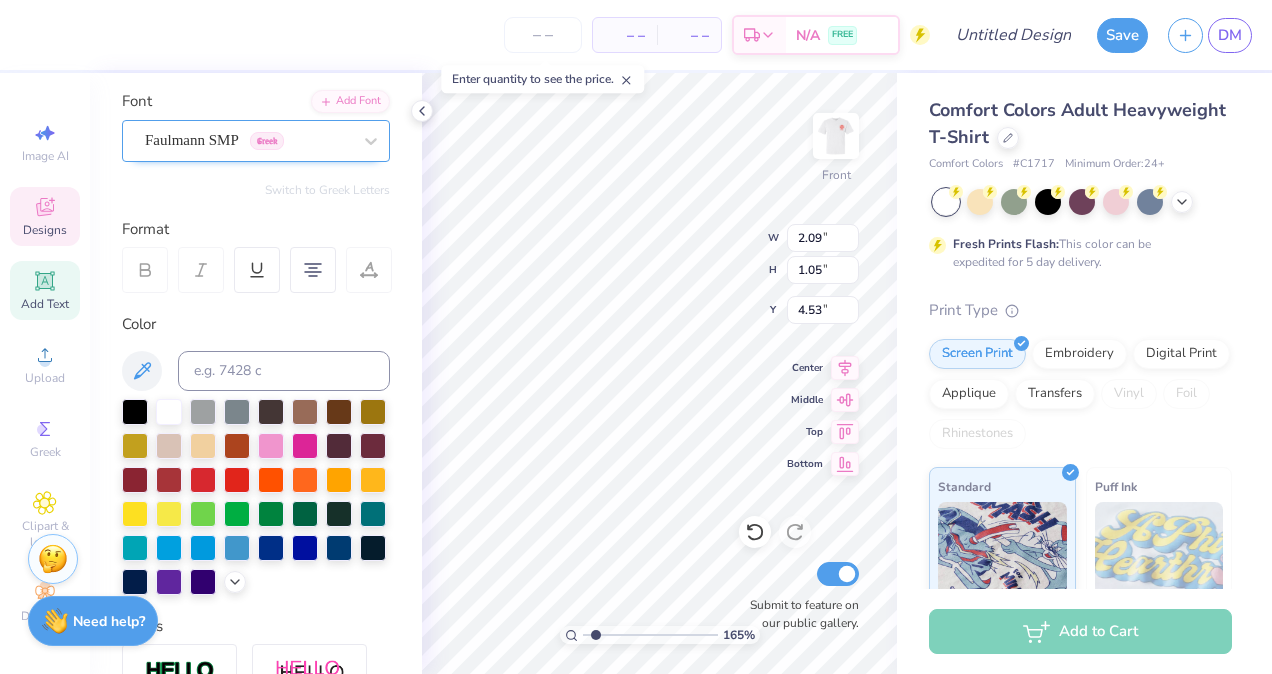 click on "Faulmann SMP Greek" at bounding box center (248, 140) 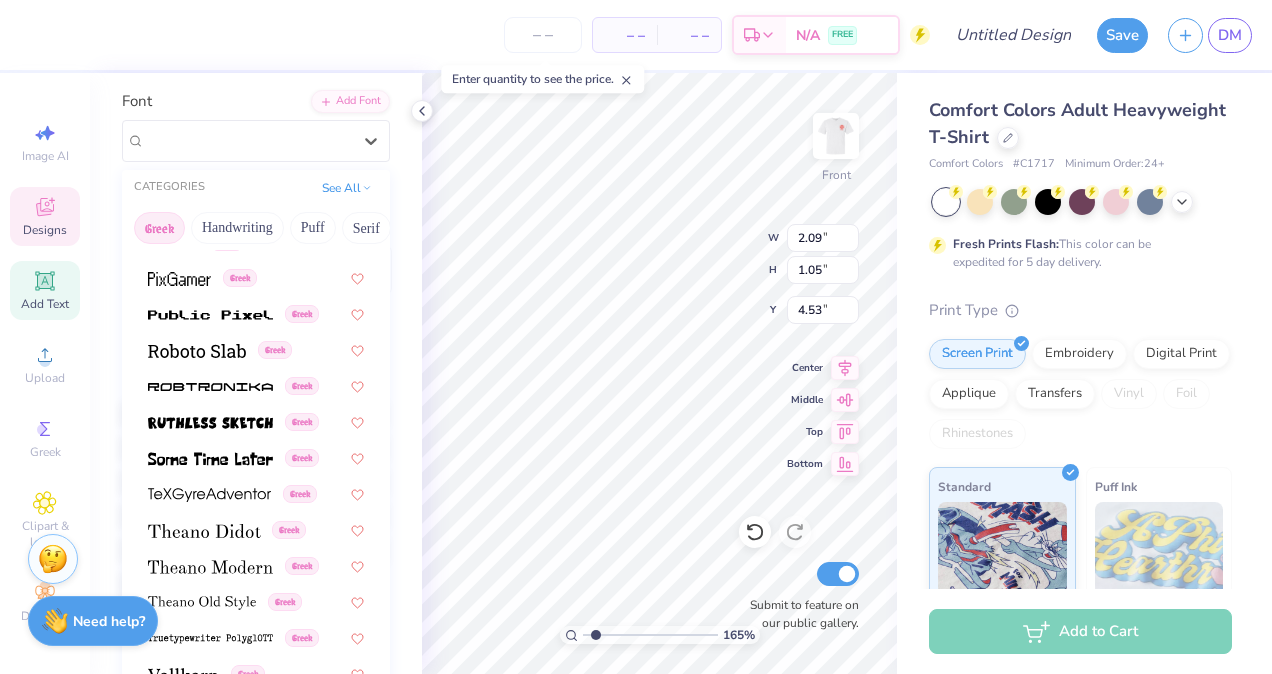 scroll, scrollTop: 1210, scrollLeft: 0, axis: vertical 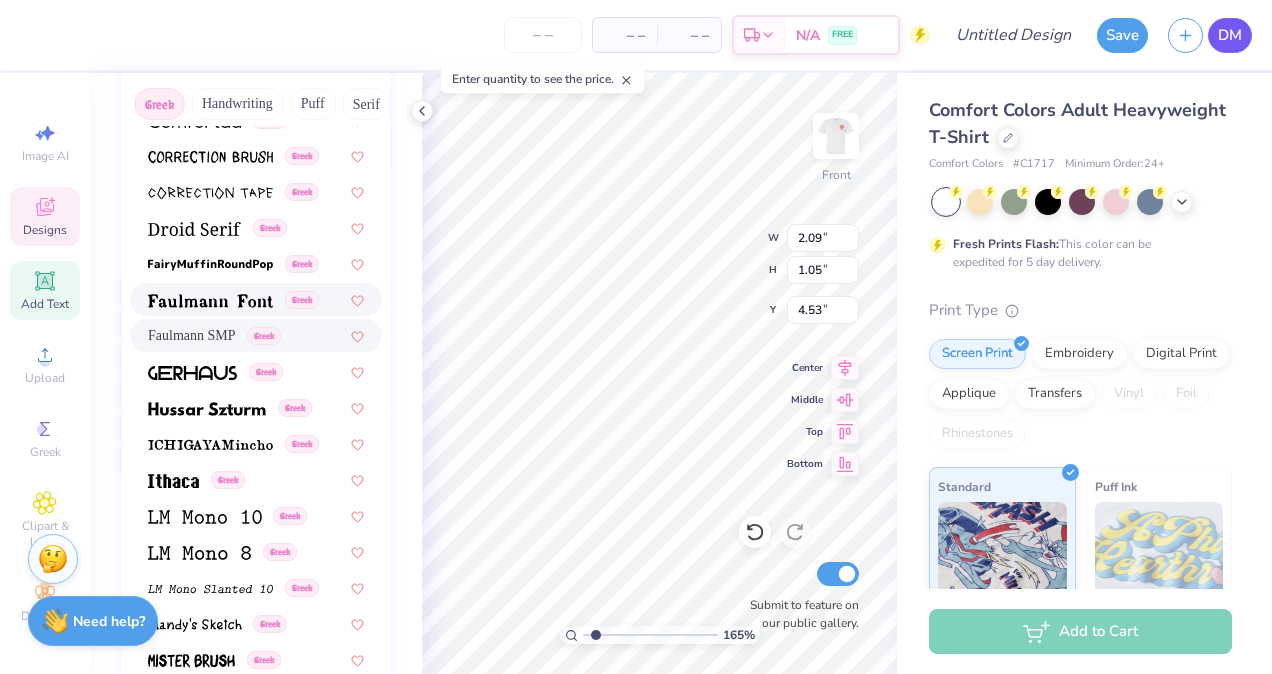 click on "DM" at bounding box center (1230, 35) 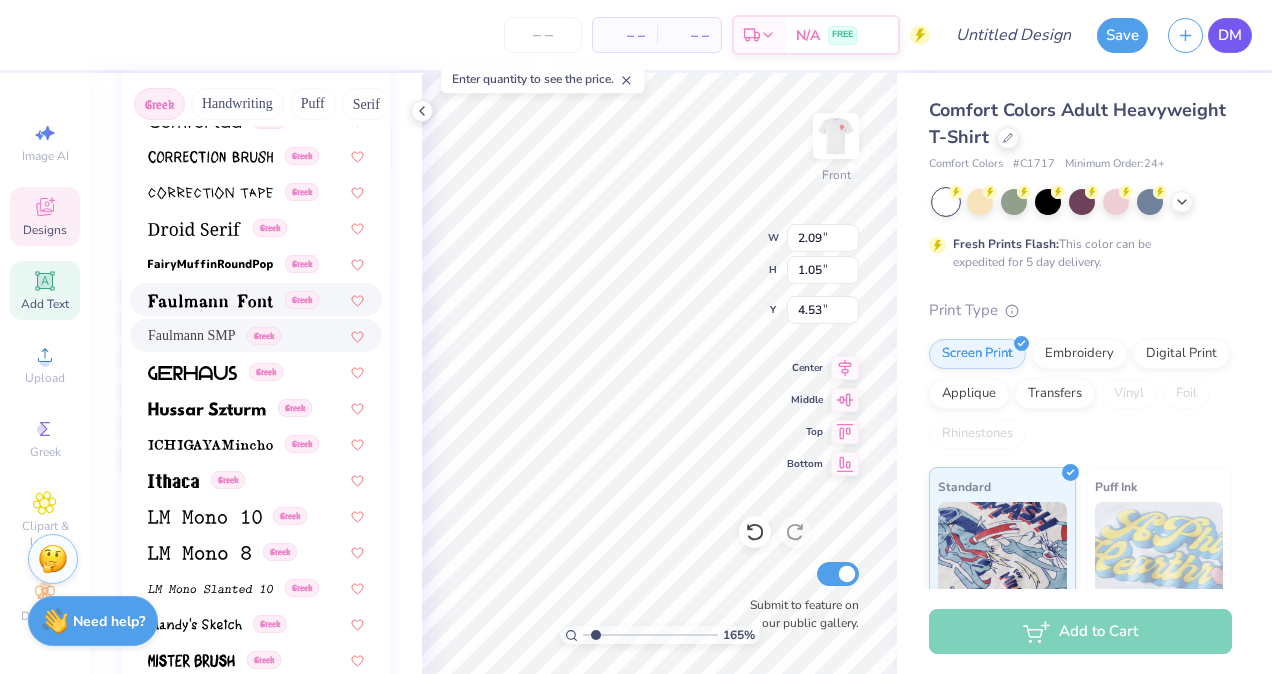 type on "[NUMBER]" 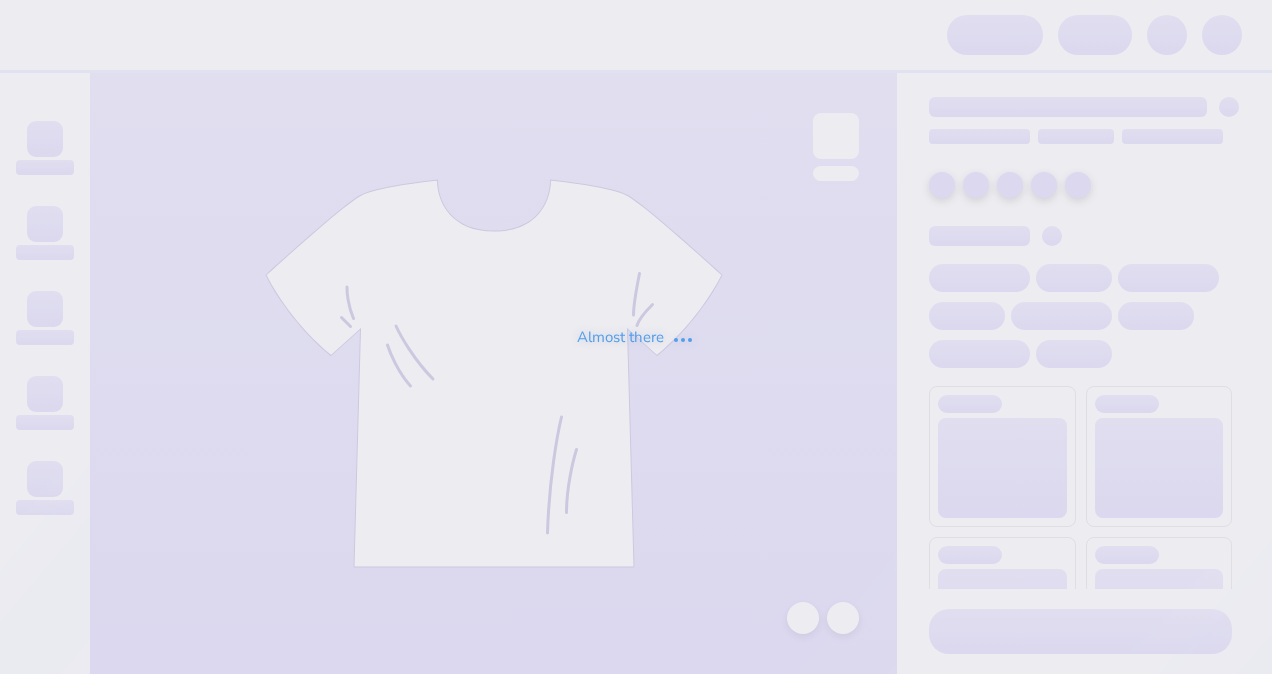 scroll, scrollTop: 0, scrollLeft: 0, axis: both 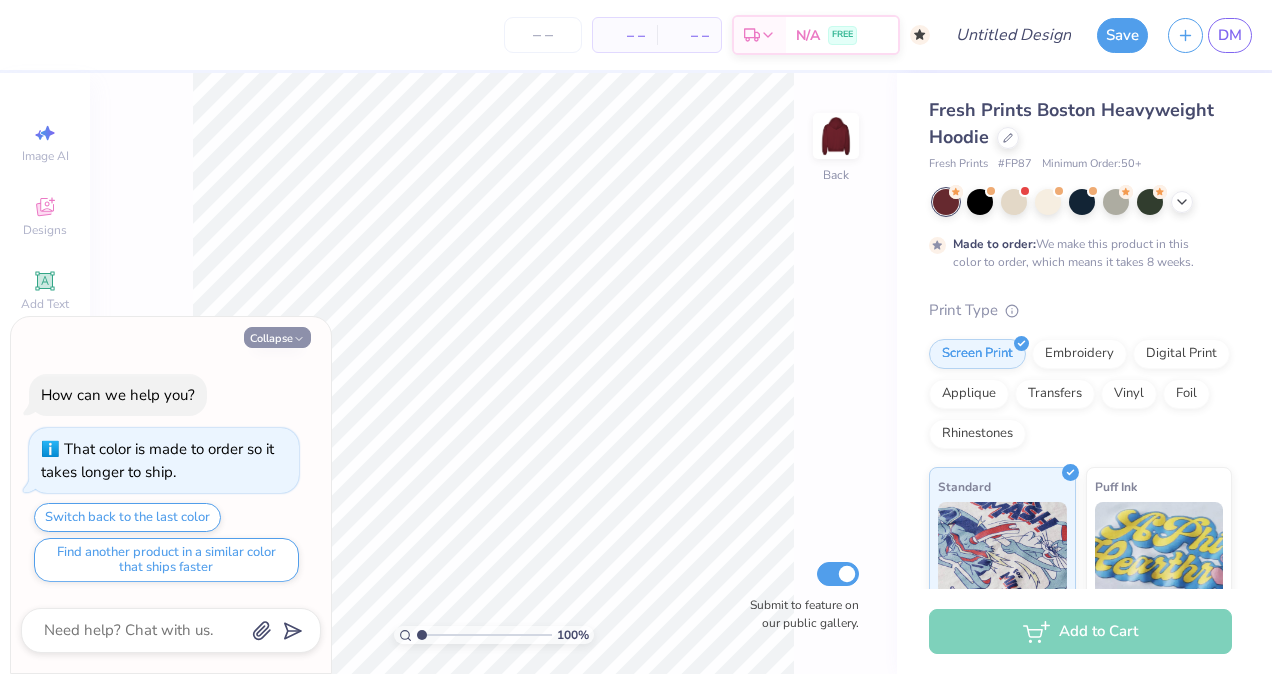 click on "Collapse" at bounding box center [277, 337] 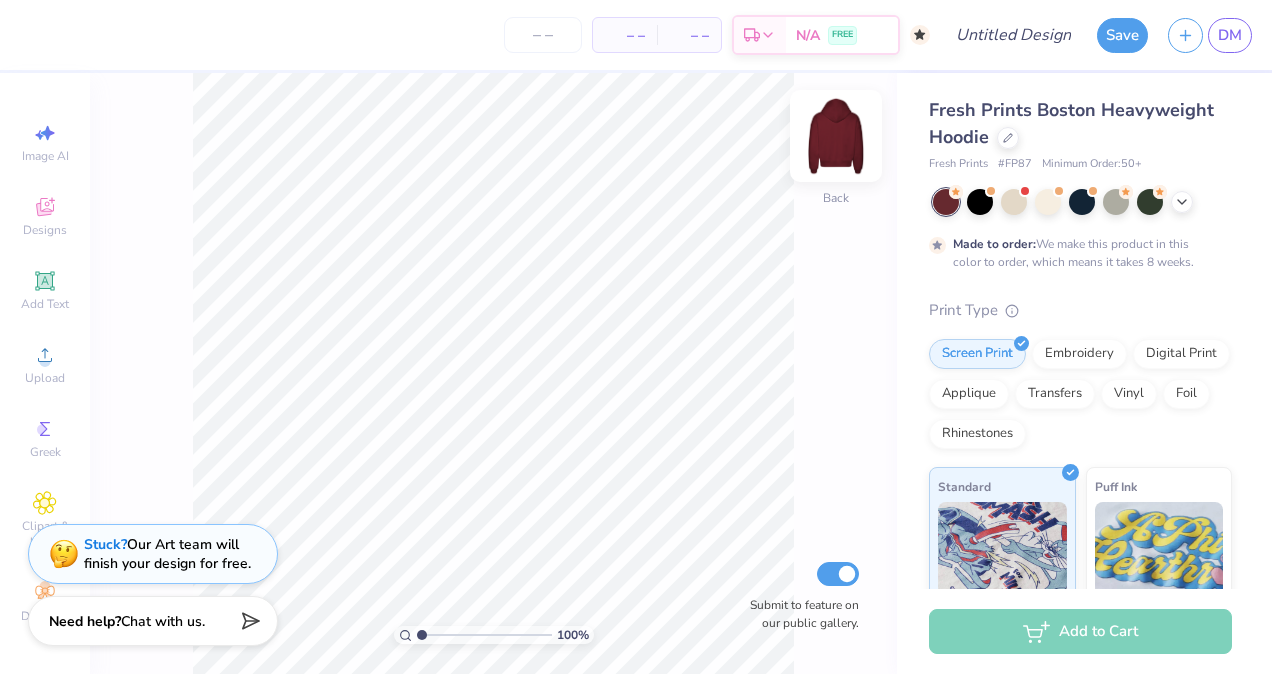 click at bounding box center (836, 136) 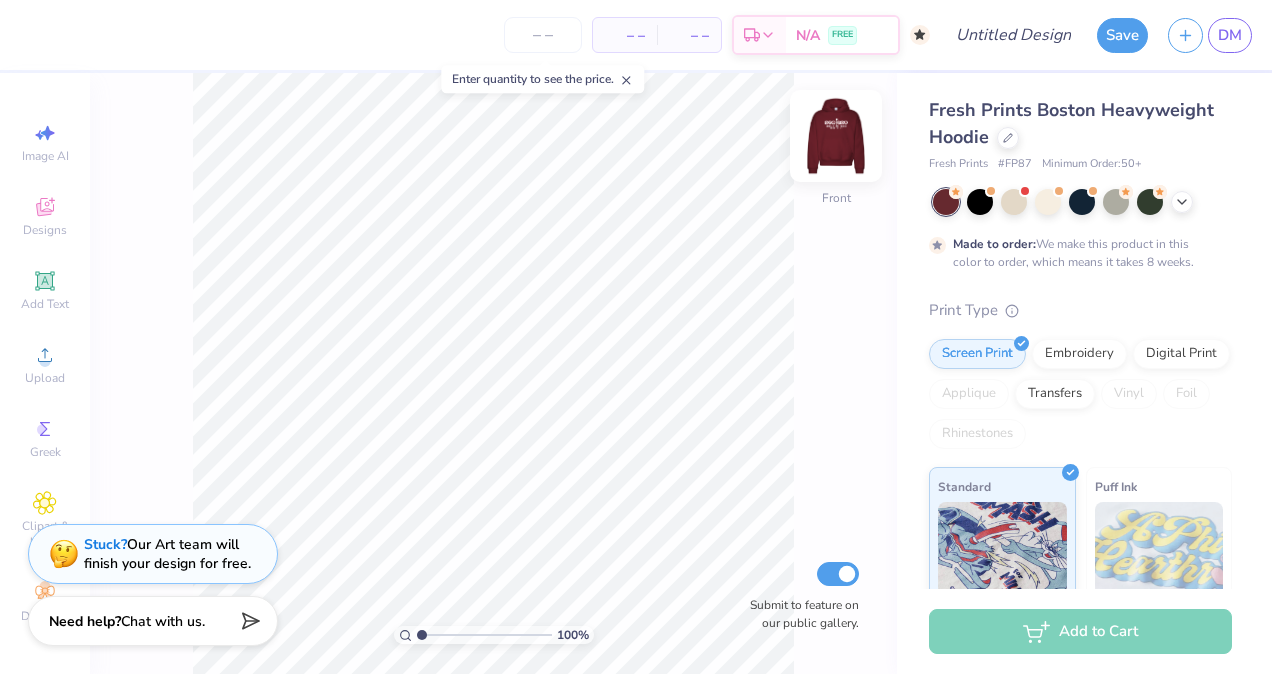 click at bounding box center [836, 136] 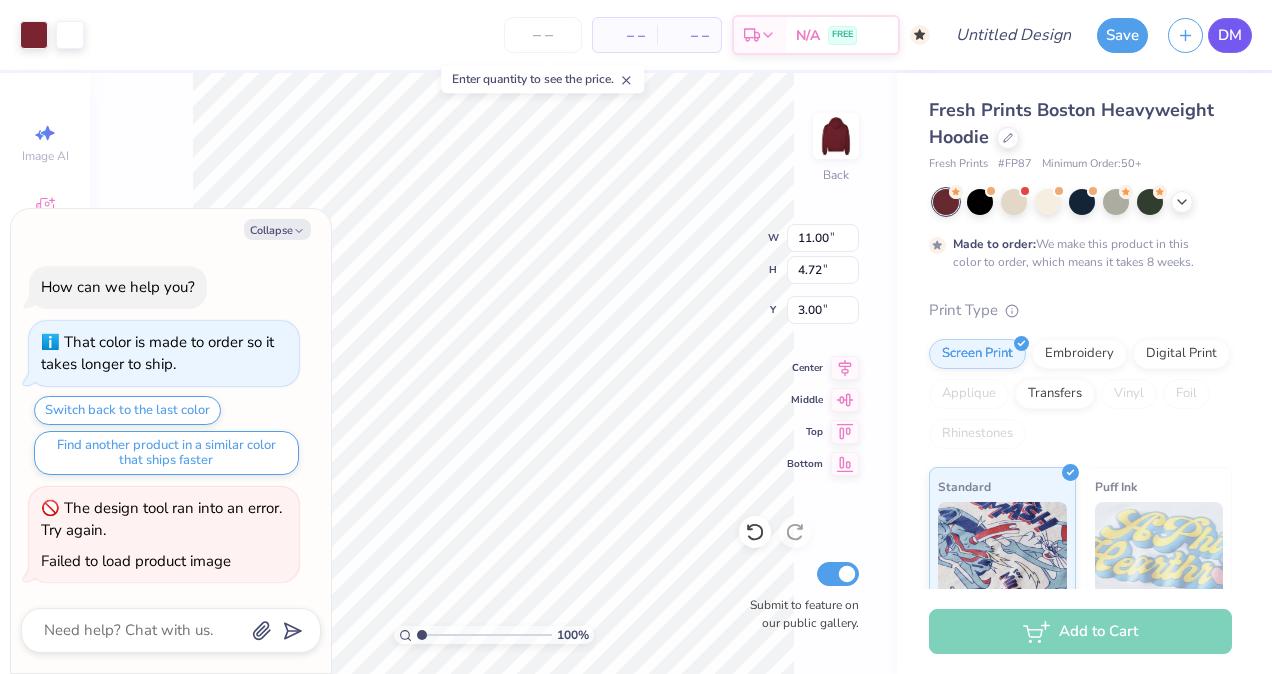 click on "DM" at bounding box center (1230, 35) 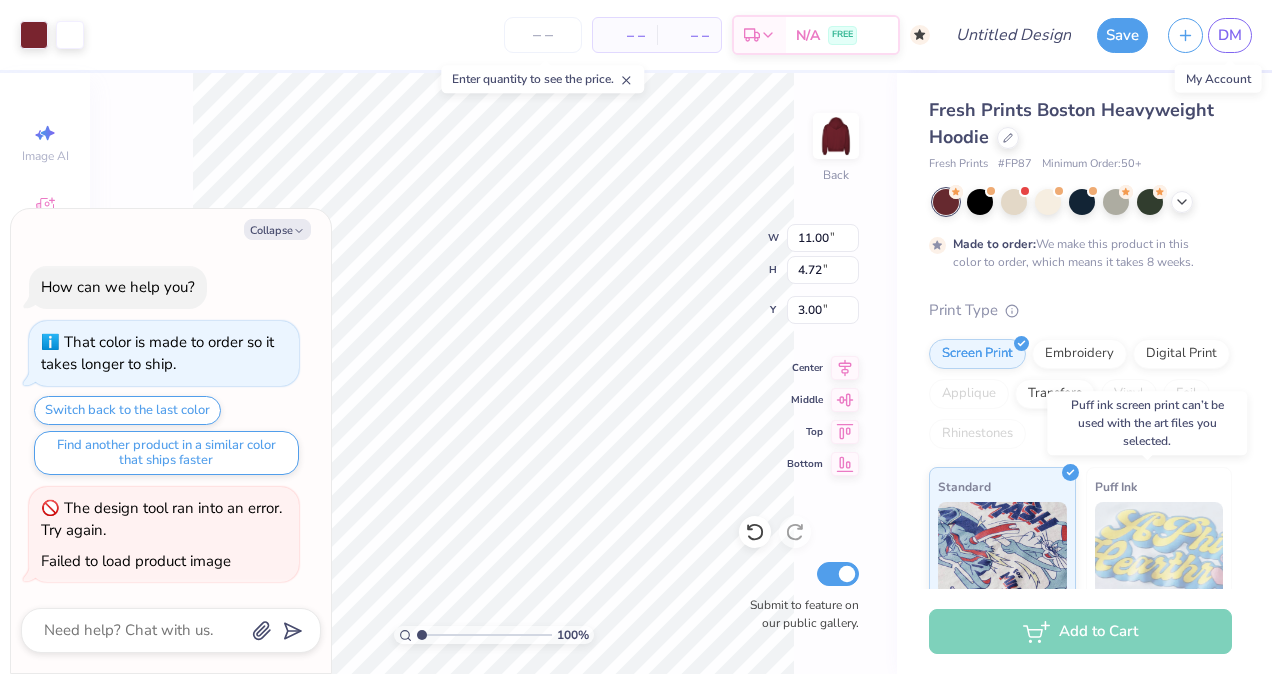 type on "x" 